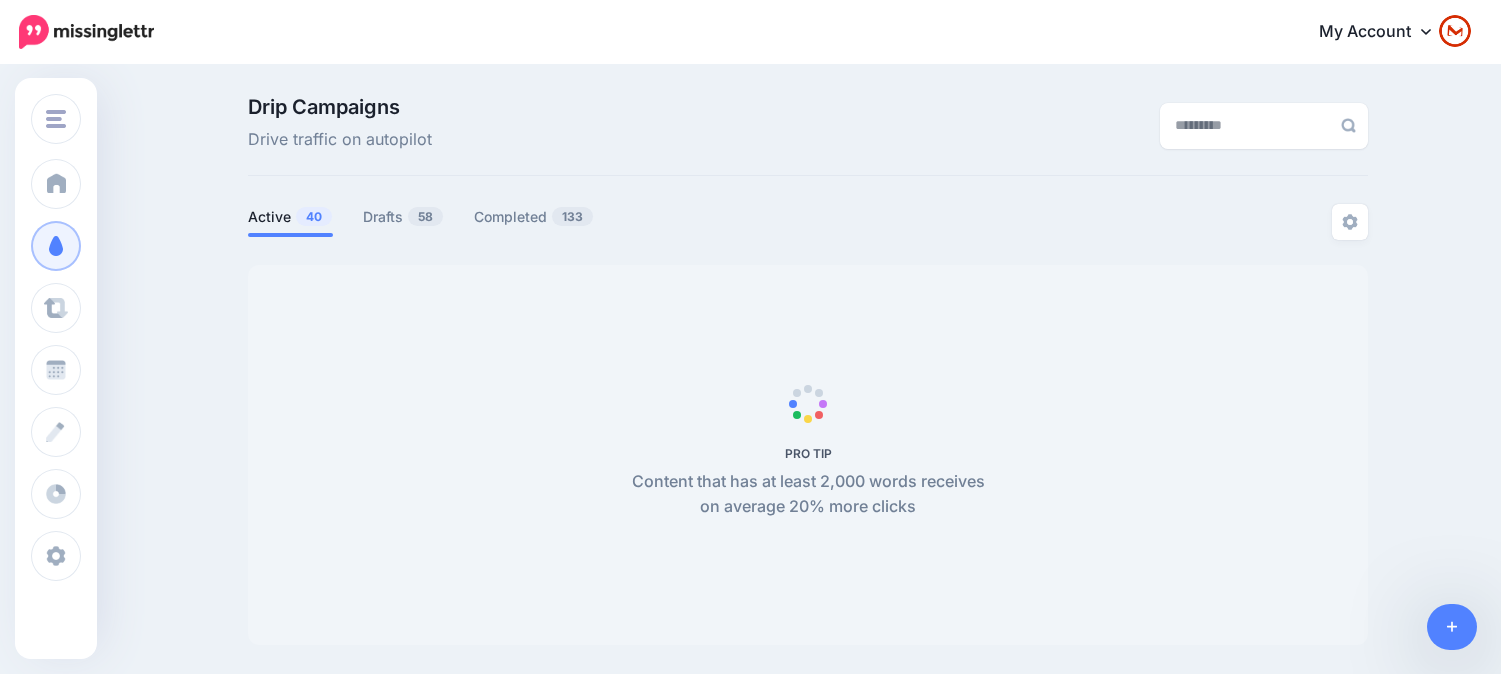 scroll, scrollTop: 0, scrollLeft: 0, axis: both 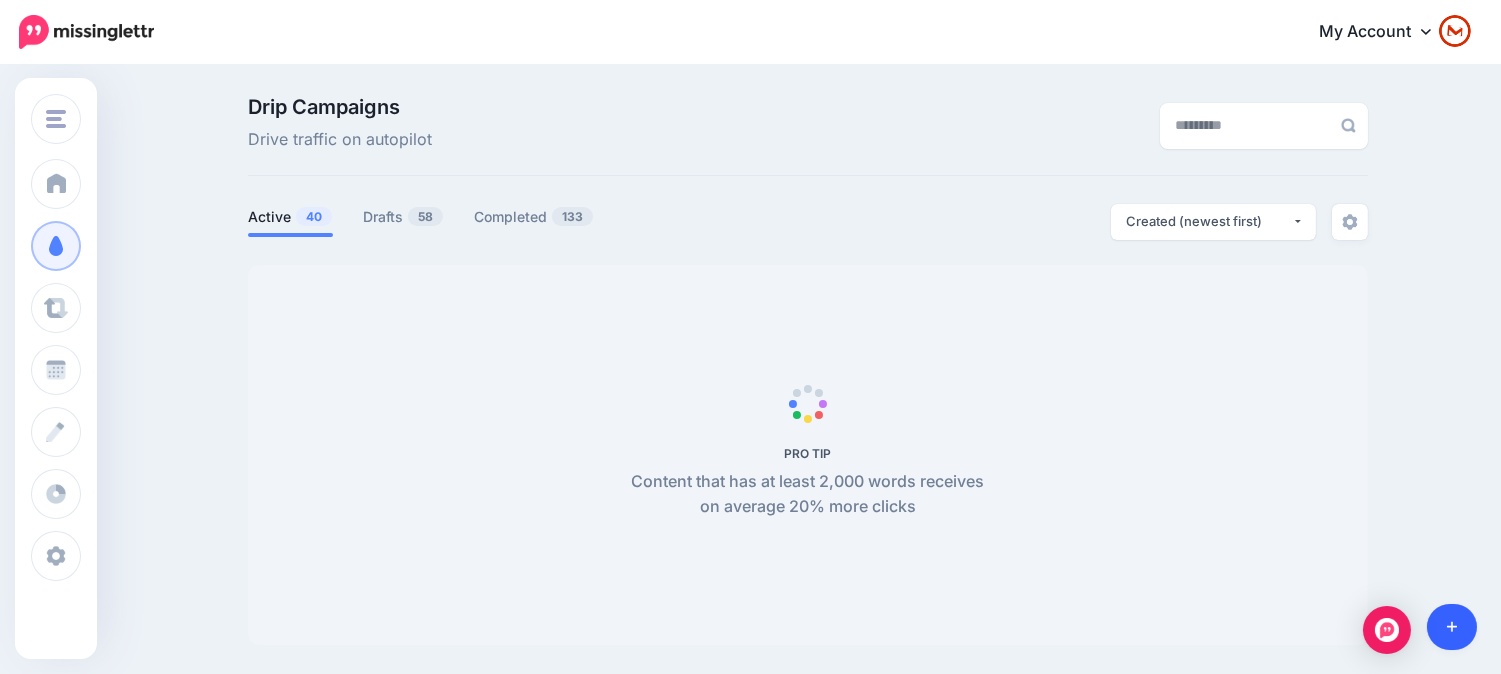 click 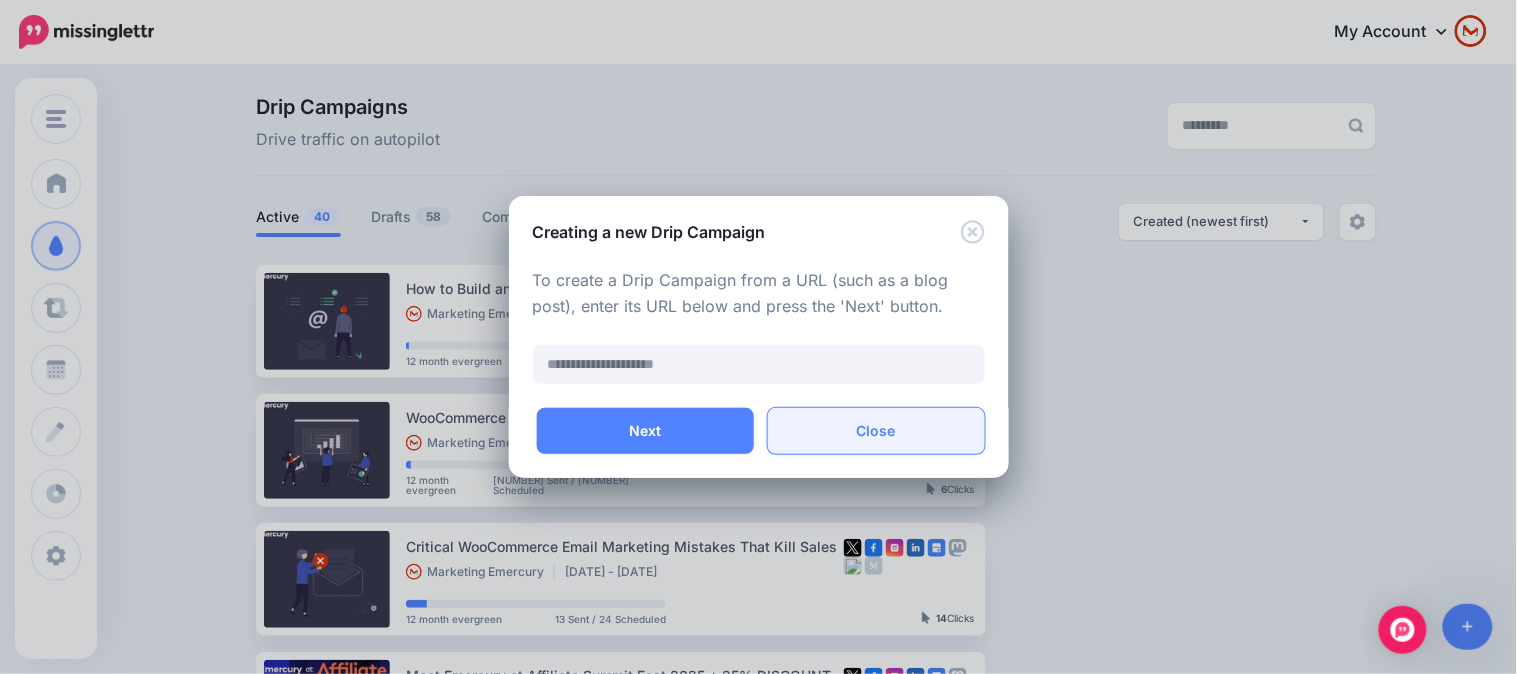 click on "Close" at bounding box center [876, 431] 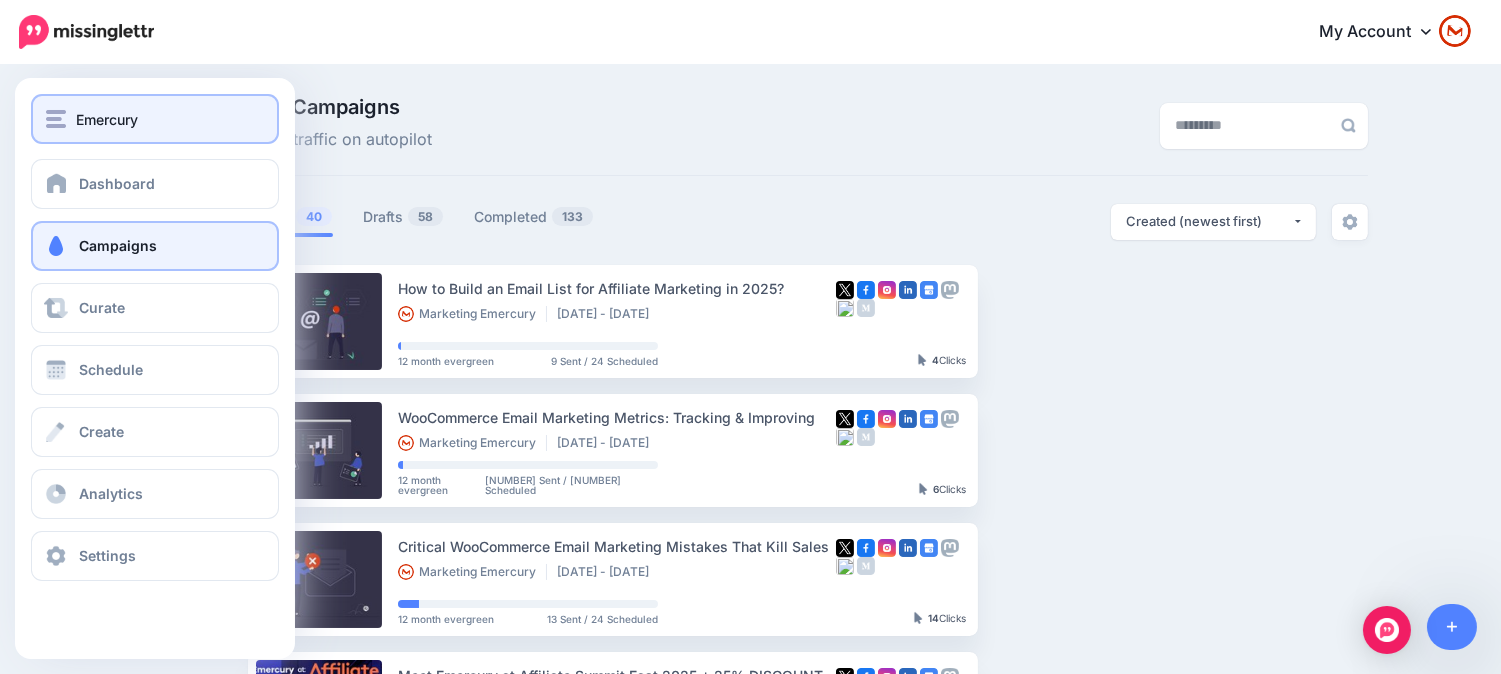 click on "Emercury" at bounding box center [155, 119] 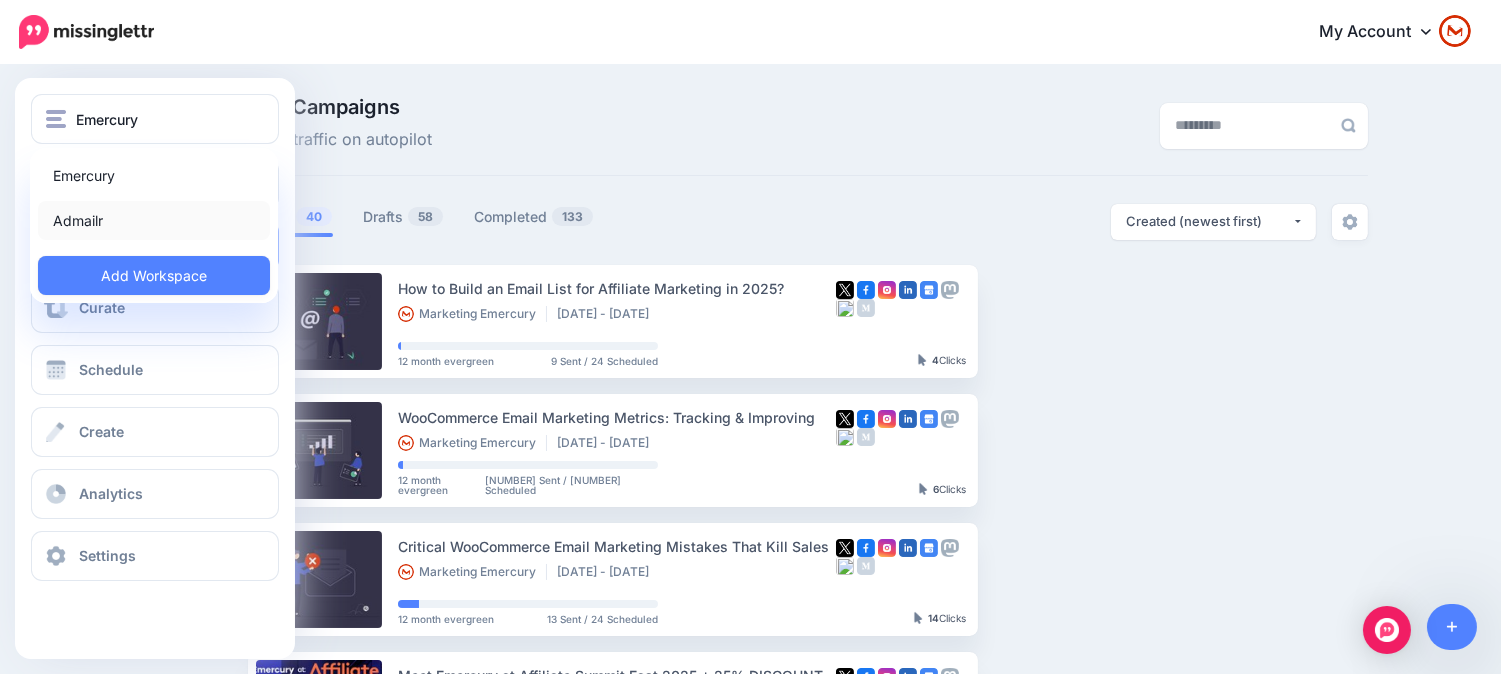 click on "Admailr" at bounding box center (154, 220) 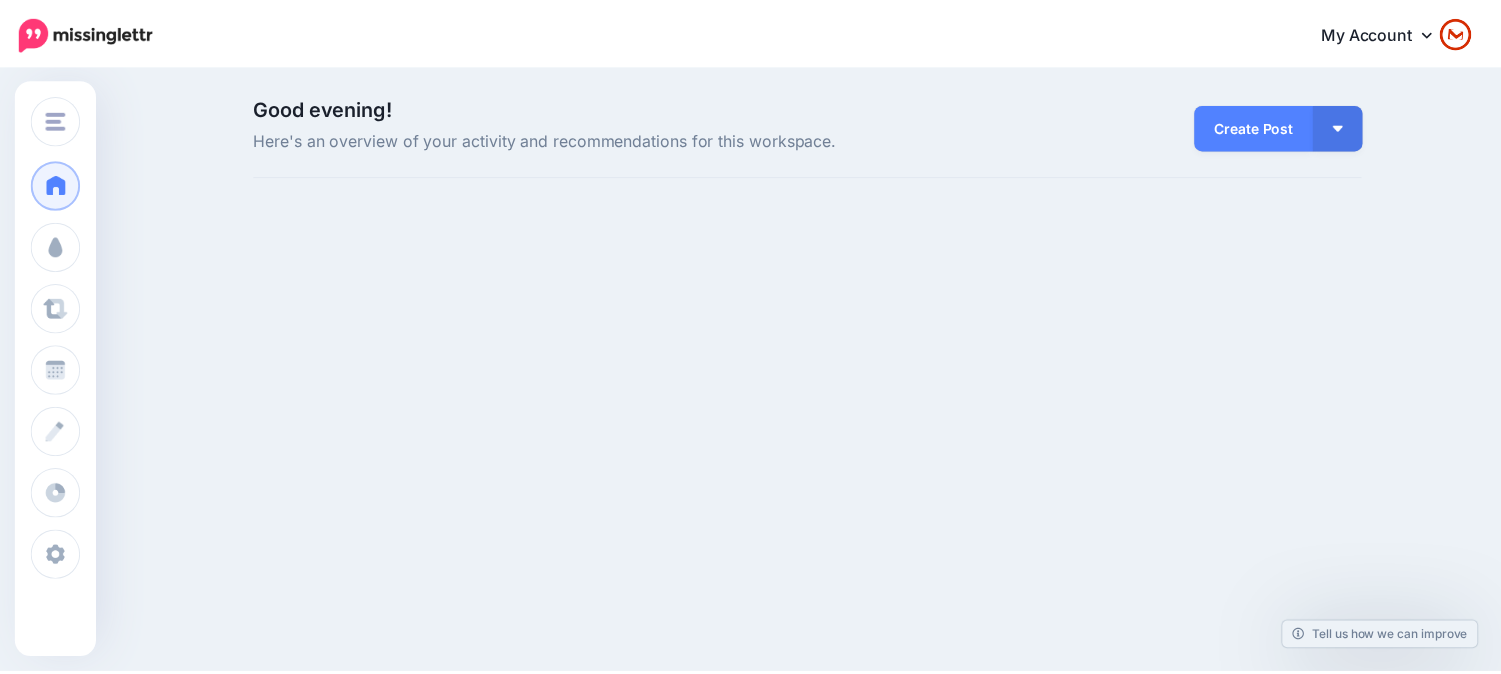 scroll, scrollTop: 0, scrollLeft: 0, axis: both 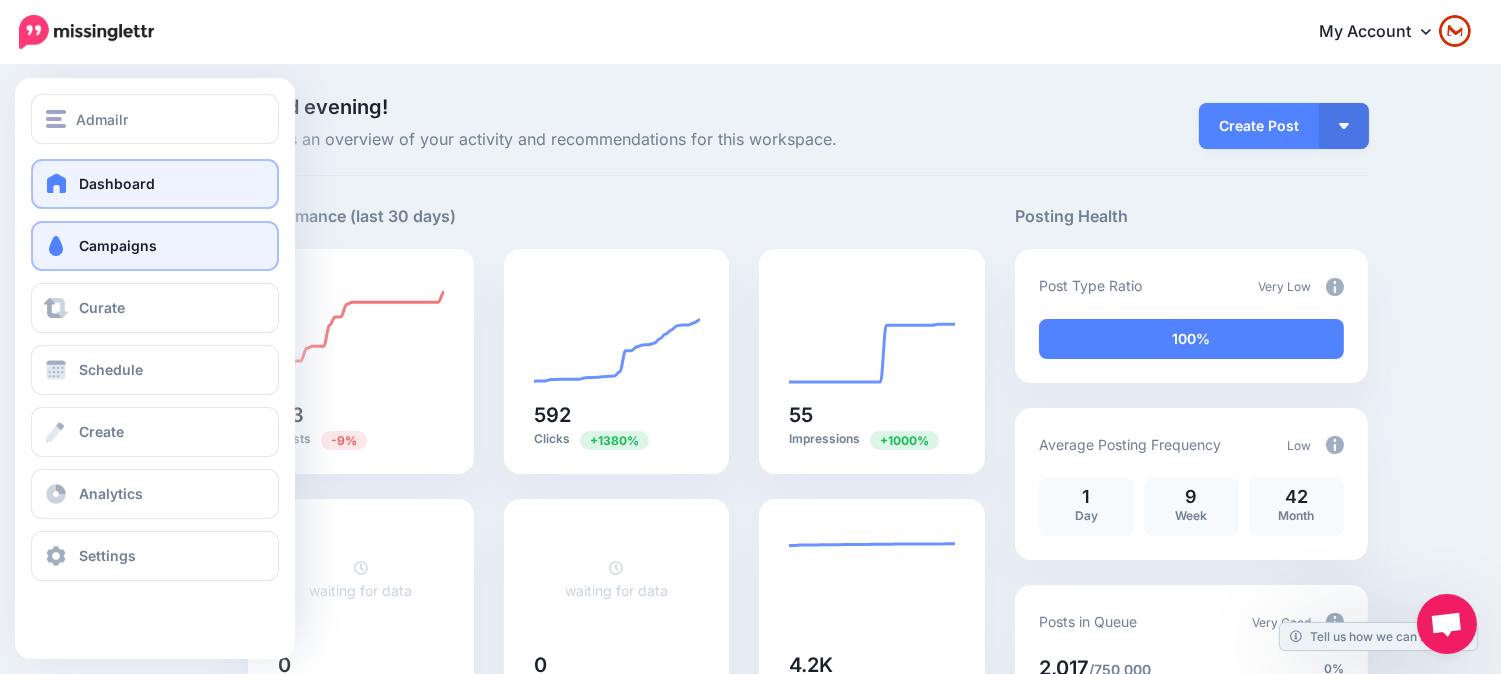 click on "Campaigns" at bounding box center (118, 245) 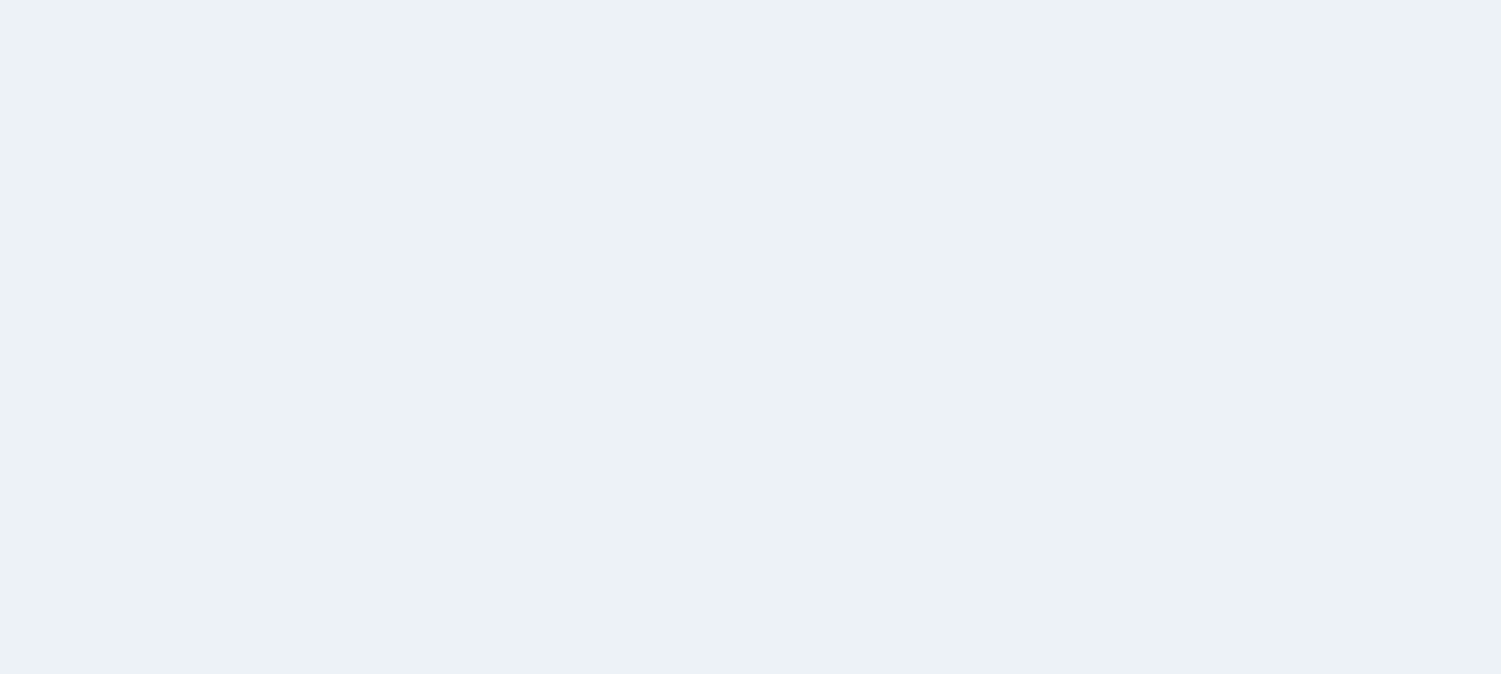 scroll, scrollTop: 0, scrollLeft: 0, axis: both 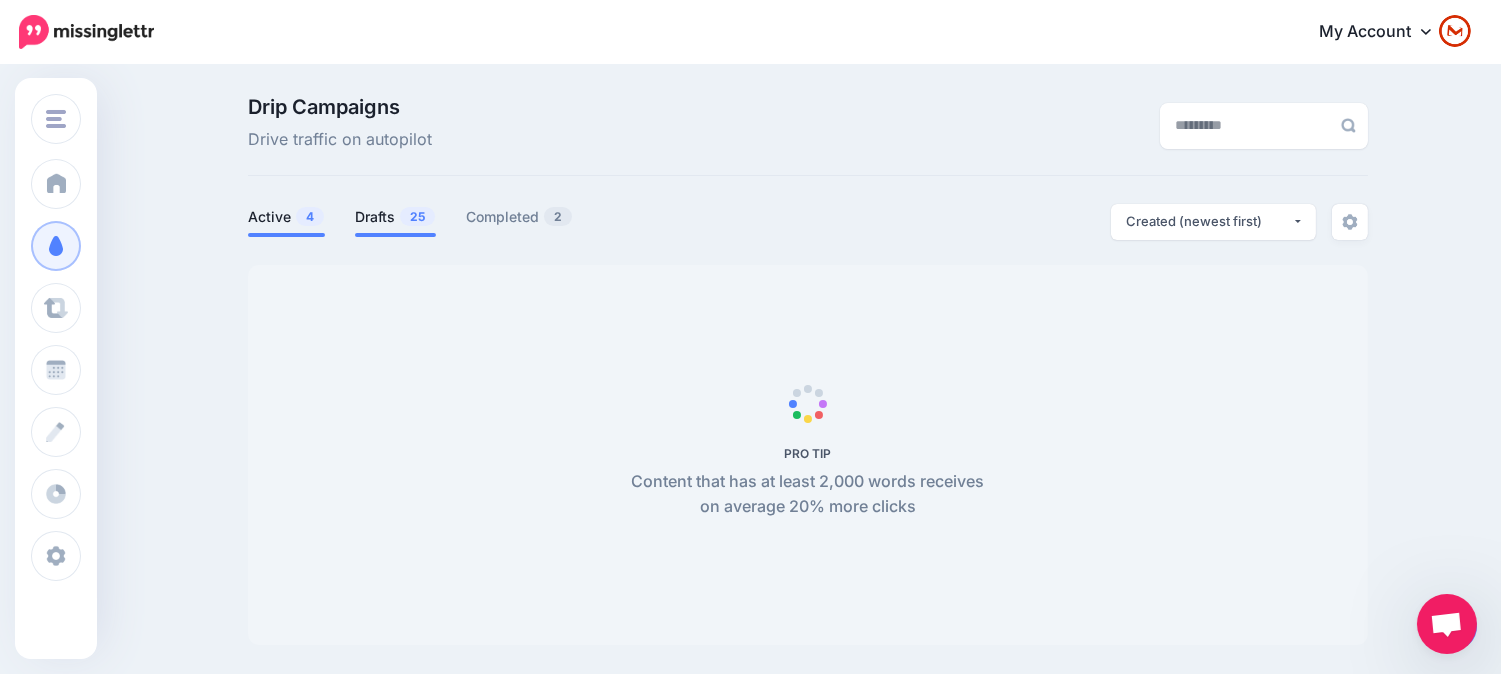 click on "25" at bounding box center [417, 216] 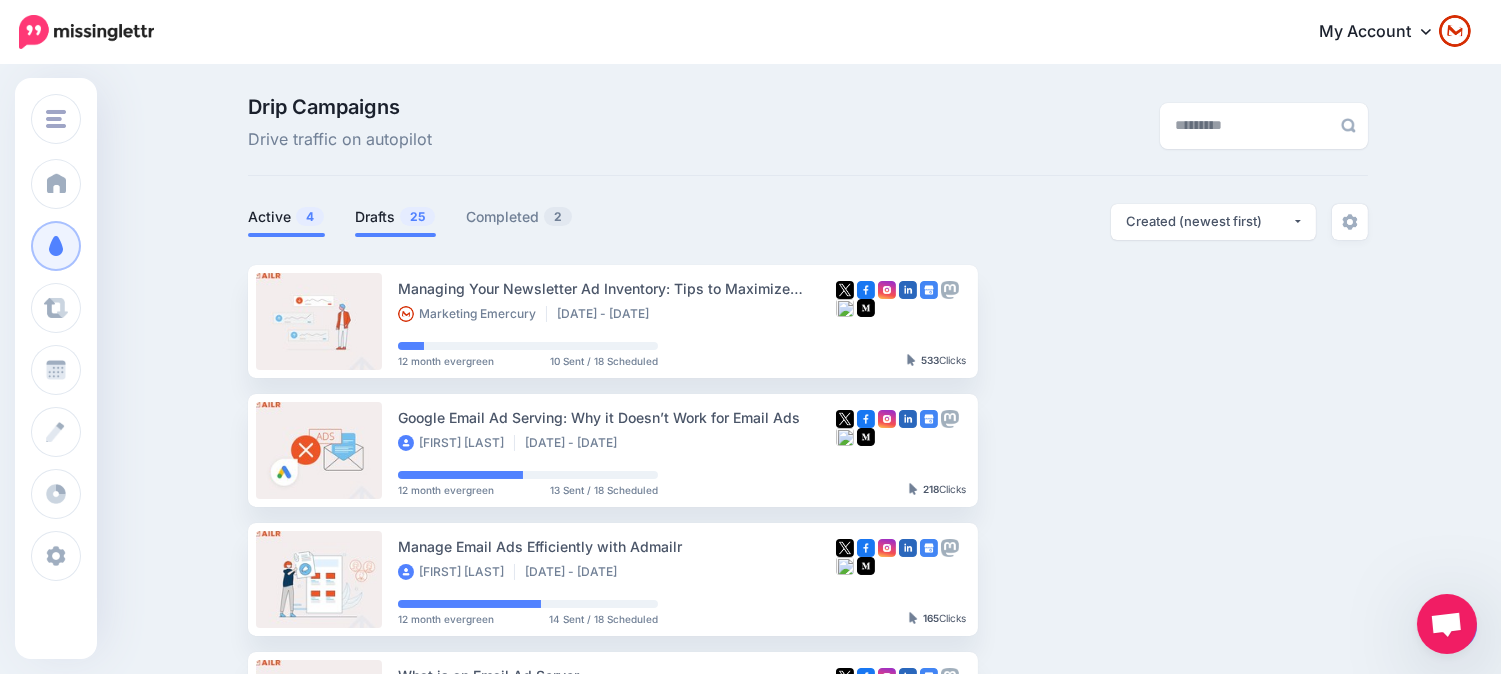 click on "4" at bounding box center [310, 216] 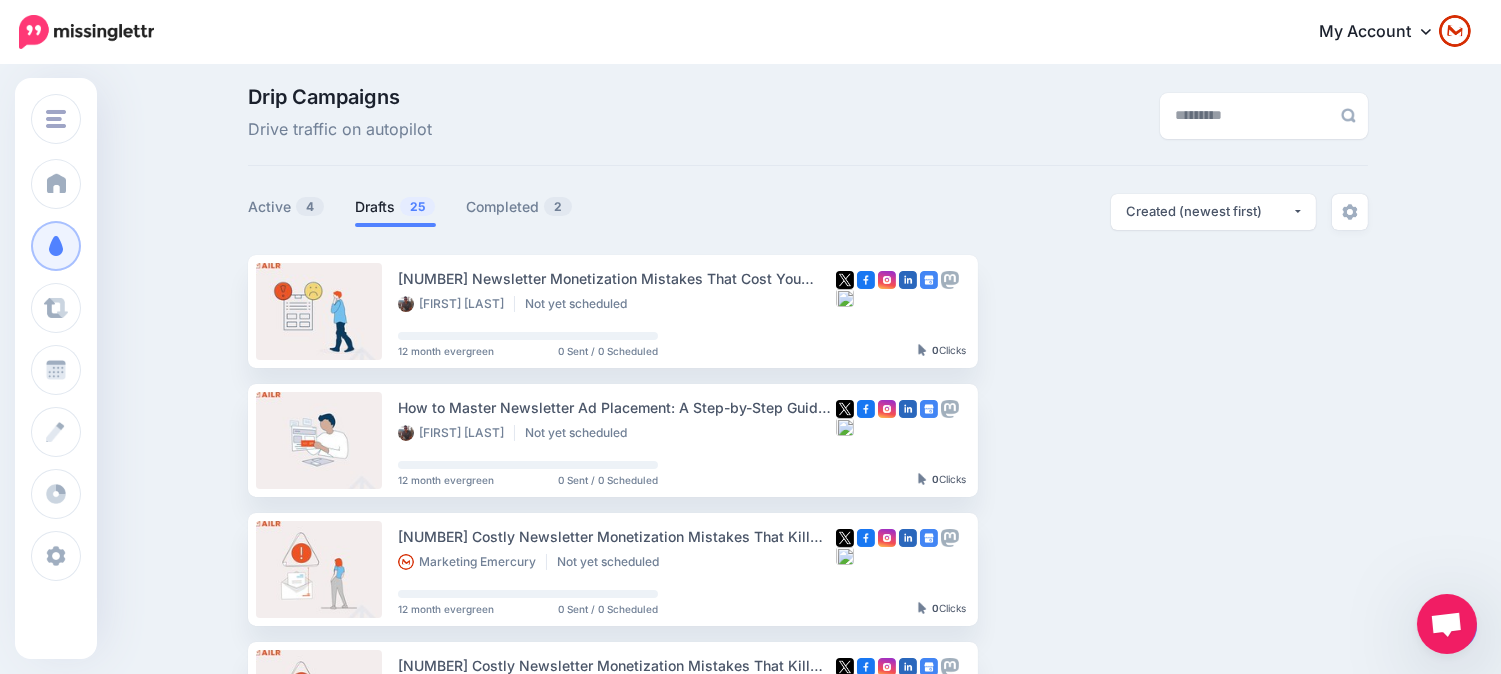 scroll, scrollTop: 0, scrollLeft: 0, axis: both 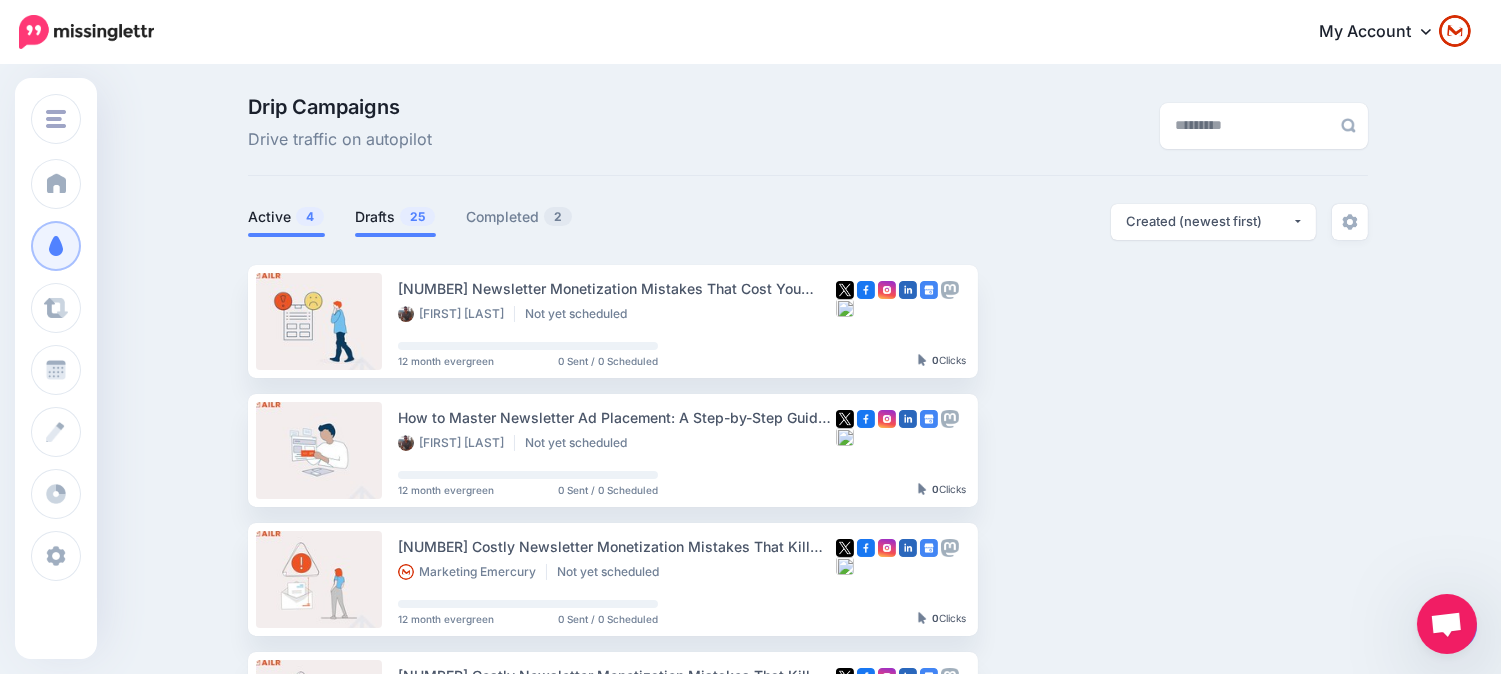 click on "4" at bounding box center [310, 216] 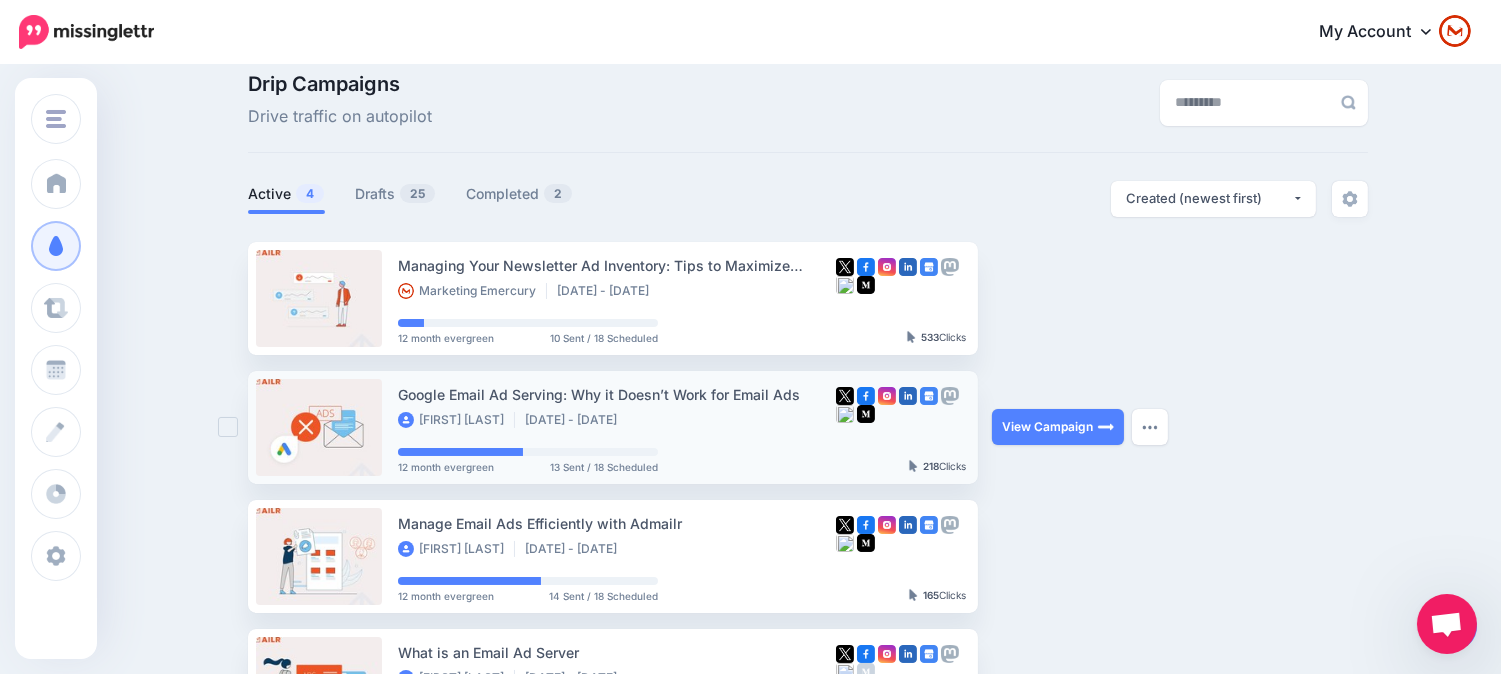 scroll, scrollTop: 0, scrollLeft: 0, axis: both 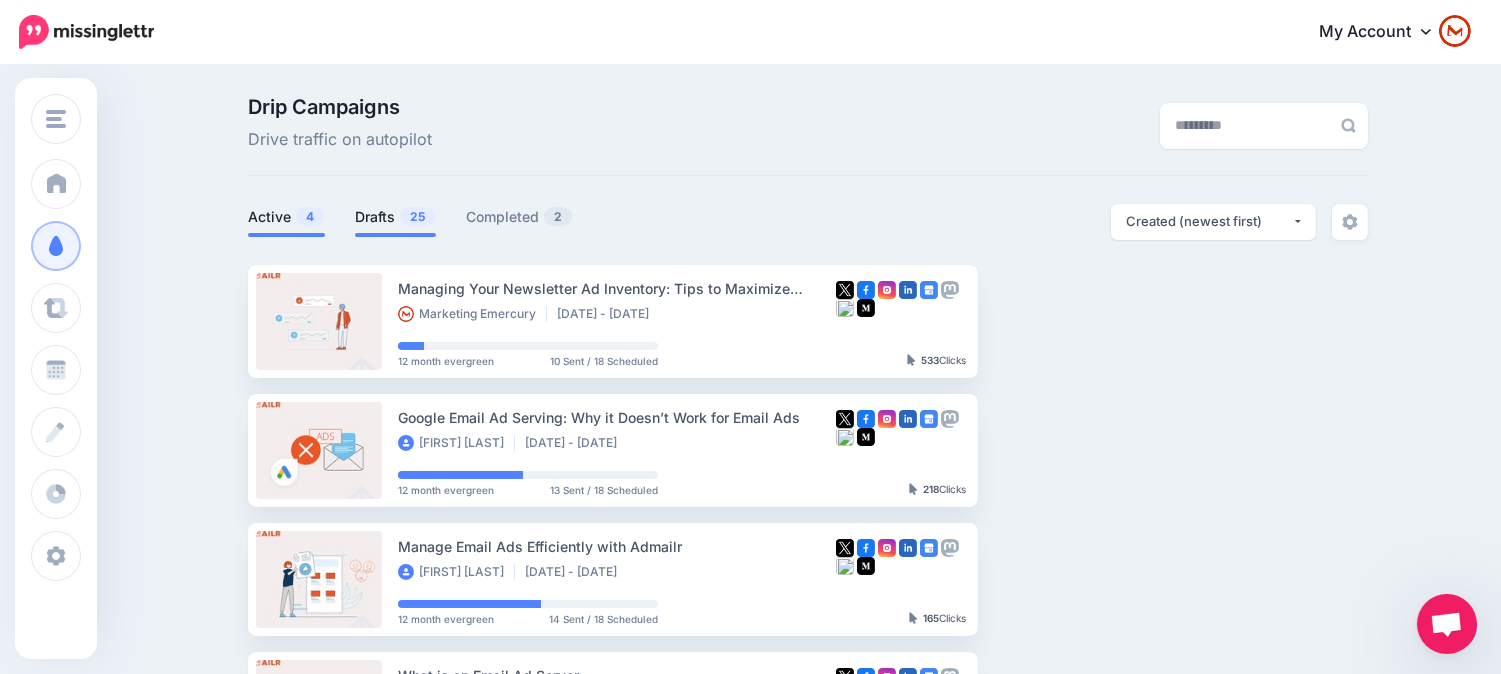 click on "25" at bounding box center (417, 216) 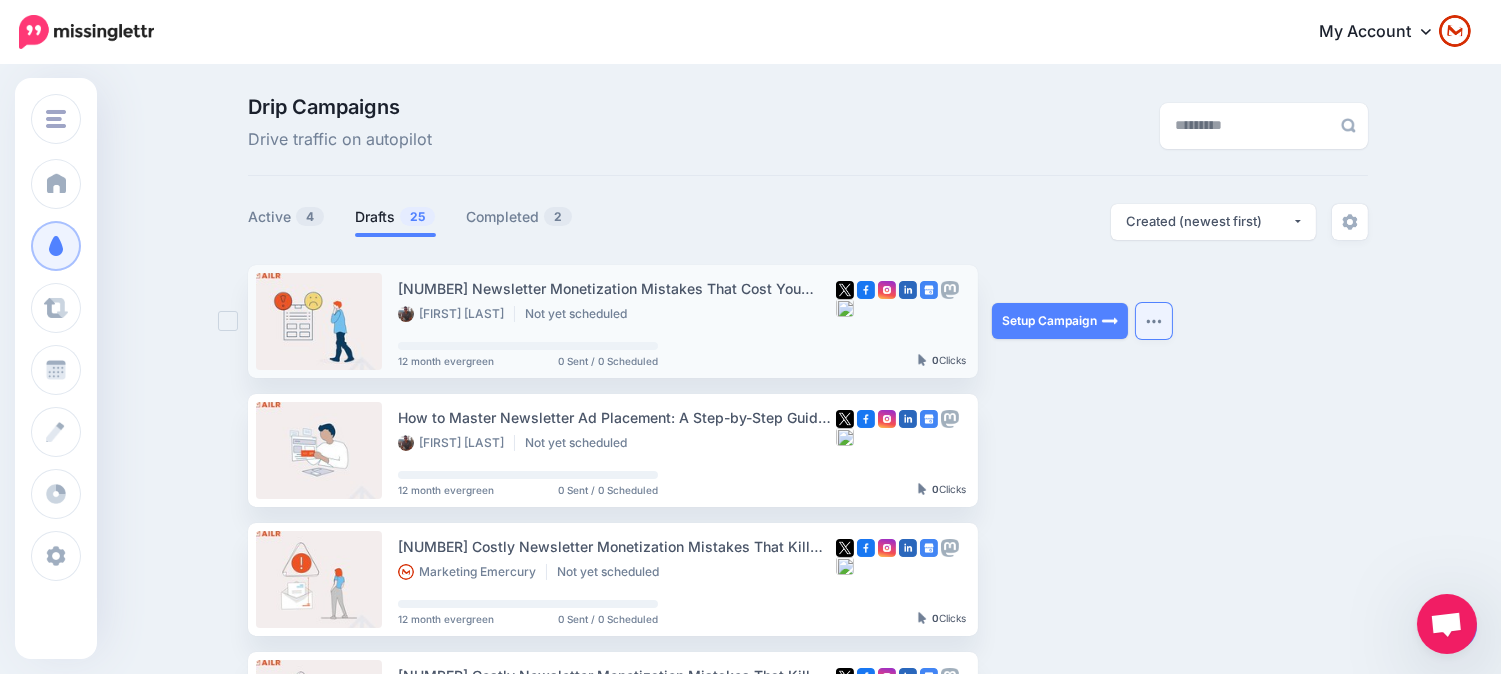 click at bounding box center (1154, 321) 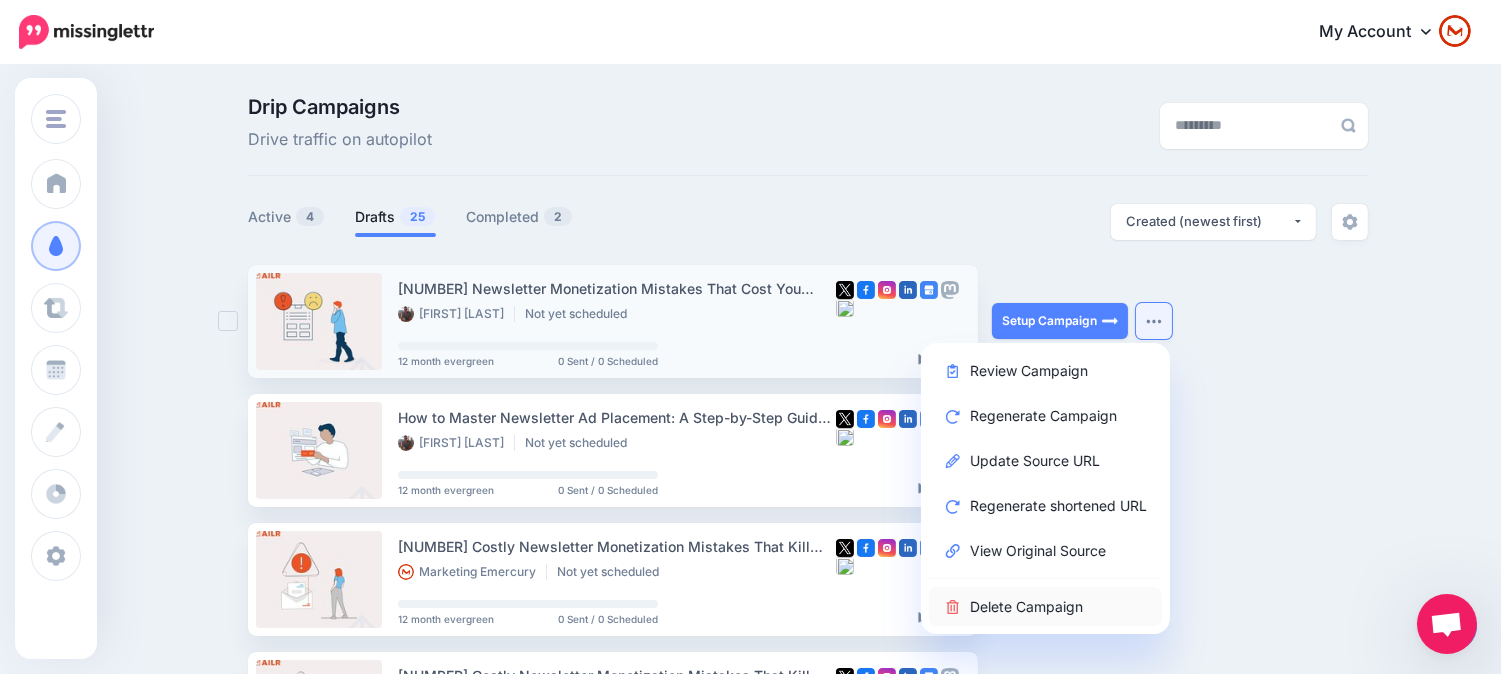 click on "Delete Campaign" at bounding box center (1045, 606) 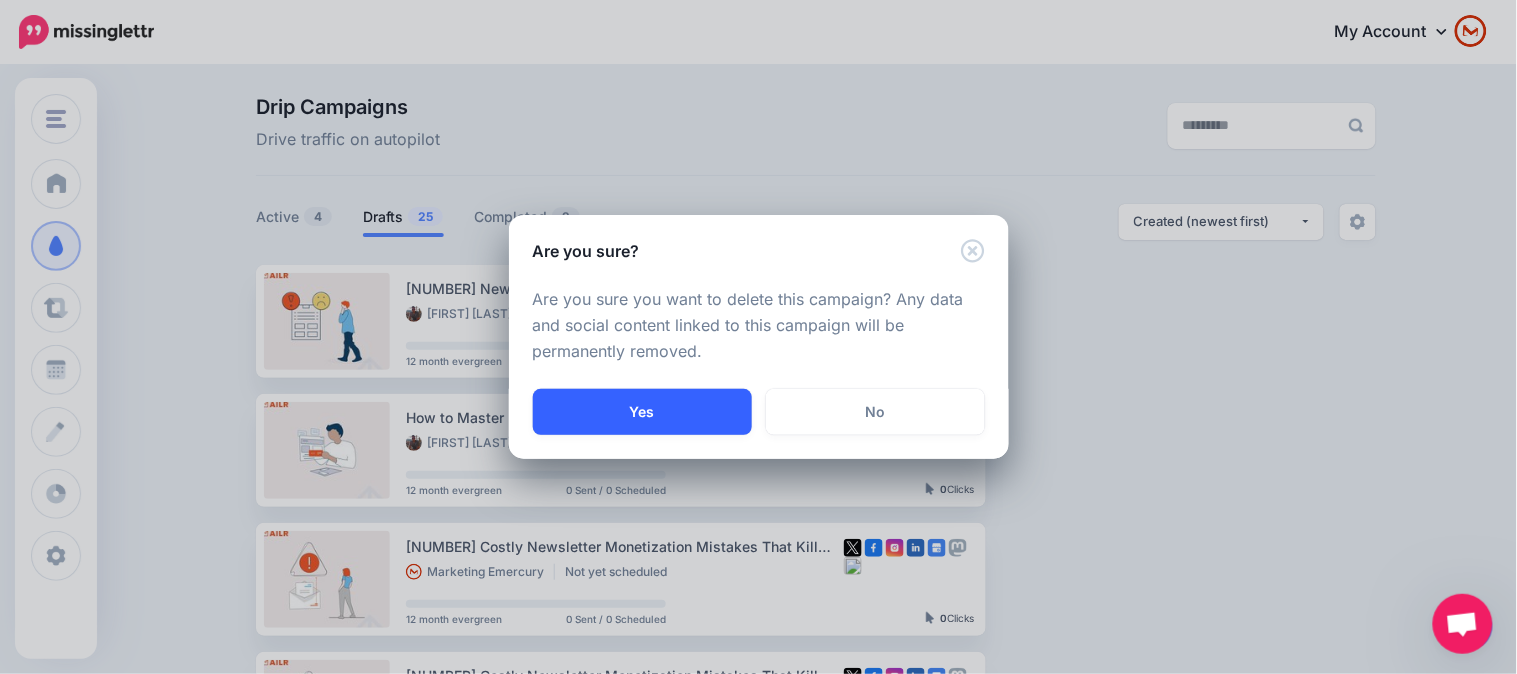 click on "Yes" at bounding box center (642, 412) 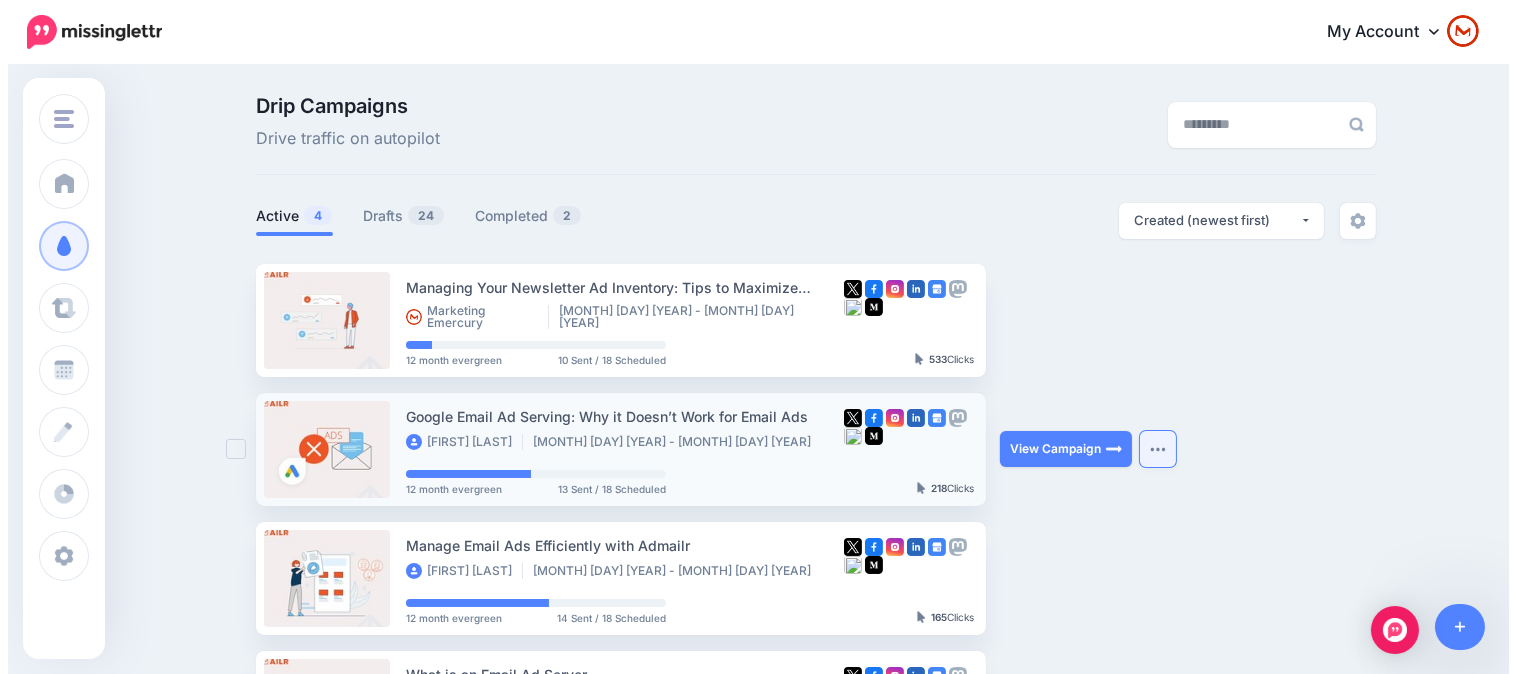 scroll, scrollTop: 0, scrollLeft: 0, axis: both 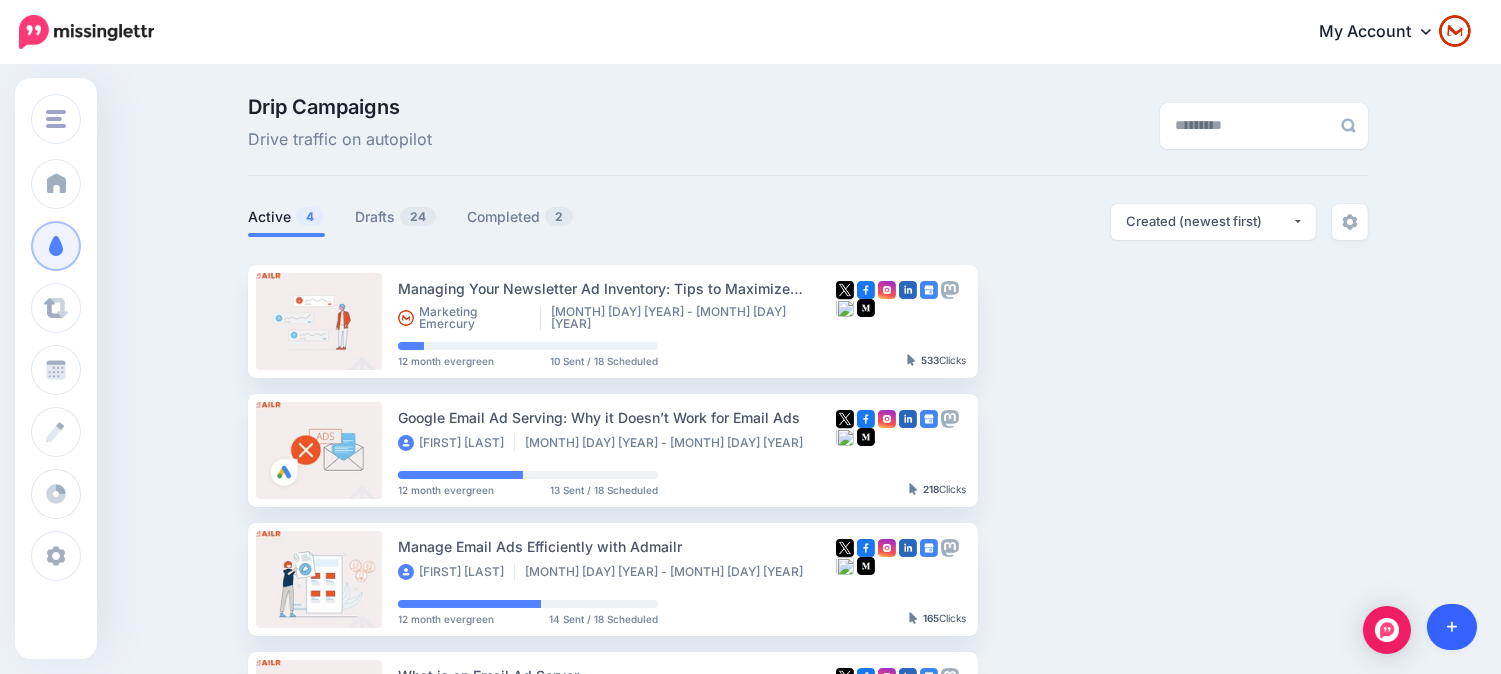 click at bounding box center (1452, 627) 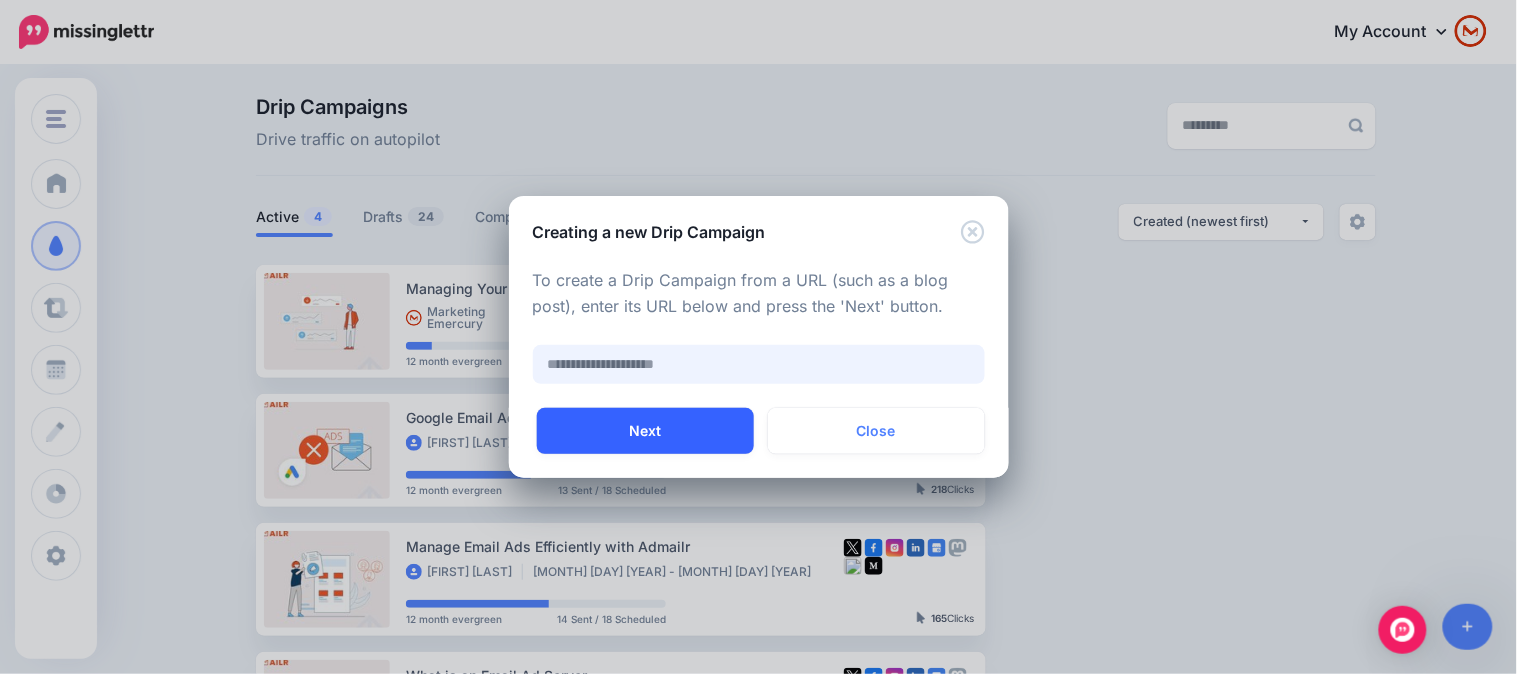 paste on "**********" 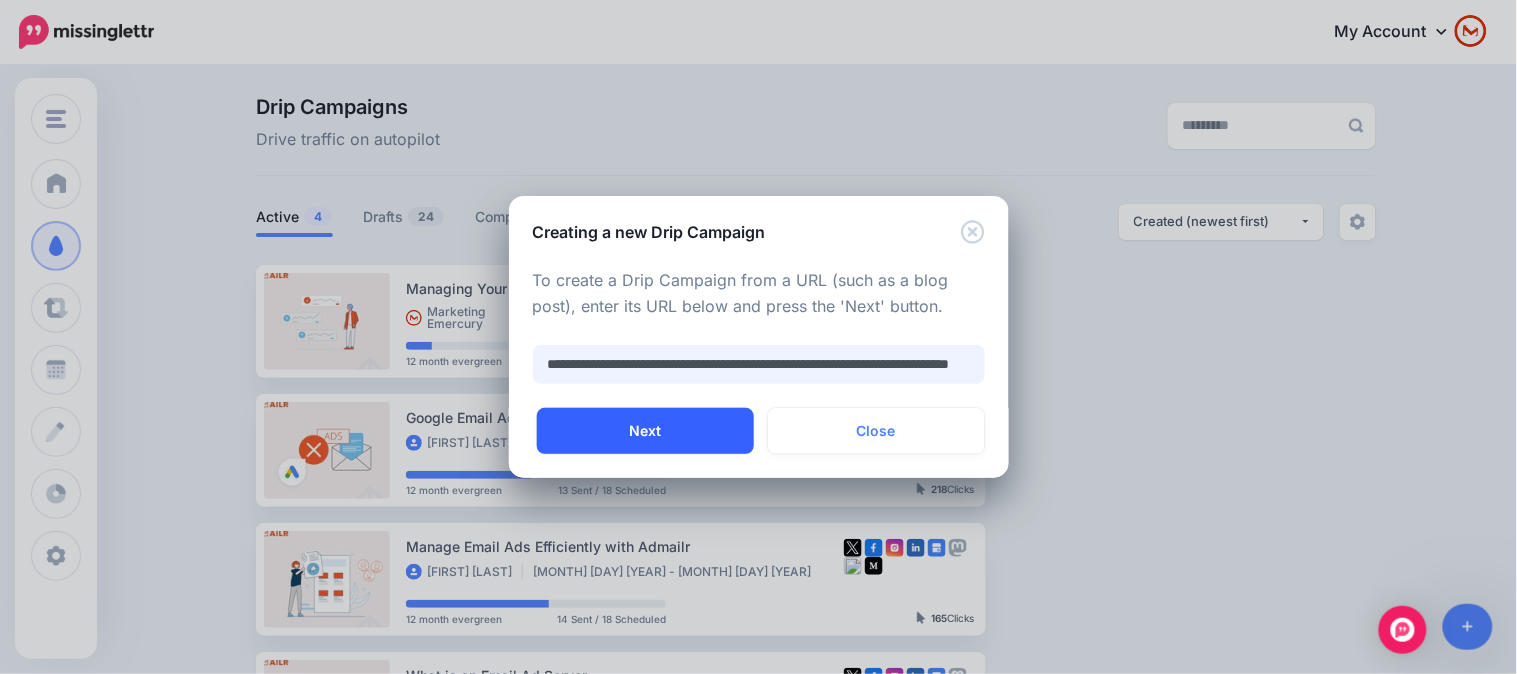 scroll, scrollTop: 0, scrollLeft: 138, axis: horizontal 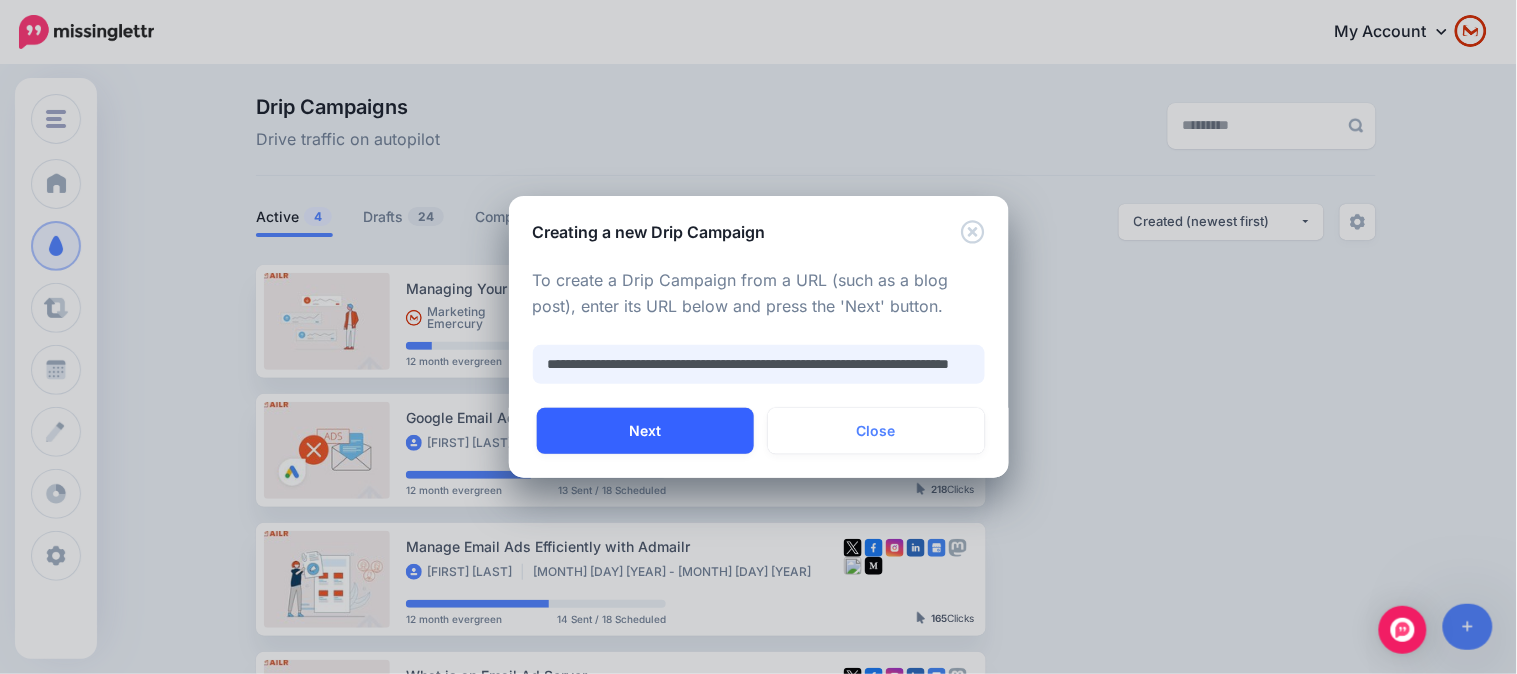 type on "**********" 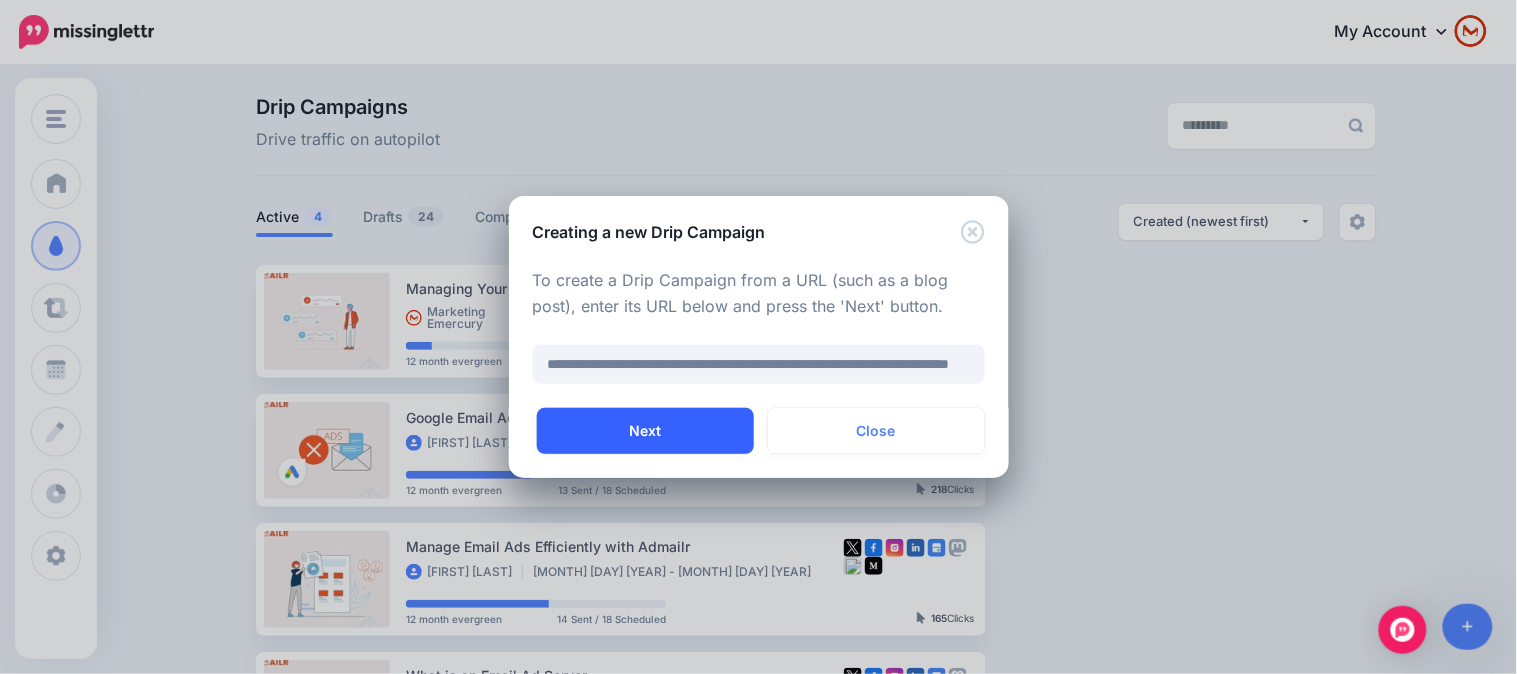 scroll, scrollTop: 0, scrollLeft: 0, axis: both 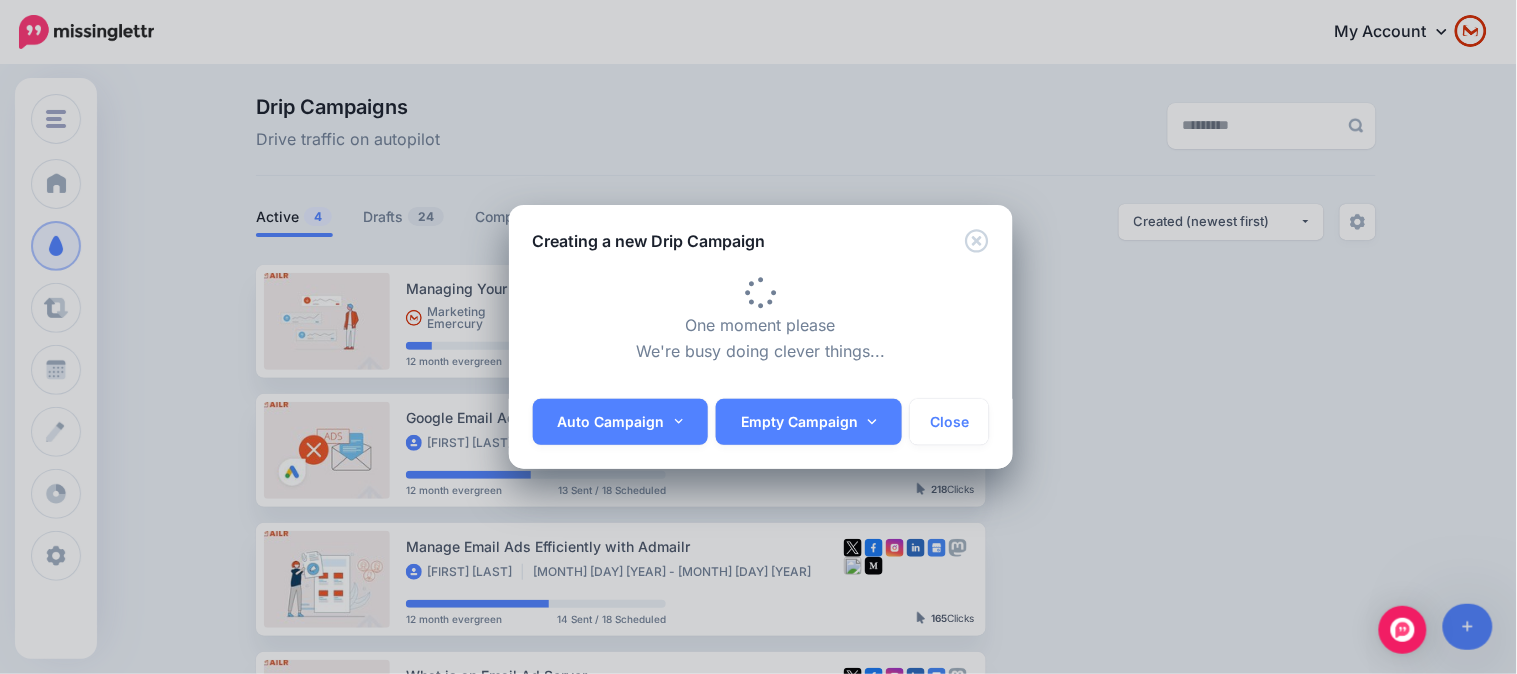 type on "**********" 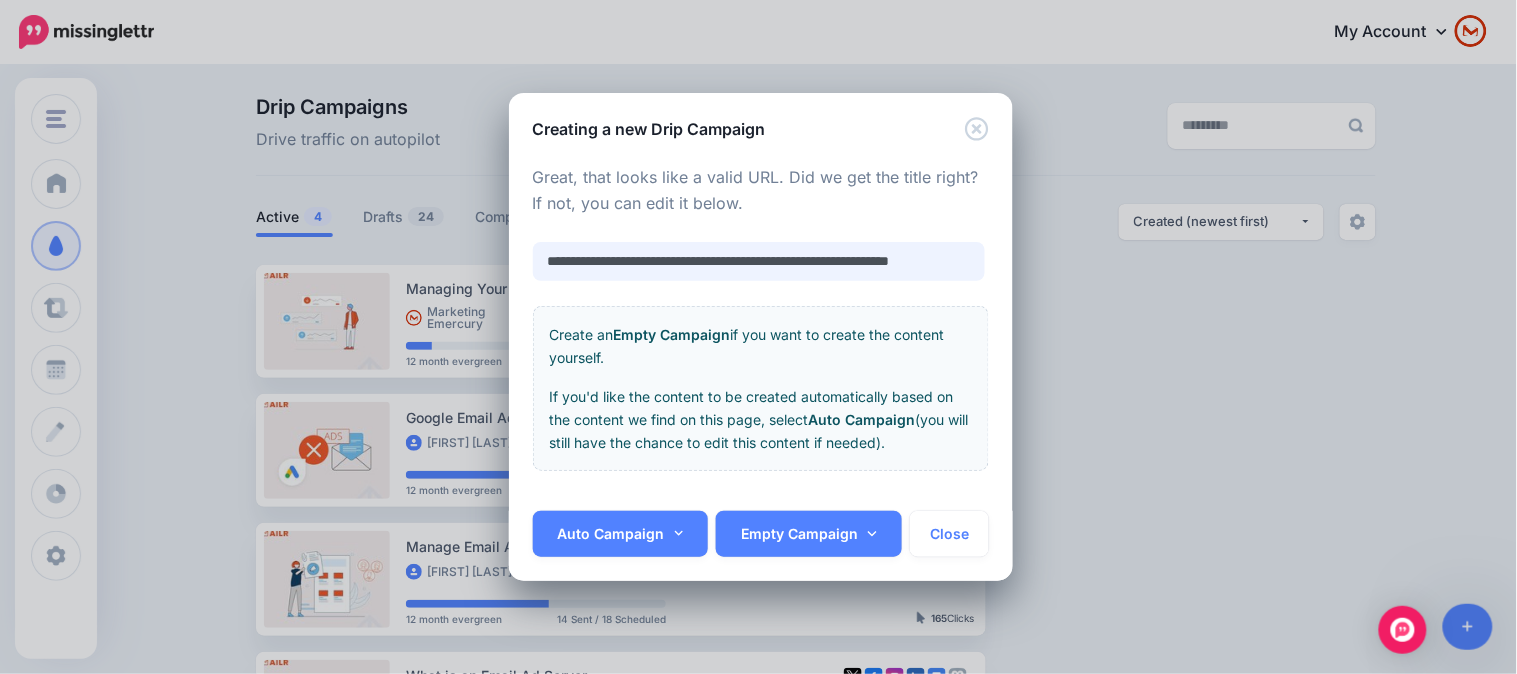 scroll, scrollTop: 0, scrollLeft: 53, axis: horizontal 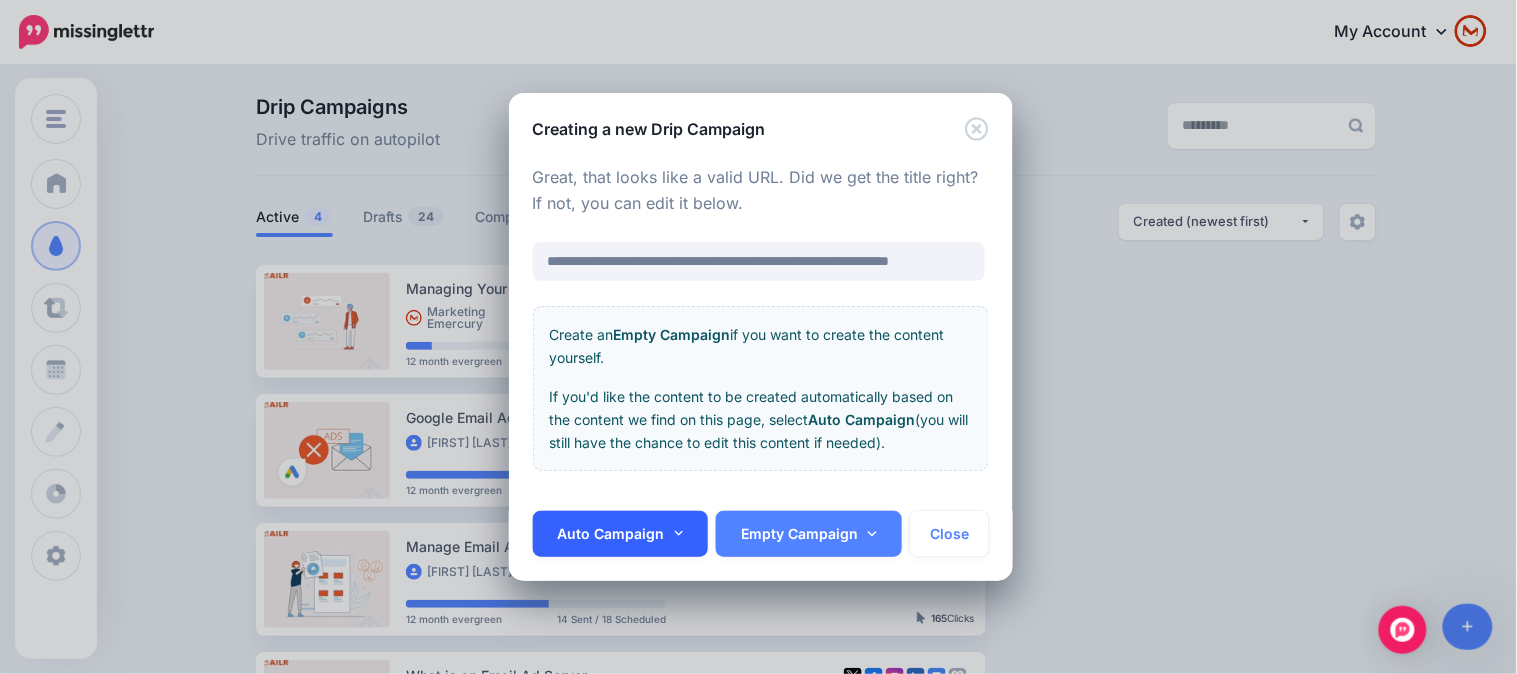 click on "Auto Campaign" at bounding box center [621, 534] 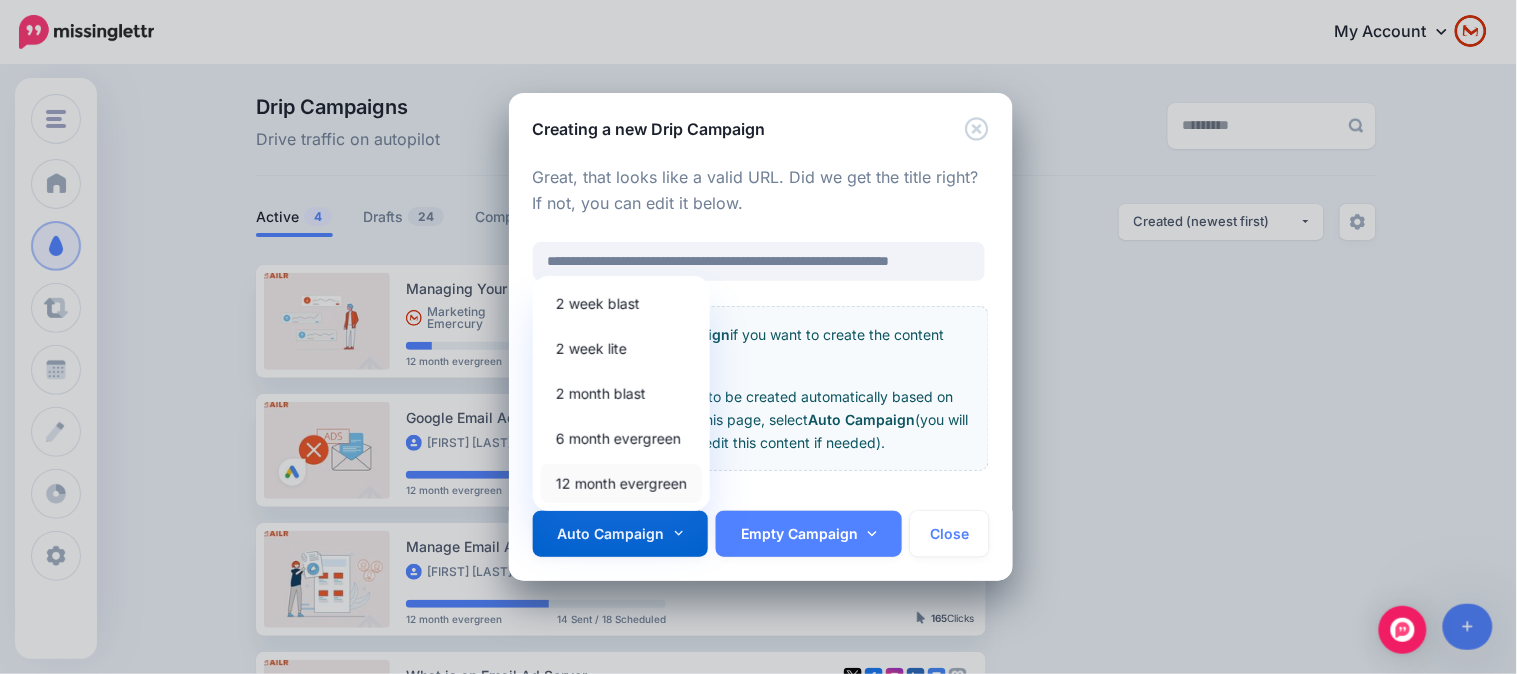click on "12 month evergreen" at bounding box center [621, 483] 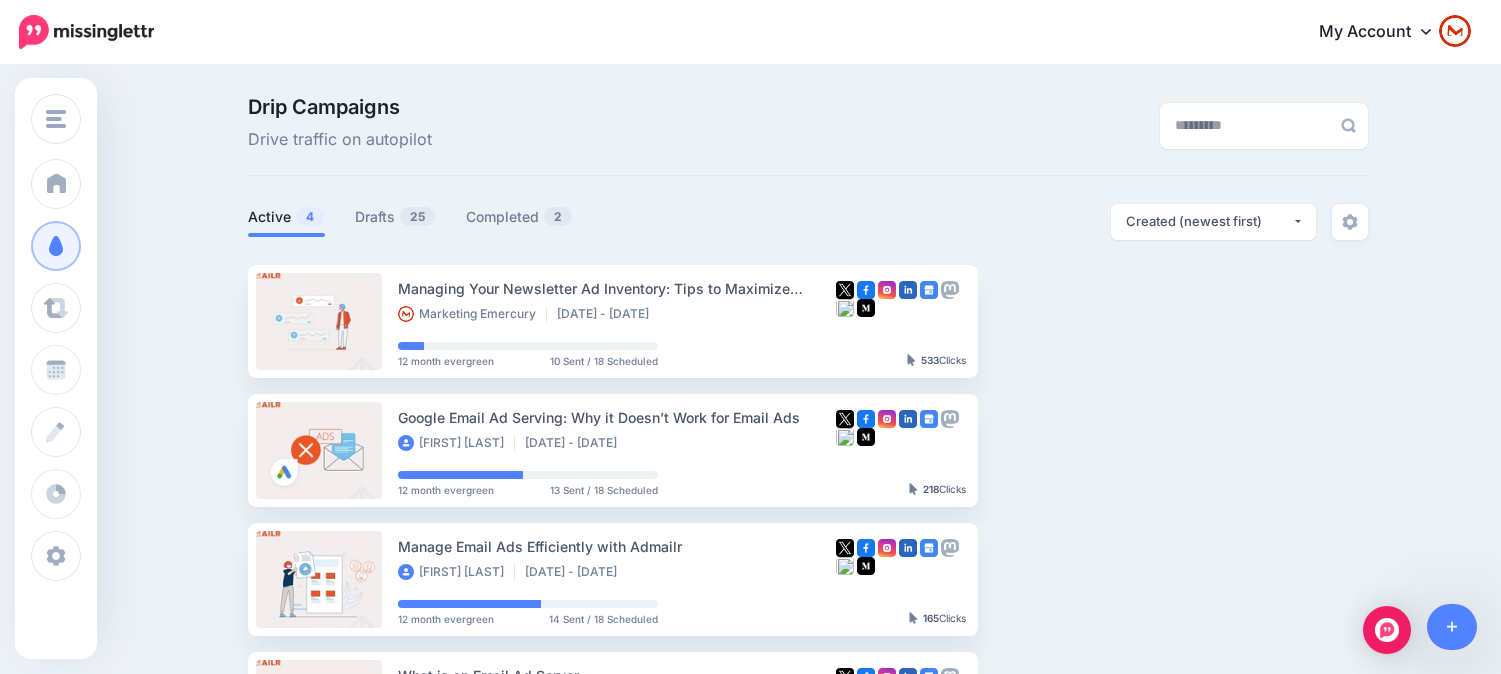 scroll, scrollTop: 0, scrollLeft: 0, axis: both 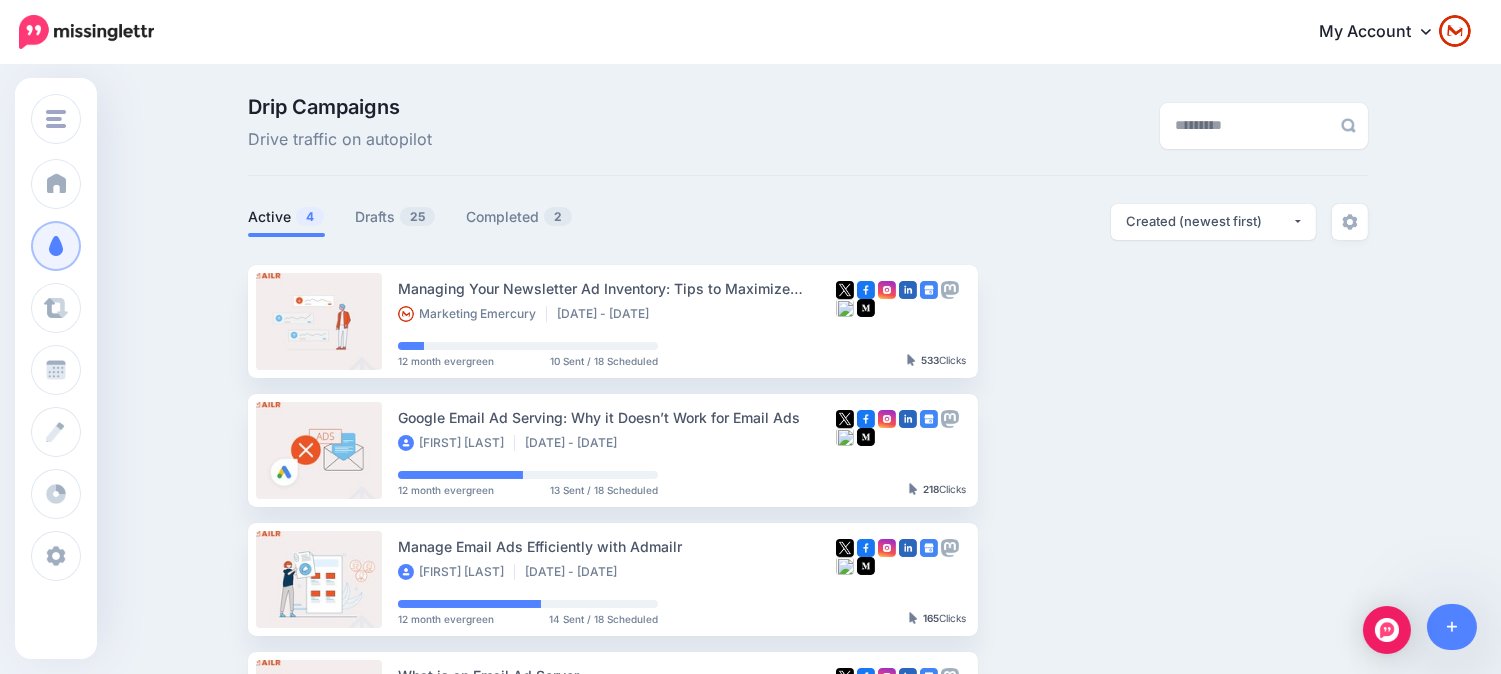 click on "Drip Campaigns
Drive traffic on autopilot
Active  4
25" at bounding box center [808, 431] 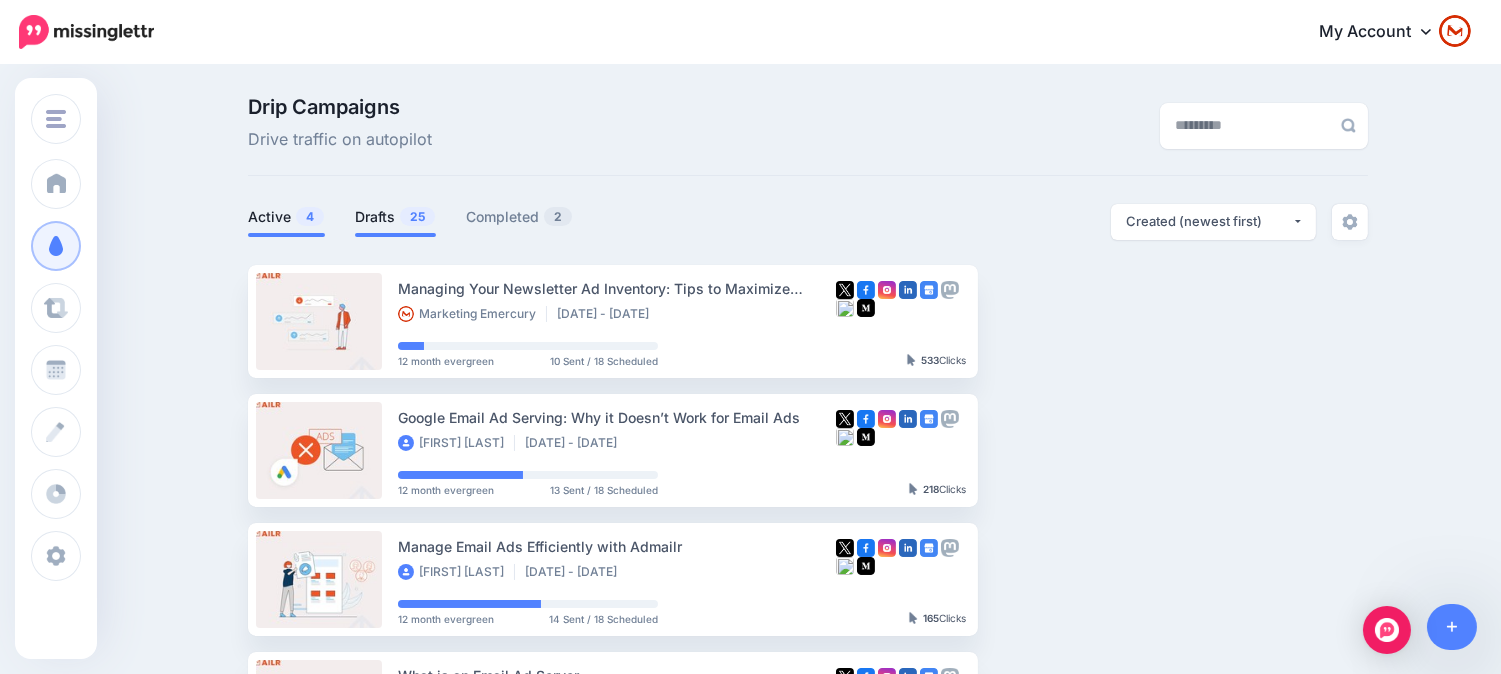 click on "25" at bounding box center [417, 216] 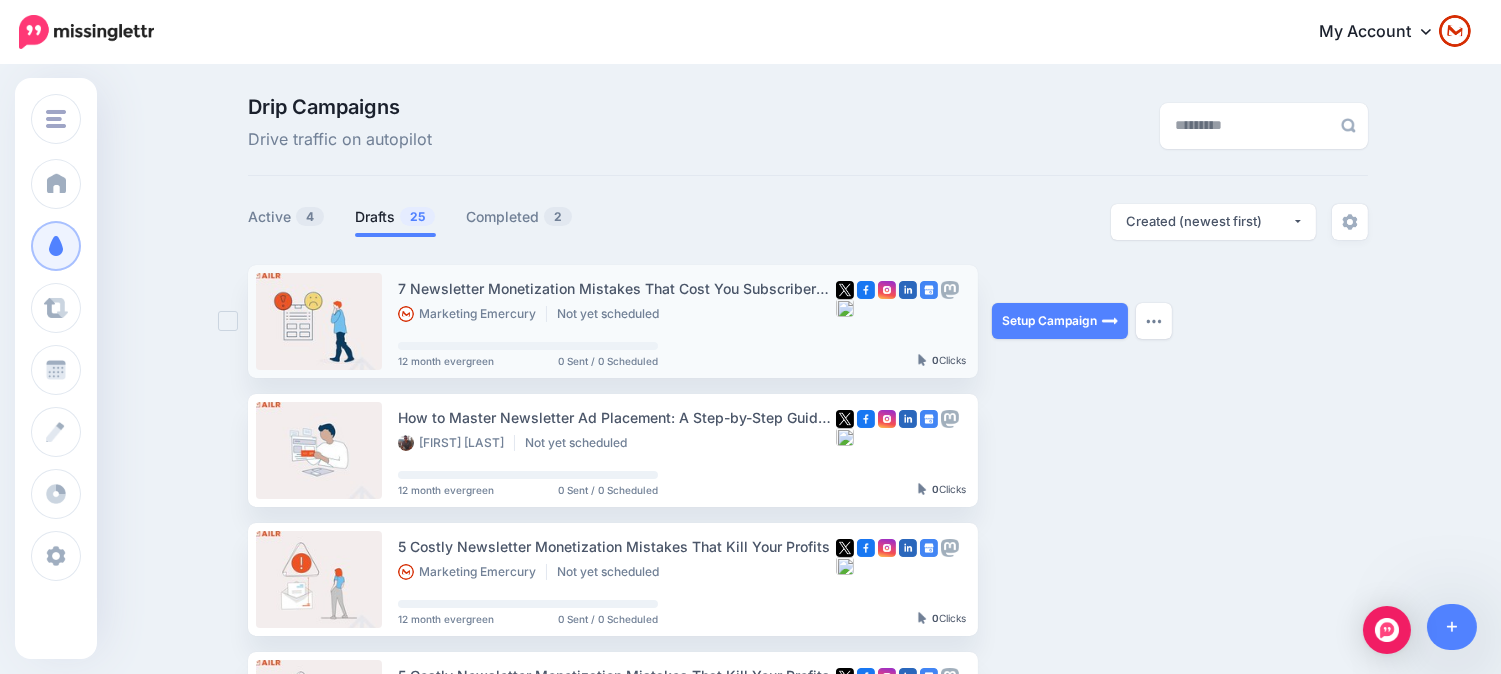 click on "Setup Campaign
Review Campaign
Regenerate Campaign
Update Source URL
Regenerate shortened URL
View Original Source
Delete Campaign" at bounding box center (1067, 321) 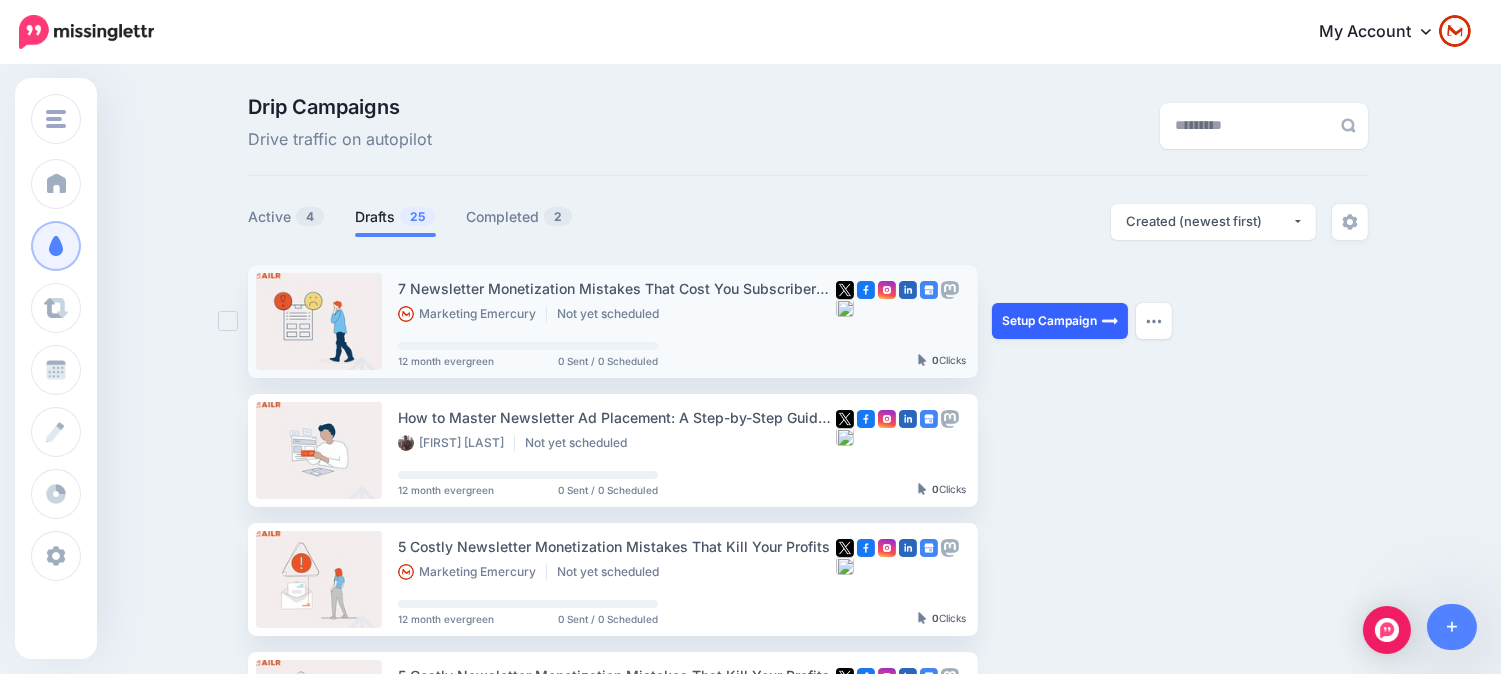 click on "Setup Campaign" at bounding box center [1060, 321] 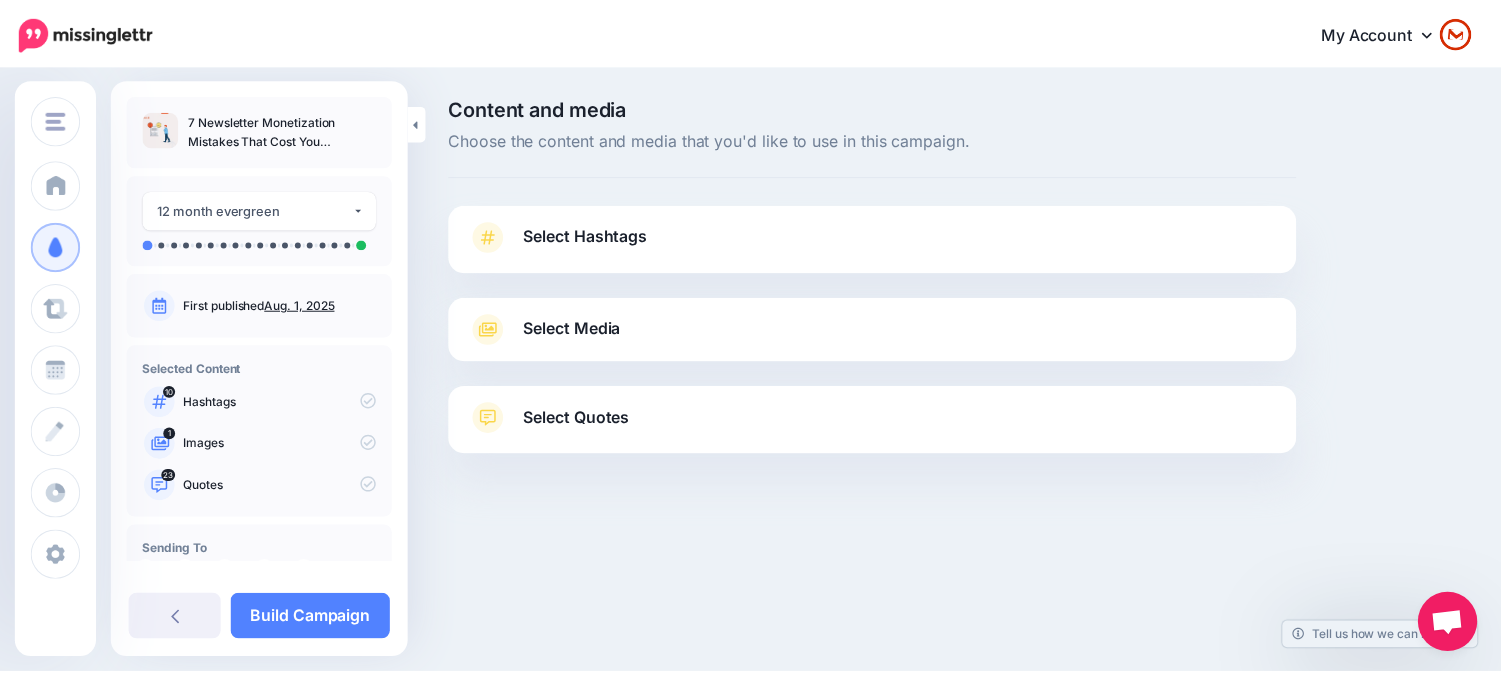 scroll, scrollTop: 0, scrollLeft: 0, axis: both 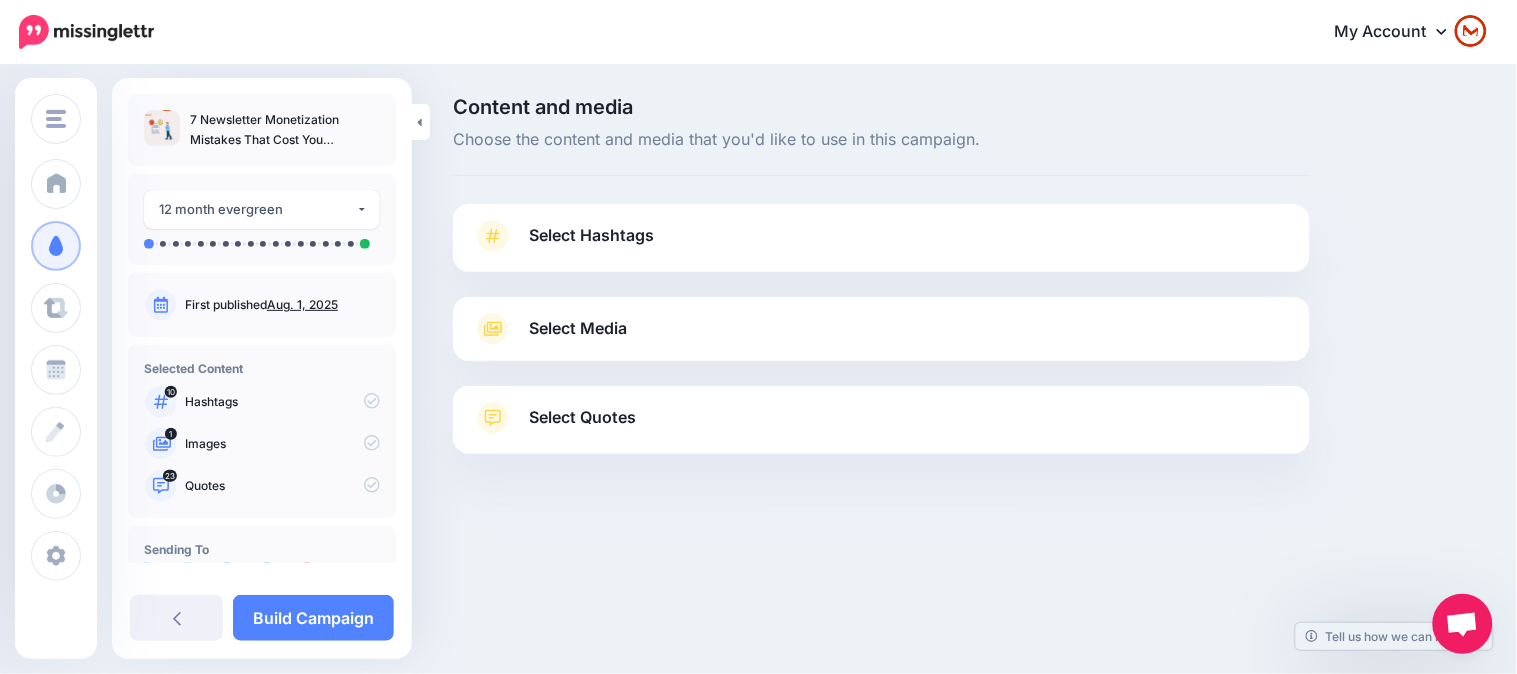 click on "Select Hashtags" at bounding box center [881, 246] 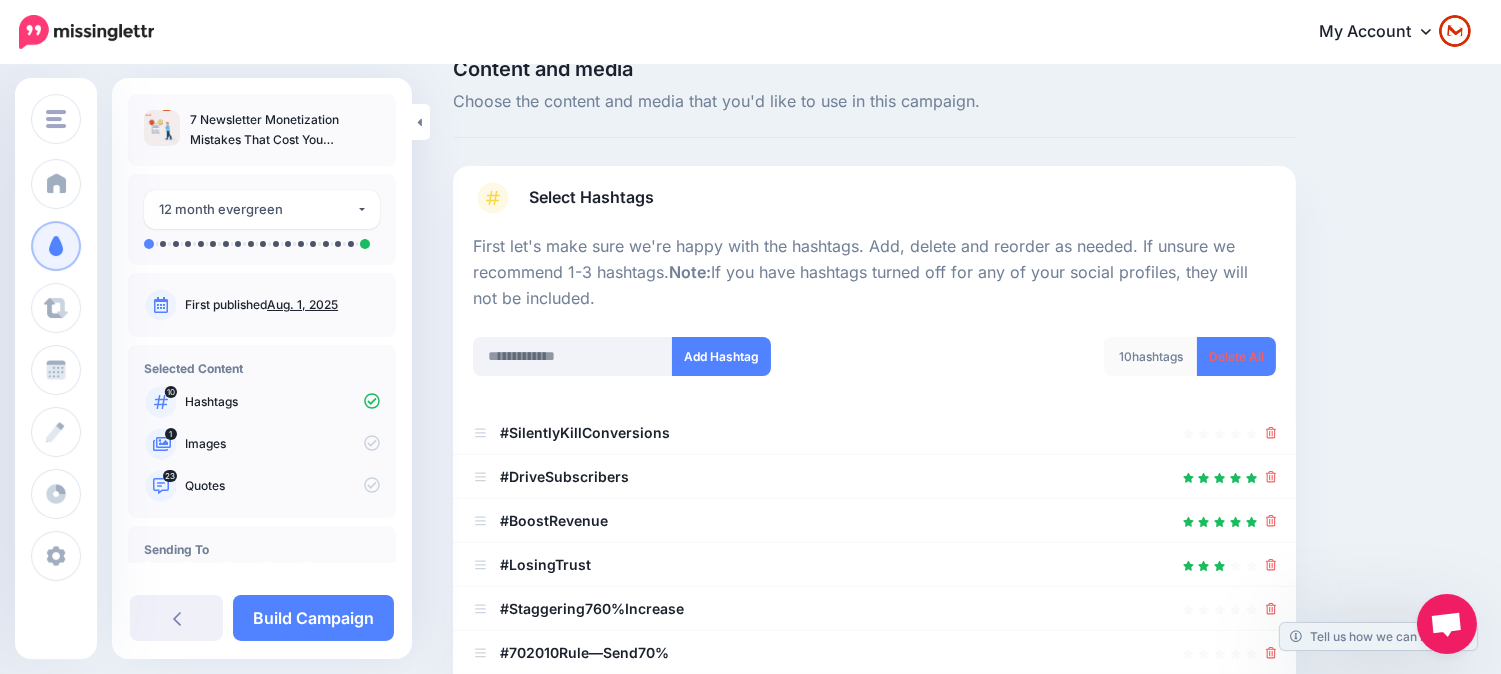 scroll, scrollTop: 0, scrollLeft: 0, axis: both 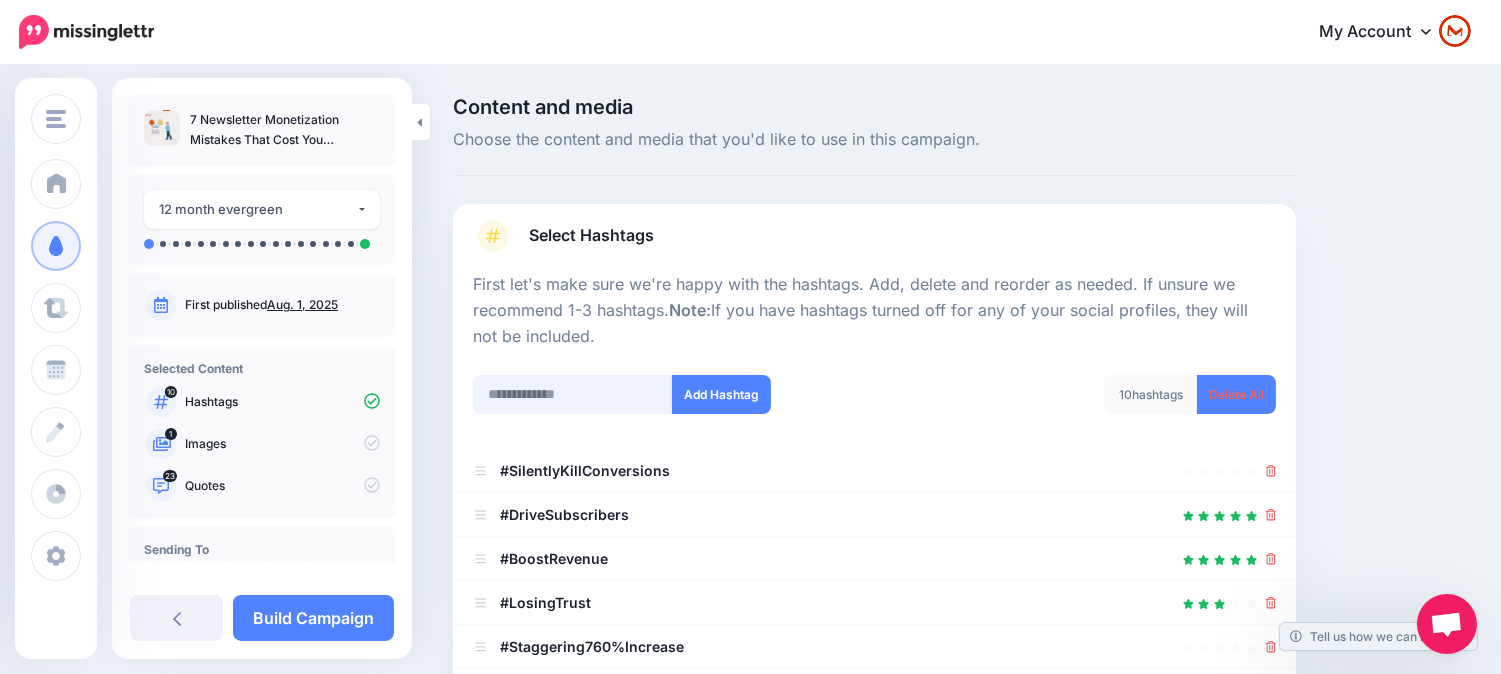 click at bounding box center [573, 394] 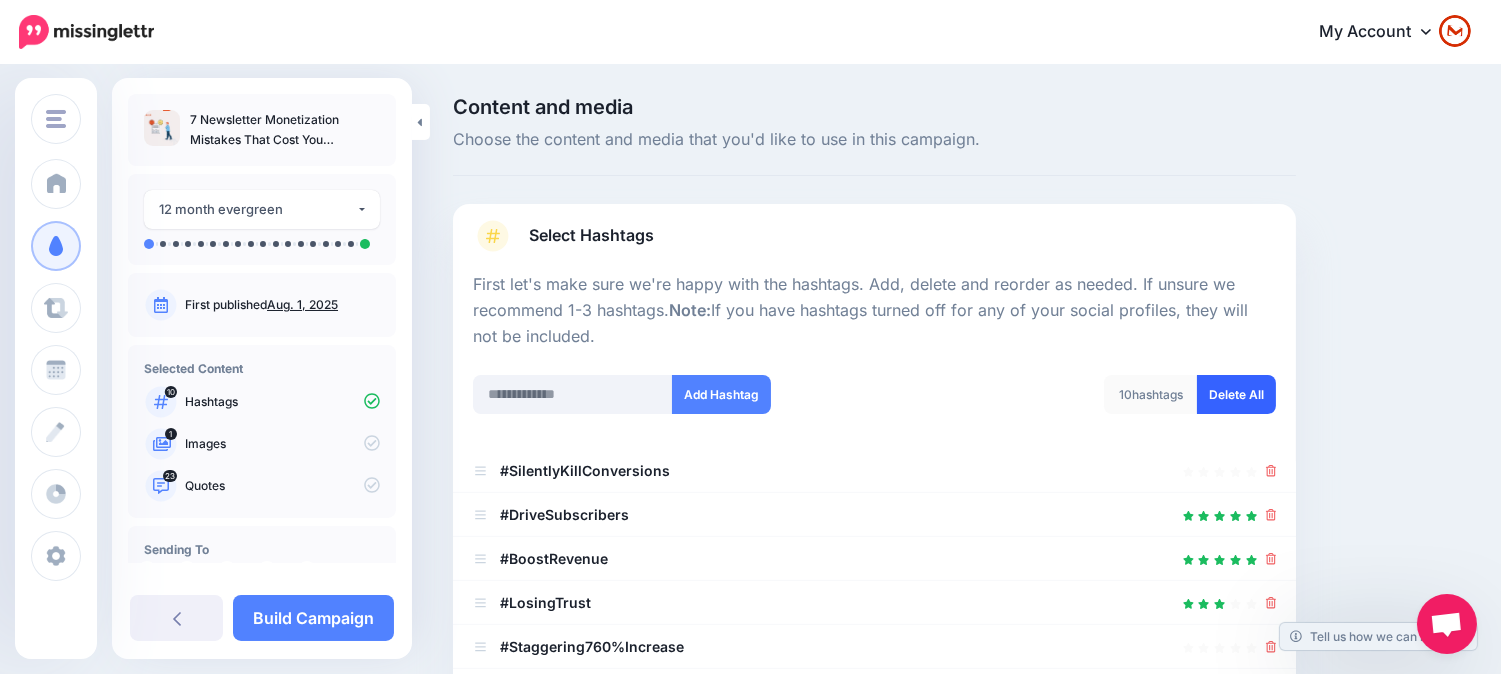 click on "Delete All" at bounding box center [1236, 394] 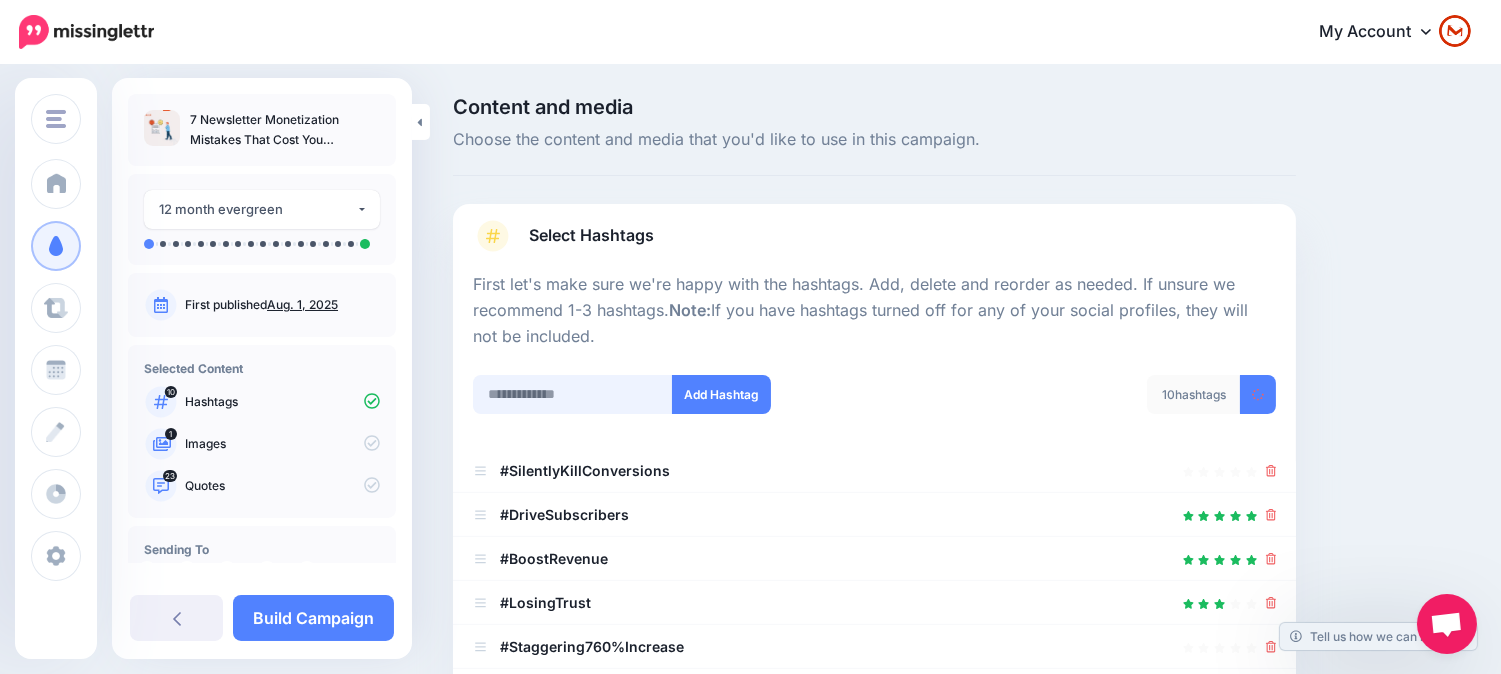 click at bounding box center [573, 394] 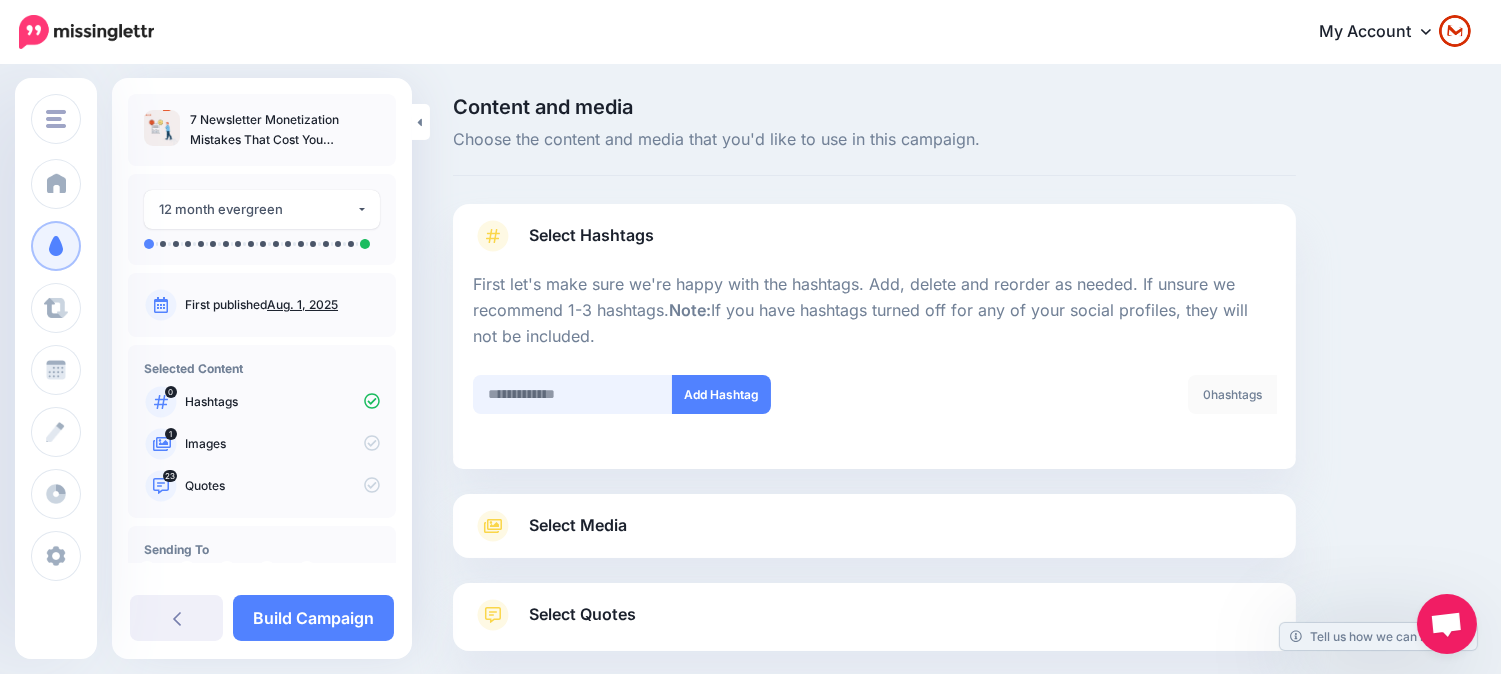 scroll, scrollTop: 106, scrollLeft: 0, axis: vertical 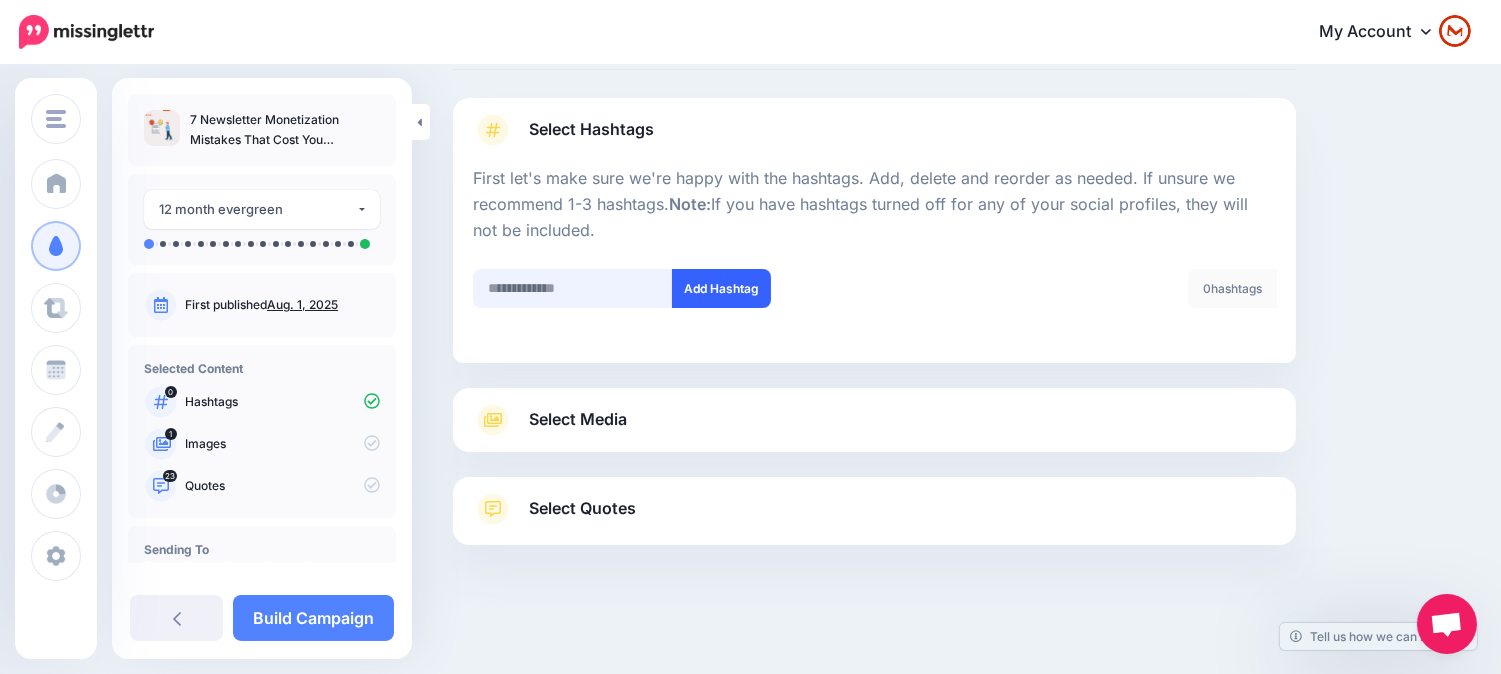paste on "**********" 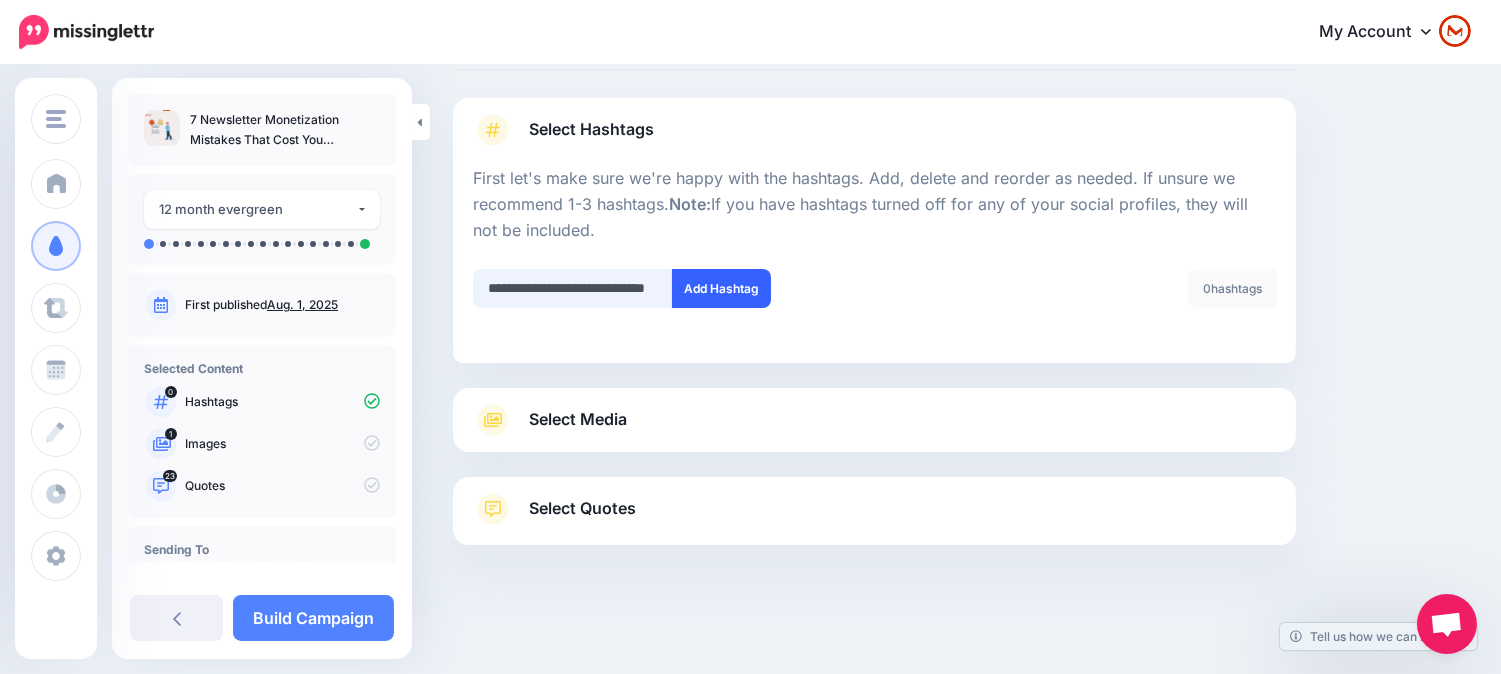 scroll, scrollTop: 0, scrollLeft: 55, axis: horizontal 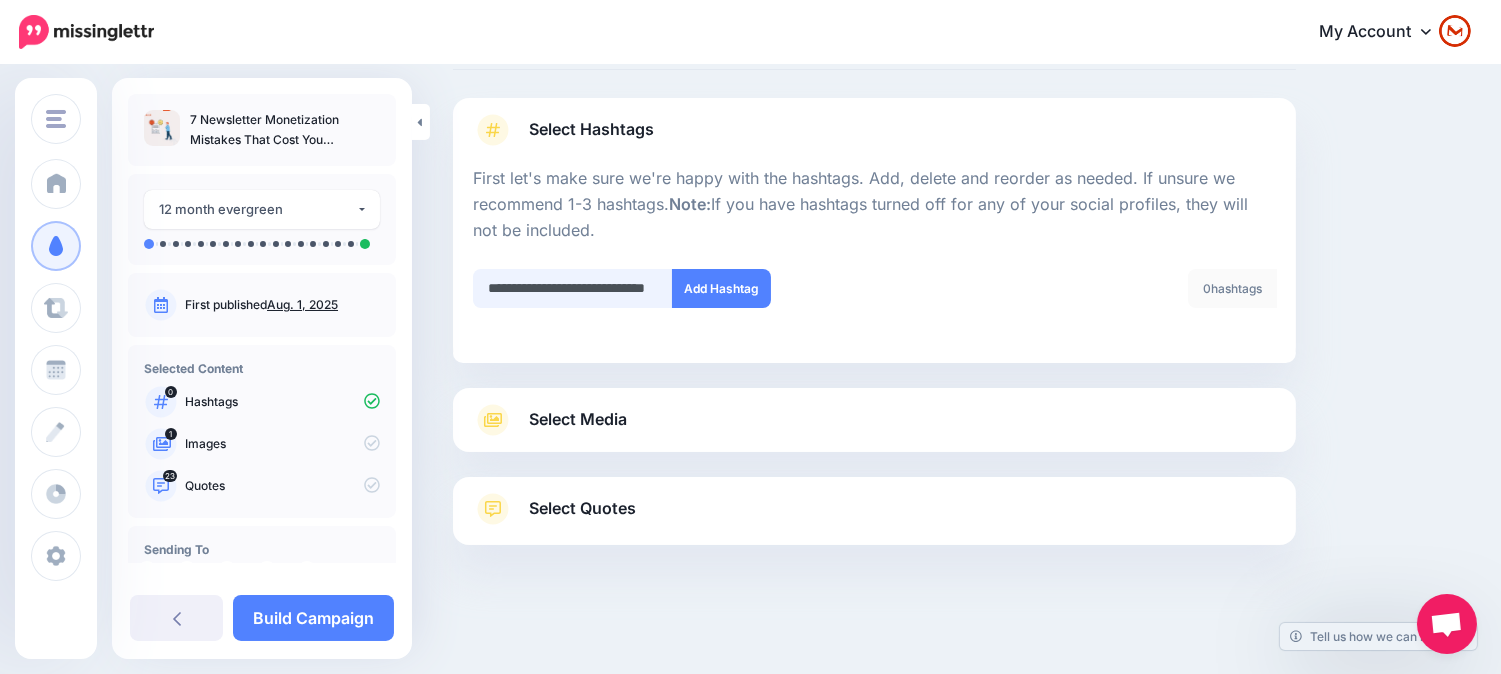 drag, startPoint x: 505, startPoint y: 292, endPoint x: 650, endPoint y: 292, distance: 145 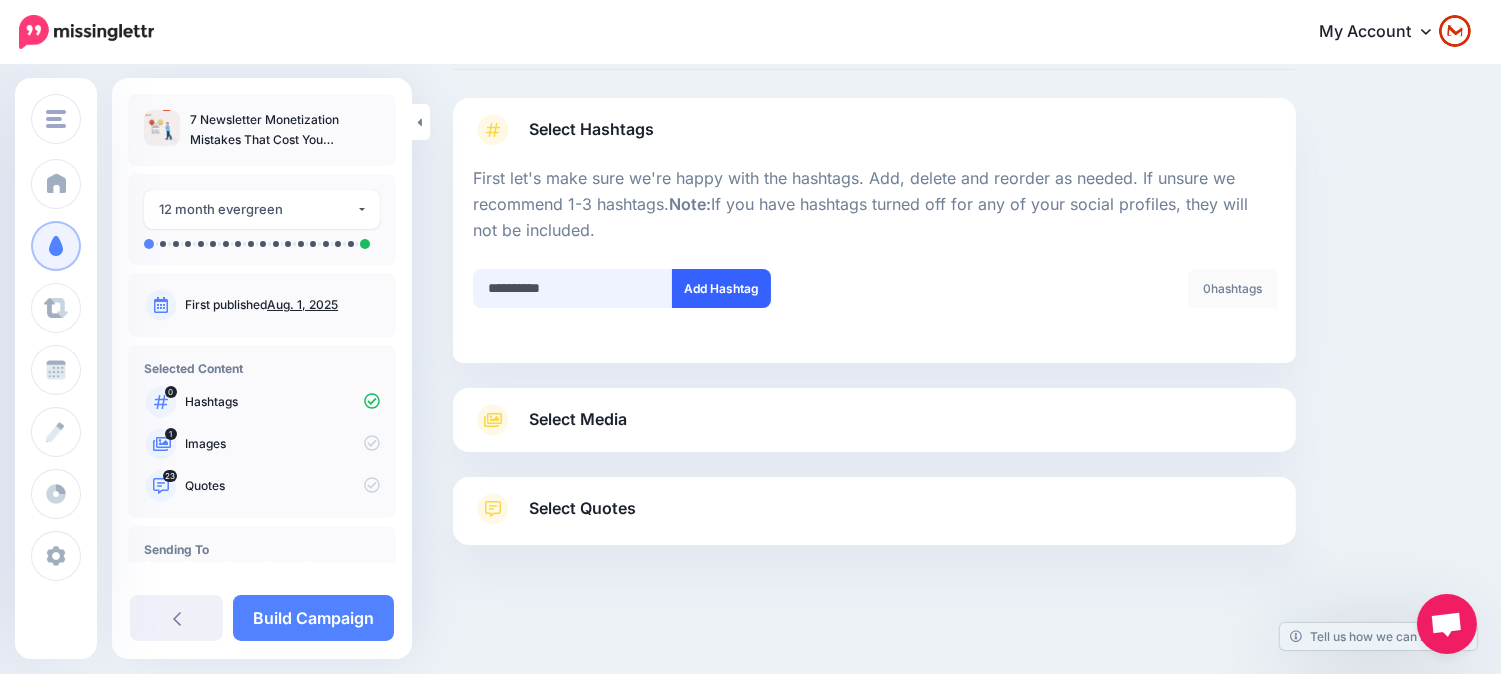 scroll, scrollTop: 0, scrollLeft: 0, axis: both 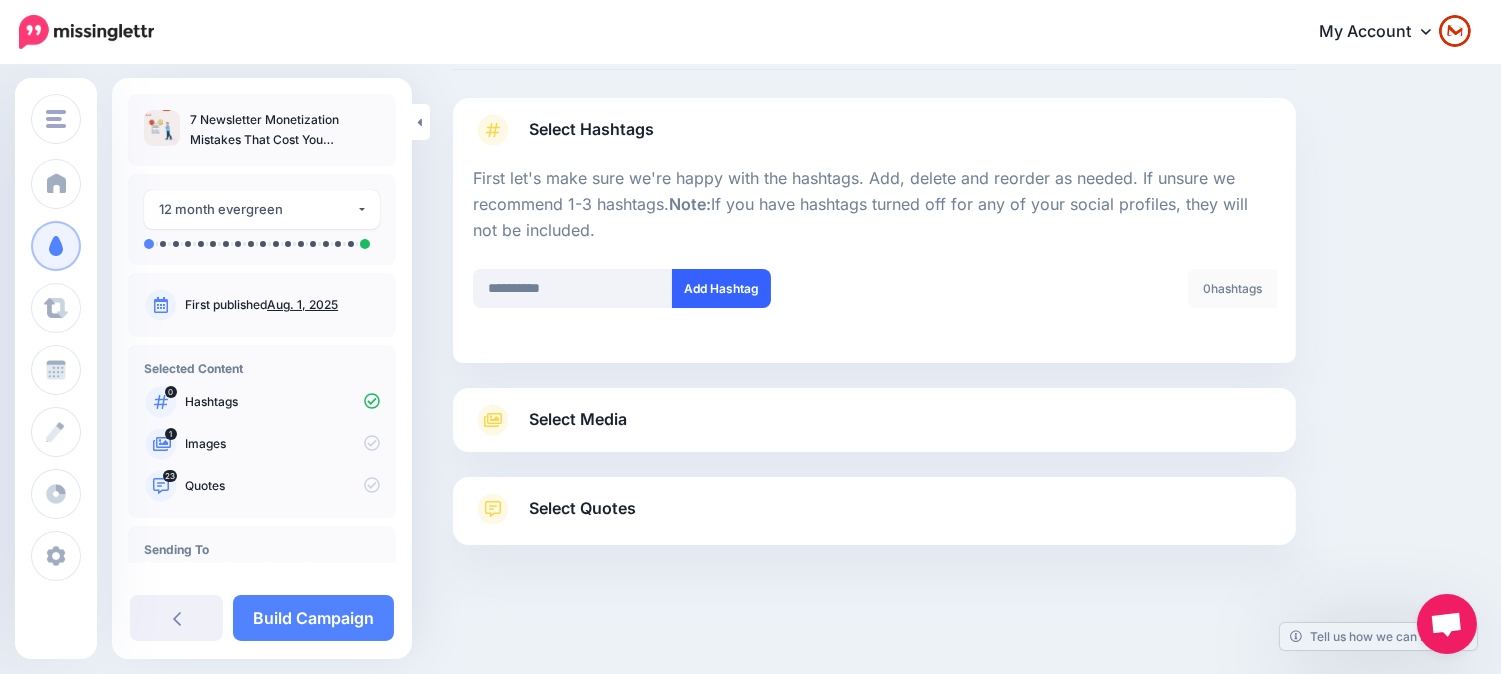 click on "Add Hashtag" at bounding box center [721, 288] 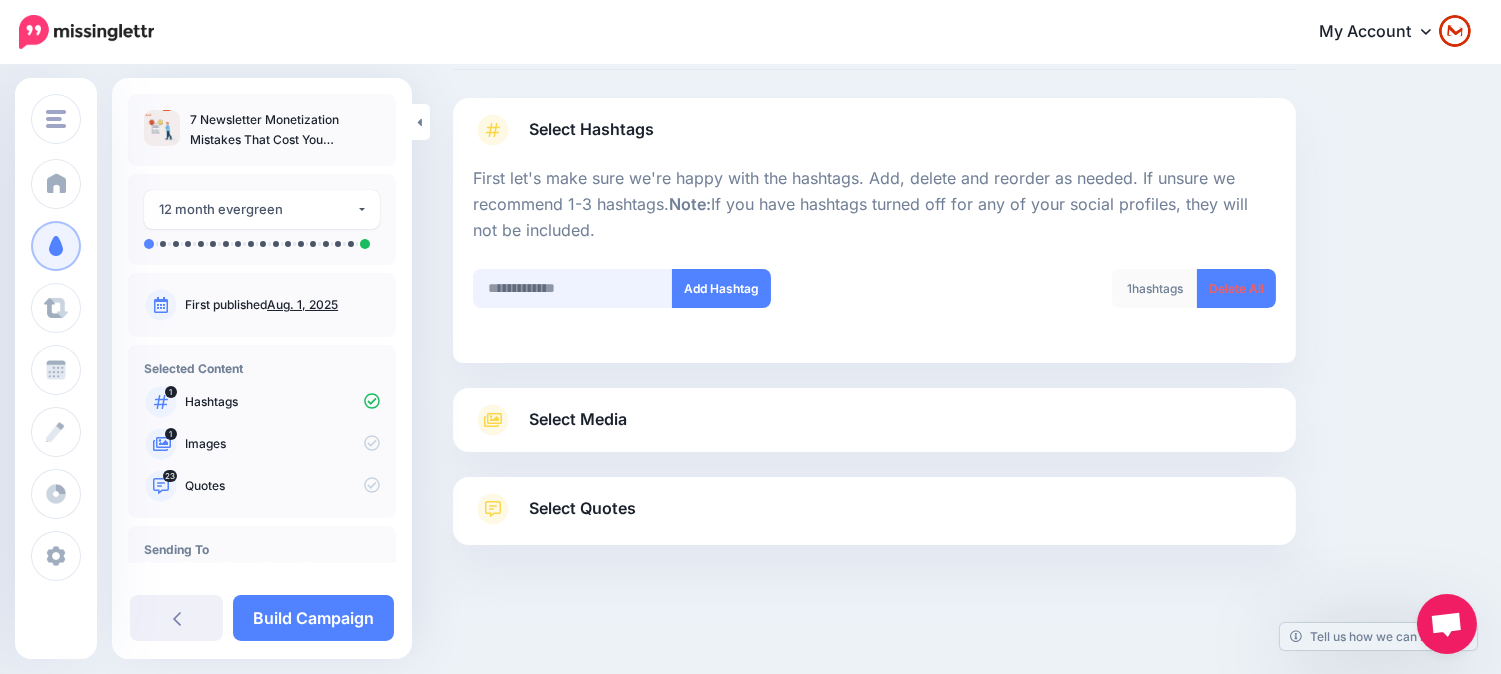 click at bounding box center (573, 288) 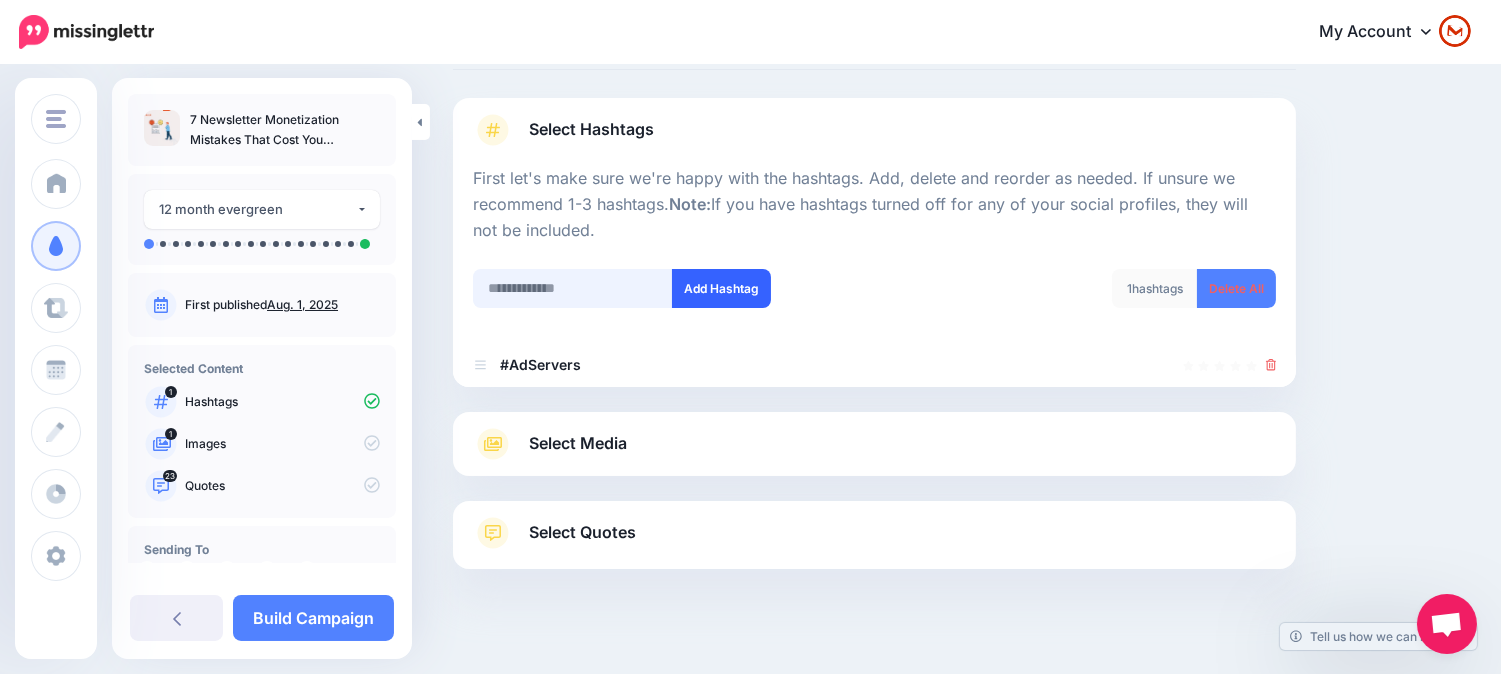 paste on "**********" 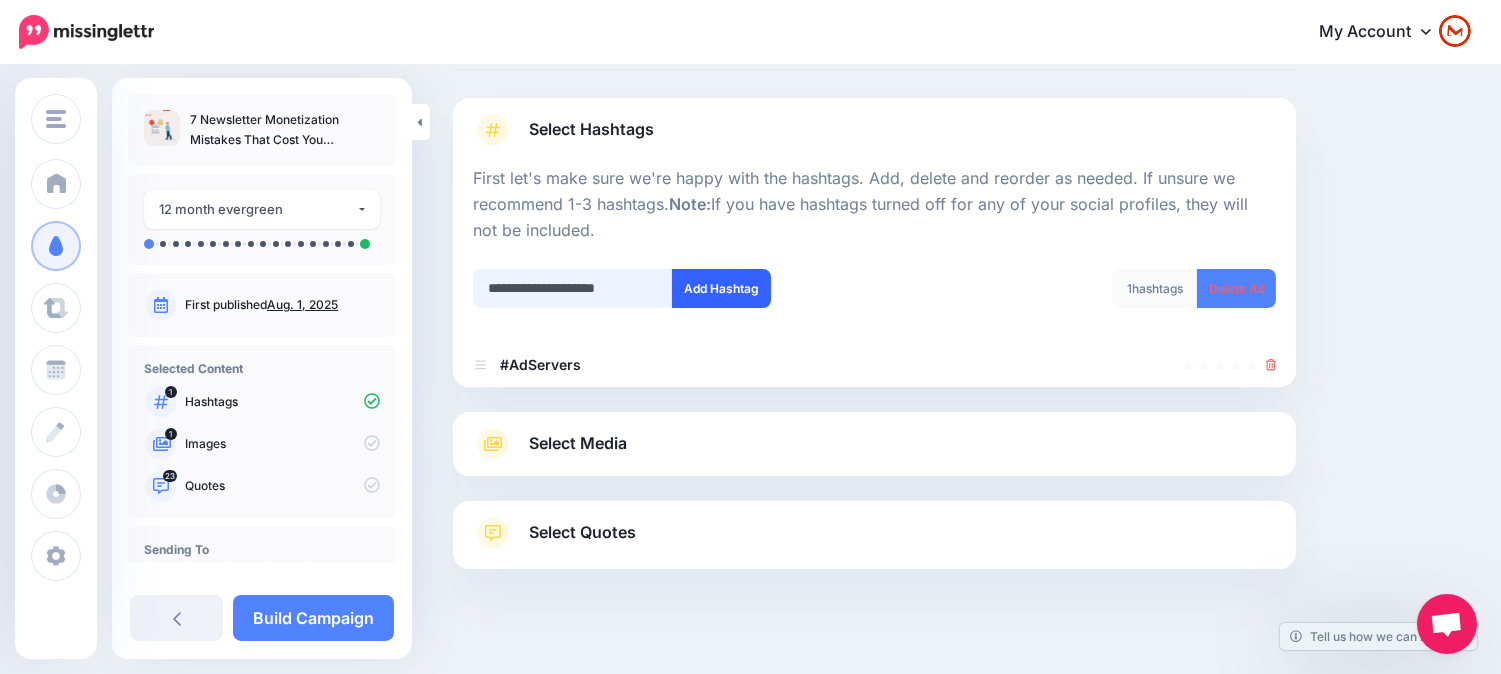 scroll, scrollTop: 130, scrollLeft: 0, axis: vertical 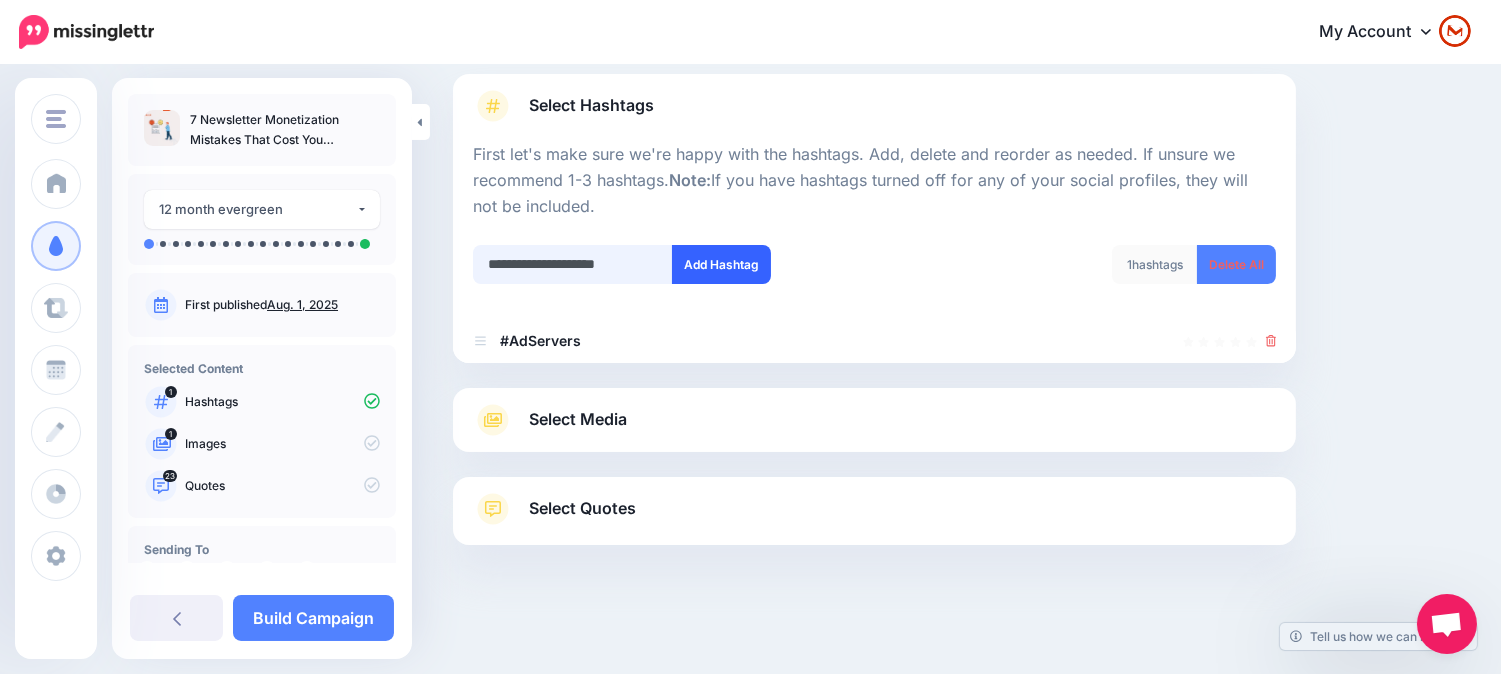 type on "**********" 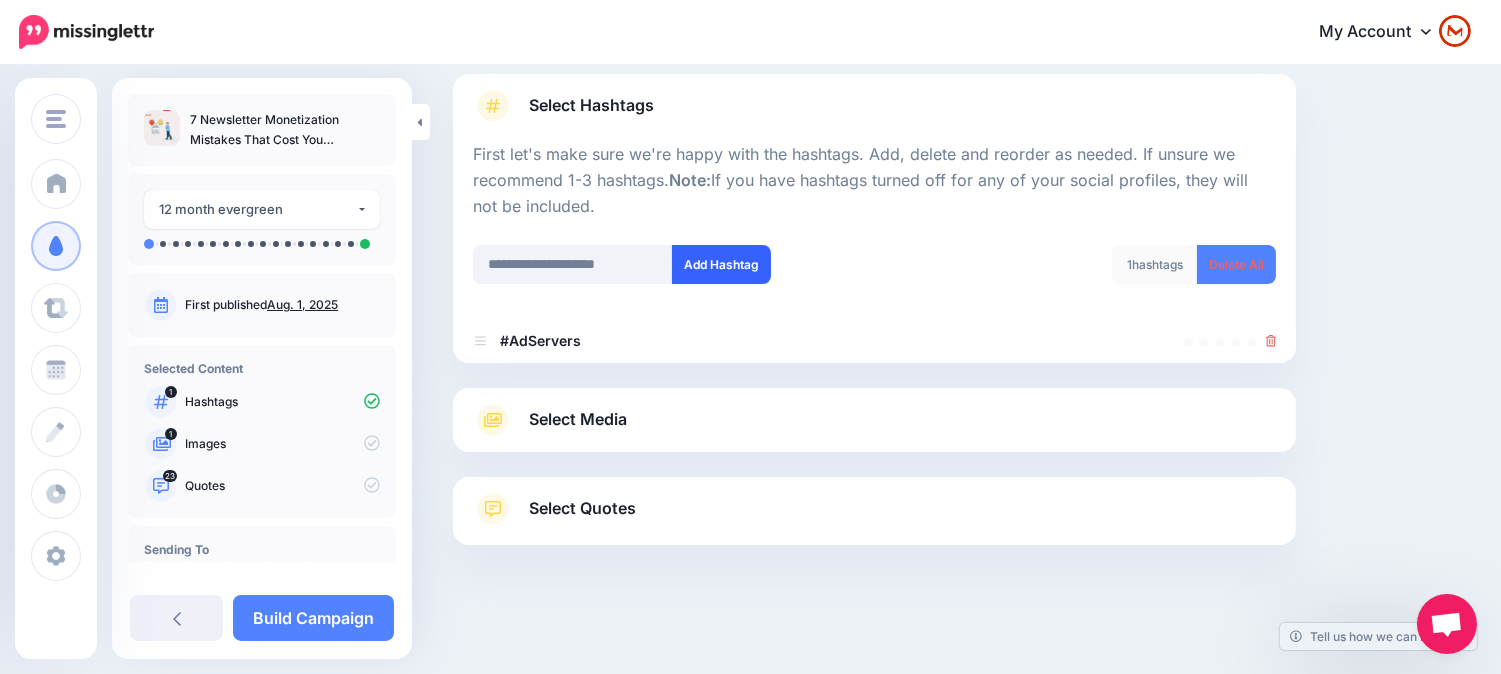 click on "Add Hashtag" at bounding box center (721, 264) 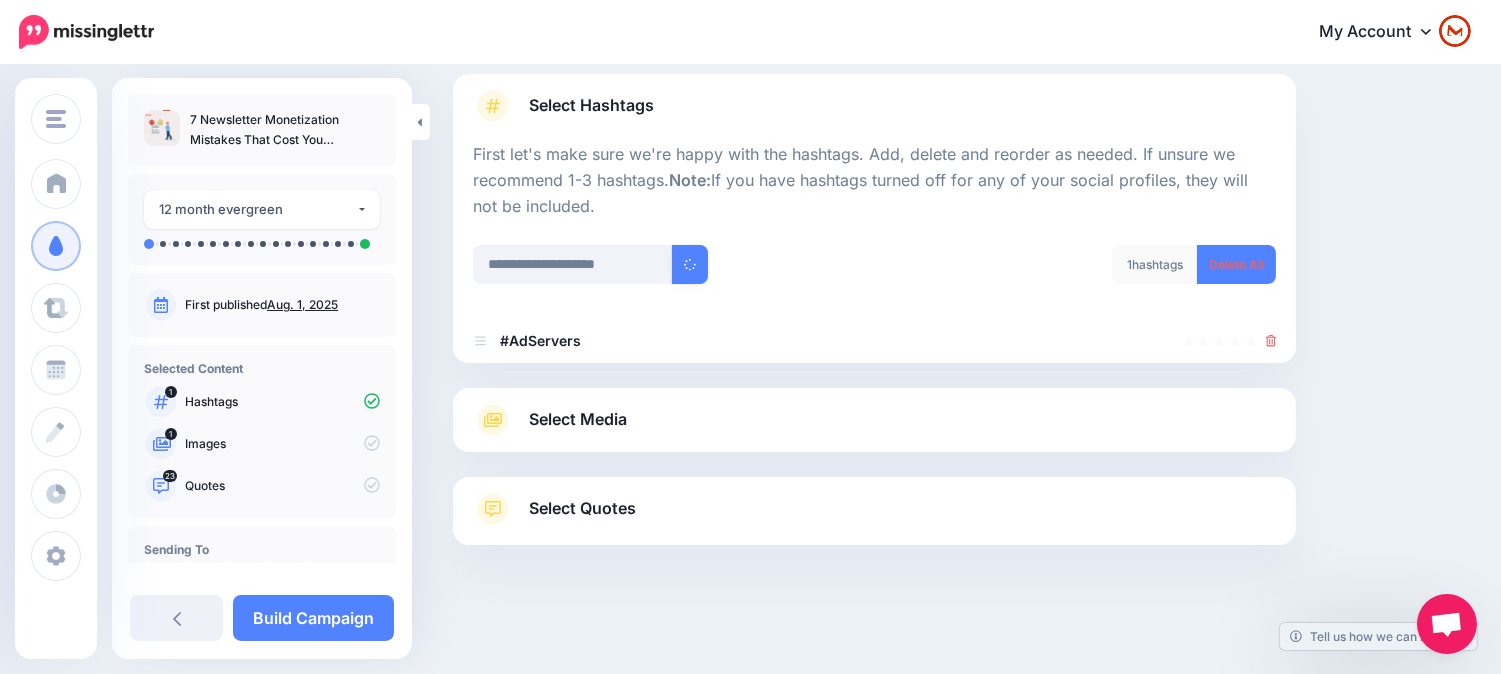 type 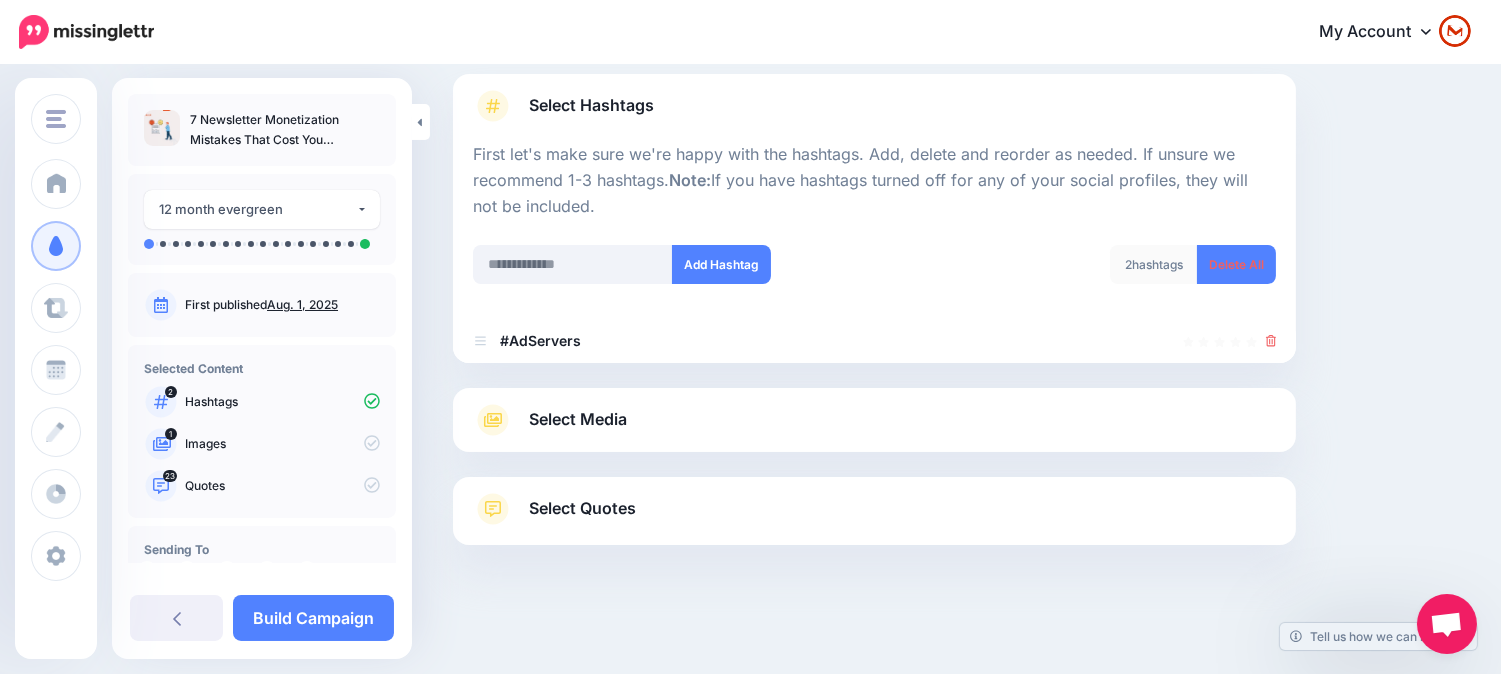 click on "Select Media" at bounding box center (874, 420) 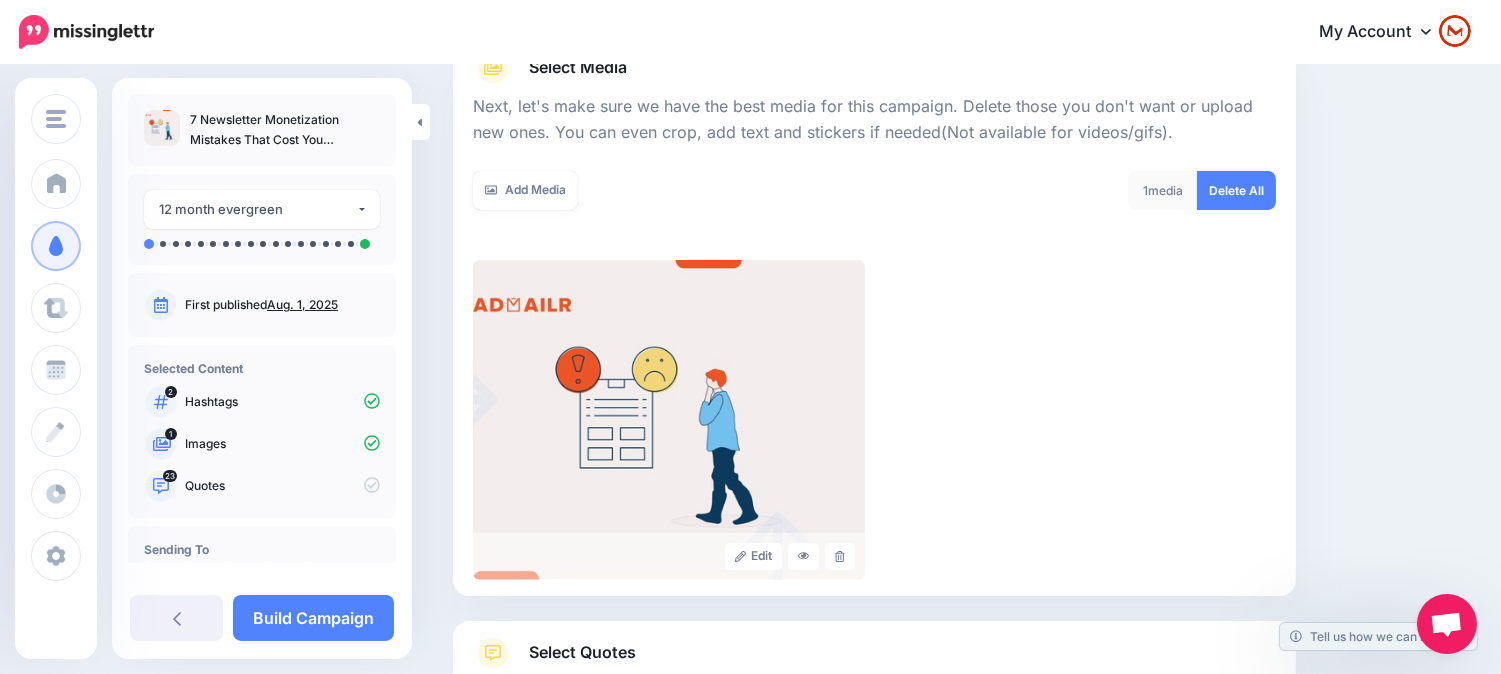 scroll, scrollTop: 222, scrollLeft: 0, axis: vertical 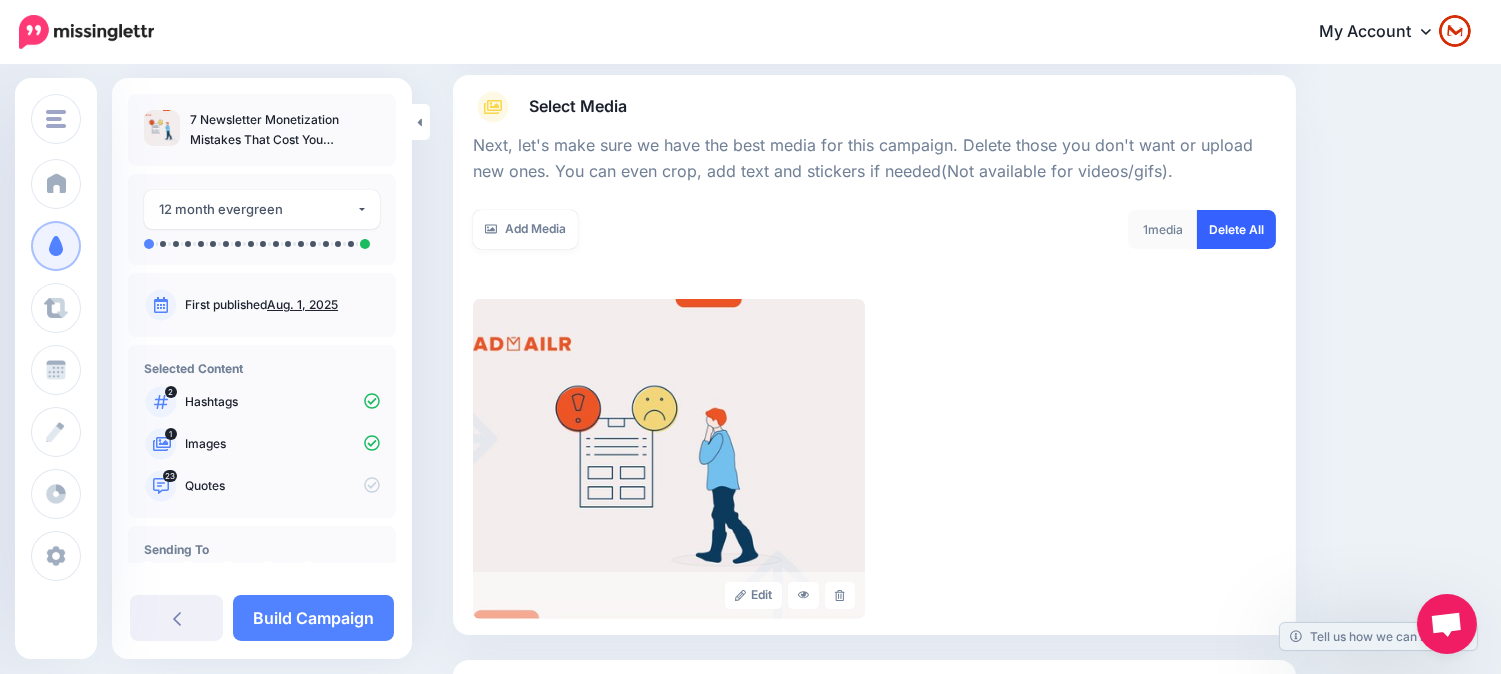 click on "Delete All" at bounding box center (1236, 229) 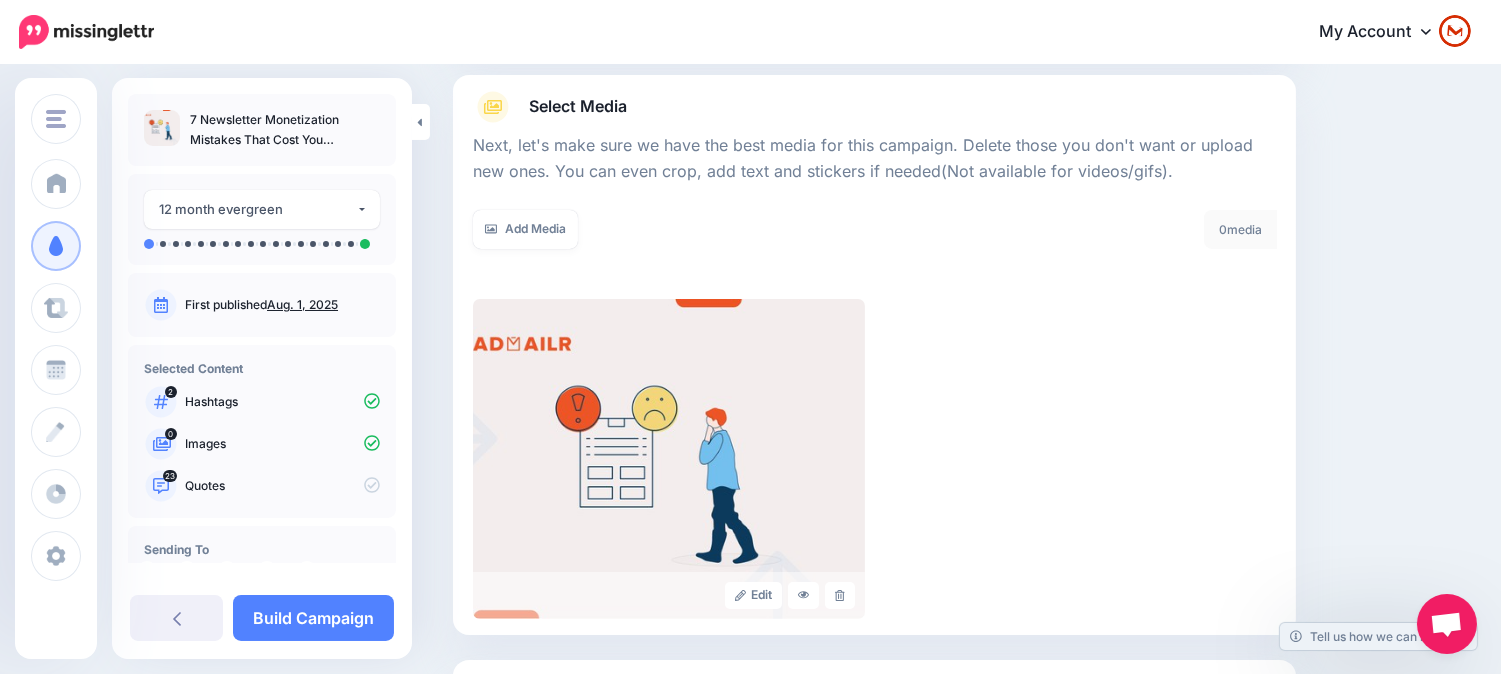 scroll, scrollTop: 85, scrollLeft: 0, axis: vertical 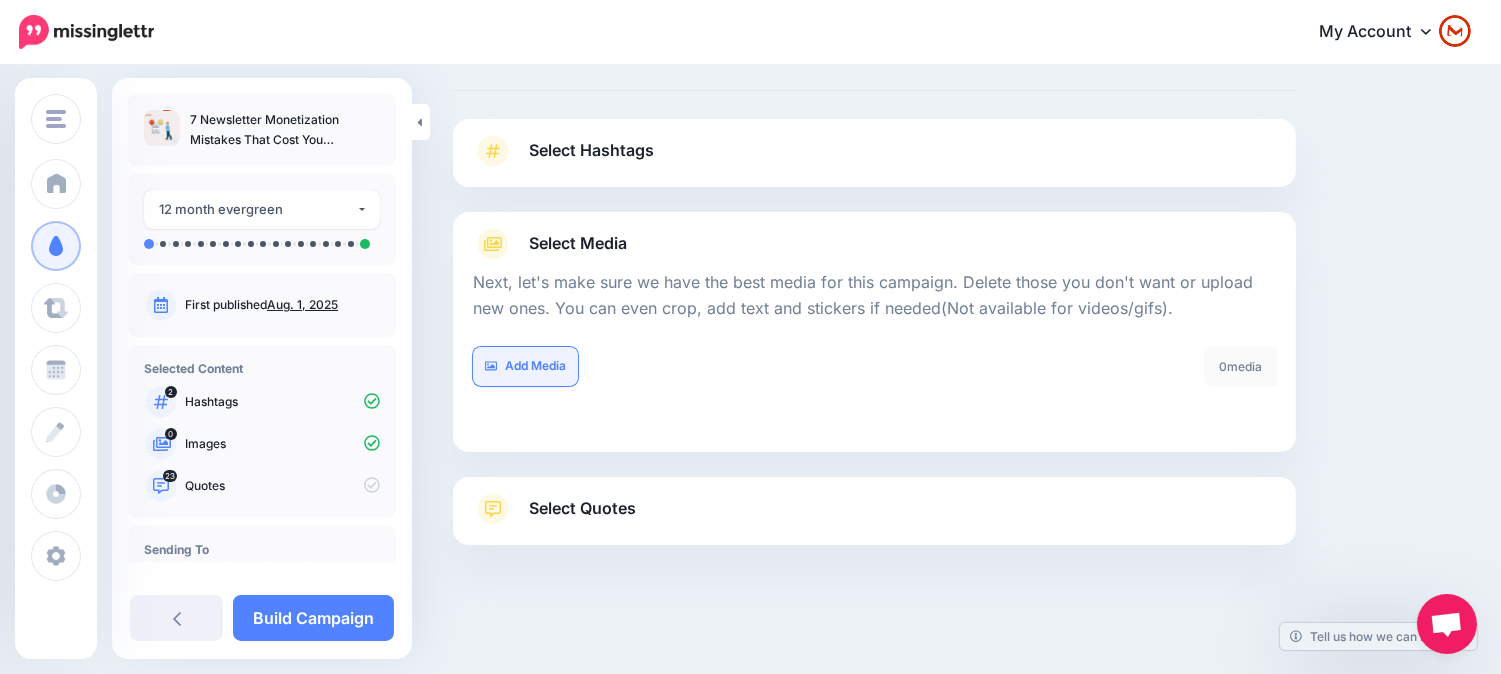 click on "Add Media" at bounding box center [525, 366] 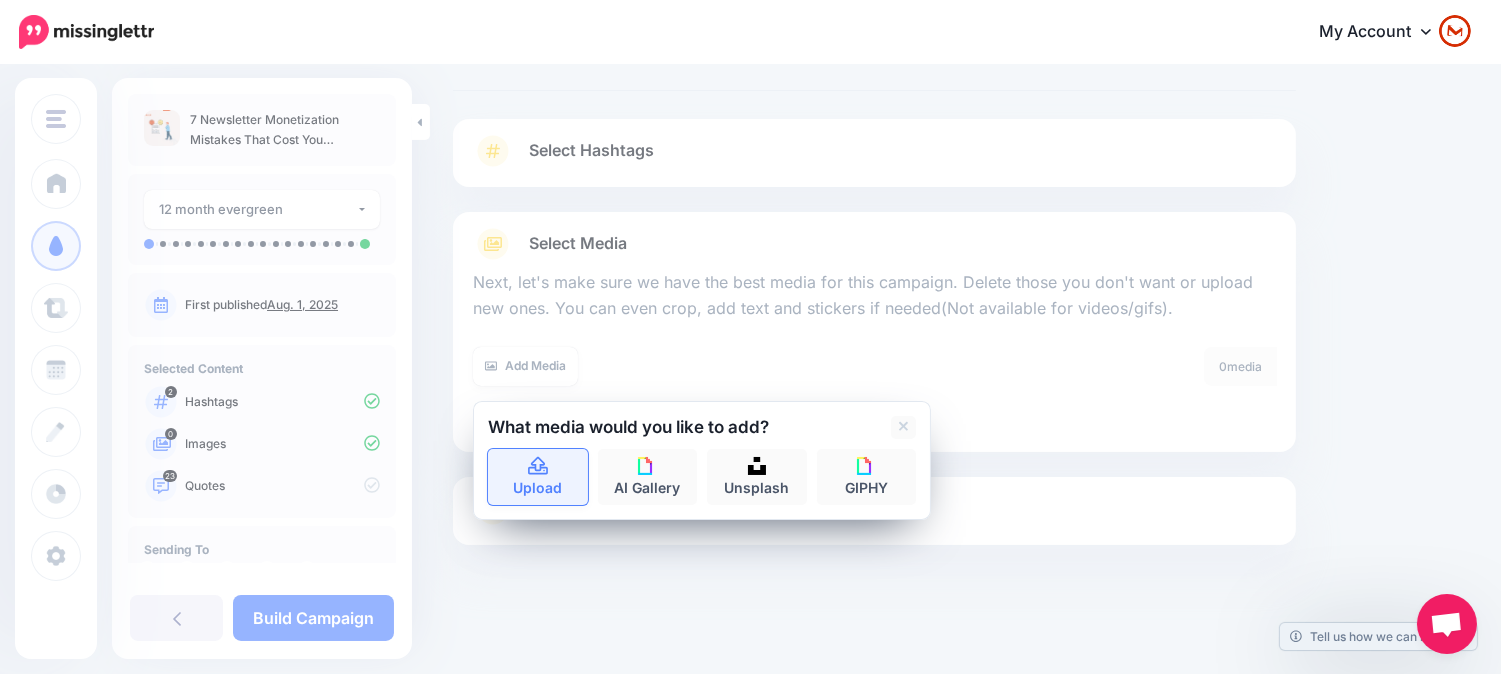click 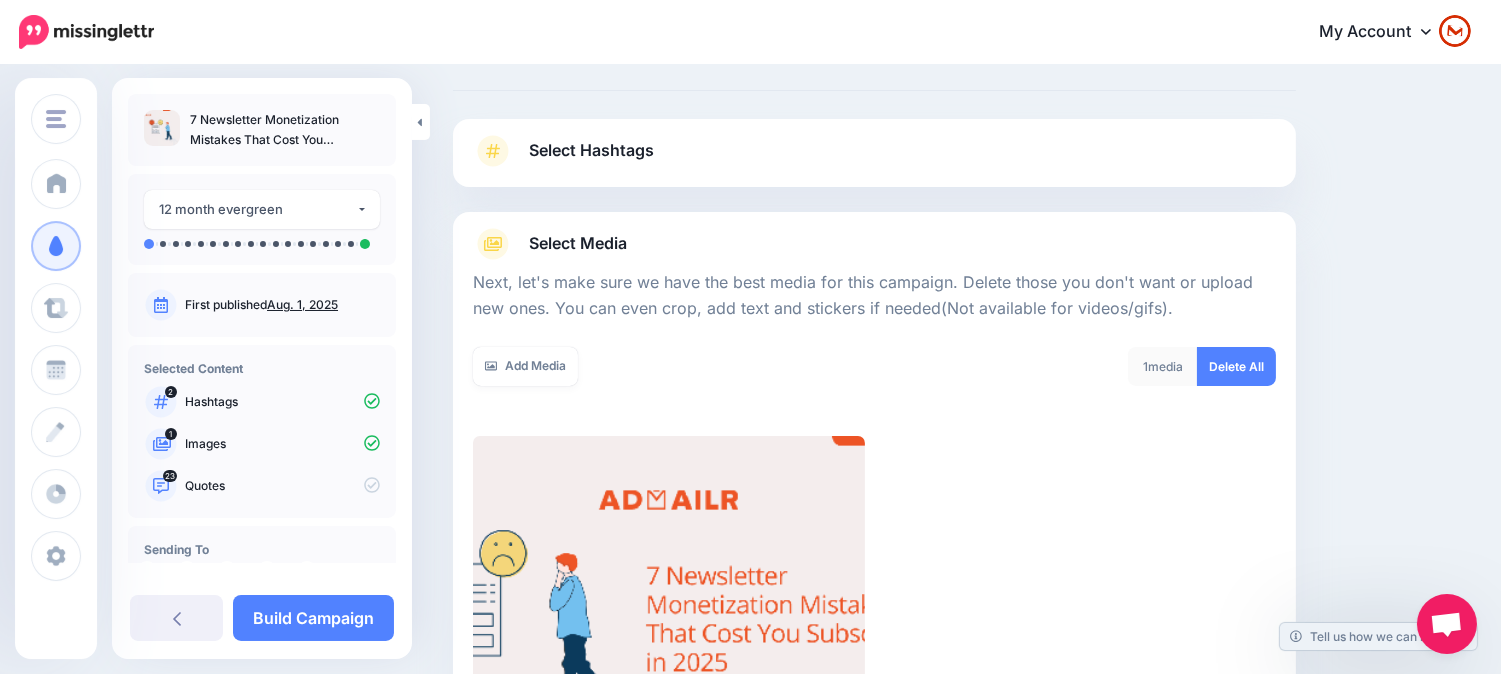 scroll, scrollTop: 405, scrollLeft: 0, axis: vertical 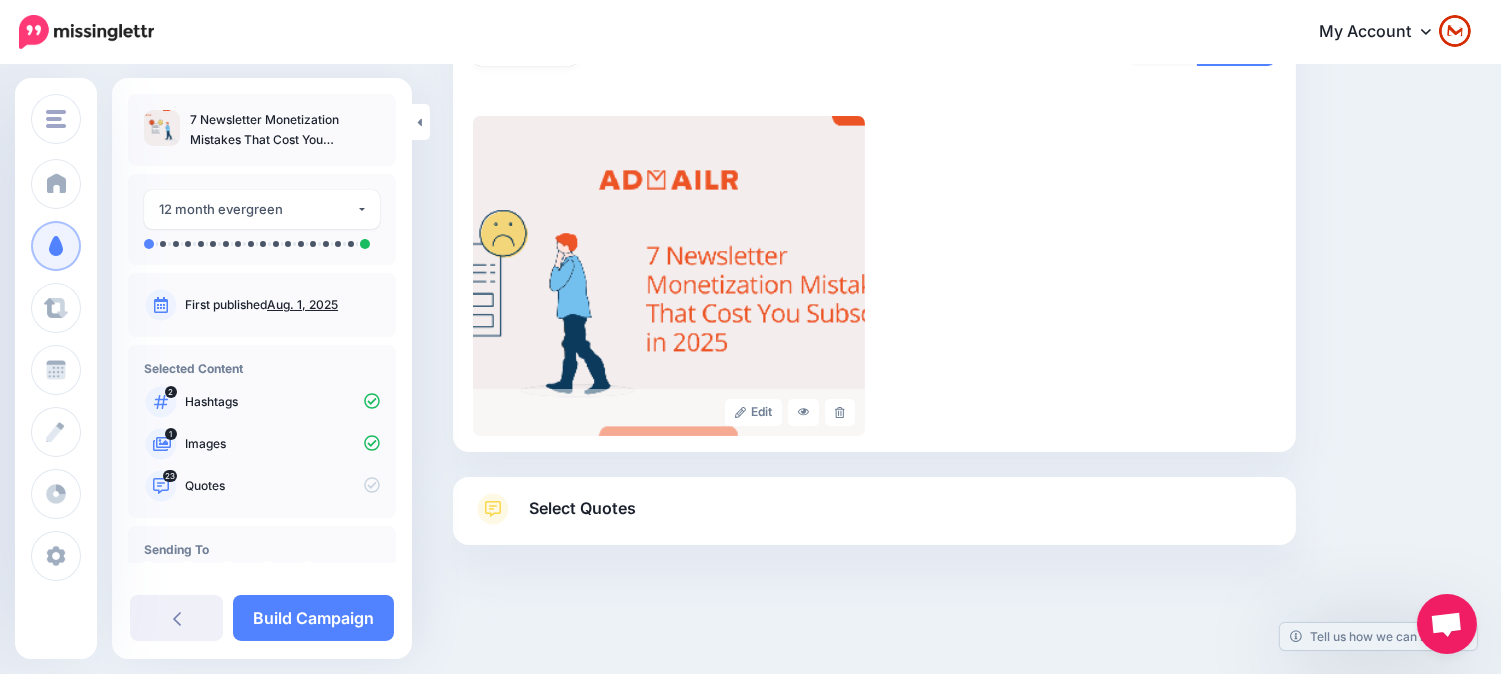 click on "Select Quotes" at bounding box center (874, 519) 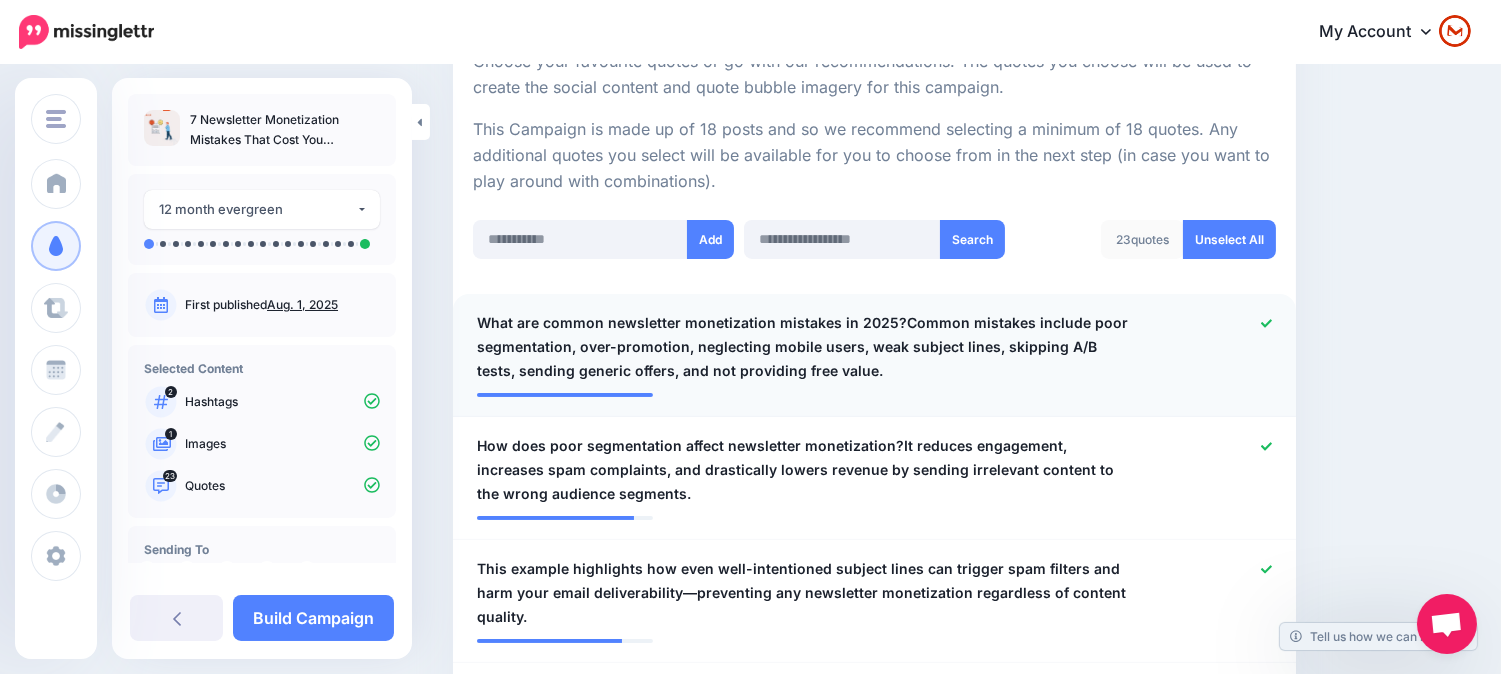click on "What are common newsletter monetization mistakes in 2025?Common mistakes include poor segmentation, over-promotion, neglecting mobile users, weak subject lines, skipping A/B tests, sending generic offers, and not providing free value." at bounding box center (806, 347) 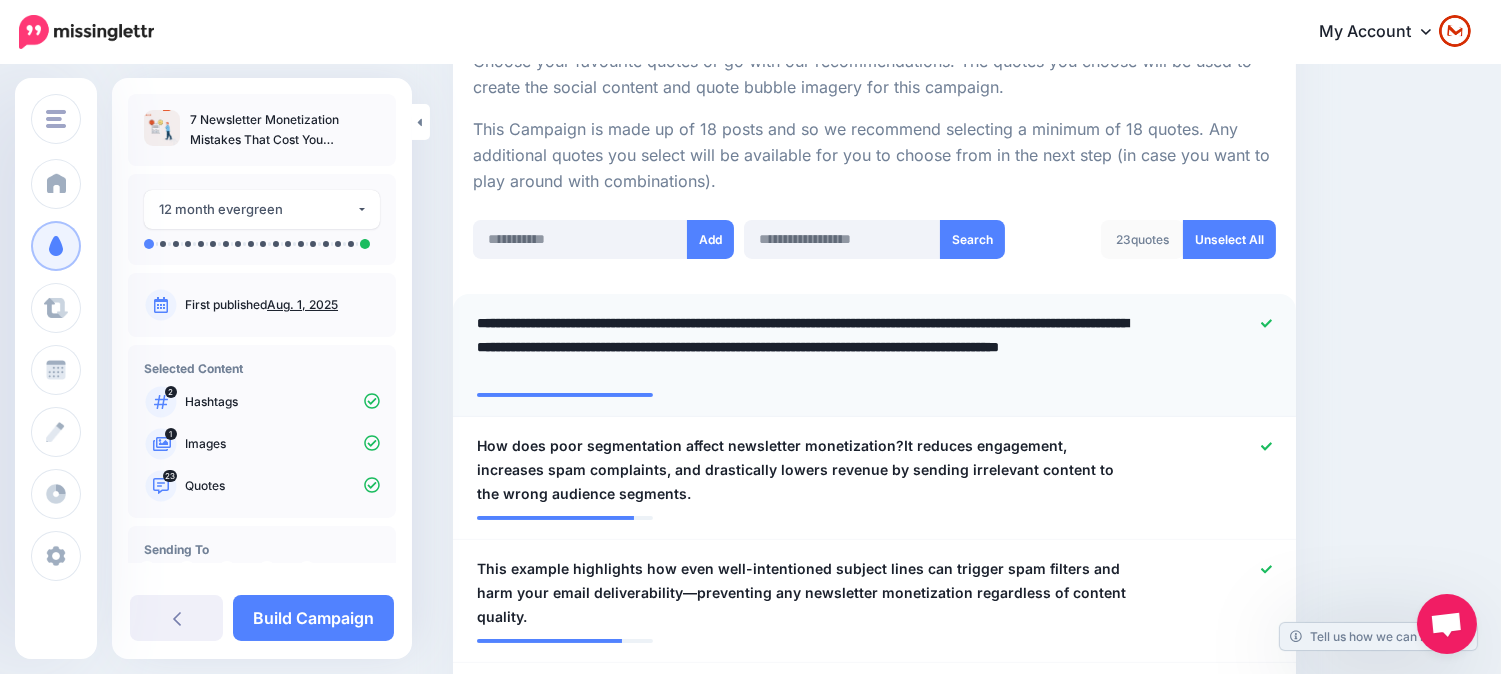 drag, startPoint x: 943, startPoint y: 341, endPoint x: 904, endPoint y: 322, distance: 43.382023 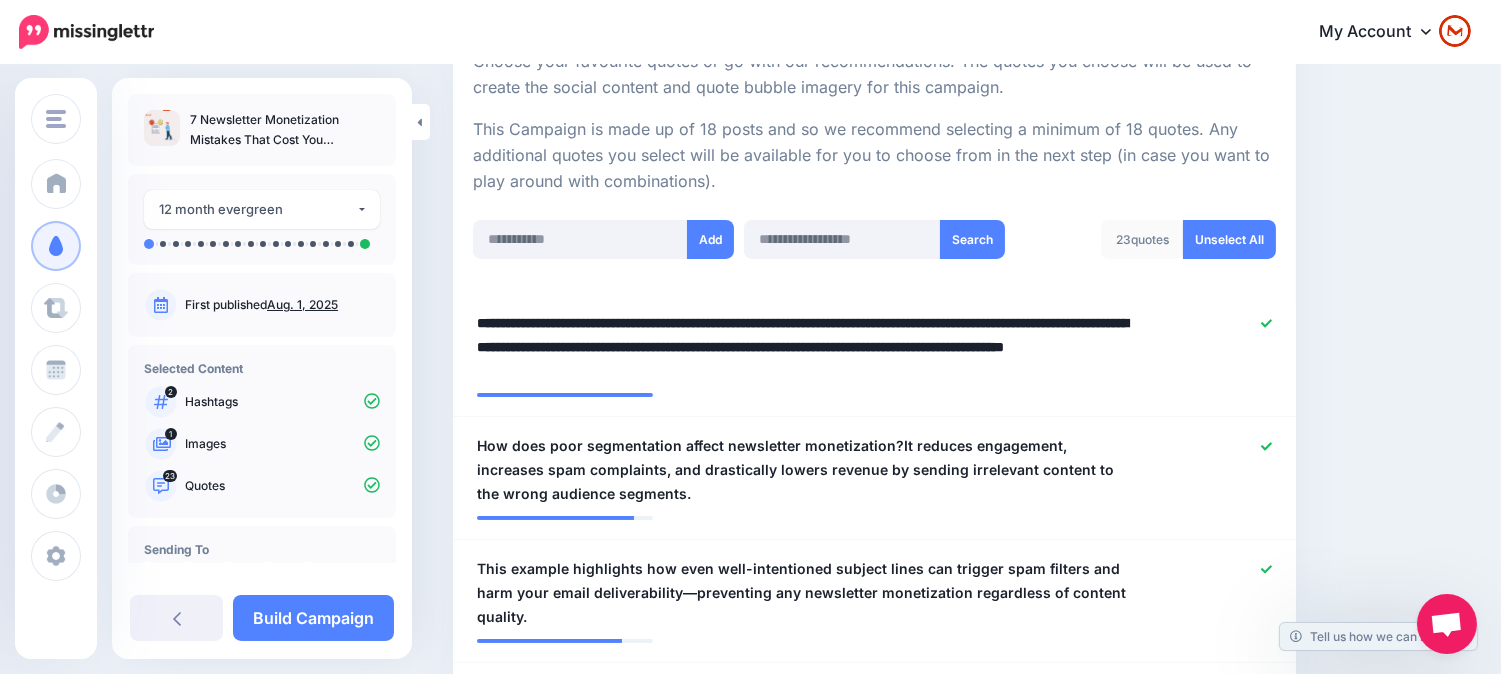 click on "Content and media
Choose the content and media that you'd like to use in this campaign.
Select Hashtags
First let's make sure we're happy with the hashtags. Add, delete and reorder as needed. If unsure we recommend 1-3 hashtags.  Note:  If you have hashtags turned off for any of your social profiles, they will not be included.
Add Hashtag" at bounding box center [962, 12634] 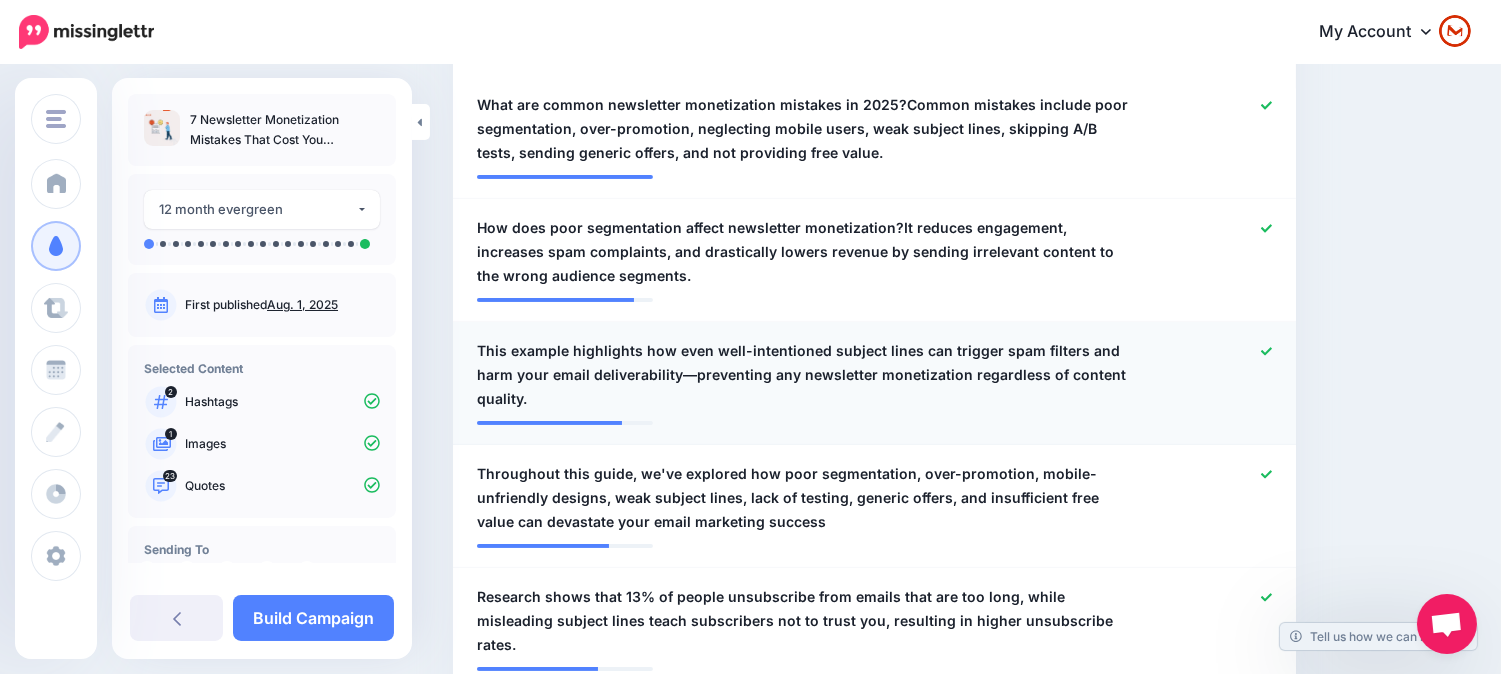 scroll, scrollTop: 627, scrollLeft: 0, axis: vertical 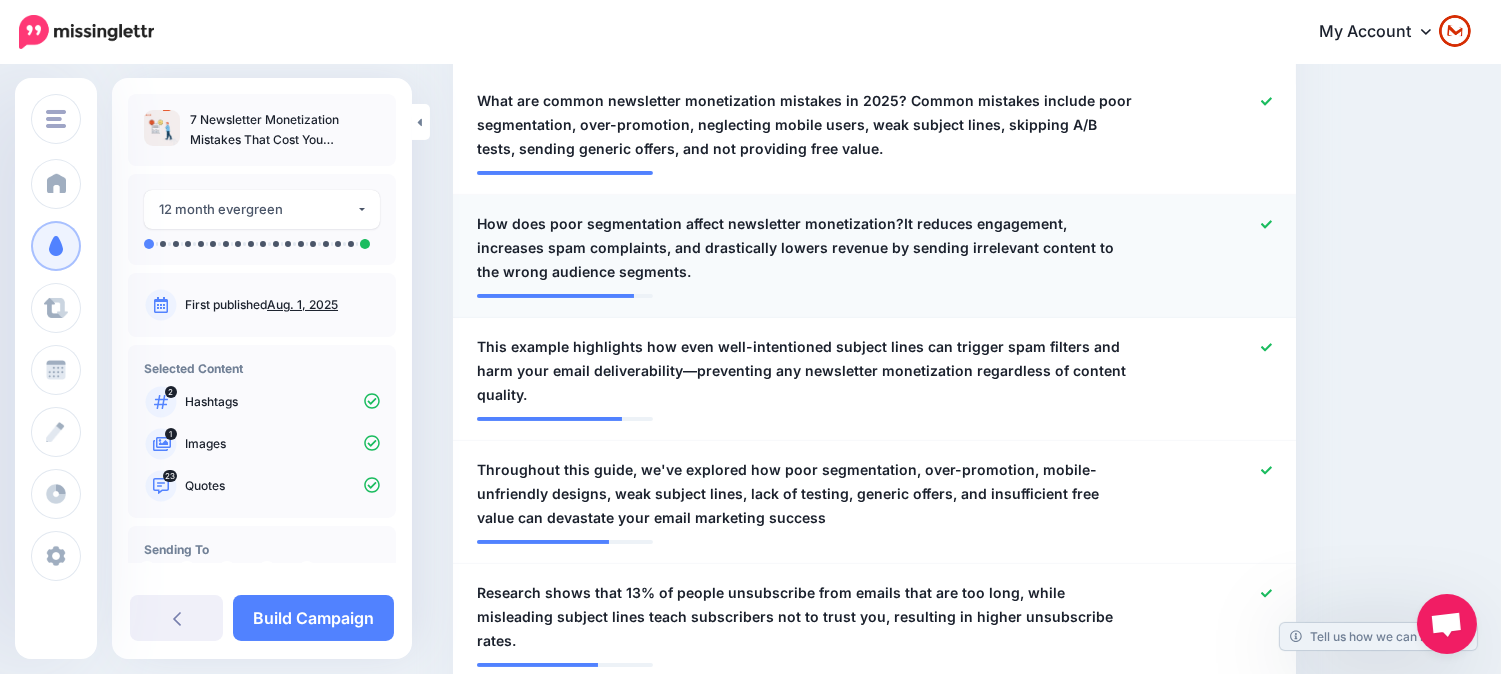 click on "How does poor segmentation affect newsletter monetization?It reduces engagement, increases spam complaints, and drastically lowers revenue by sending irrelevant content to the wrong audience segments." at bounding box center (806, 248) 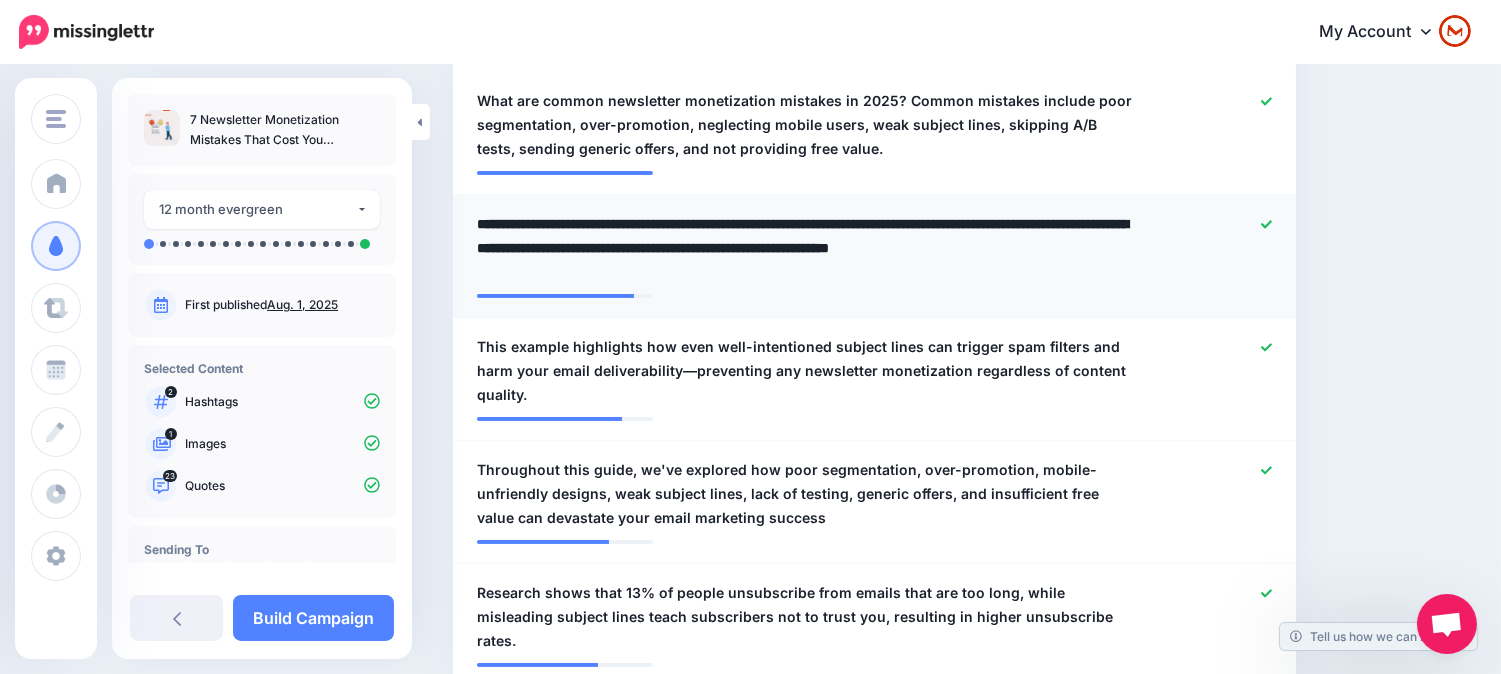 click on "**********" at bounding box center [811, 248] 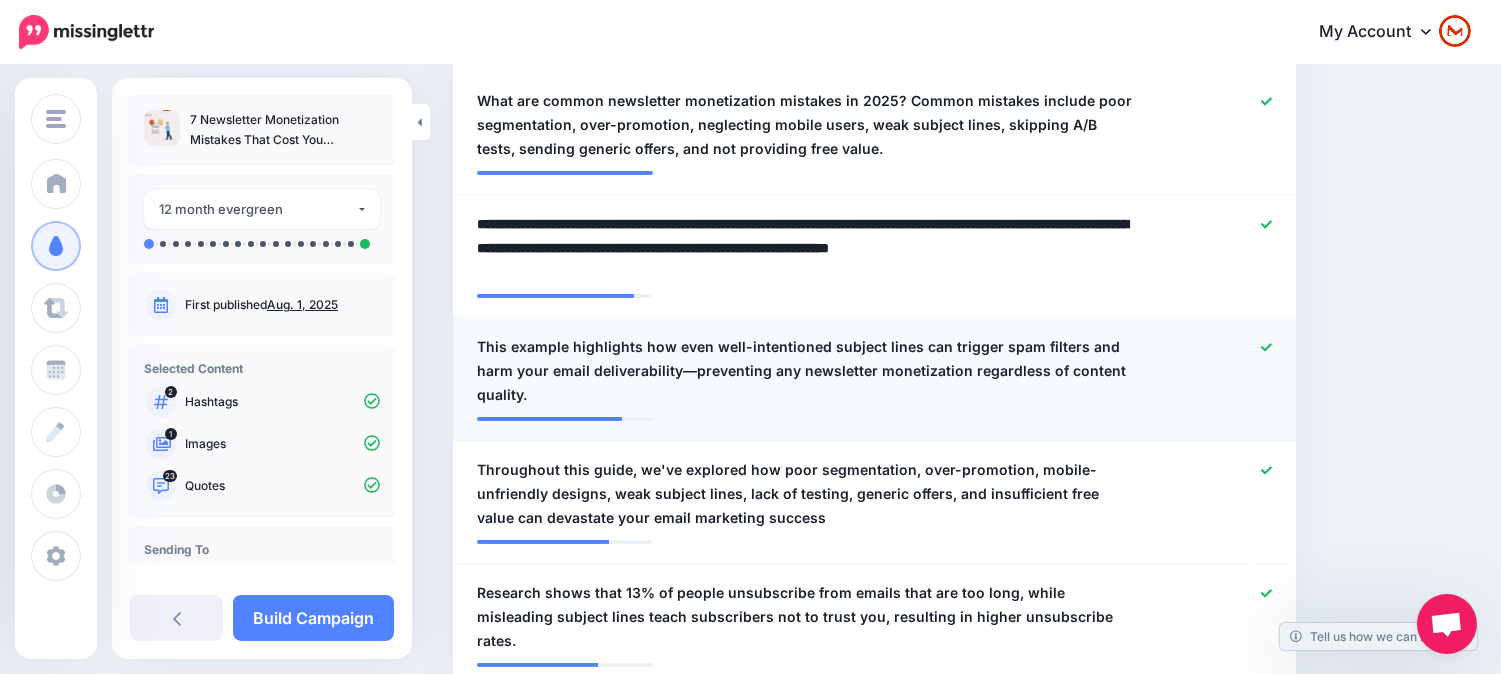 type on "**********" 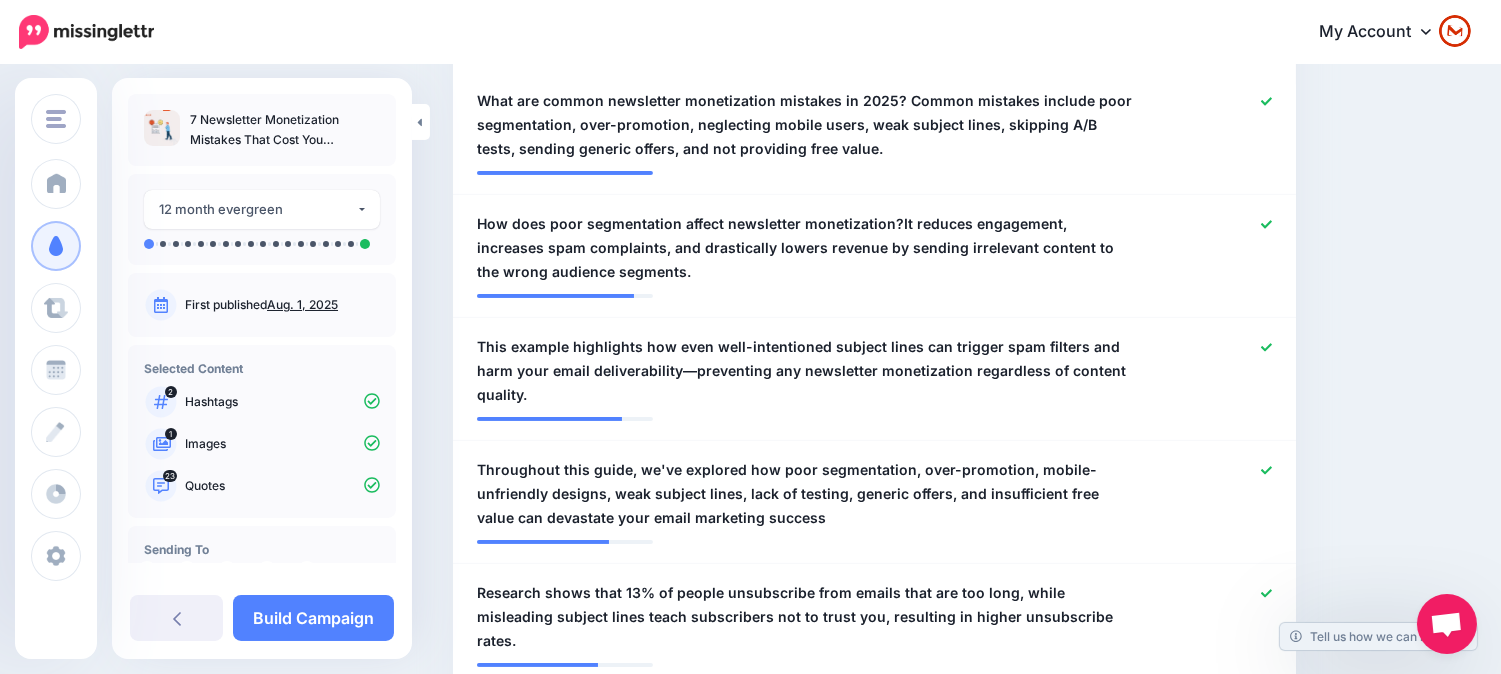click on "Content and media
Choose the content and media that you'd like to use in this campaign.
Select Hashtags
First let's make sure we're happy with the hashtags. Add, delete and reorder as needed. If unsure we recommend 1-3 hashtags.  Note:  If you have hashtags turned off for any of your social profiles, they will not be included.
Add Hashtag" at bounding box center (962, 12412) 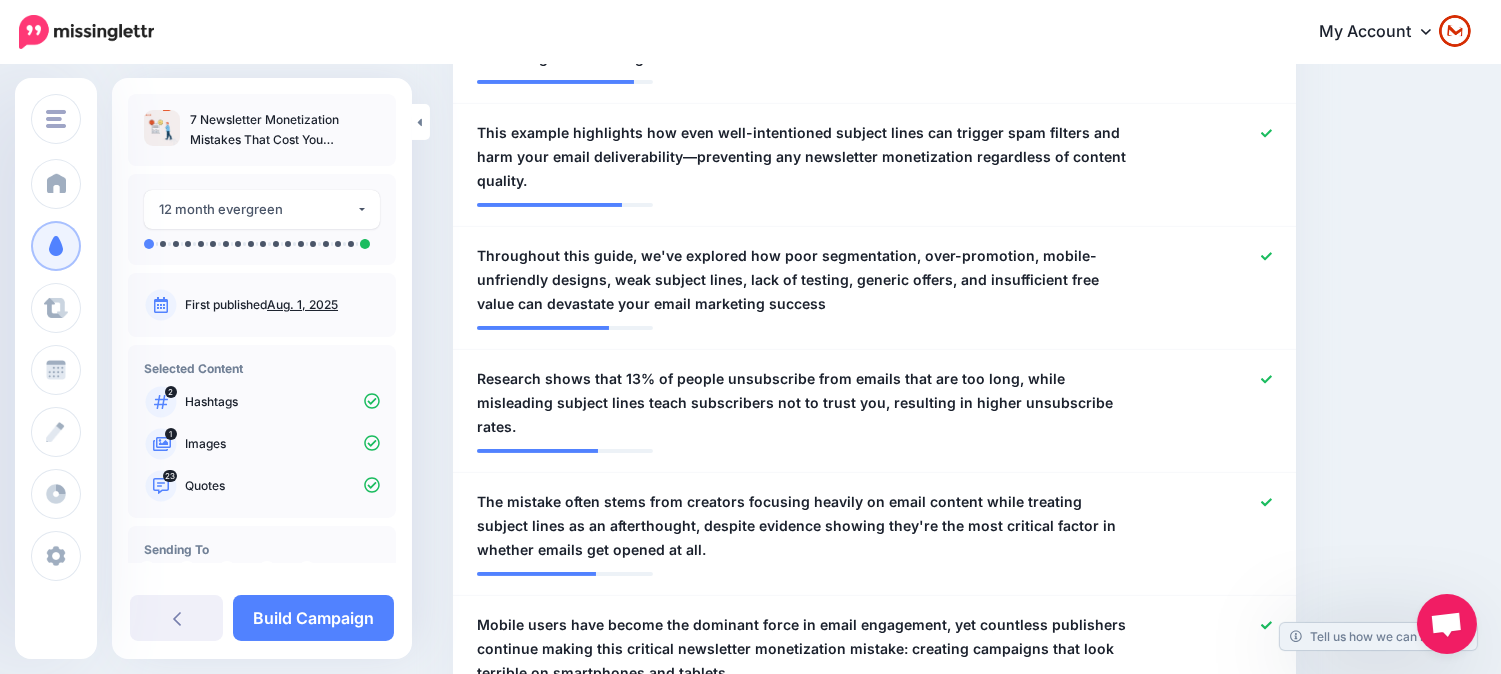 scroll, scrollTop: 850, scrollLeft: 0, axis: vertical 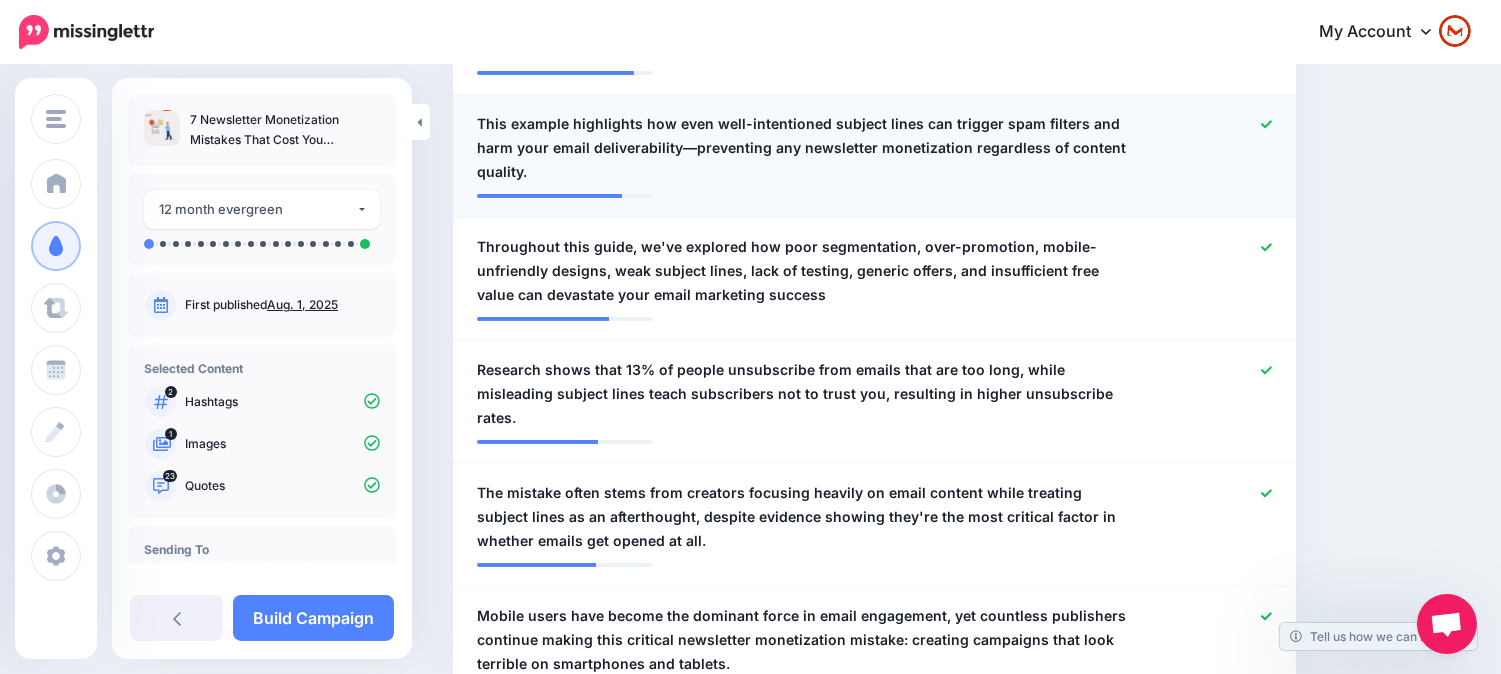 click 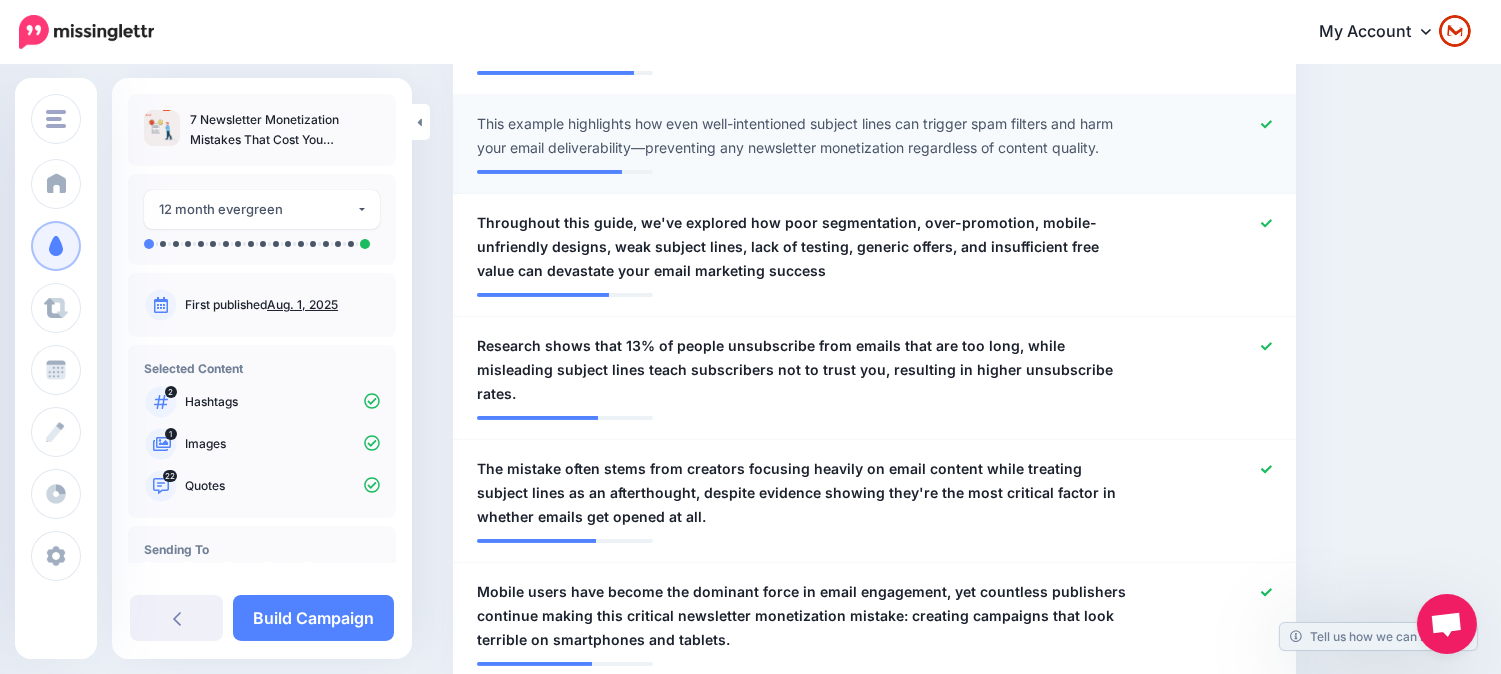 click at bounding box center [1219, 136] 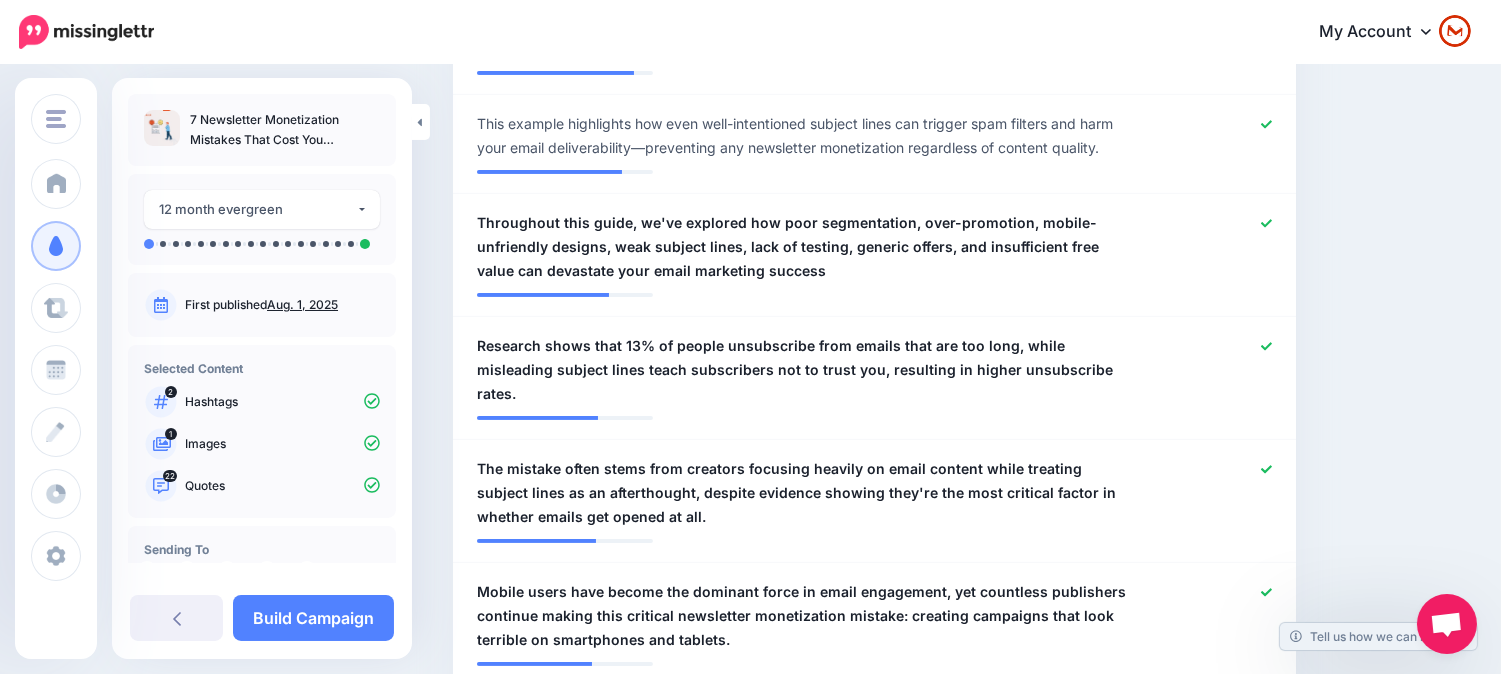 click 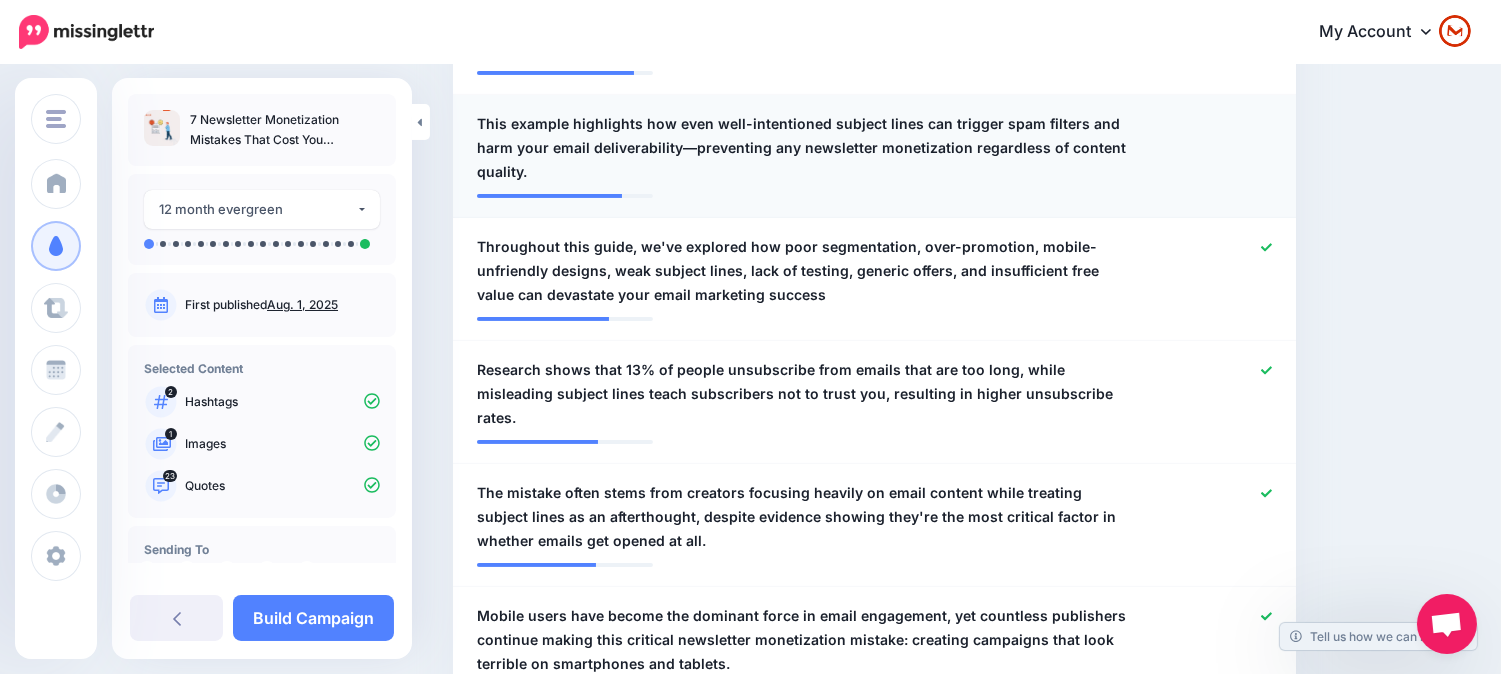 click on "This example highlights how even well-intentioned subject lines can trigger spam filters and harm your email deliverability—preventing any newsletter monetization regardless of content quality." at bounding box center [806, 148] 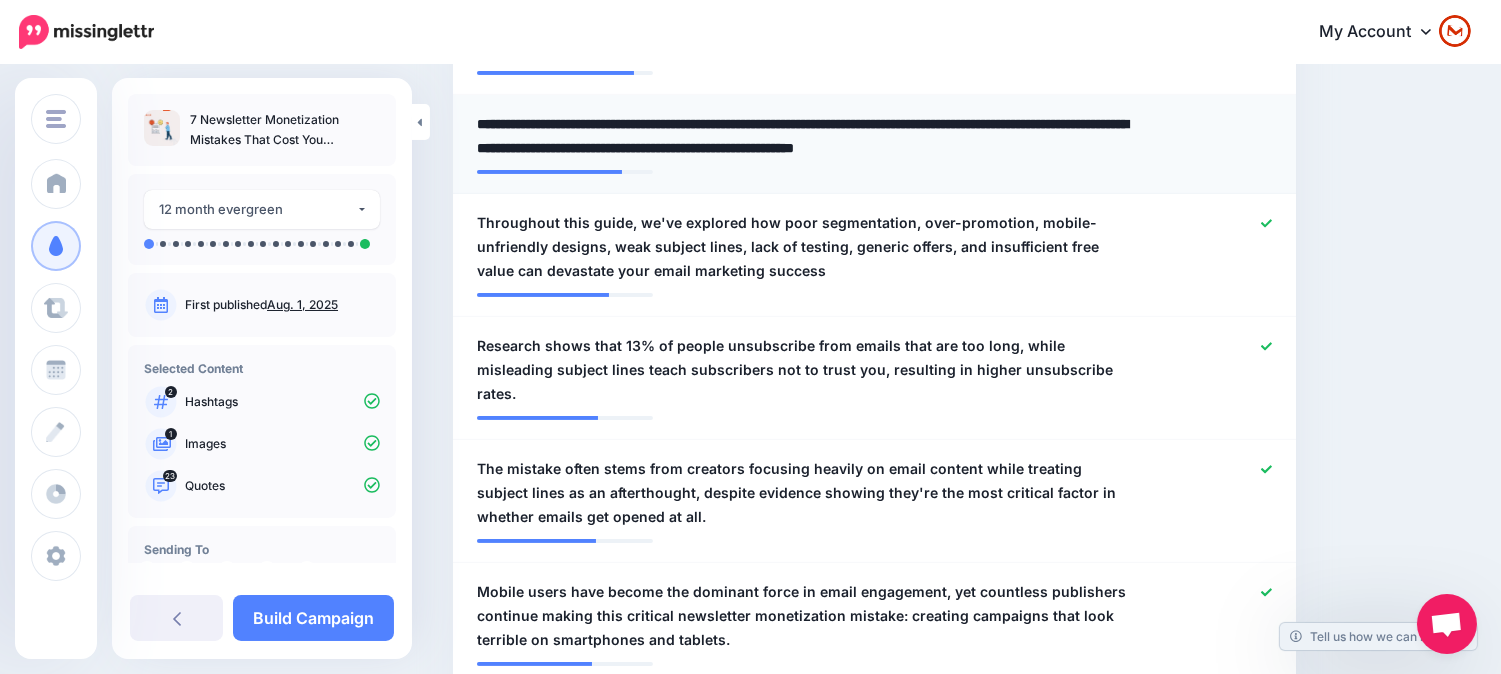 click on "**********" at bounding box center (811, 136) 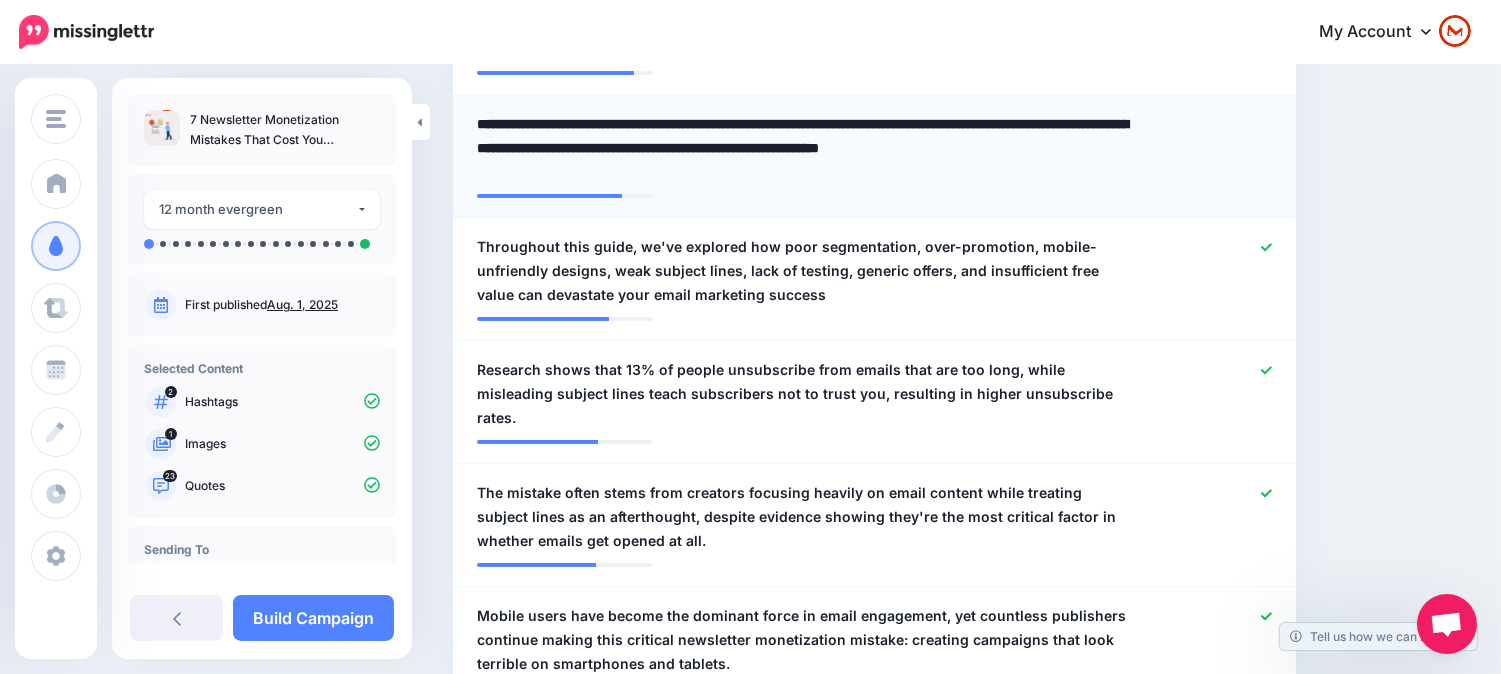 type on "**********" 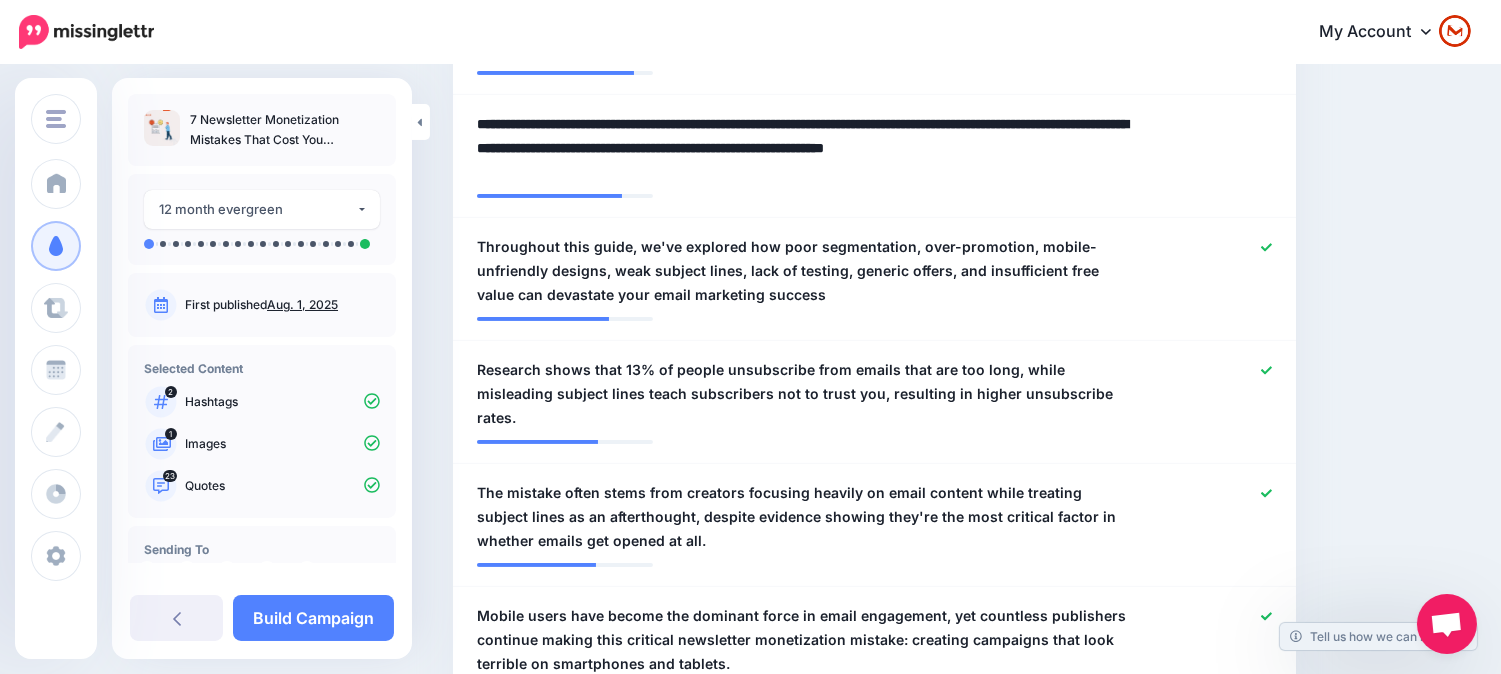 click on "Content and media
Choose the content and media that you'd like to use in this campaign.
Select Hashtags
First let's make sure we're happy with the hashtags. Add, delete and reorder as needed. If unsure we recommend 1-3 hashtags.  Note:  If you have hashtags turned off for any of your social profiles, they will not be included.
Add Hashtag" at bounding box center [962, 12189] 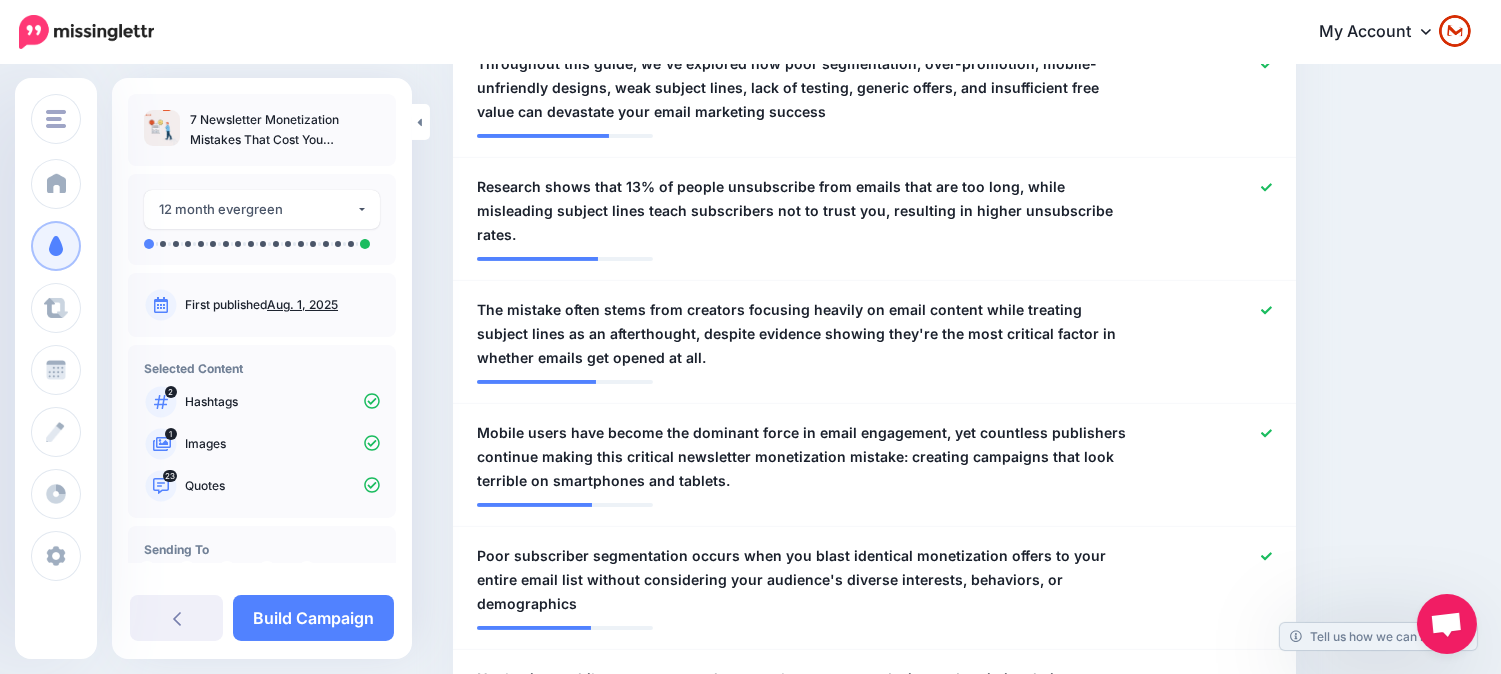 scroll, scrollTop: 1040, scrollLeft: 0, axis: vertical 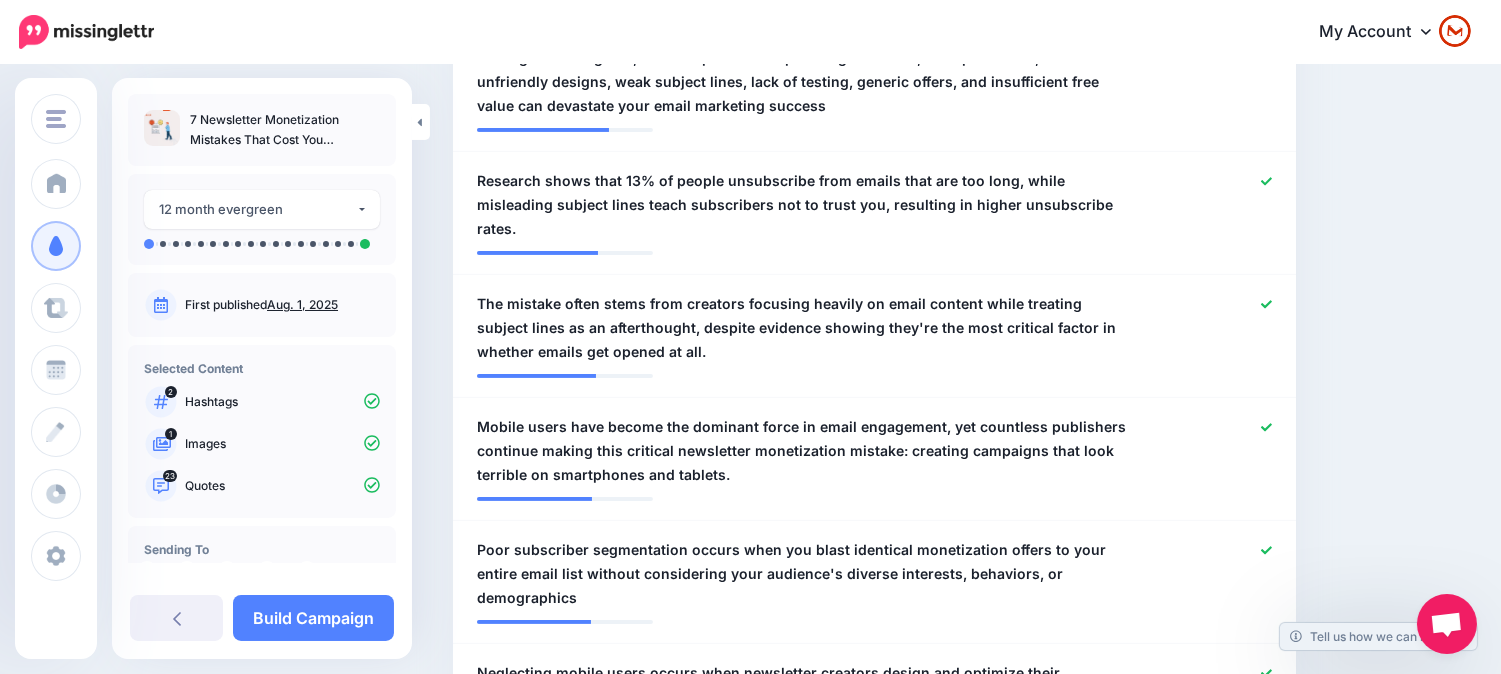 drag, startPoint x: 1456, startPoint y: 221, endPoint x: 1506, endPoint y: 263, distance: 65.29931 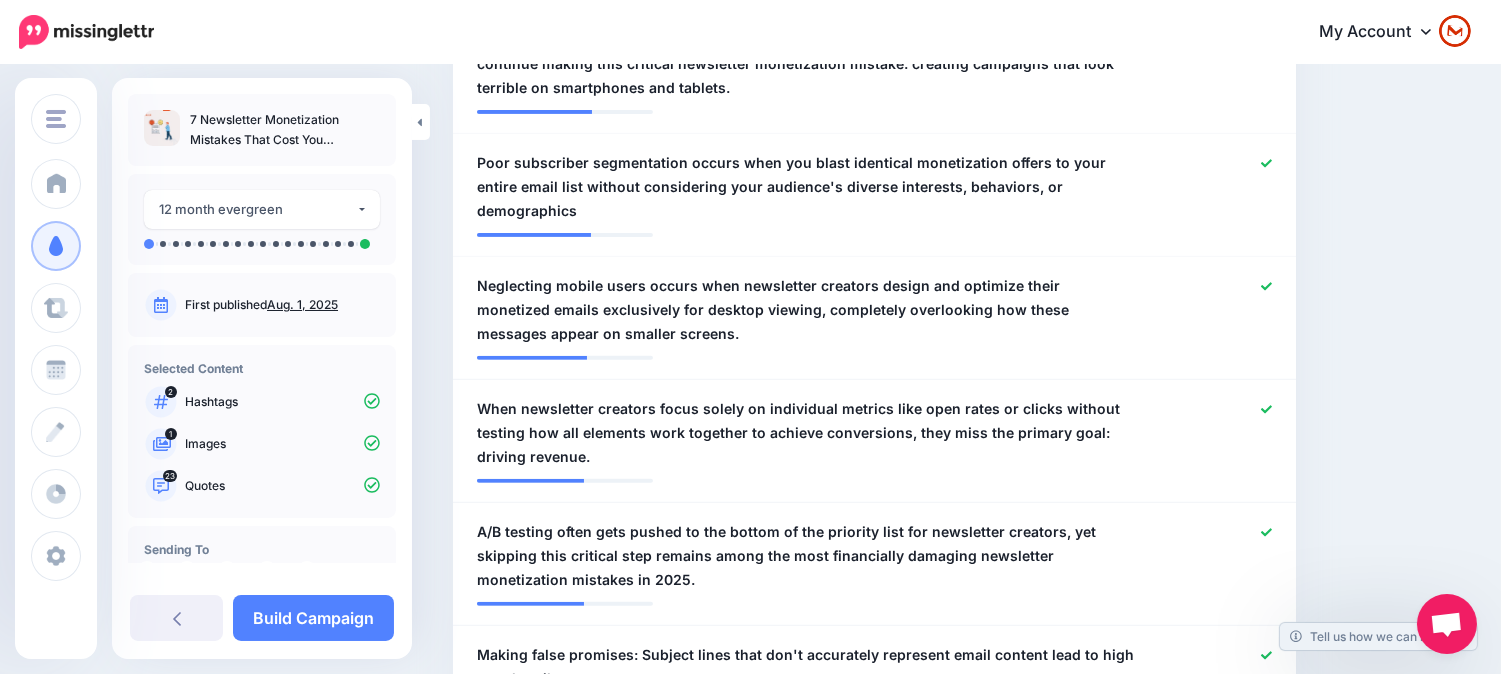 scroll, scrollTop: 1427, scrollLeft: 0, axis: vertical 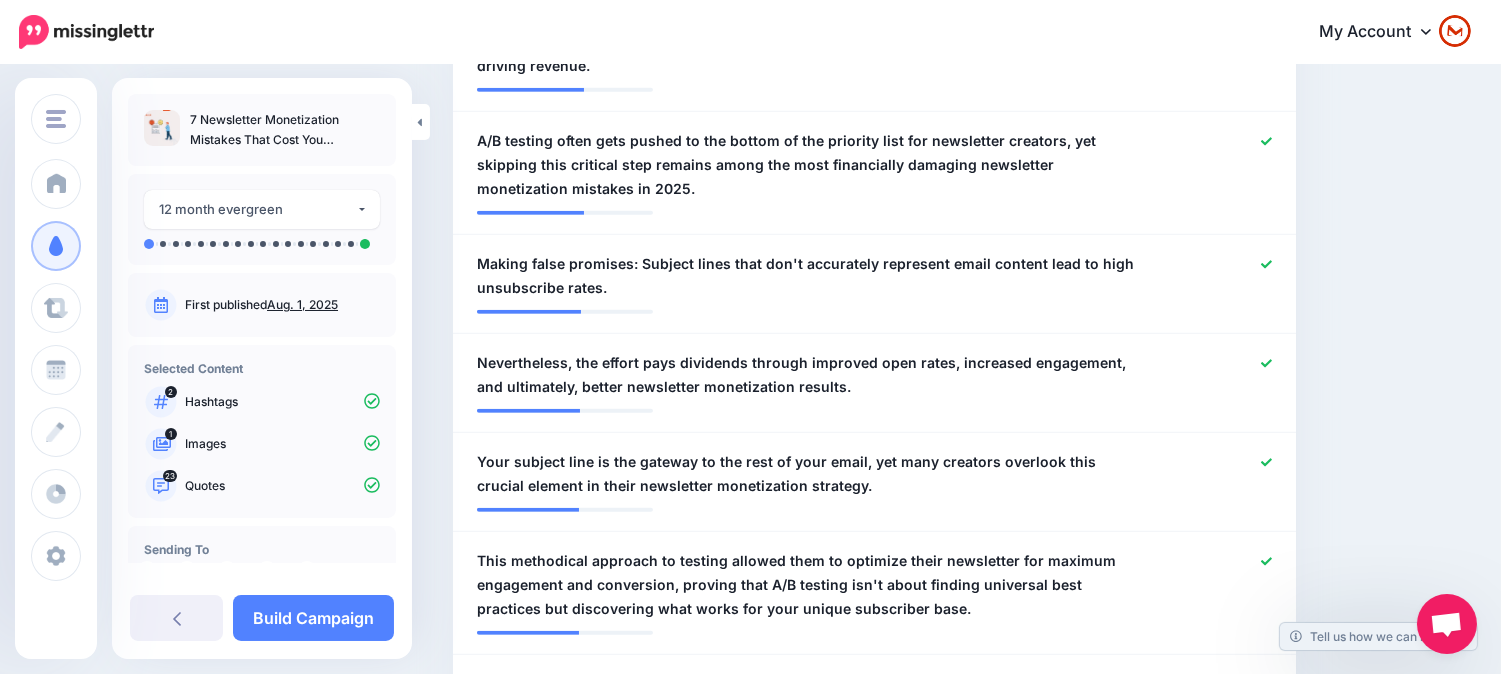 drag, startPoint x: 1437, startPoint y: 217, endPoint x: 1442, endPoint y: 271, distance: 54.230988 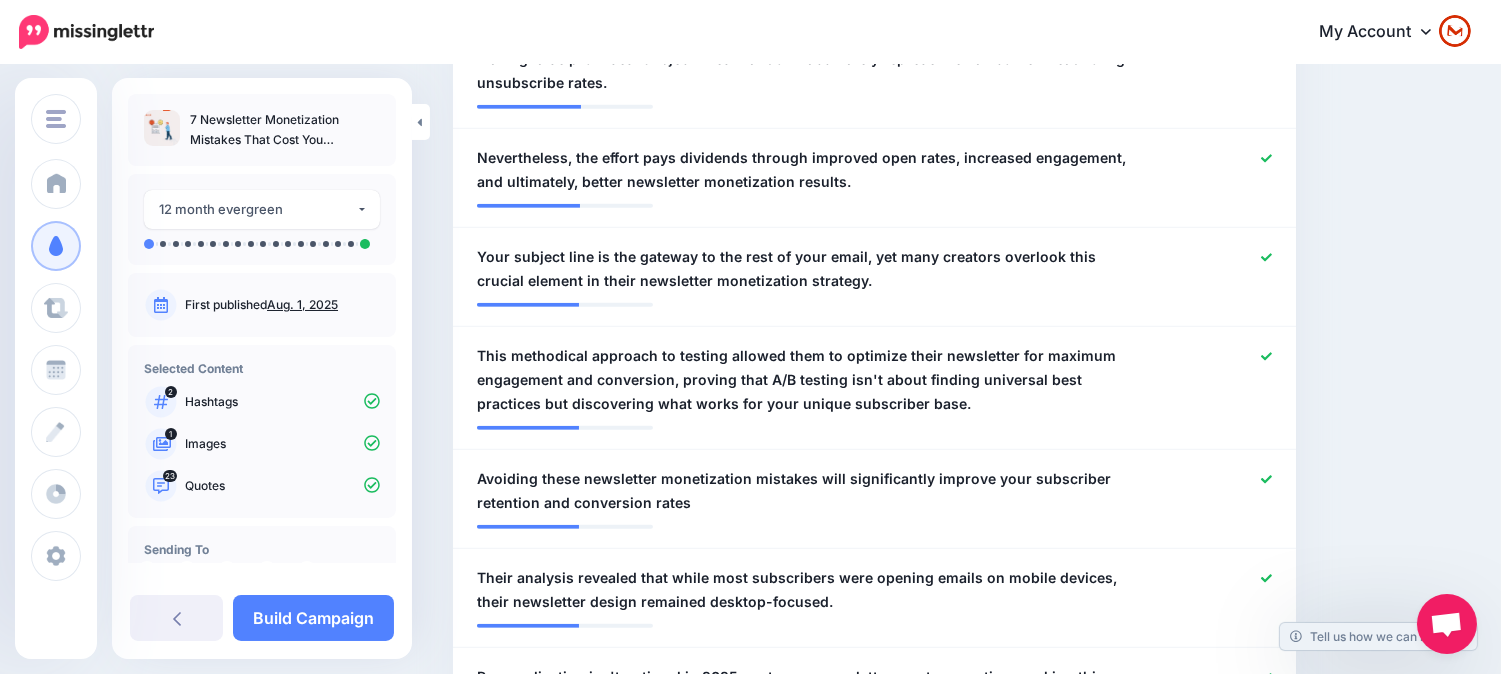 drag, startPoint x: 1415, startPoint y: 237, endPoint x: 1425, endPoint y: 267, distance: 31.622776 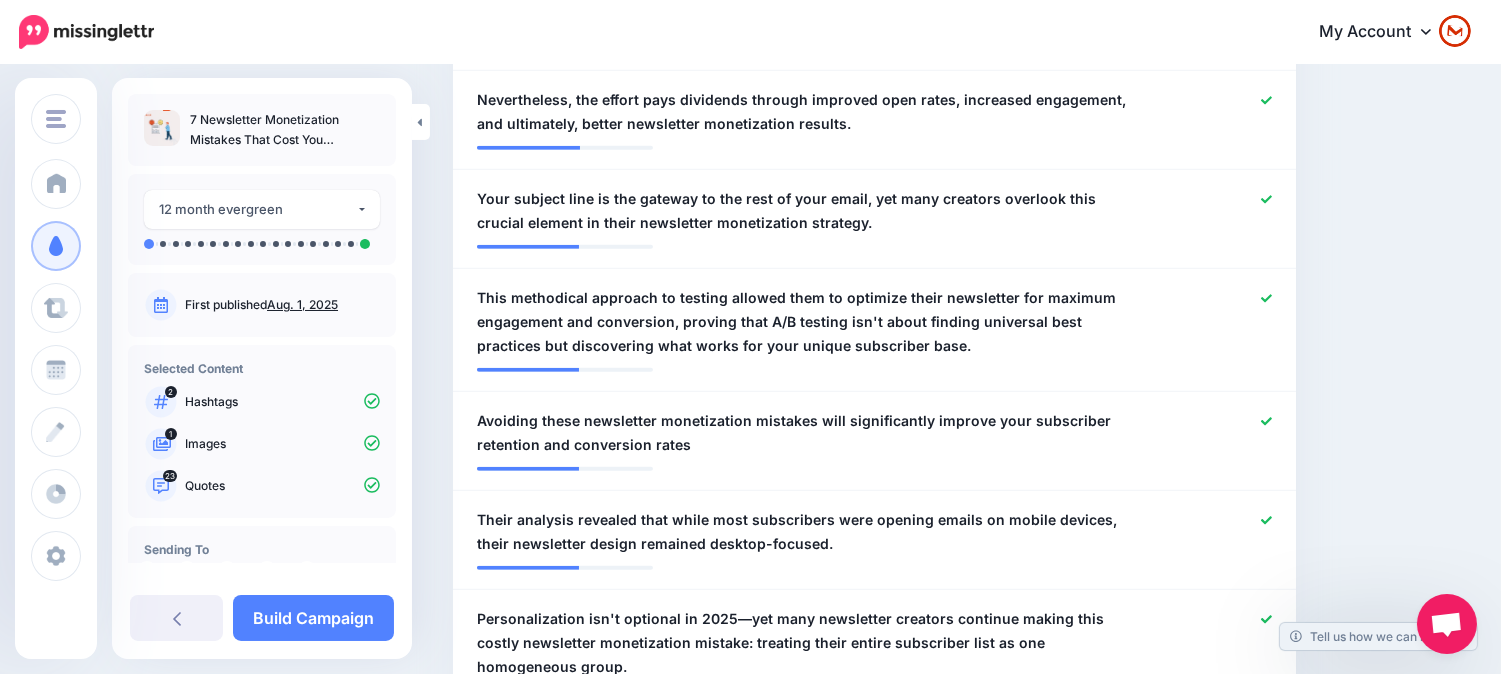 scroll, scrollTop: 2110, scrollLeft: 0, axis: vertical 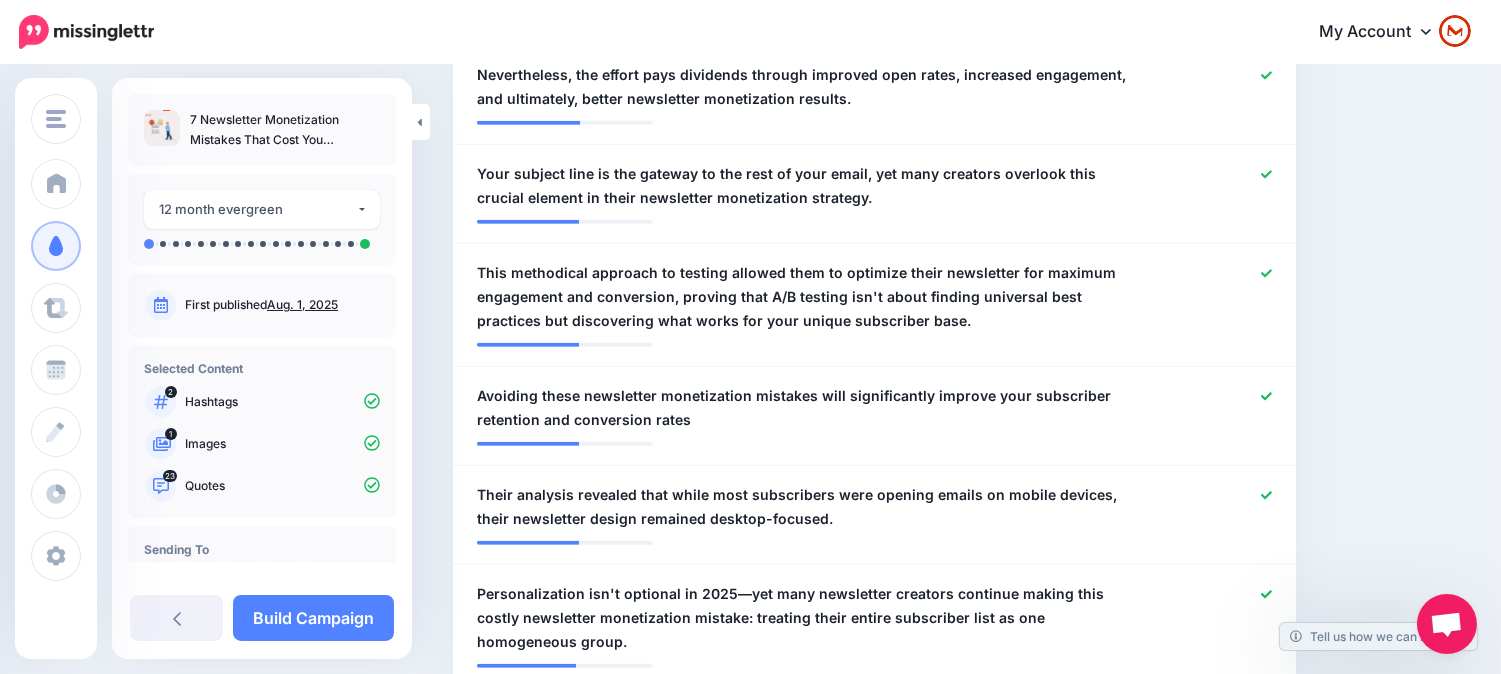drag, startPoint x: 1425, startPoint y: 267, endPoint x: 1433, endPoint y: 311, distance: 44.72136 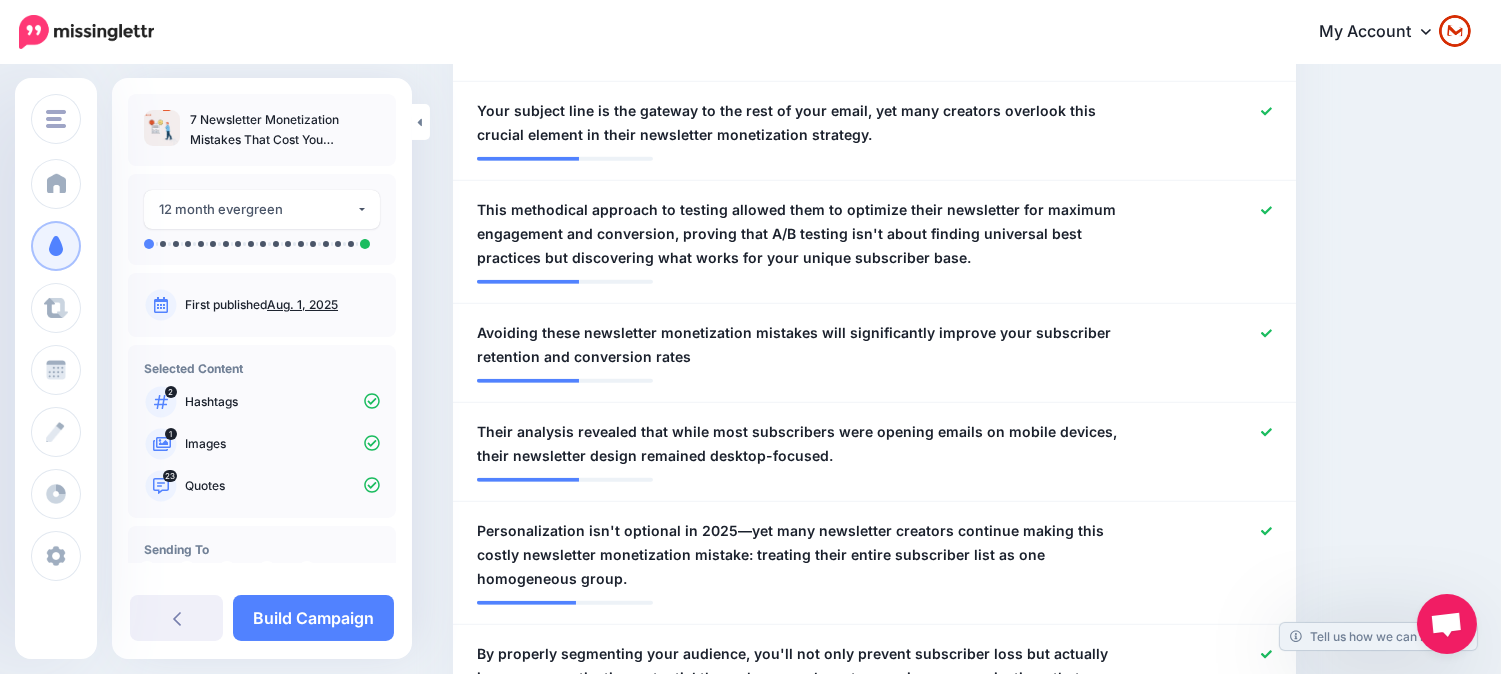 scroll, scrollTop: 2182, scrollLeft: 0, axis: vertical 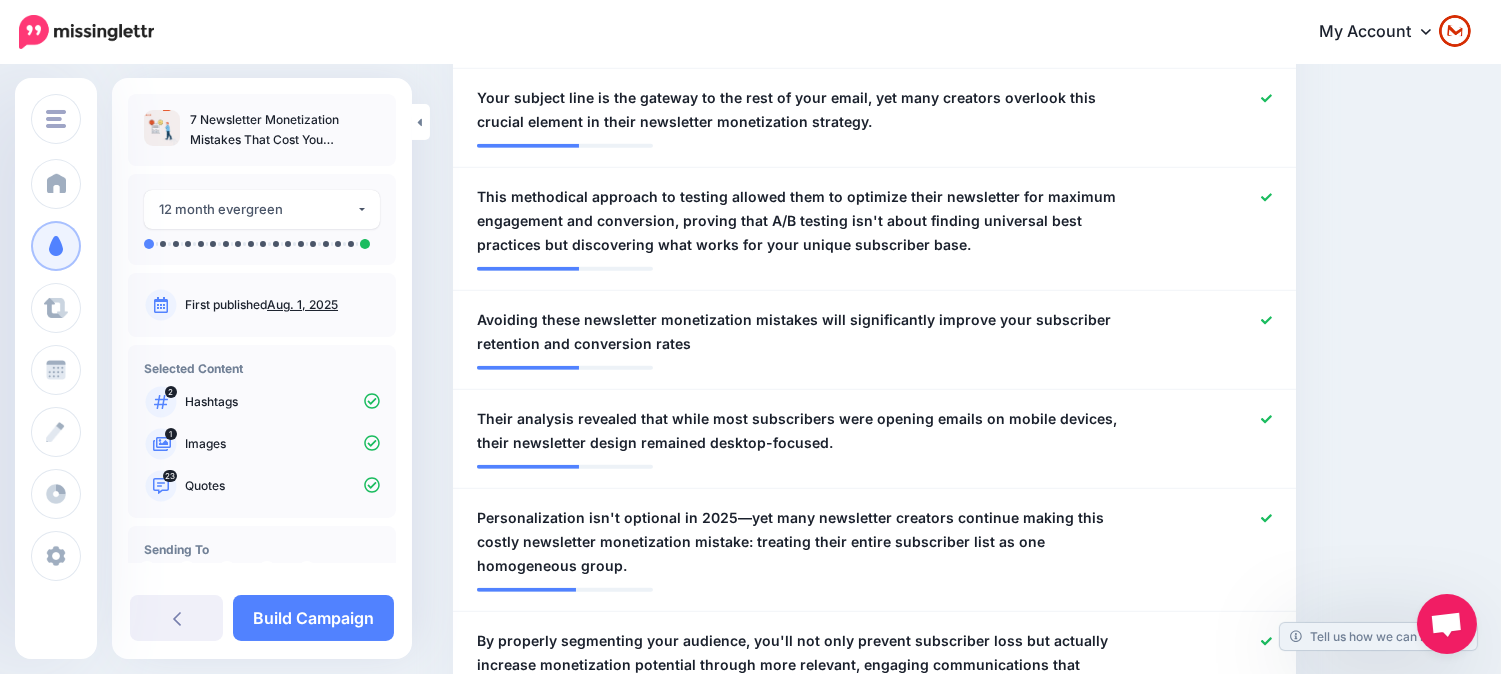 drag, startPoint x: 1442, startPoint y: 181, endPoint x: 1424, endPoint y: 207, distance: 31.622776 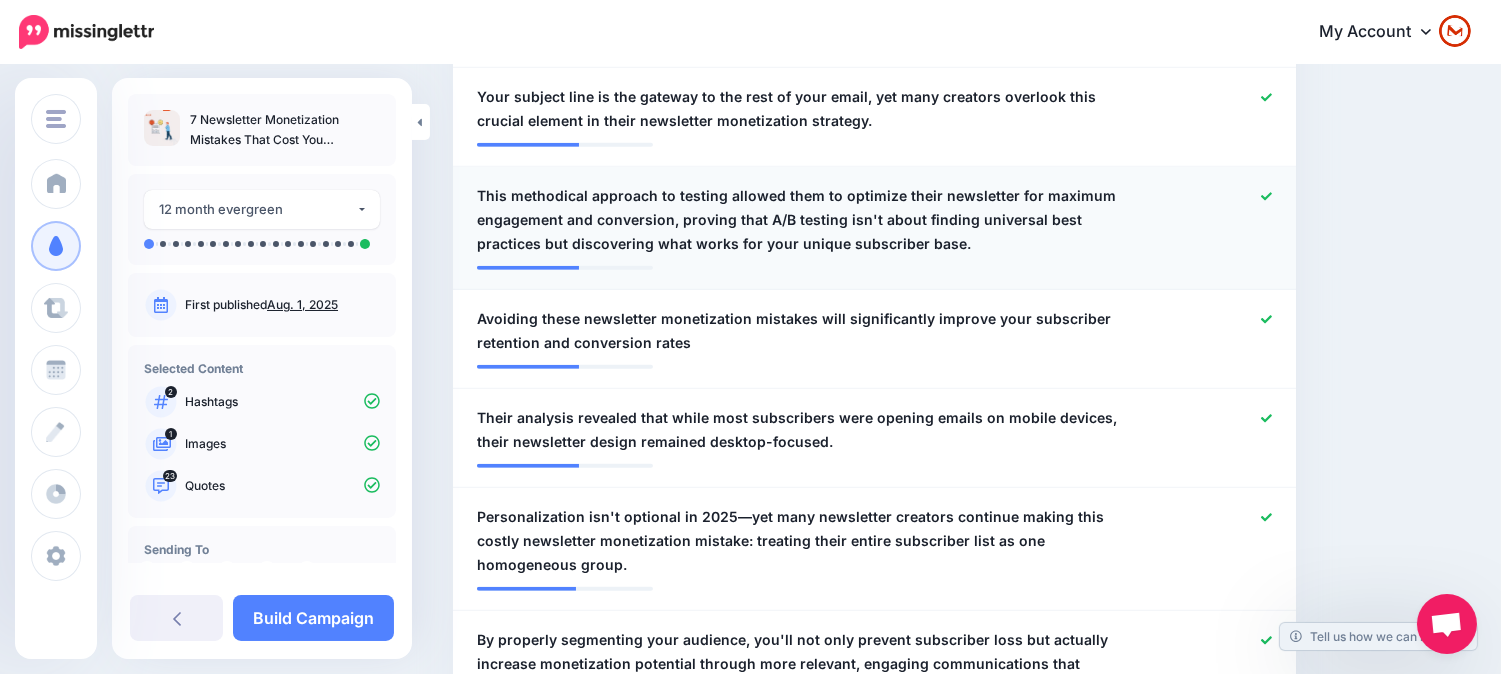 click on "This methodical approach to testing allowed them to optimize their newsletter for maximum engagement and conversion, proving that A/B testing isn't about finding universal best practices but discovering what works for your unique subscriber base." at bounding box center (806, 220) 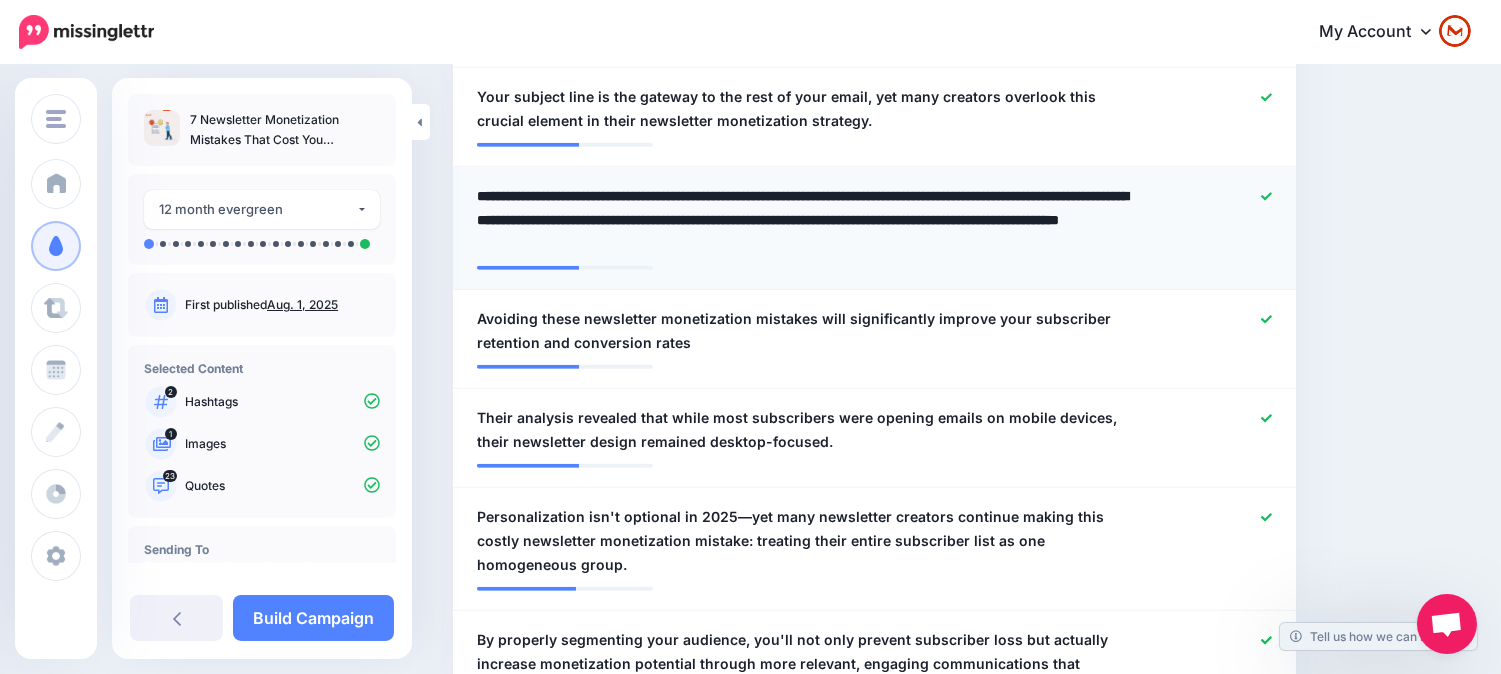click on "**********" at bounding box center (811, 220) 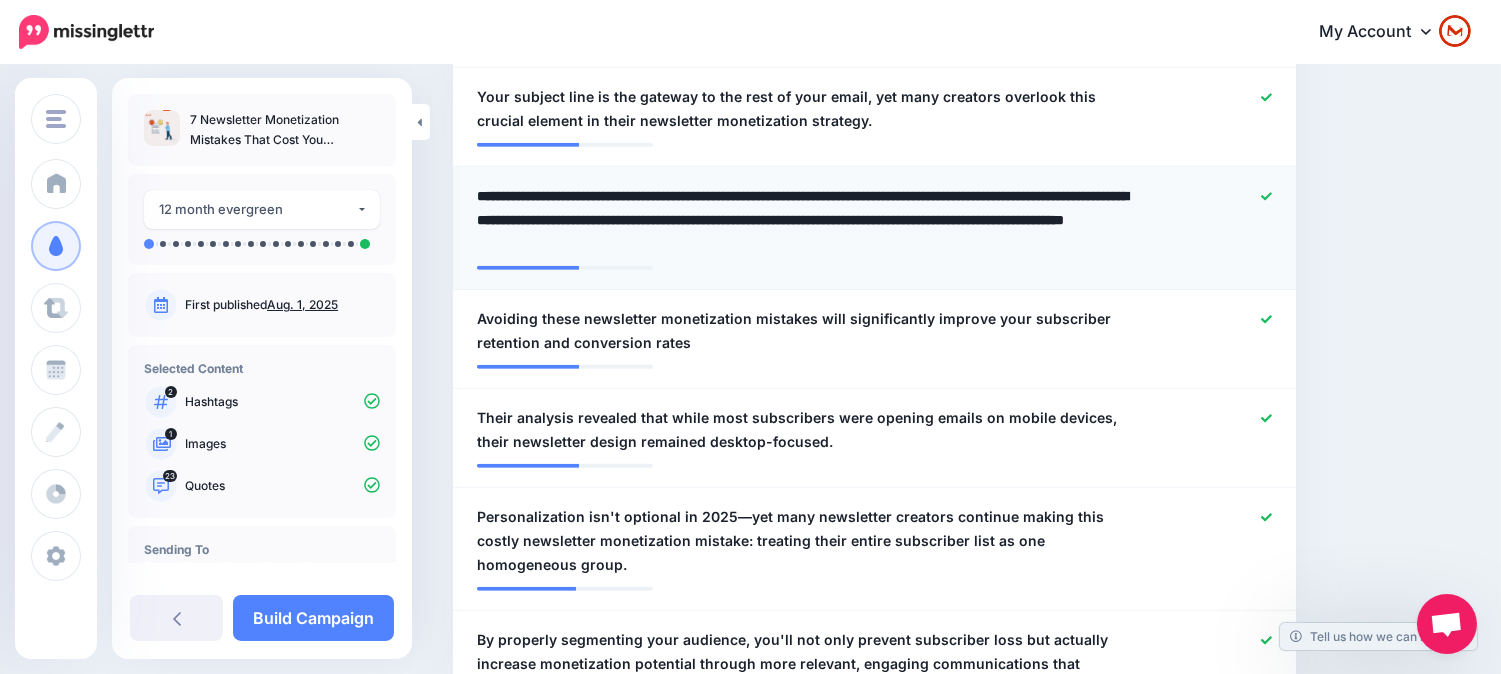 type on "**********" 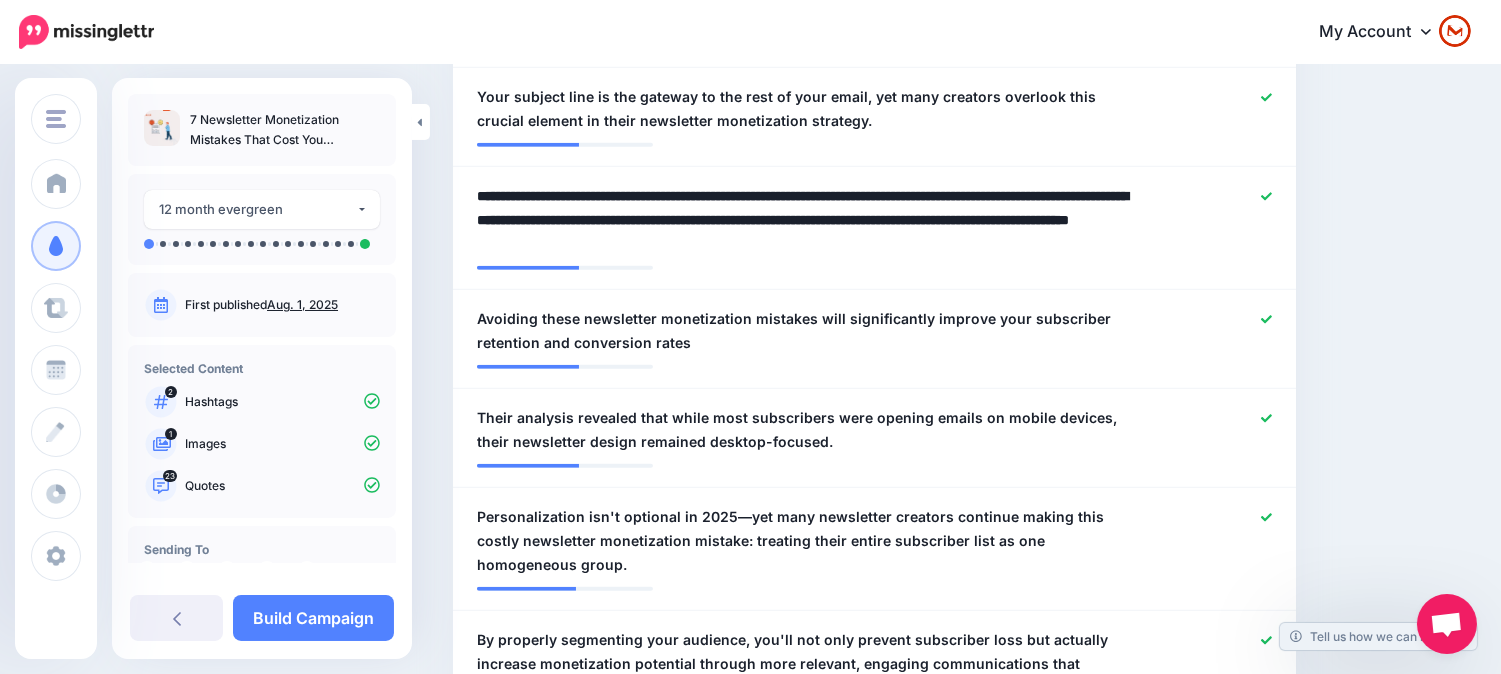 click on "Content and media
Choose the content and media that you'd like to use in this campaign.
Select Hashtags
First let's make sure we're happy with the hashtags. Add, delete and reorder as needed. If unsure we recommend 1-3 hashtags.  Note:  If you have hashtags turned off for any of your social profiles, they will not be included.
Add Hashtag" at bounding box center (962, 10857) 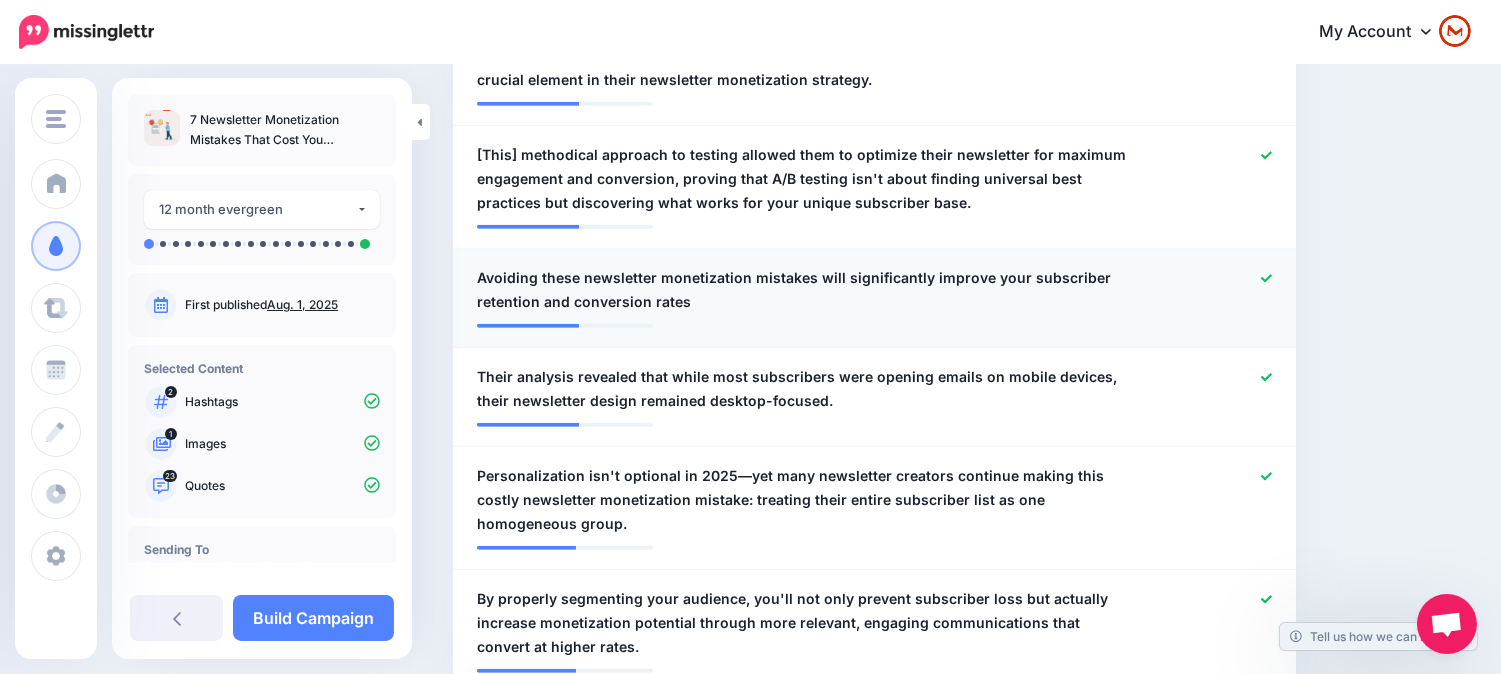 drag, startPoint x: 1390, startPoint y: 174, endPoint x: 1290, endPoint y: 263, distance: 133.86934 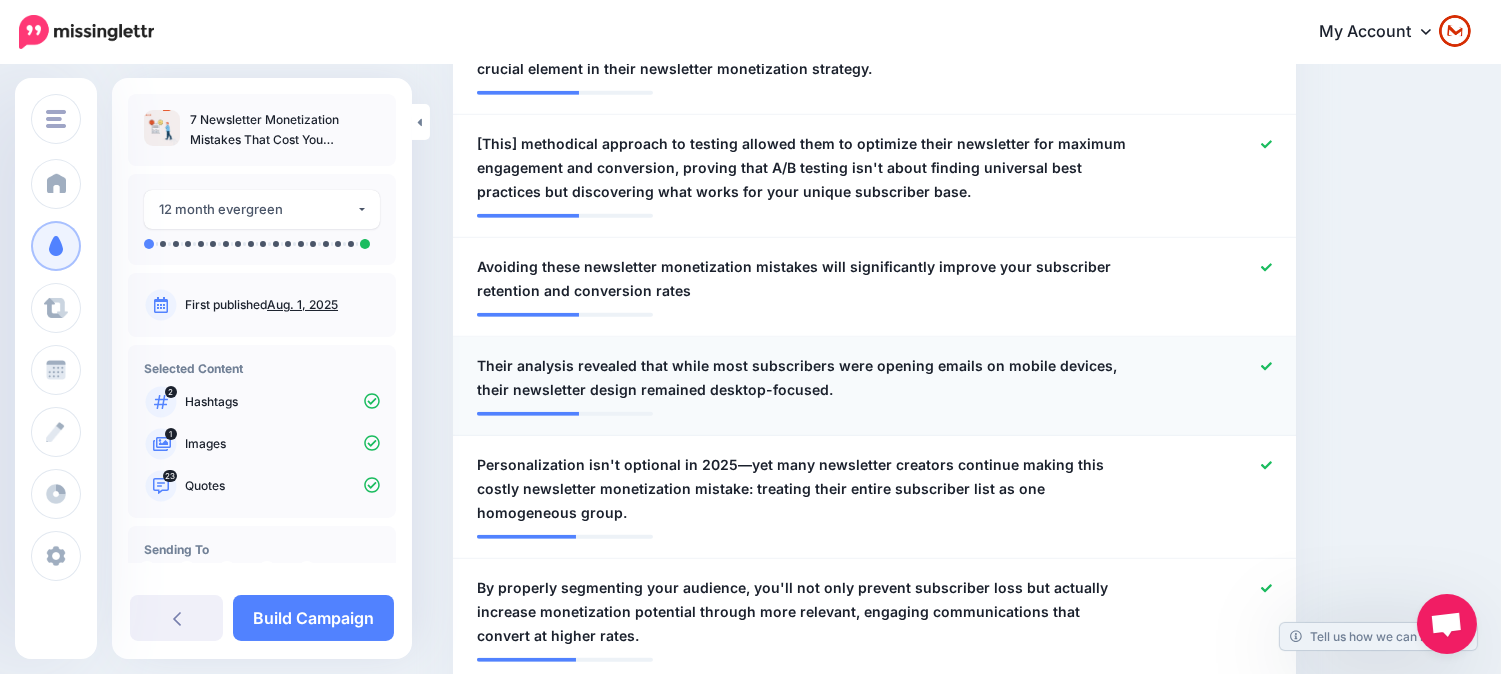 click at bounding box center (1219, 378) 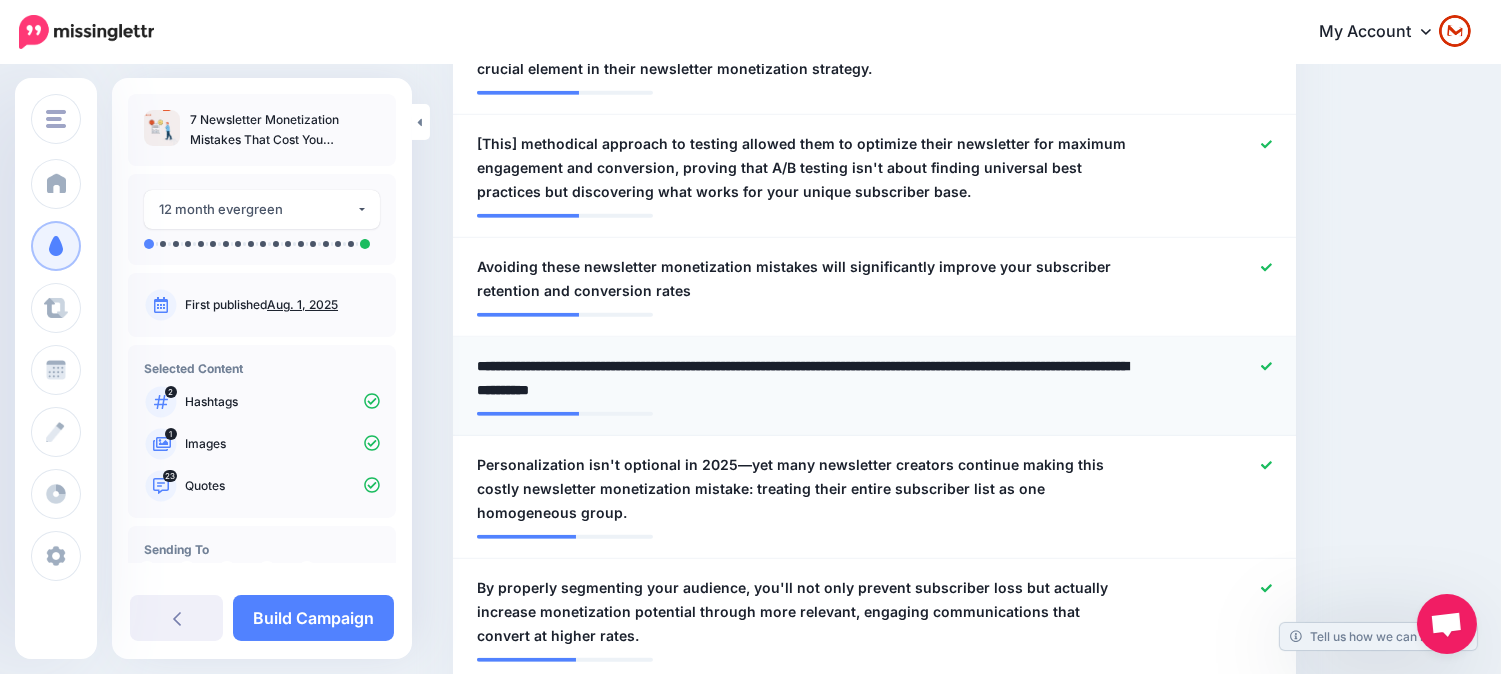 click on "**********" at bounding box center [811, 378] 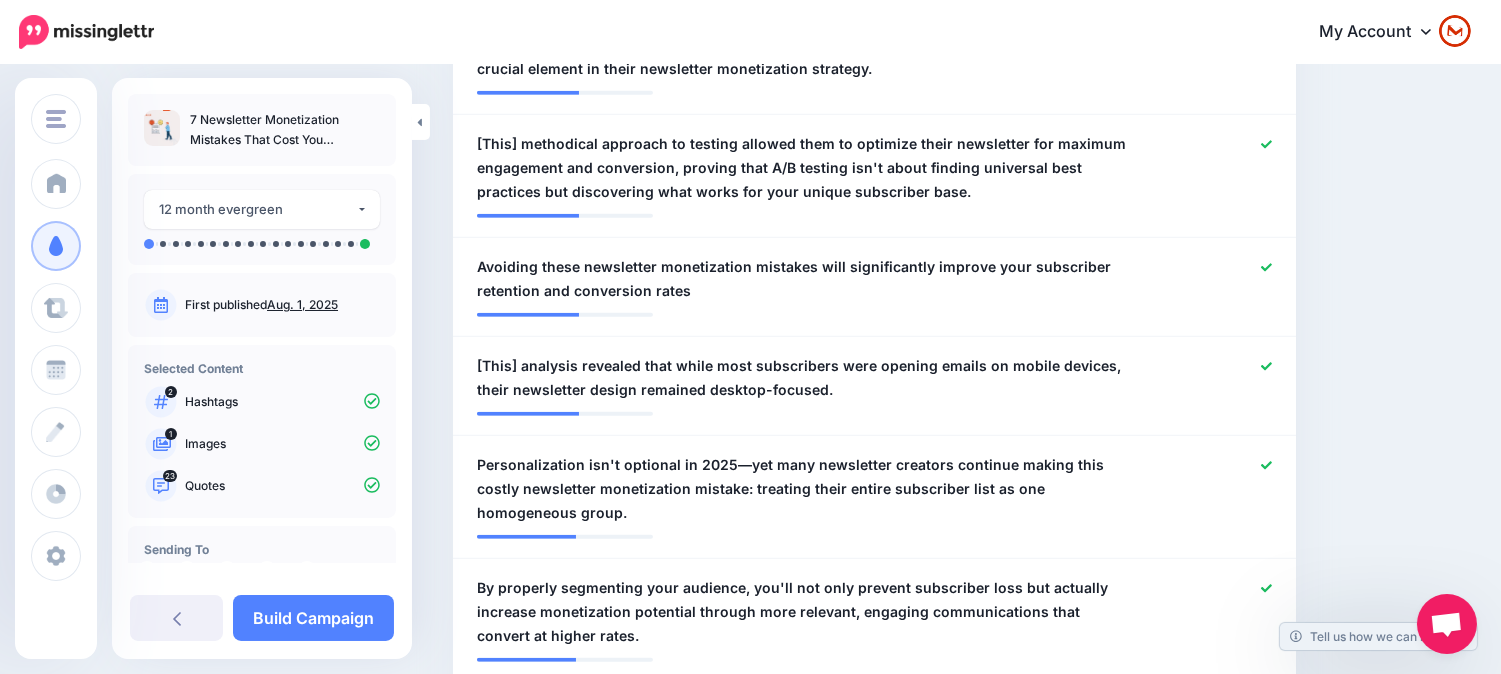 drag, startPoint x: 1424, startPoint y: 340, endPoint x: 1418, endPoint y: 330, distance: 11.661903 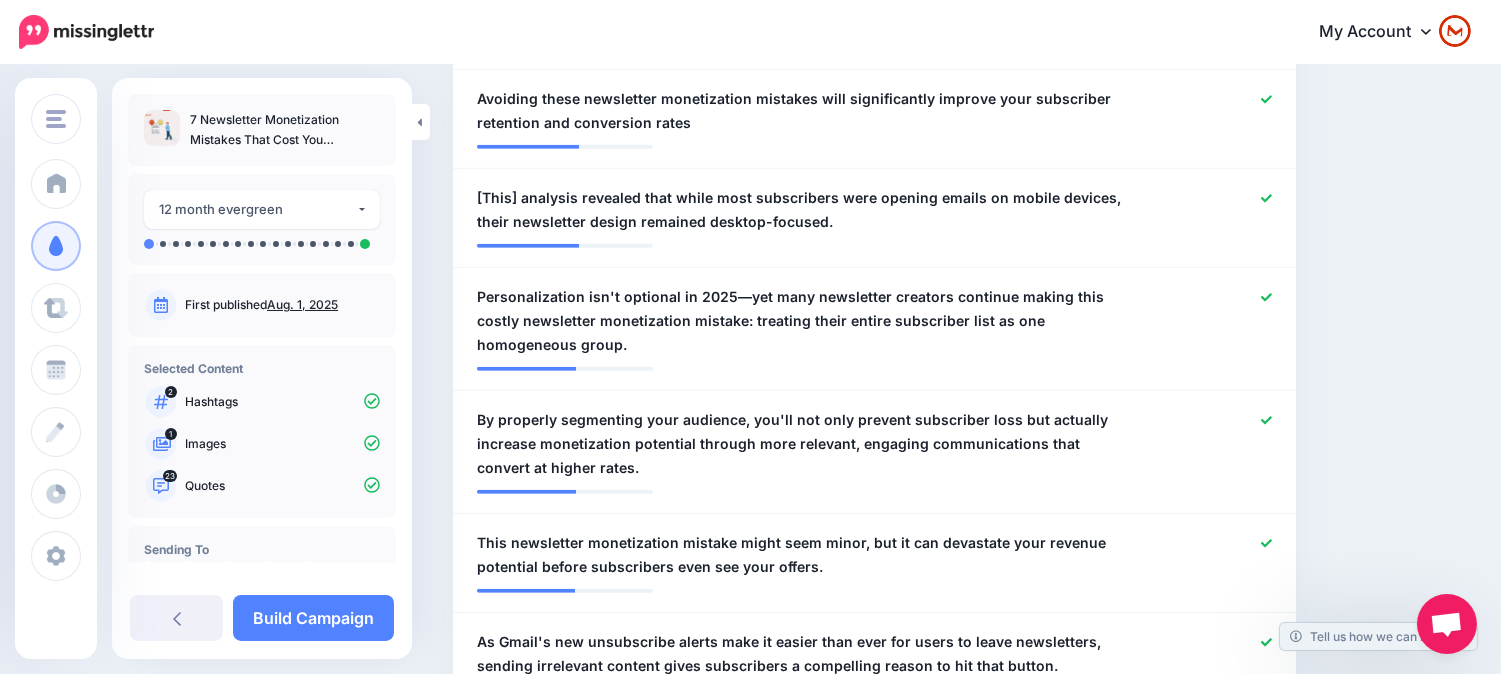 drag, startPoint x: 1382, startPoint y: 281, endPoint x: 1405, endPoint y: 302, distance: 31.144823 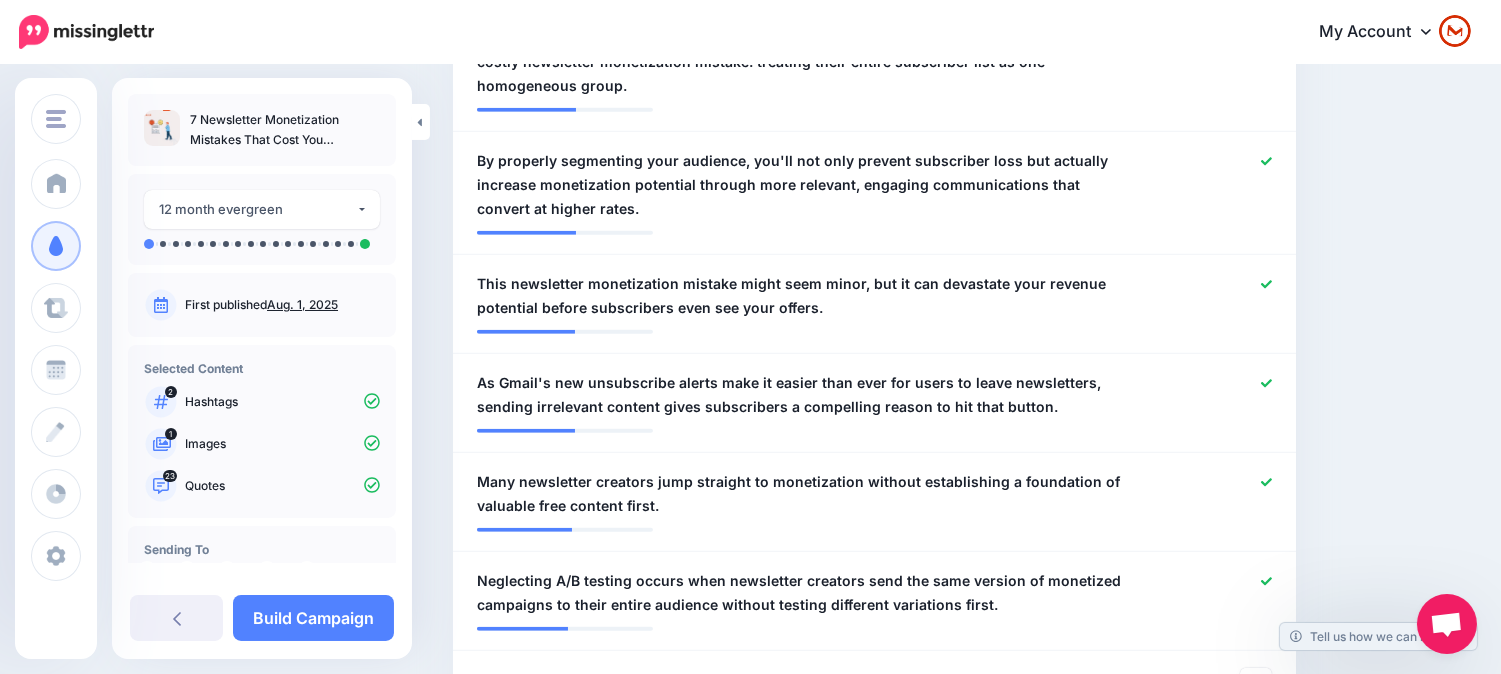 drag, startPoint x: 1416, startPoint y: 214, endPoint x: 1421, endPoint y: 246, distance: 32.38827 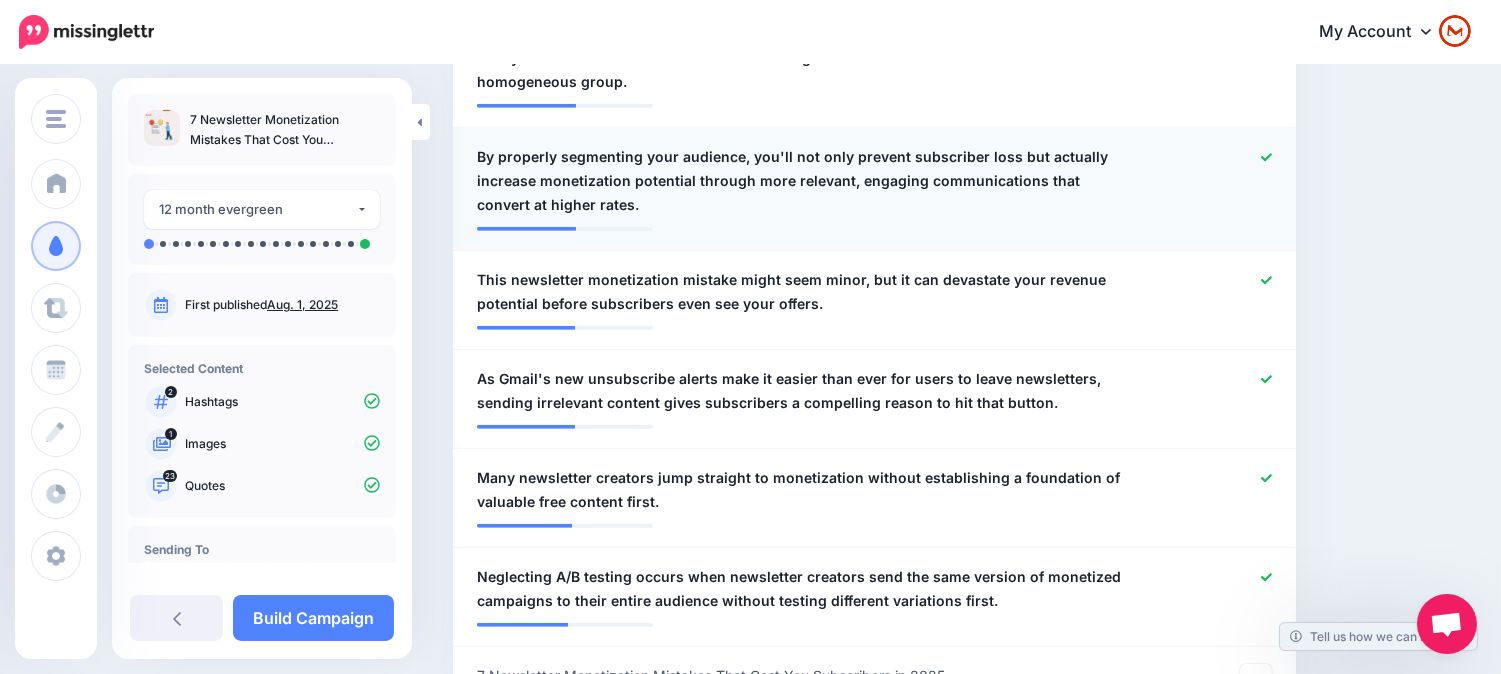 click on "**********" at bounding box center (874, 189) 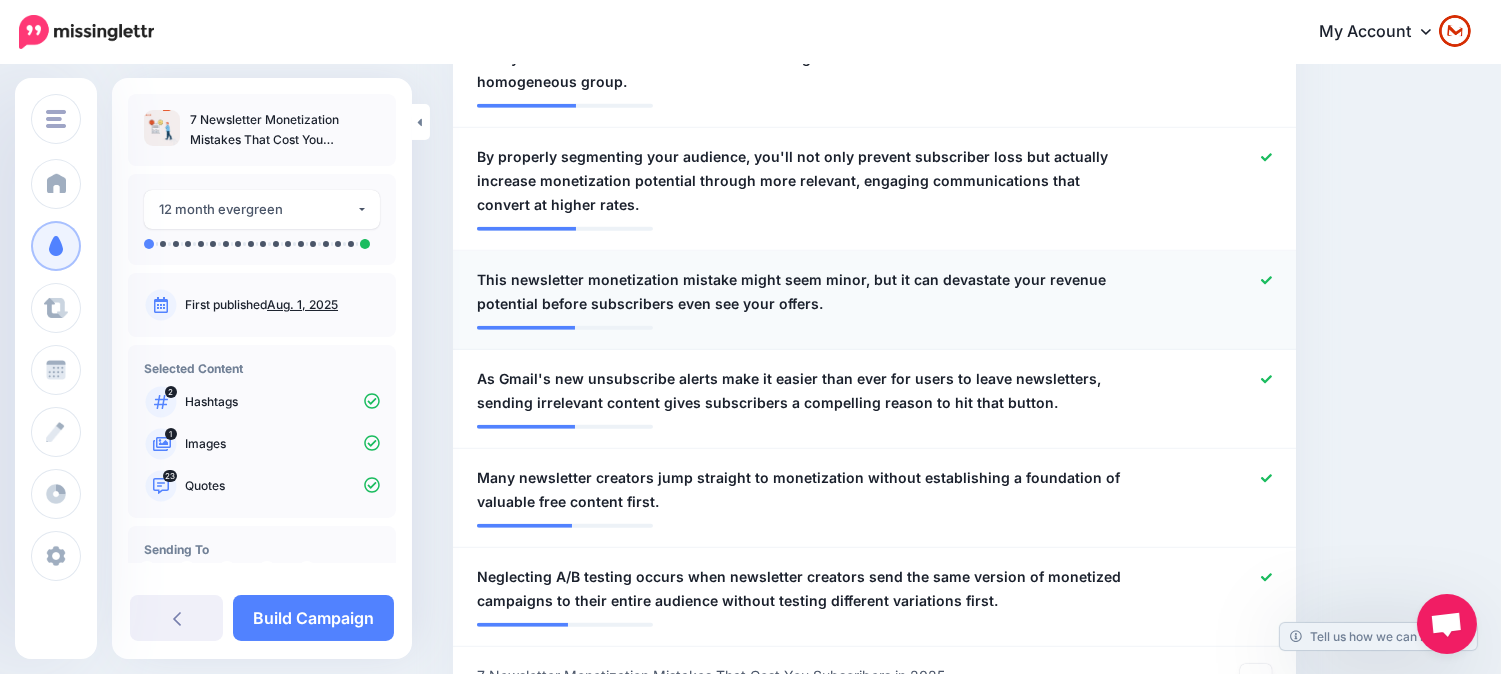 drag, startPoint x: 467, startPoint y: 200, endPoint x: 478, endPoint y: 200, distance: 11 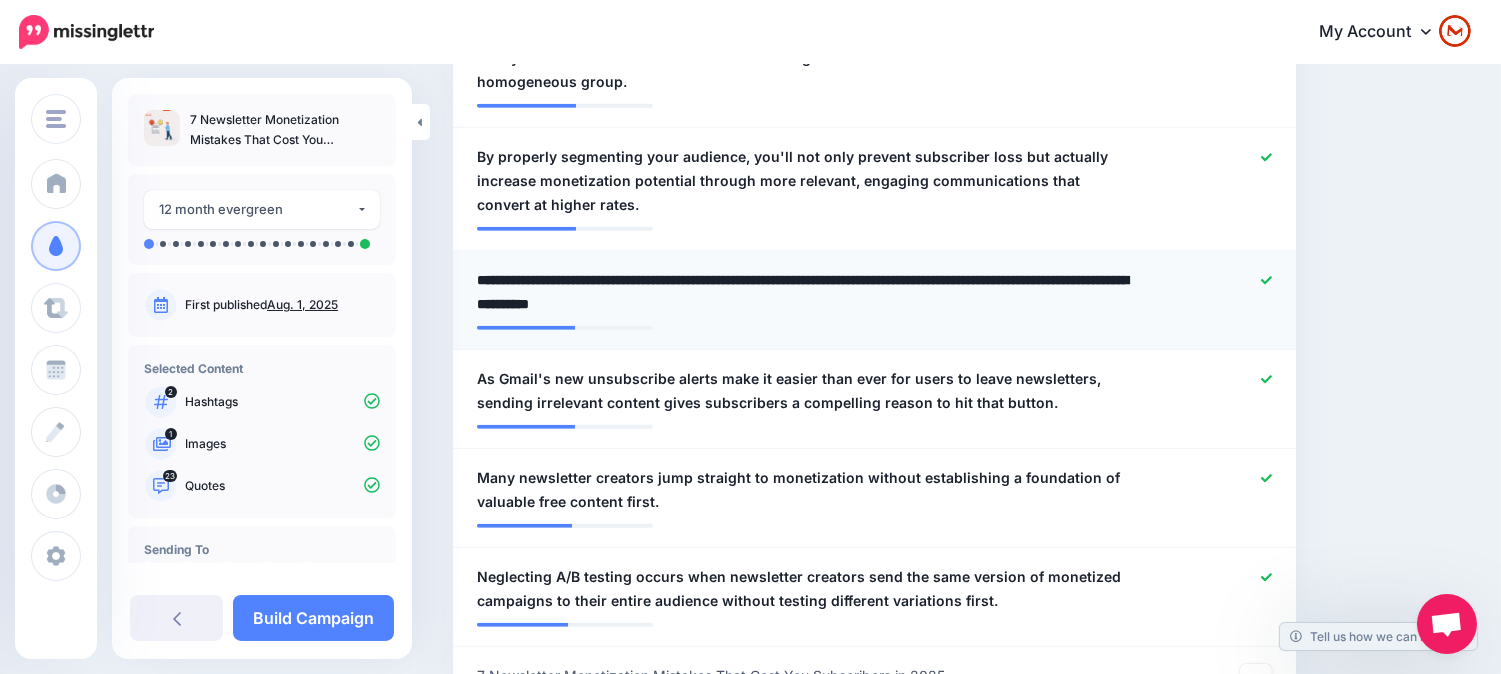 click on "**********" at bounding box center (811, 292) 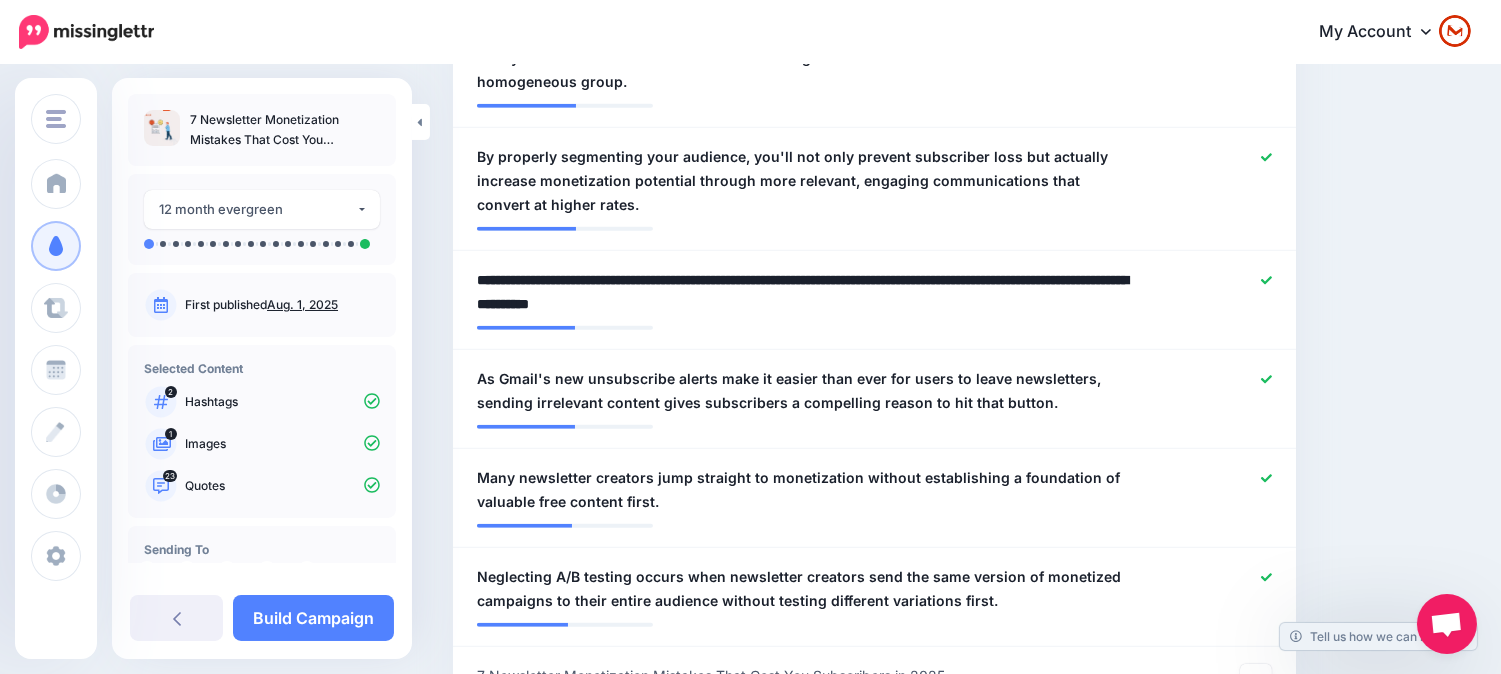 drag, startPoint x: 1394, startPoint y: 300, endPoint x: 1433, endPoint y: 278, distance: 44.777225 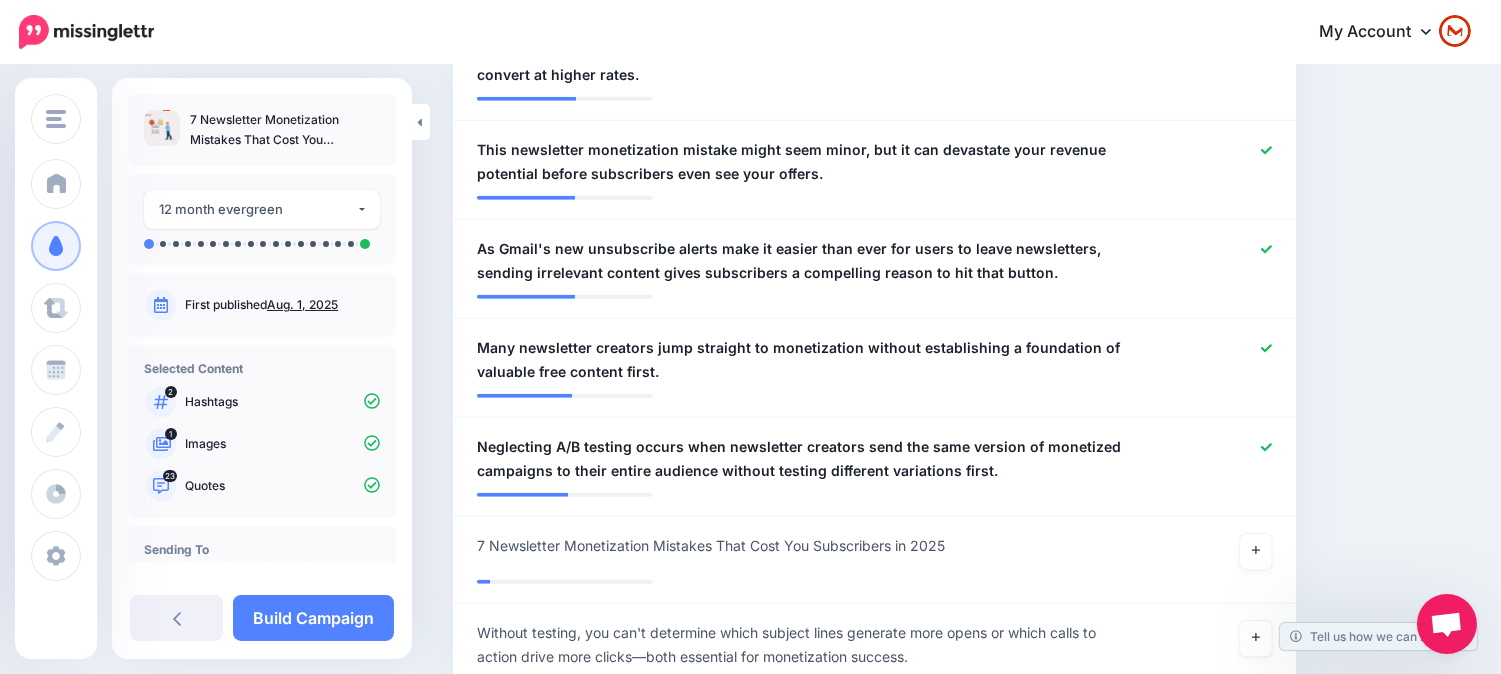 drag, startPoint x: 1384, startPoint y: 196, endPoint x: 1386, endPoint y: 224, distance: 28.071337 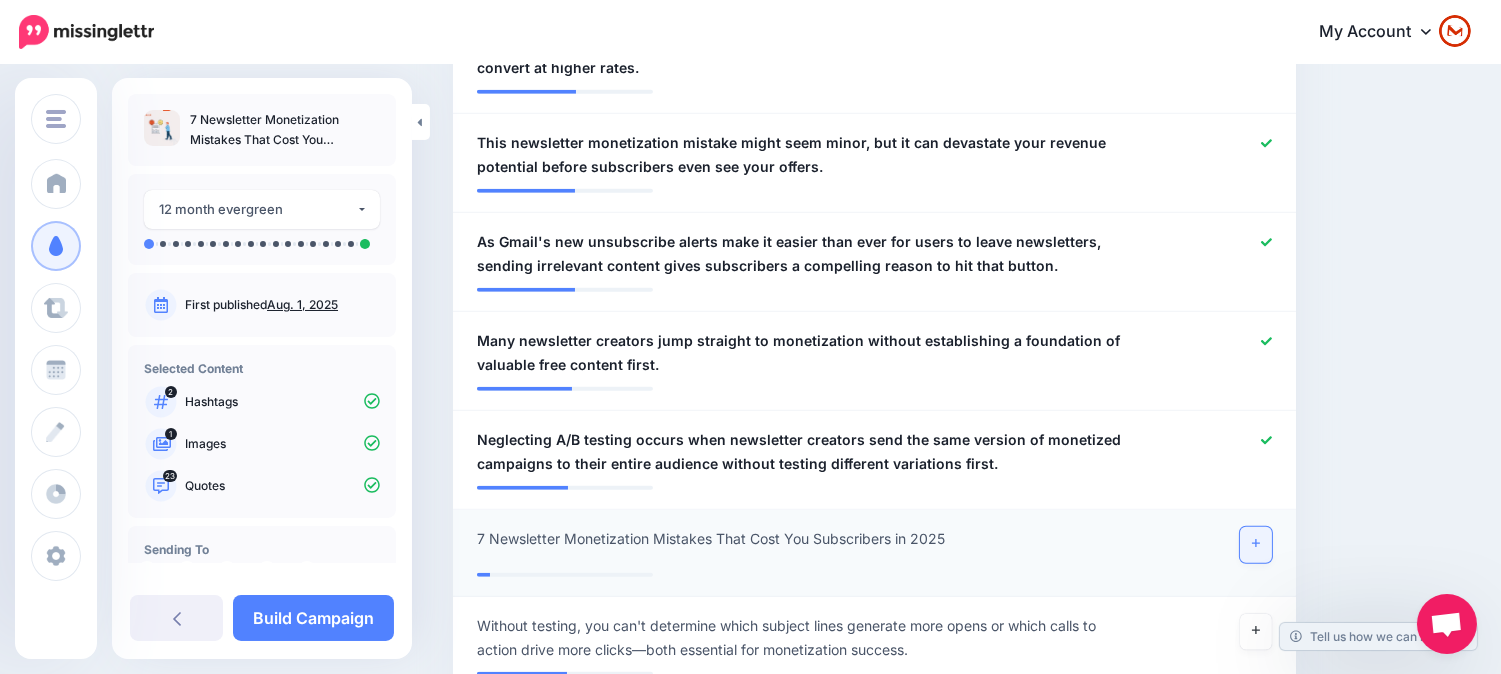 click 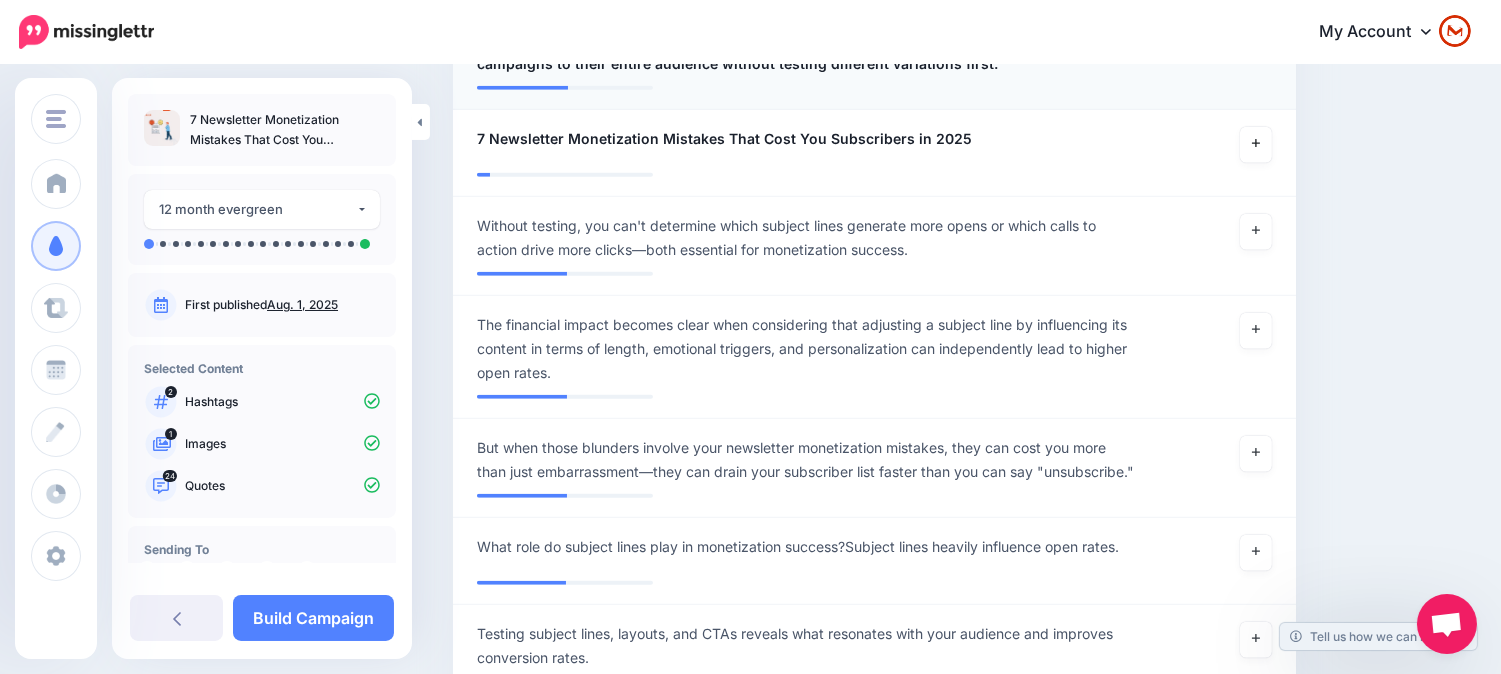 scroll, scrollTop: 3246, scrollLeft: 0, axis: vertical 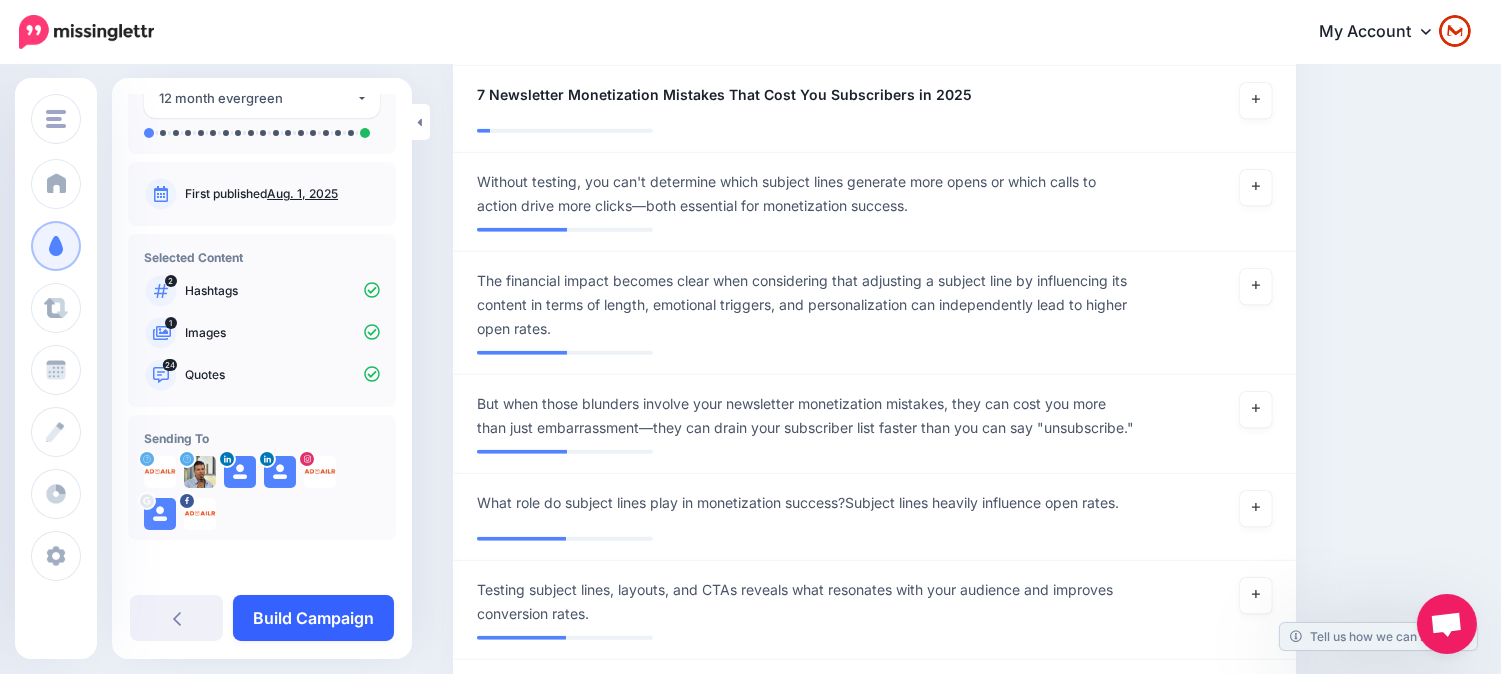 click on "Build Campaign" at bounding box center (313, 618) 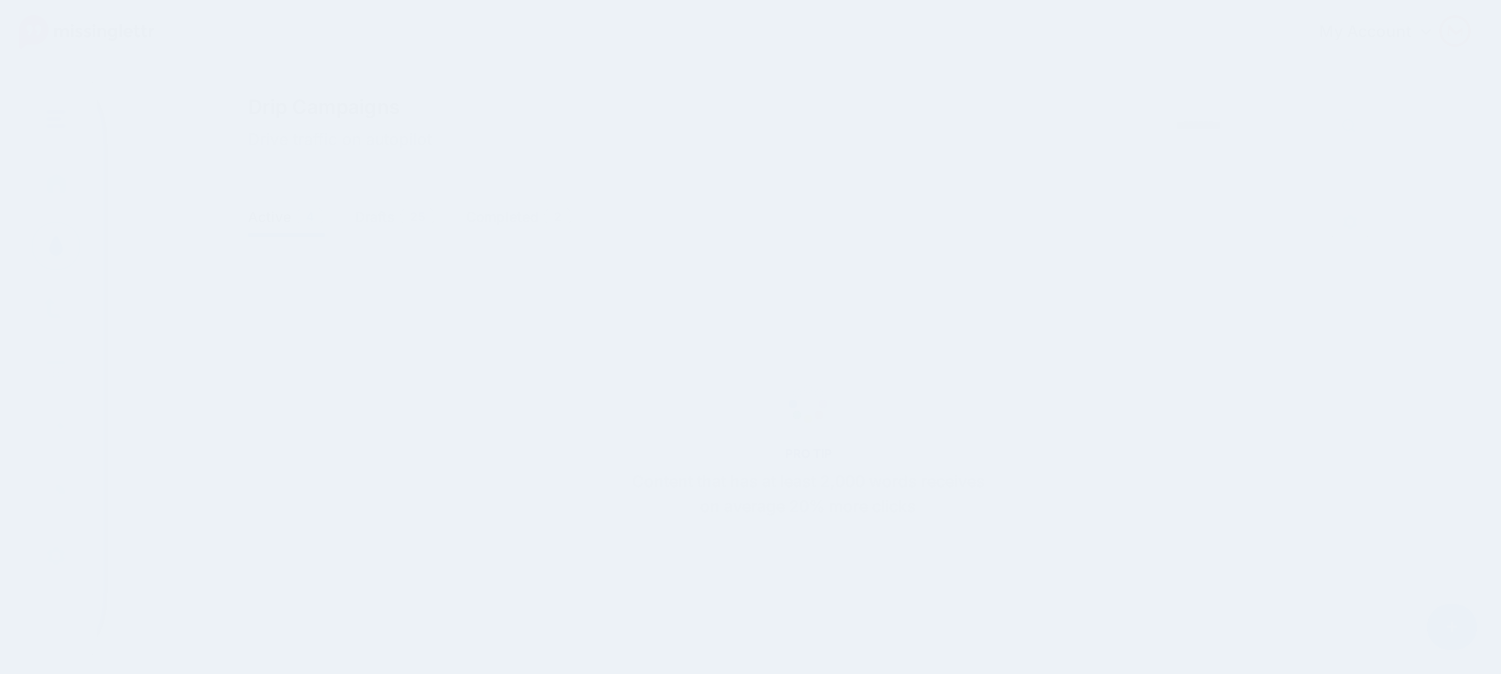 scroll, scrollTop: 0, scrollLeft: 0, axis: both 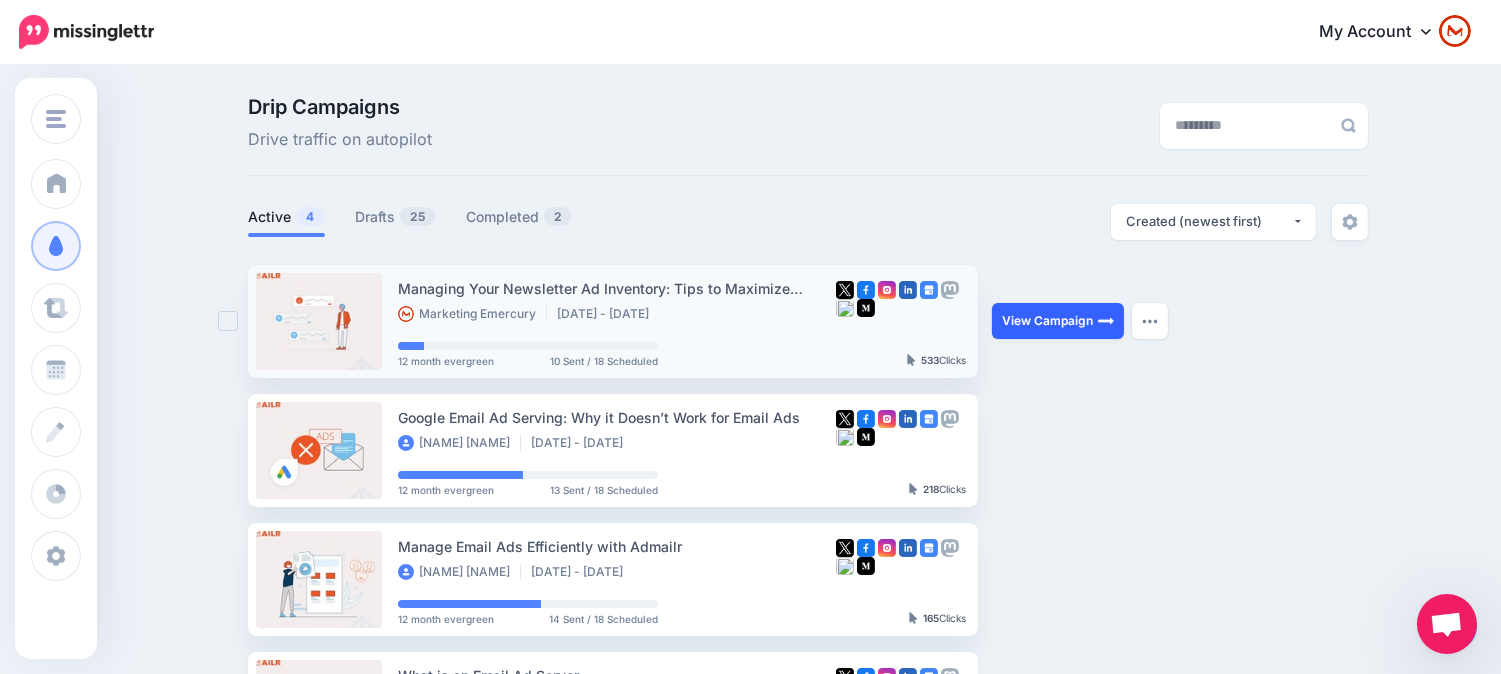 click on "View Campaign" at bounding box center (1058, 321) 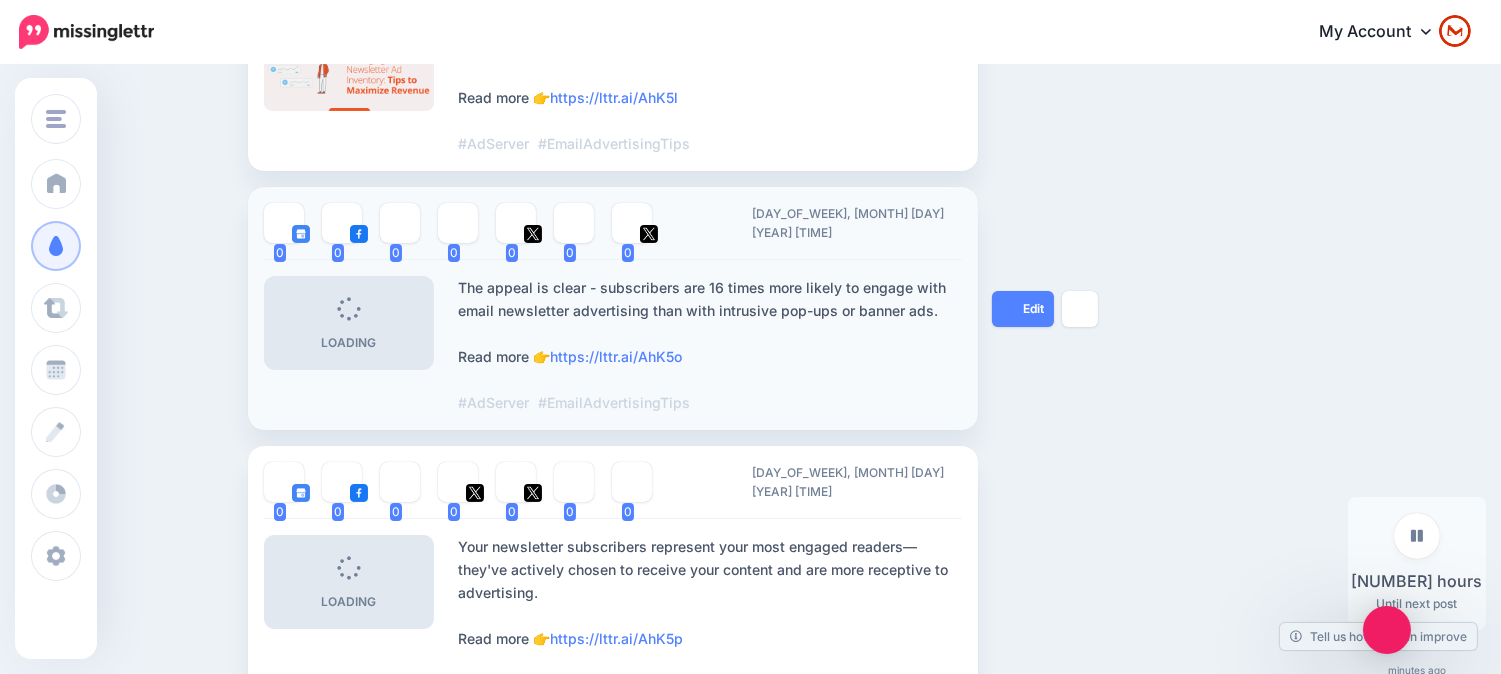 scroll, scrollTop: 648, scrollLeft: 0, axis: vertical 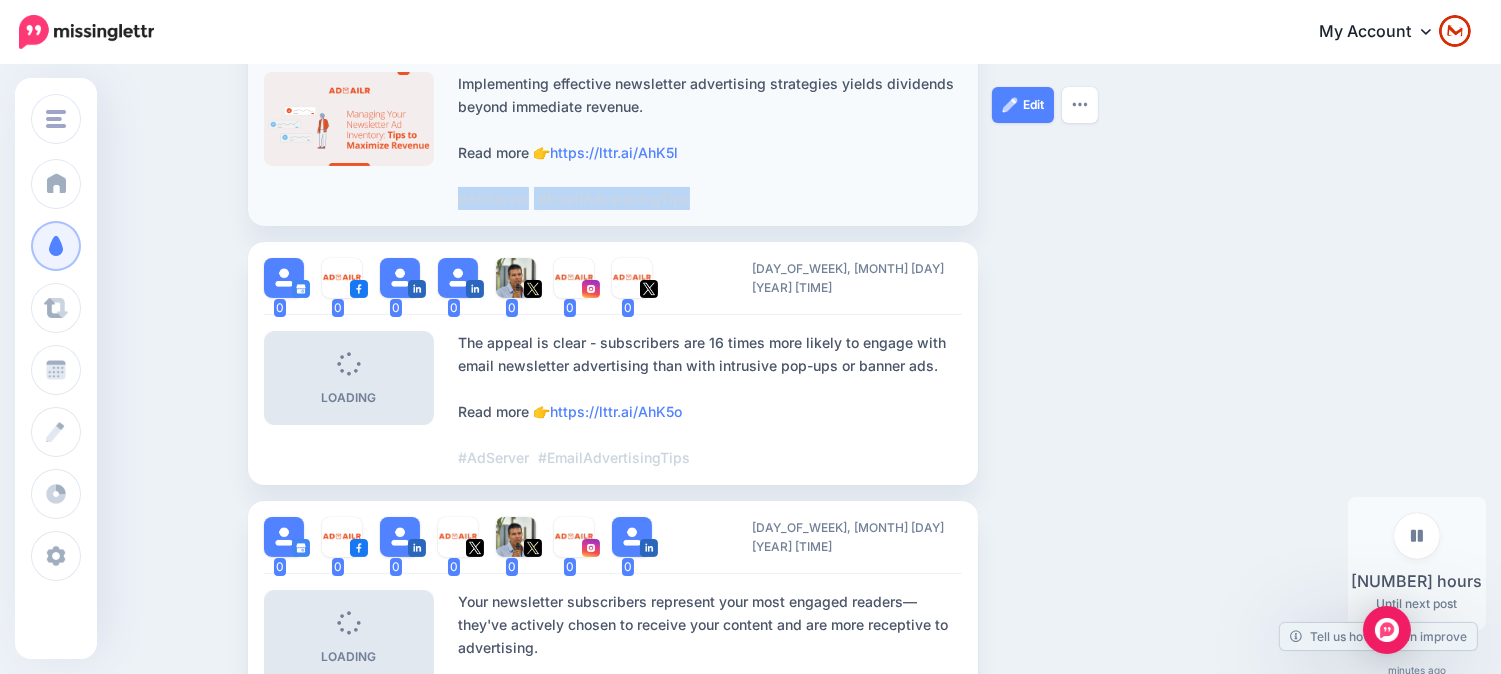 drag, startPoint x: 728, startPoint y: 193, endPoint x: 466, endPoint y: 194, distance: 262.00192 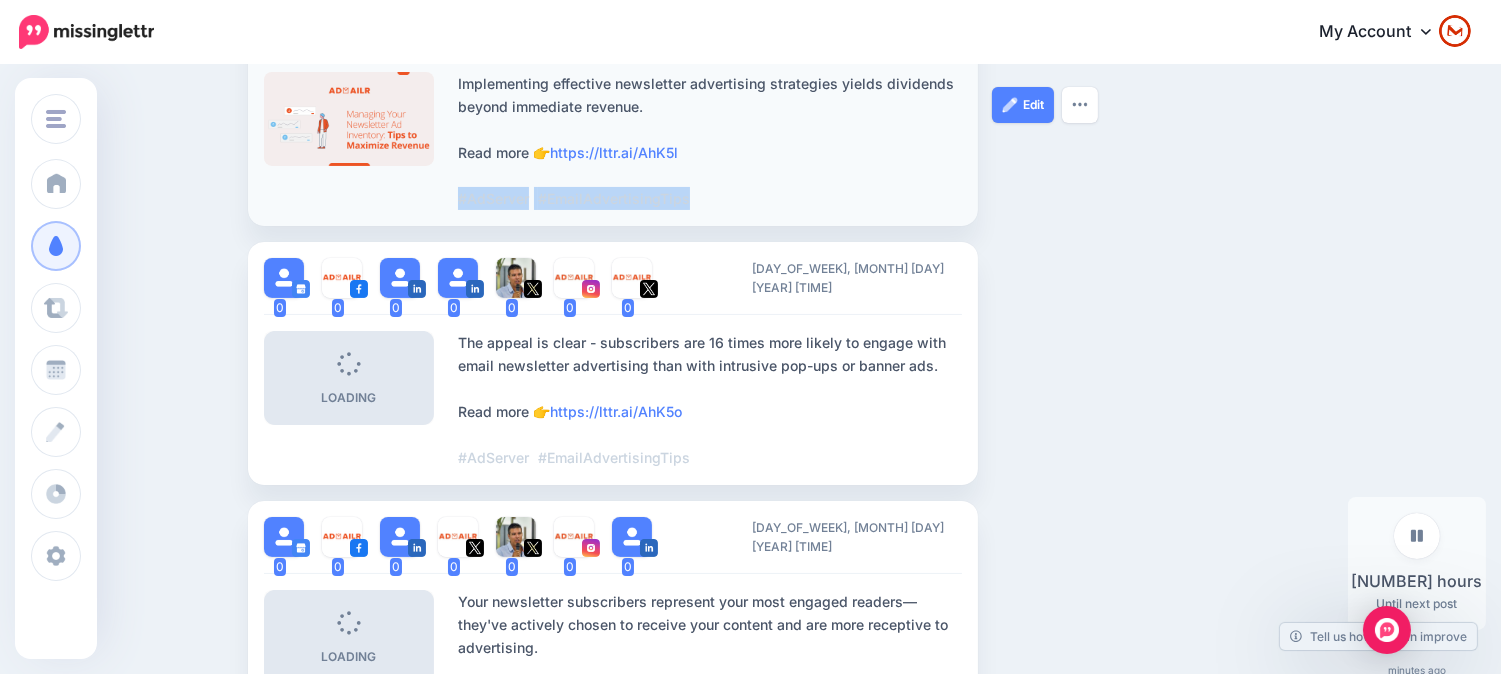 click on "Implementing effective newsletter advertising strategies yields dividends beyond immediate revenue. Read more 👉  https://lttr.ai/AhK5l #AdServer   #EmailAdvertisingTips" at bounding box center [710, 141] 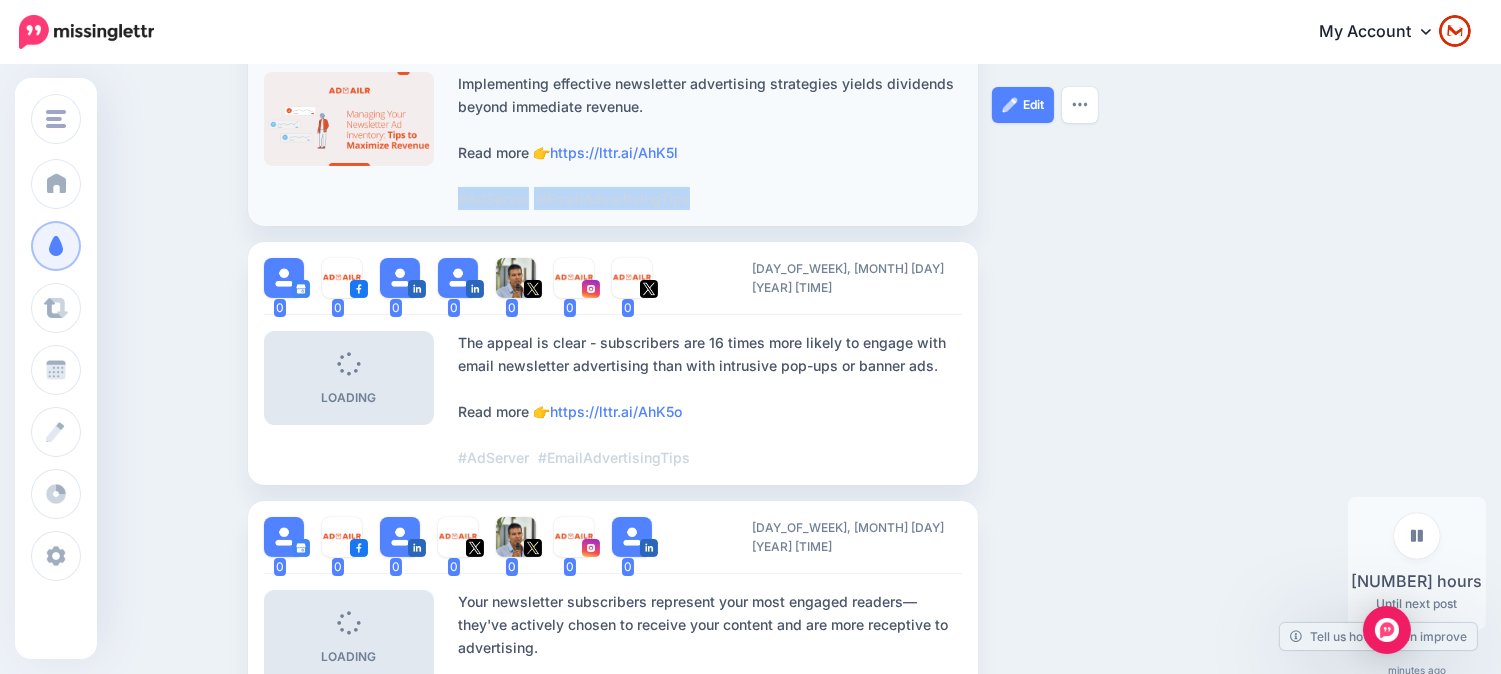 copy on "#AdServer   #EmailAdvertisingTips" 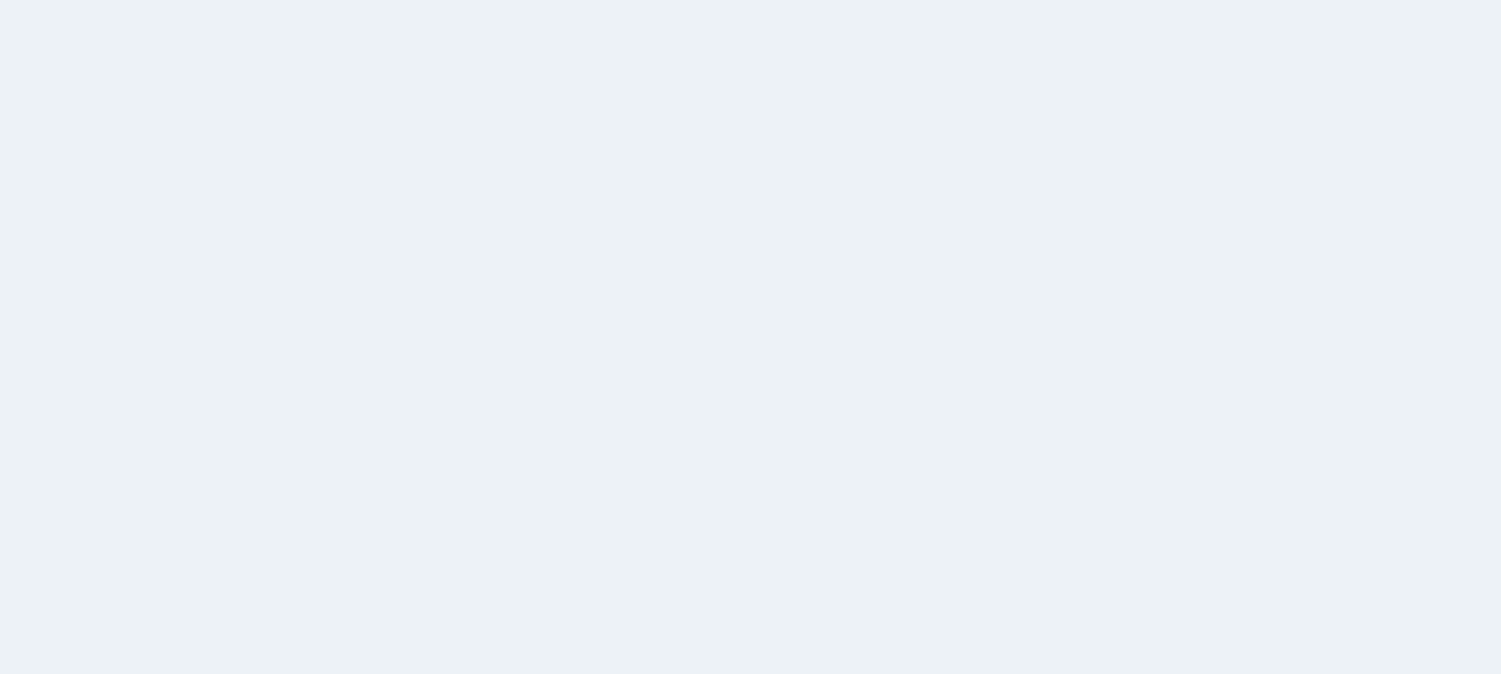 scroll, scrollTop: 0, scrollLeft: 0, axis: both 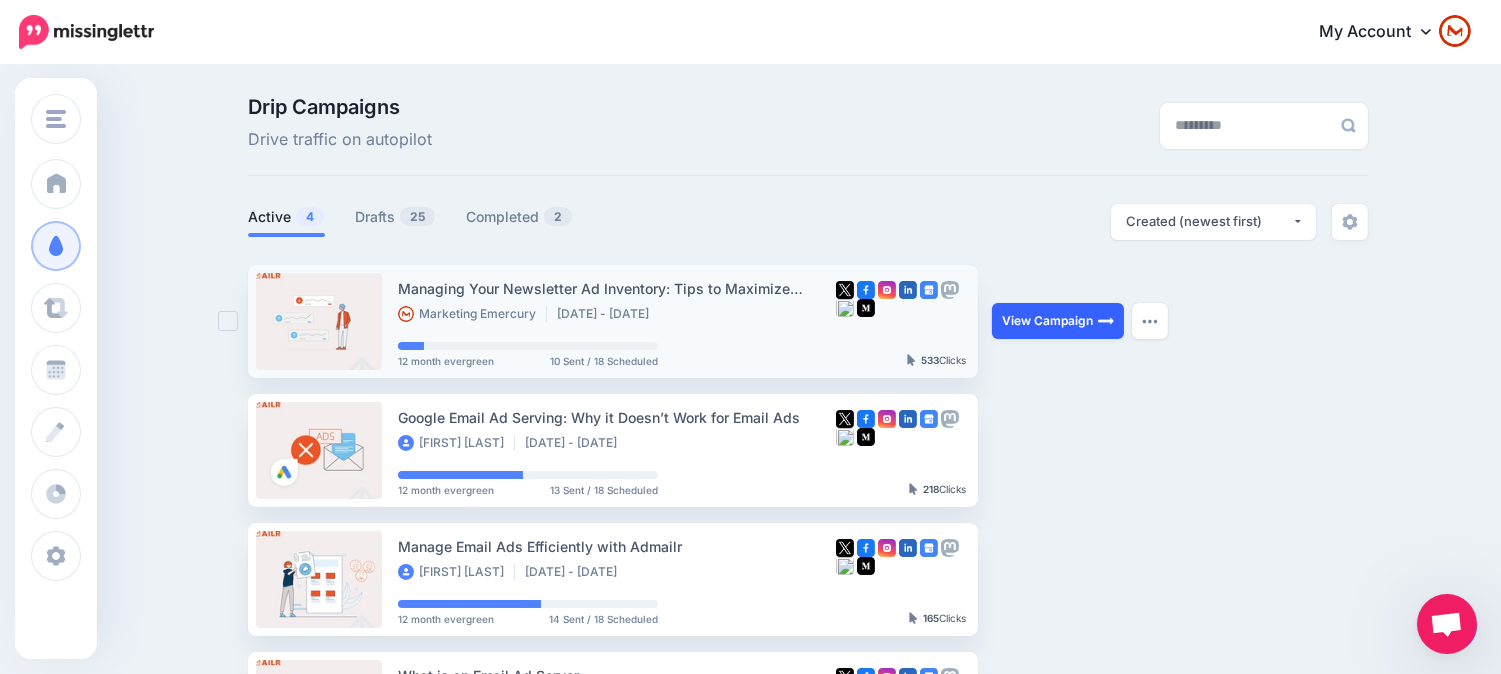 click on "View Campaign" at bounding box center (1058, 321) 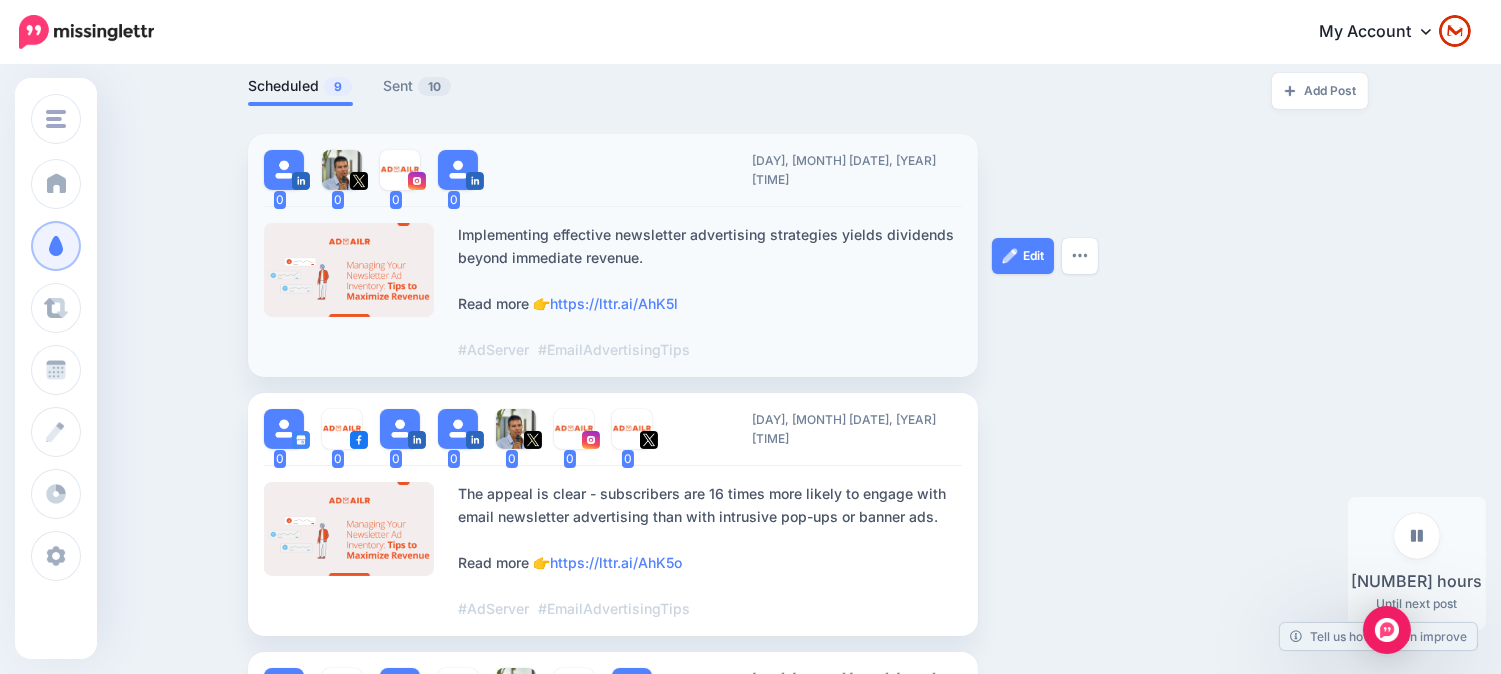 scroll, scrollTop: 426, scrollLeft: 0, axis: vertical 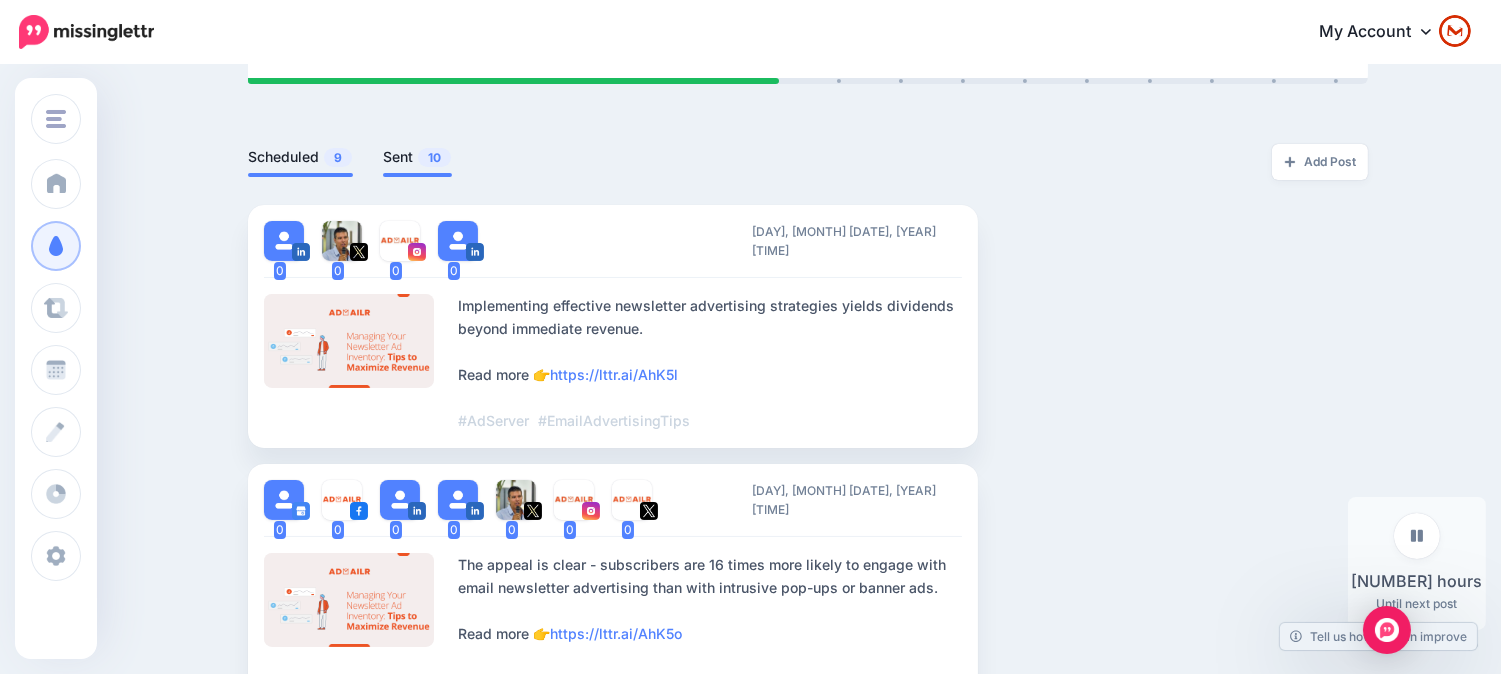 click on "Sent  10" at bounding box center [417, 160] 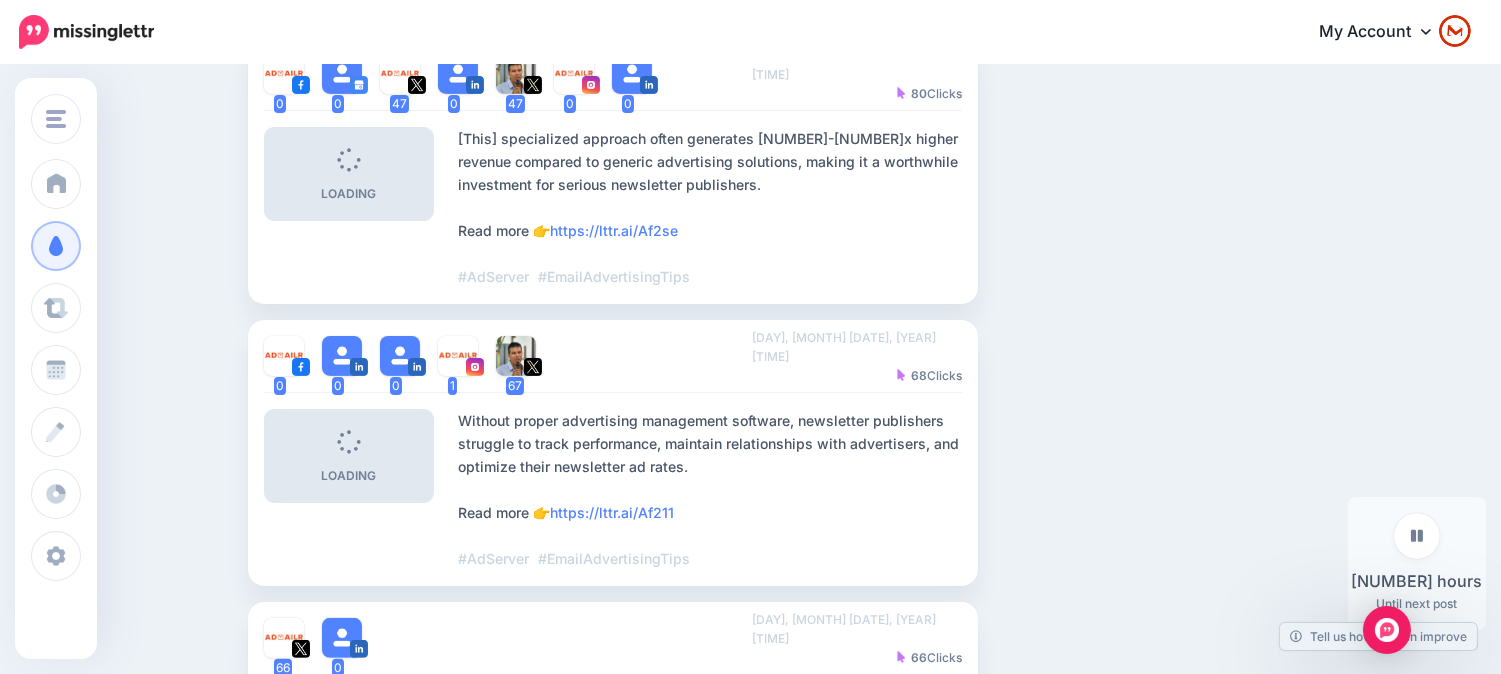 scroll, scrollTop: 1230, scrollLeft: 0, axis: vertical 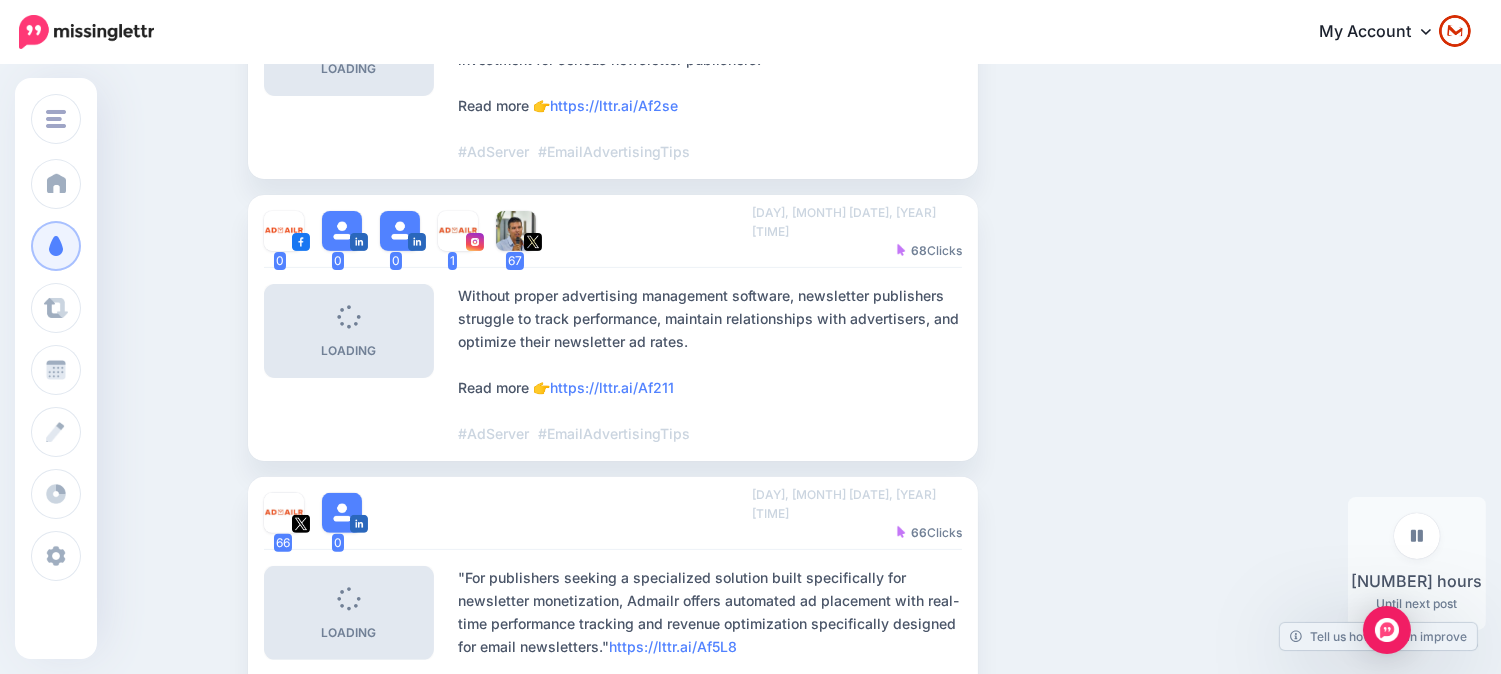 drag, startPoint x: 1114, startPoint y: 262, endPoint x: 1107, endPoint y: 347, distance: 85.28775 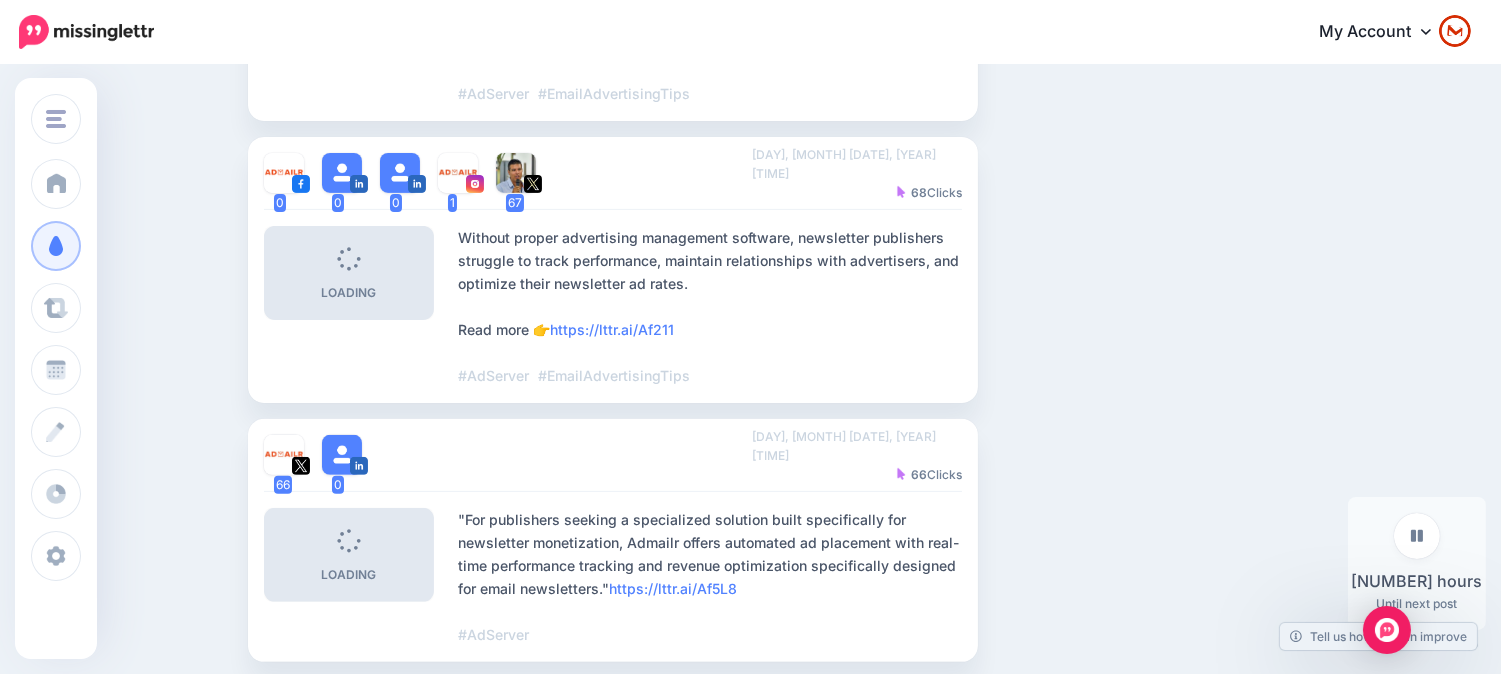drag, startPoint x: 1101, startPoint y: 231, endPoint x: 1101, endPoint y: 276, distance: 45 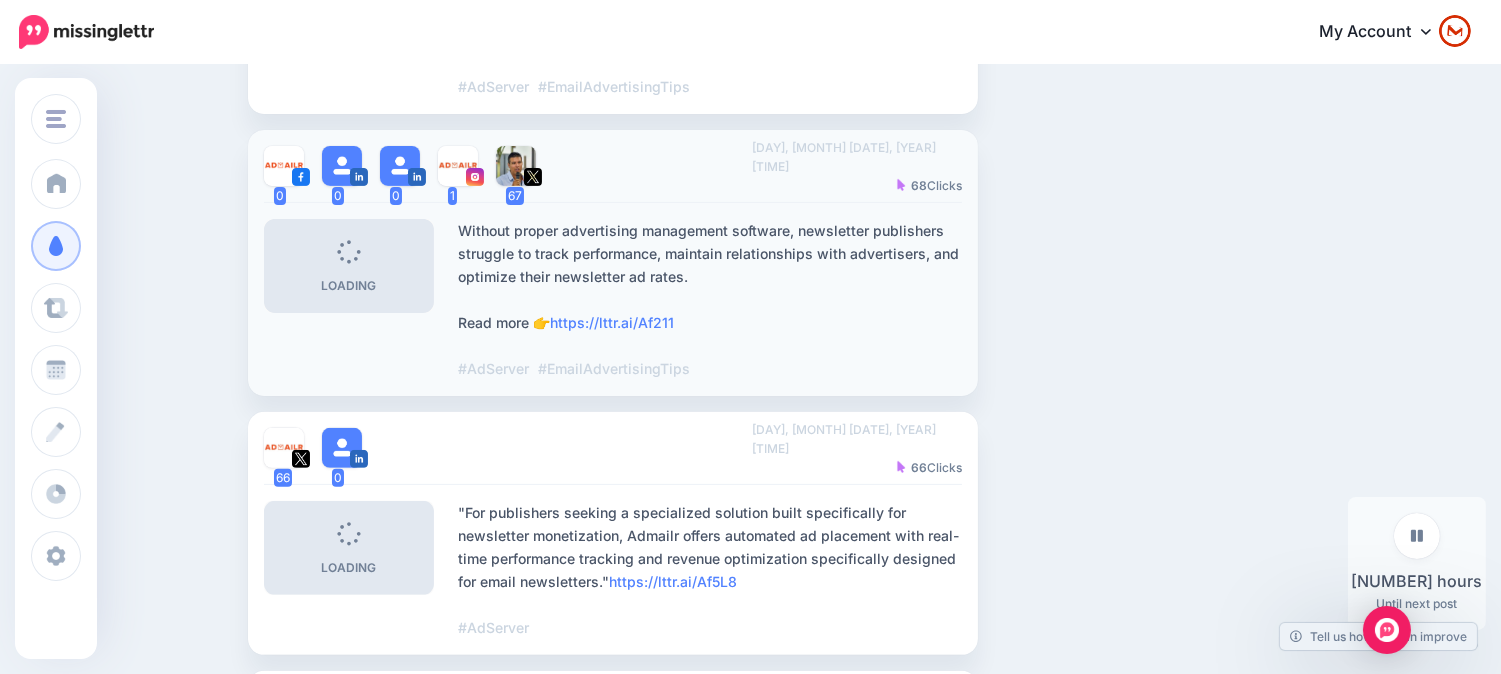 click on "Without proper advertising management software, newsletter publishers struggle to track performance, maintain relationships with advertisers, and optimize their newsletter ad rates. Read more 👉  https://lttr.ai/Af211 #AdServer   #EmailAdvertisingTips" at bounding box center [710, 299] 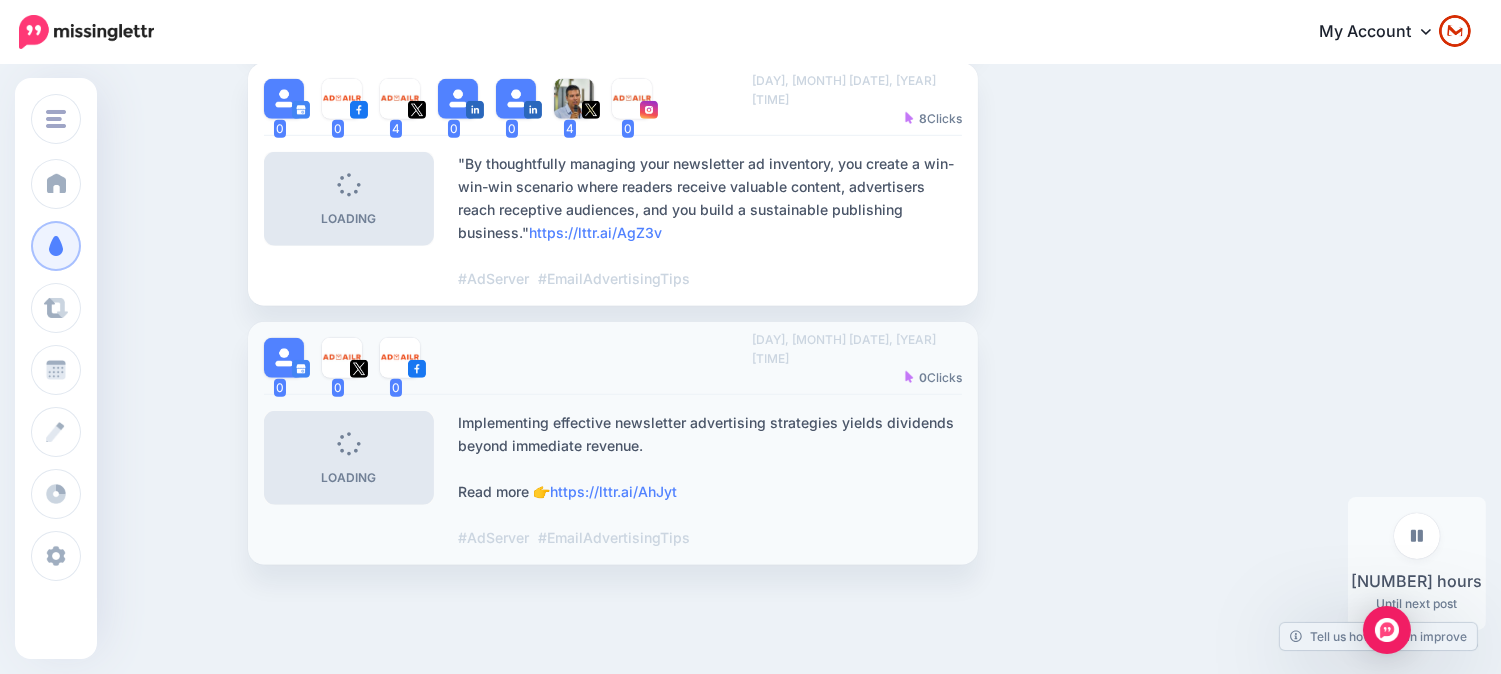 scroll, scrollTop: 2756, scrollLeft: 0, axis: vertical 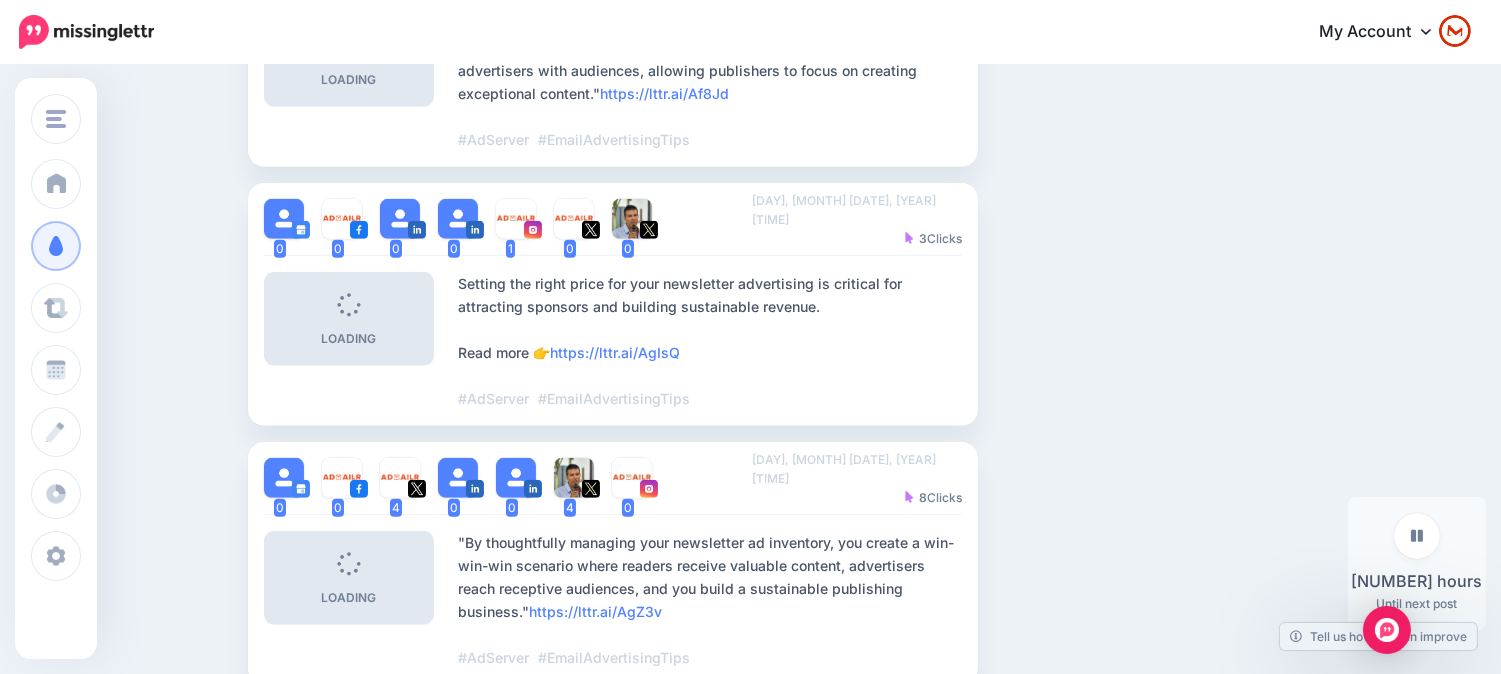 drag, startPoint x: 1052, startPoint y: 435, endPoint x: 1066, endPoint y: 320, distance: 115.84904 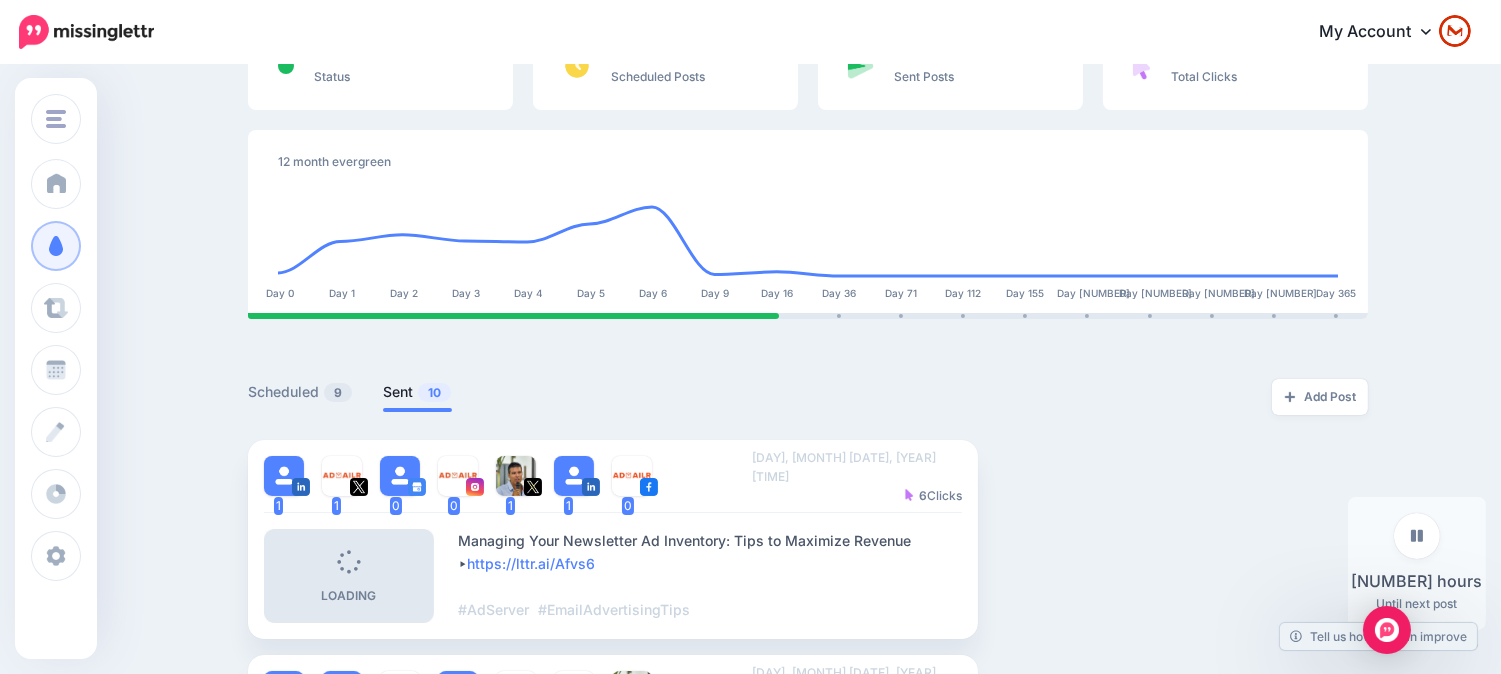 scroll, scrollTop: 0, scrollLeft: 0, axis: both 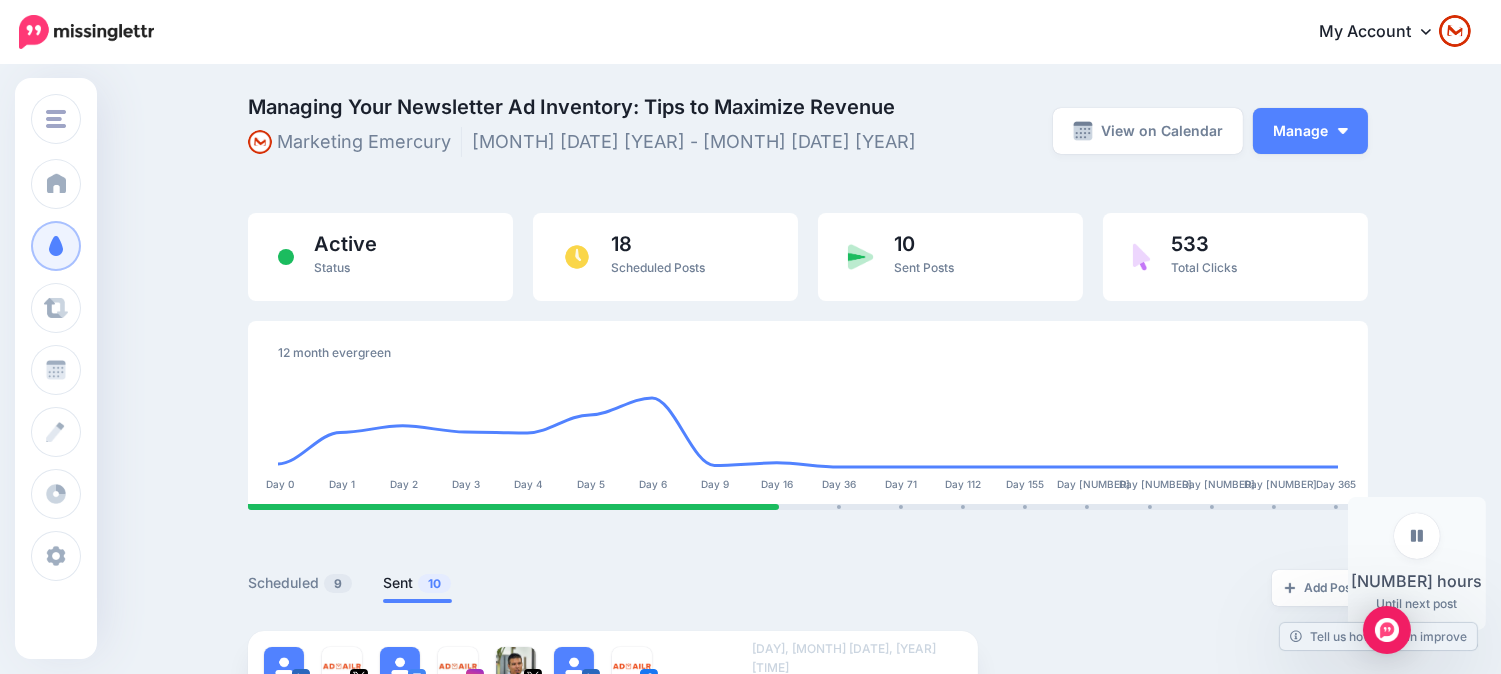 drag, startPoint x: 1066, startPoint y: 446, endPoint x: 1056, endPoint y: 243, distance: 203.24615 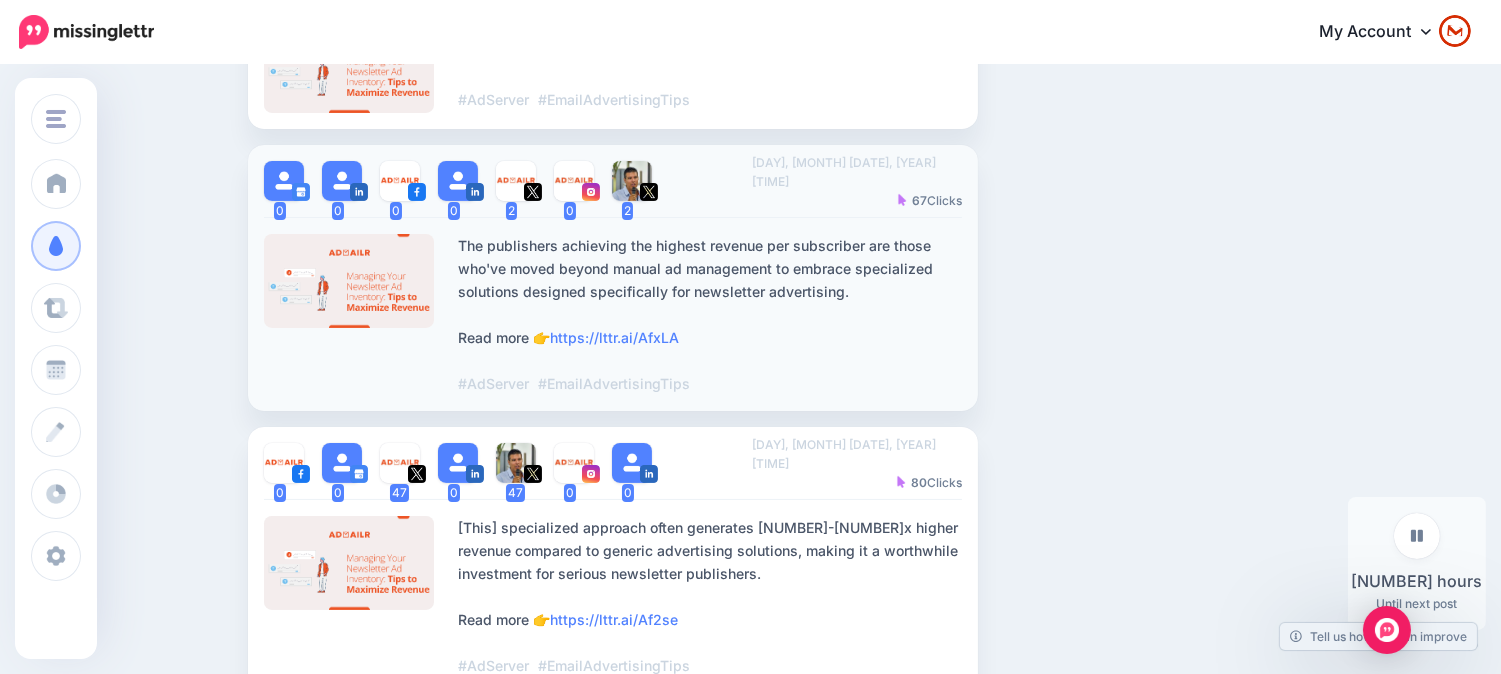 scroll, scrollTop: 777, scrollLeft: 0, axis: vertical 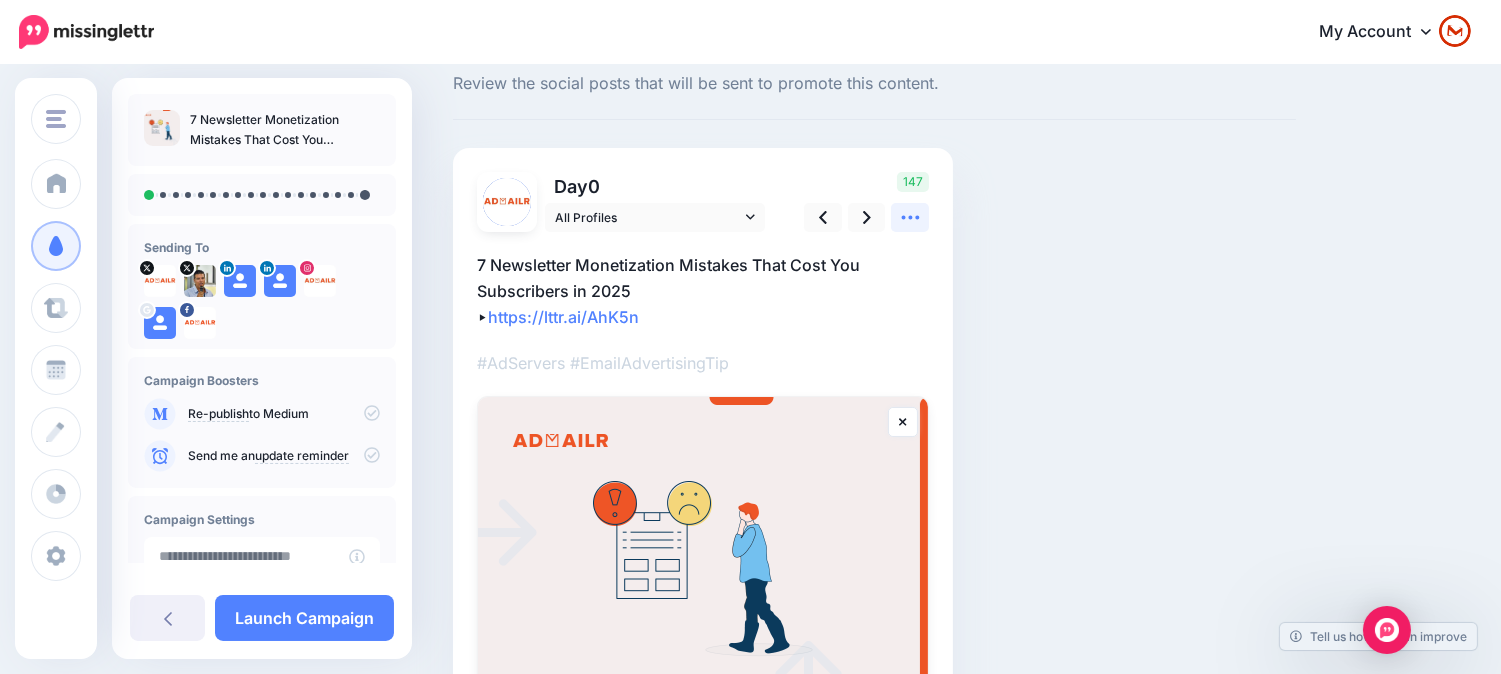 click at bounding box center (910, 217) 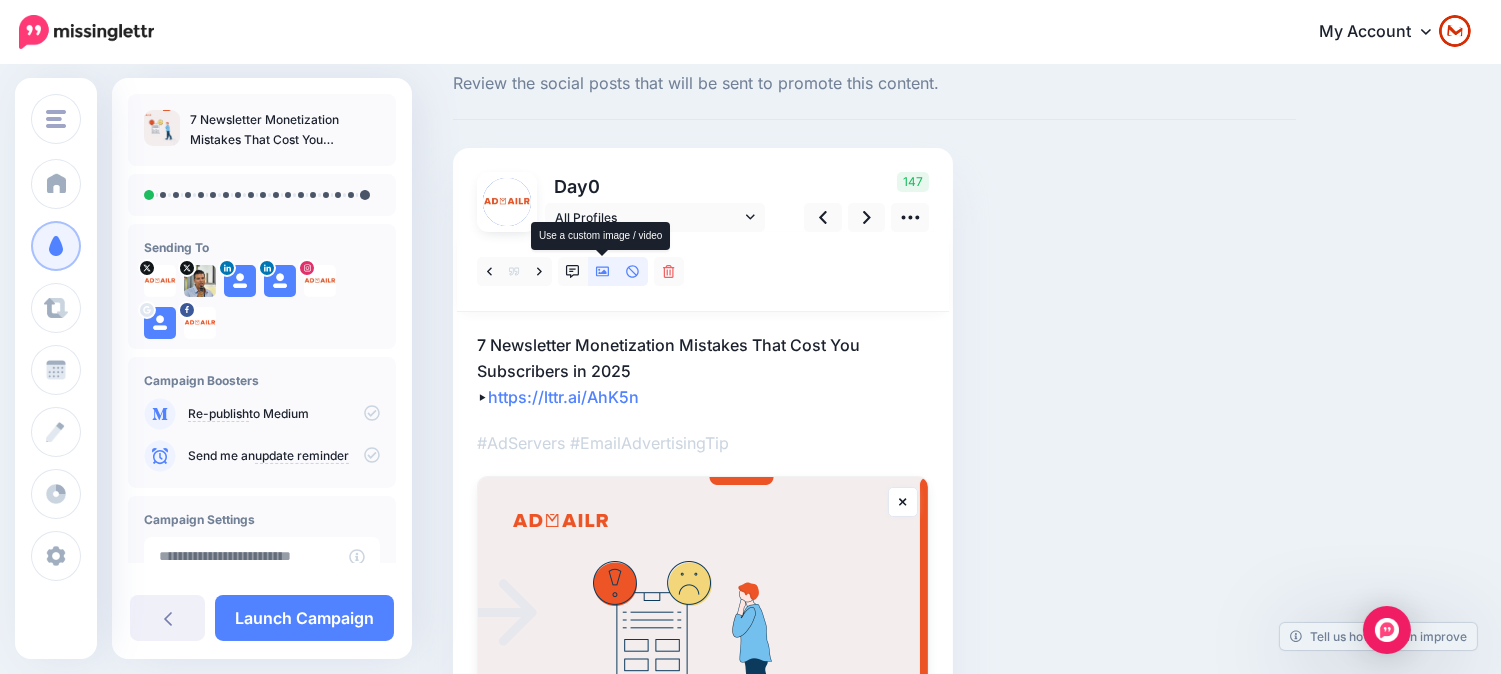 click at bounding box center (603, 271) 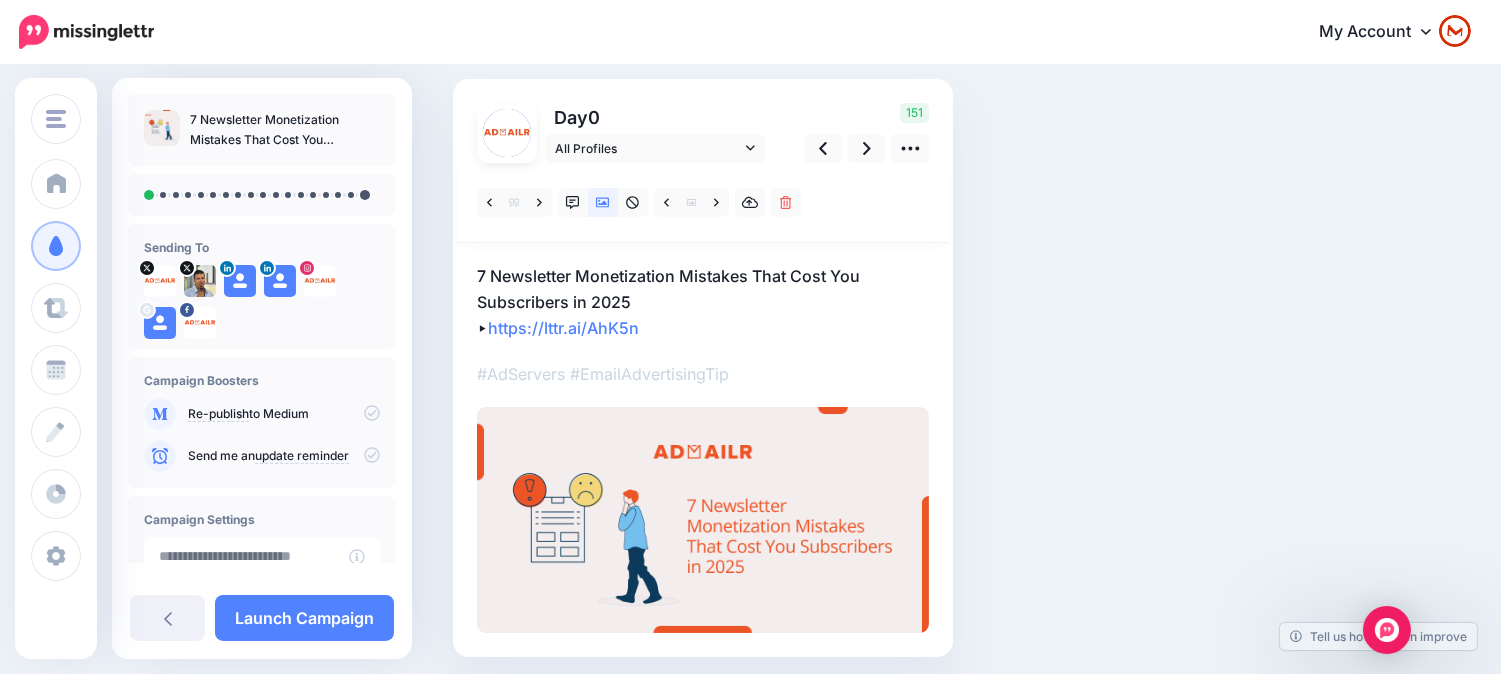 scroll, scrollTop: 86, scrollLeft: 0, axis: vertical 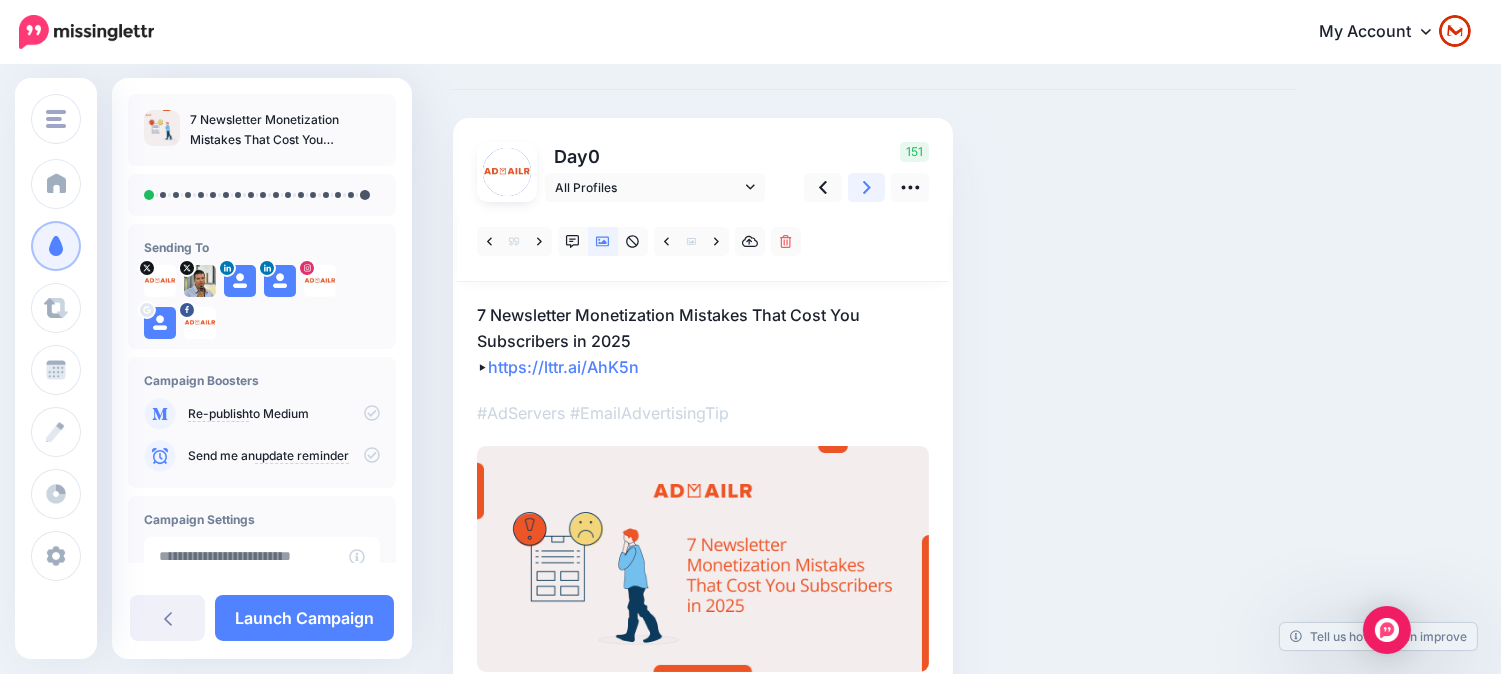 click at bounding box center [867, 187] 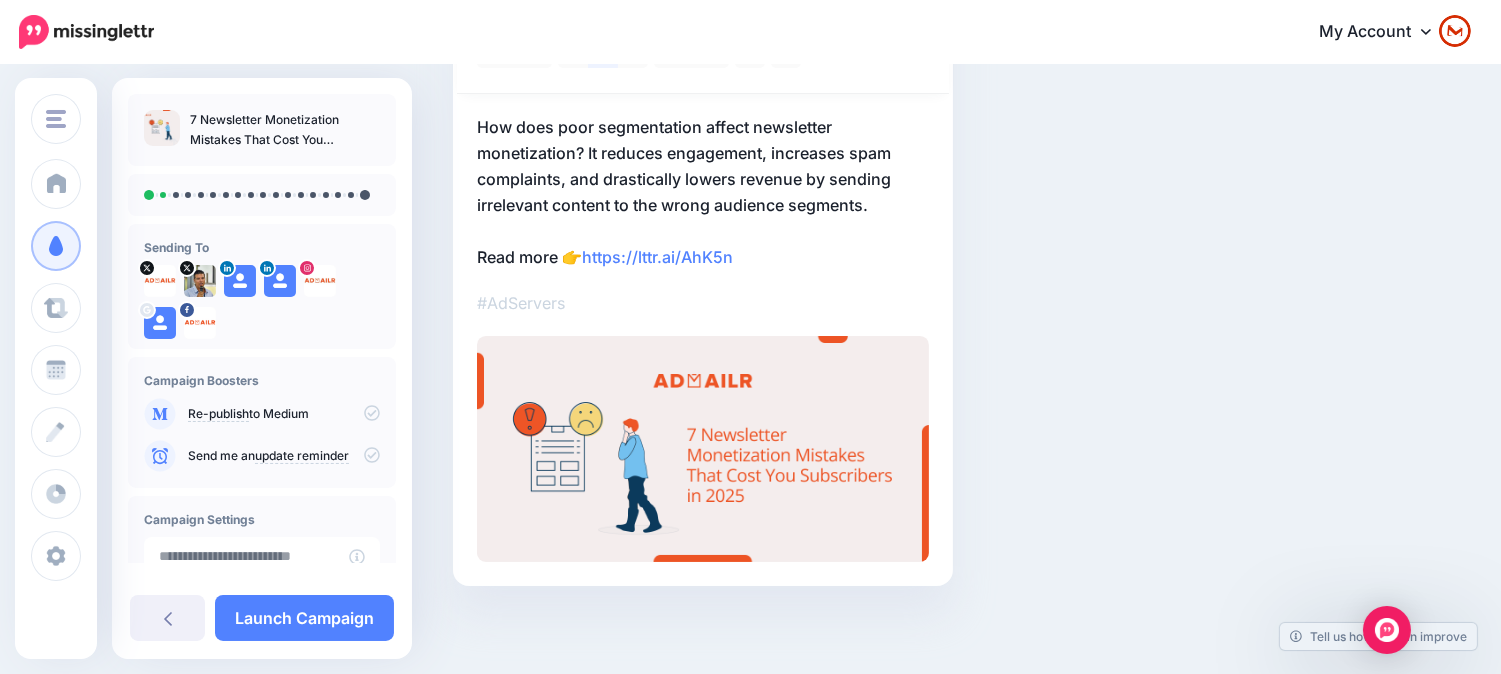 scroll, scrollTop: 53, scrollLeft: 0, axis: vertical 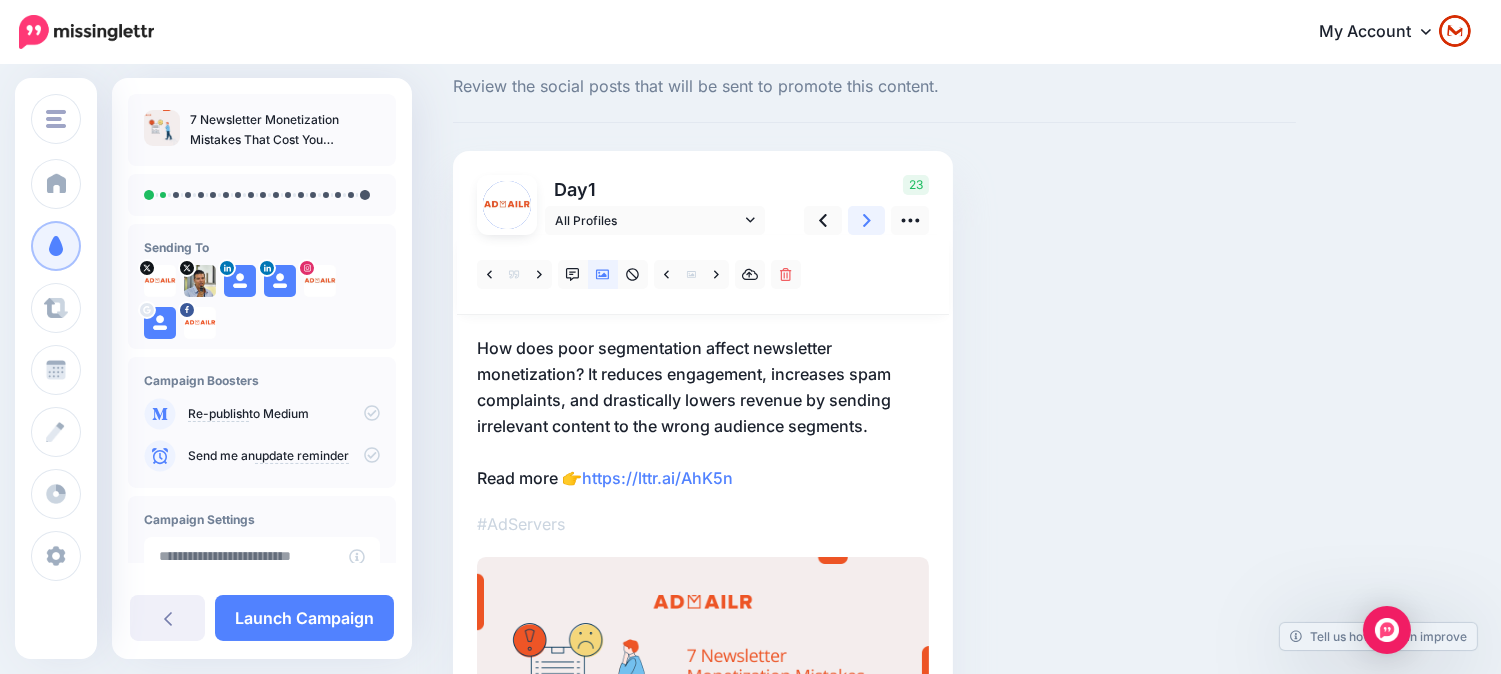 click 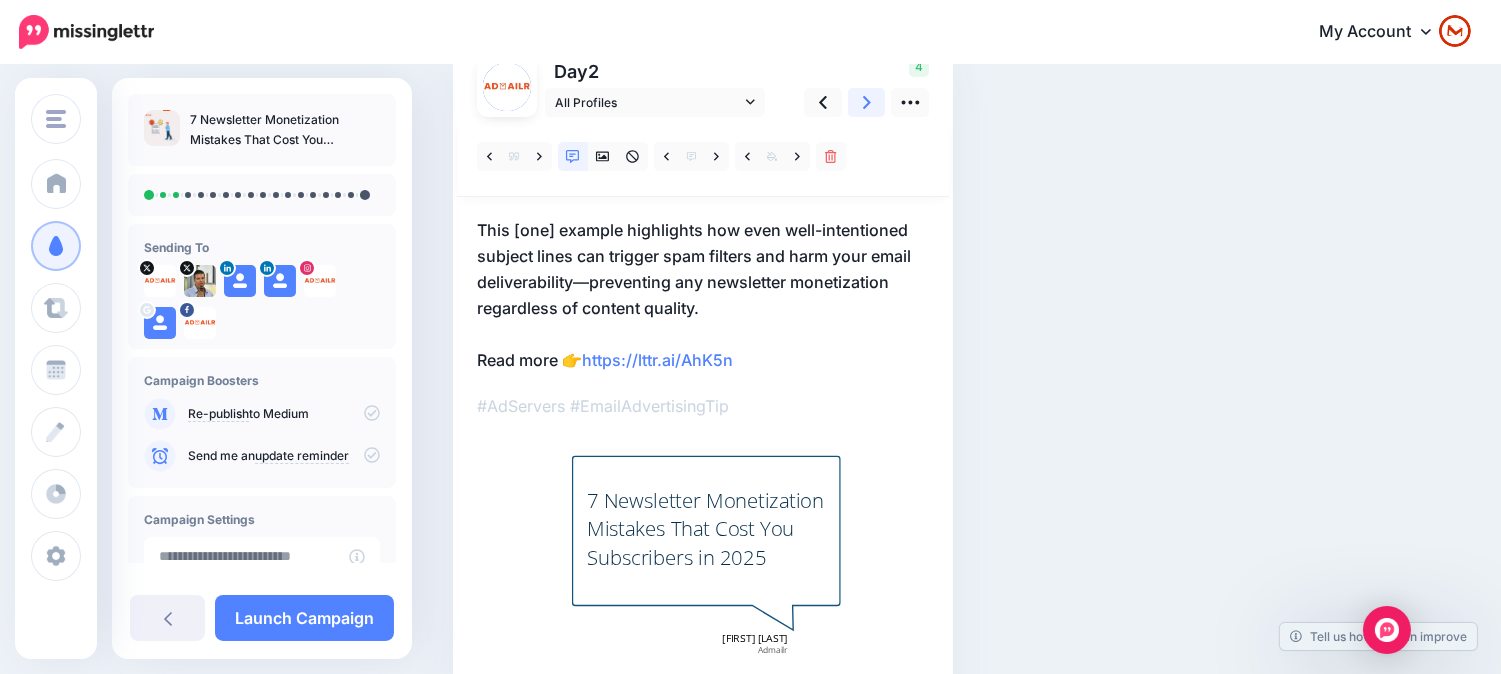 scroll, scrollTop: 56, scrollLeft: 0, axis: vertical 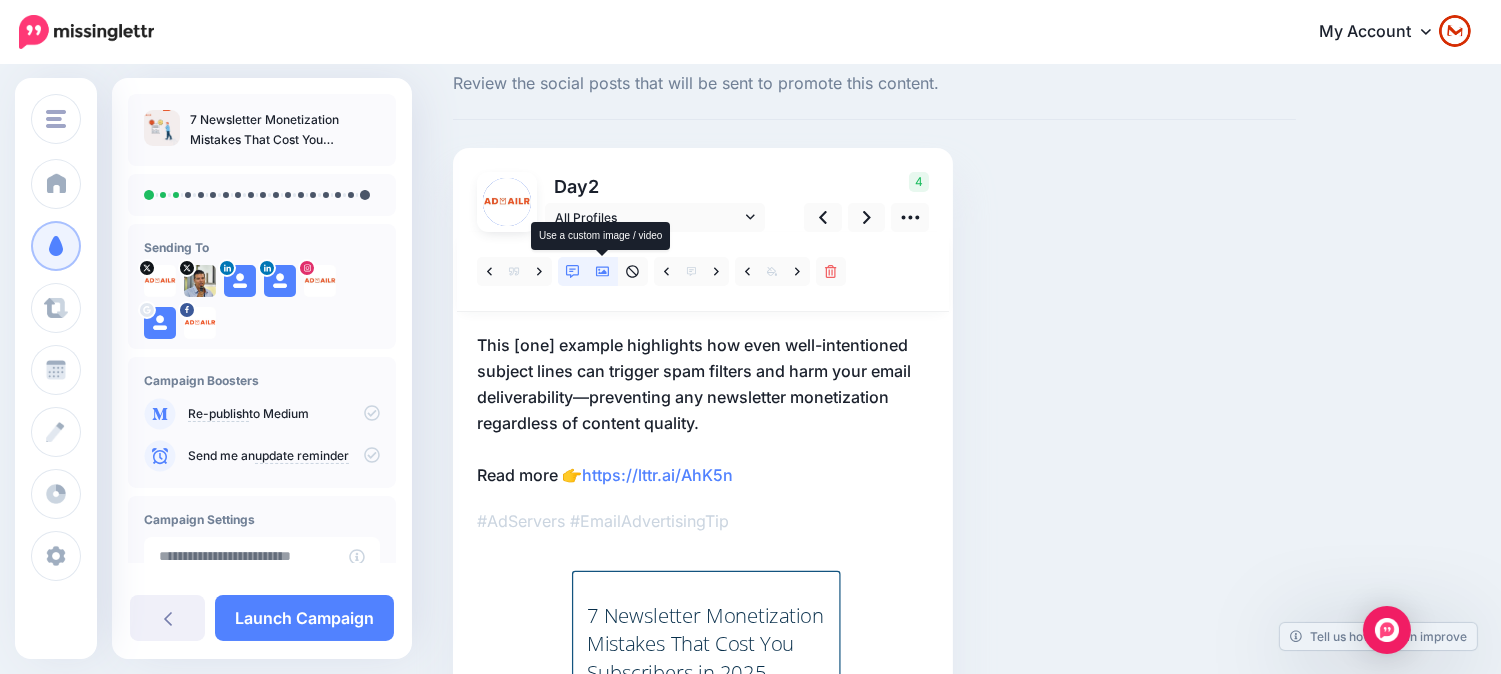 click 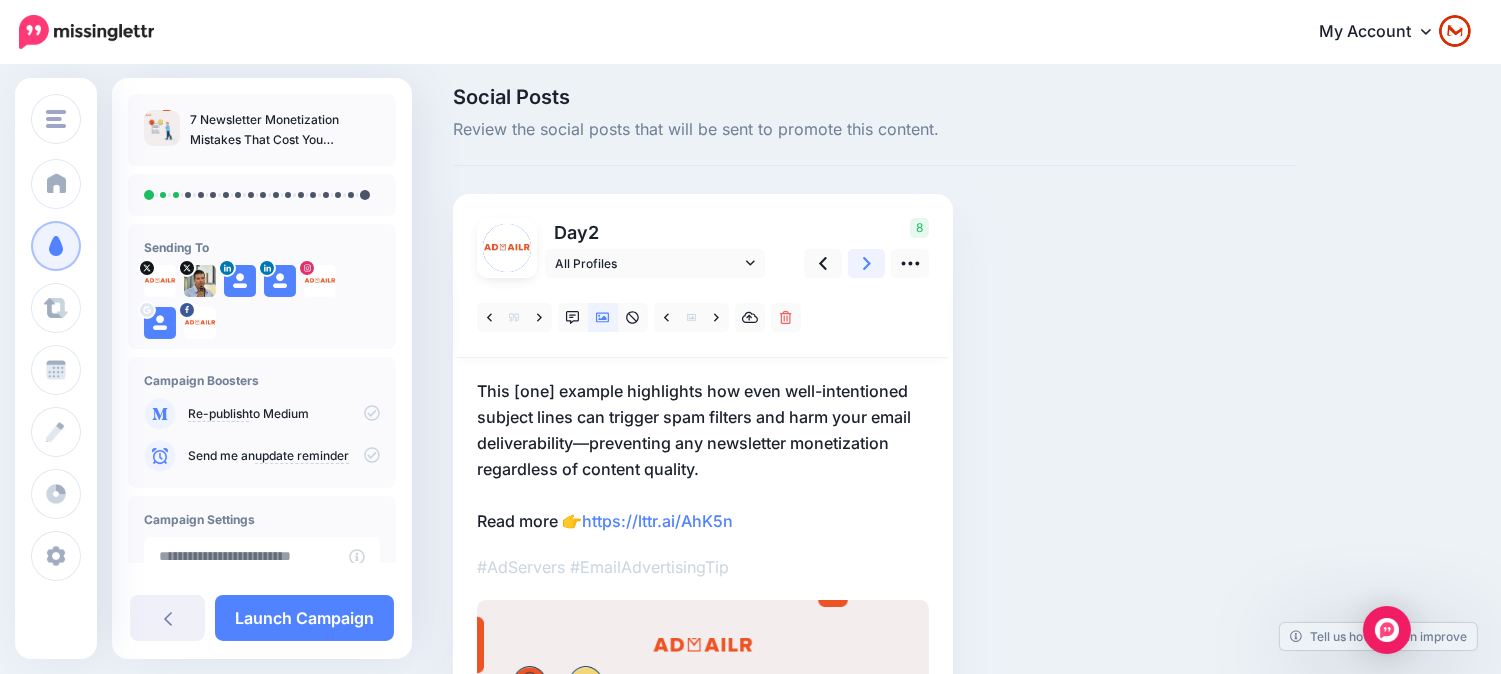 scroll, scrollTop: 0, scrollLeft: 0, axis: both 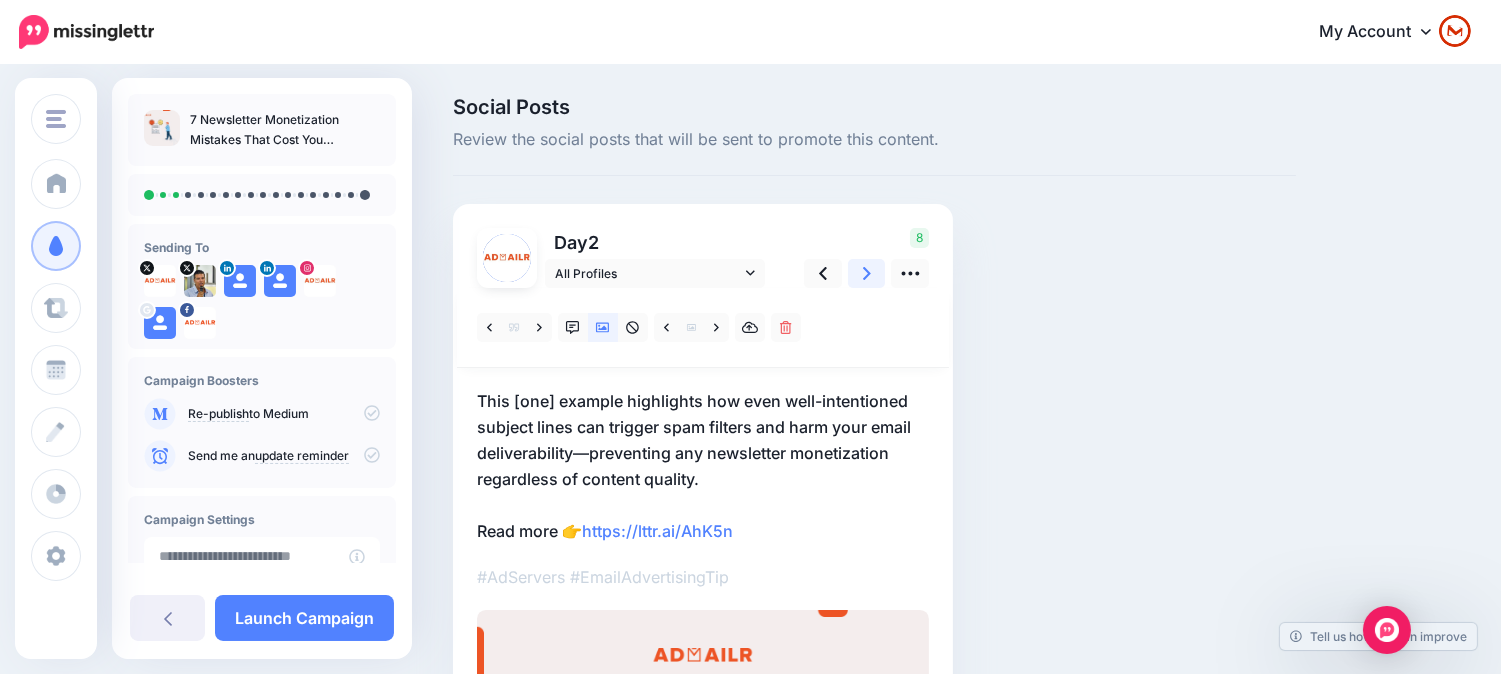 click at bounding box center (867, 273) 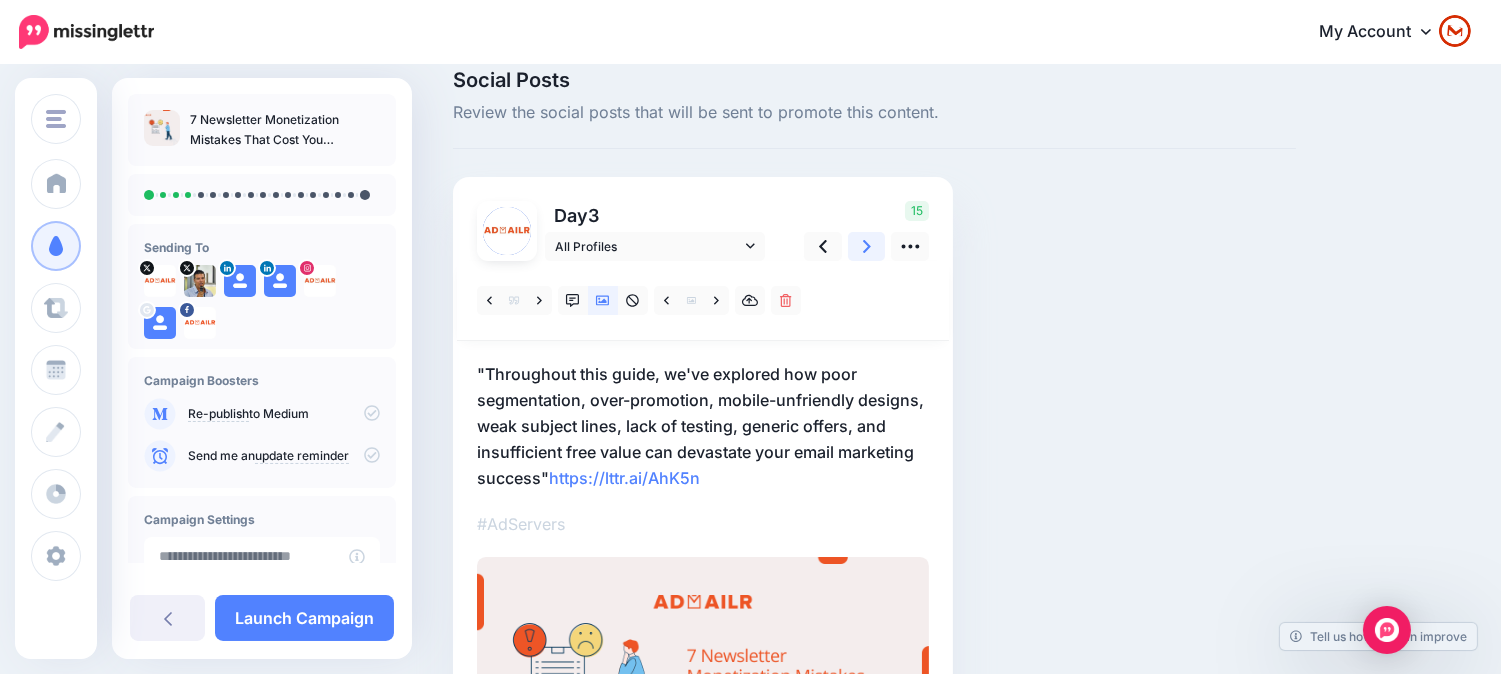 click 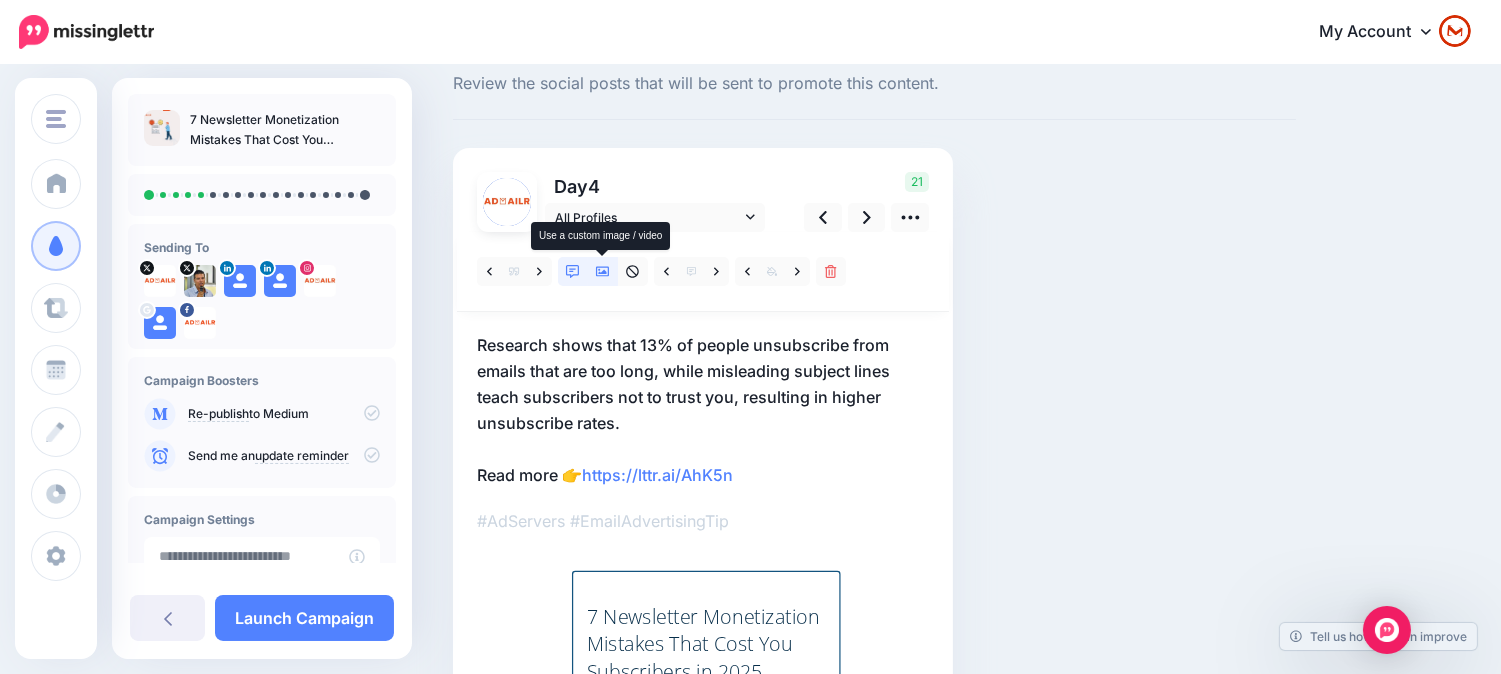 click 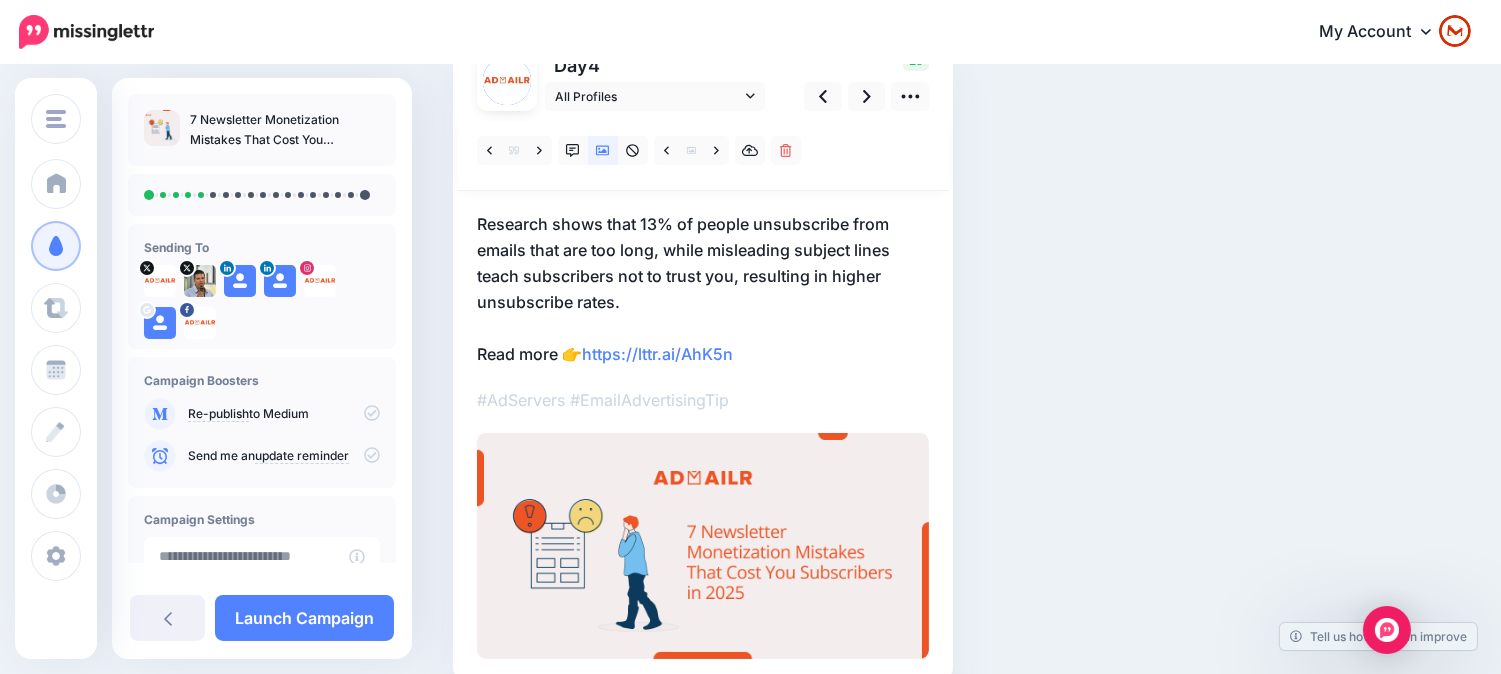scroll, scrollTop: 53, scrollLeft: 0, axis: vertical 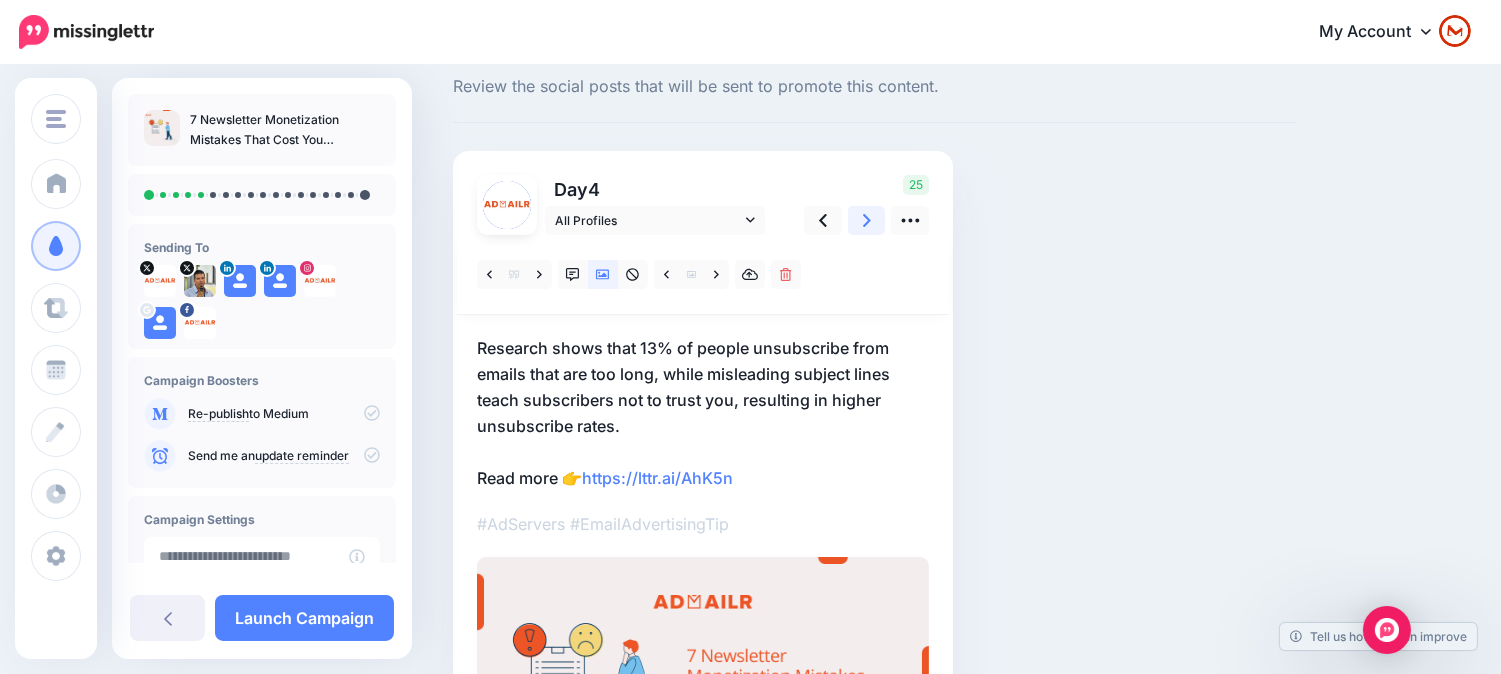 click at bounding box center (867, 220) 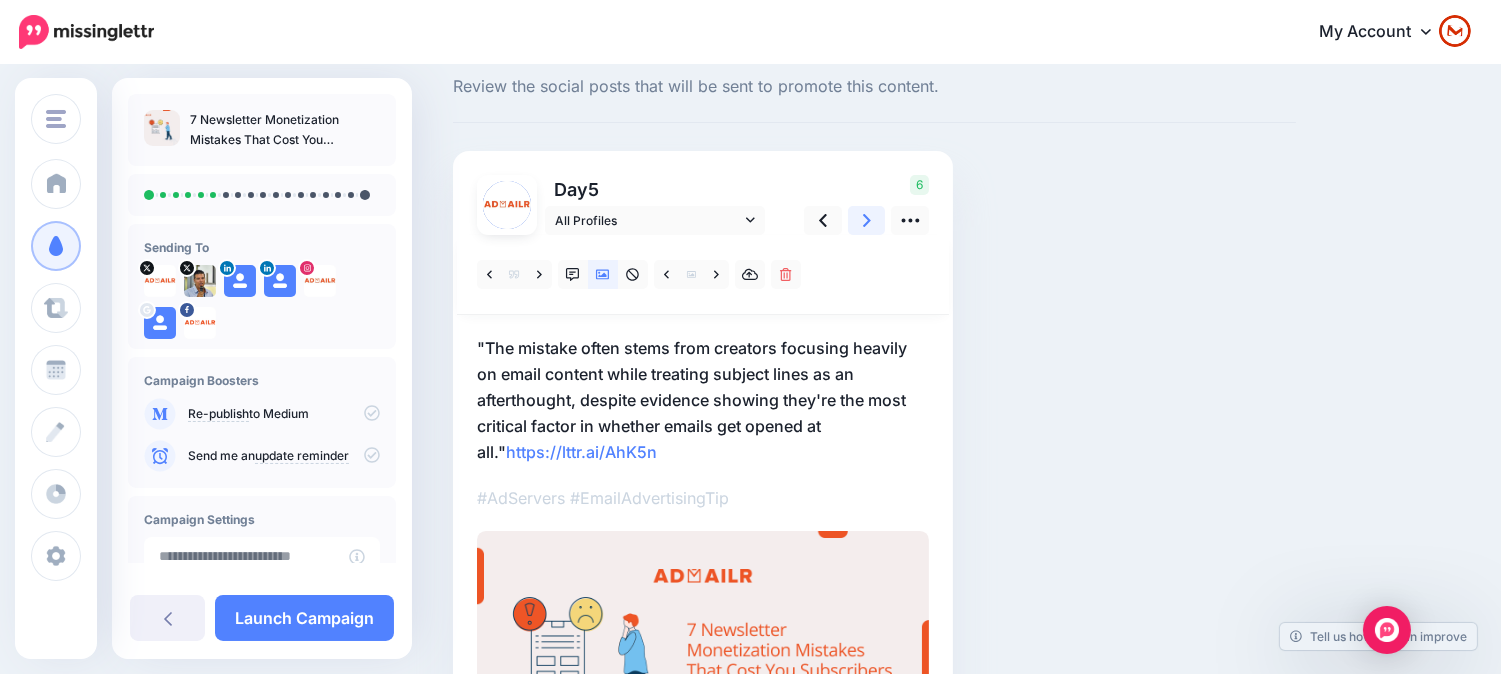click 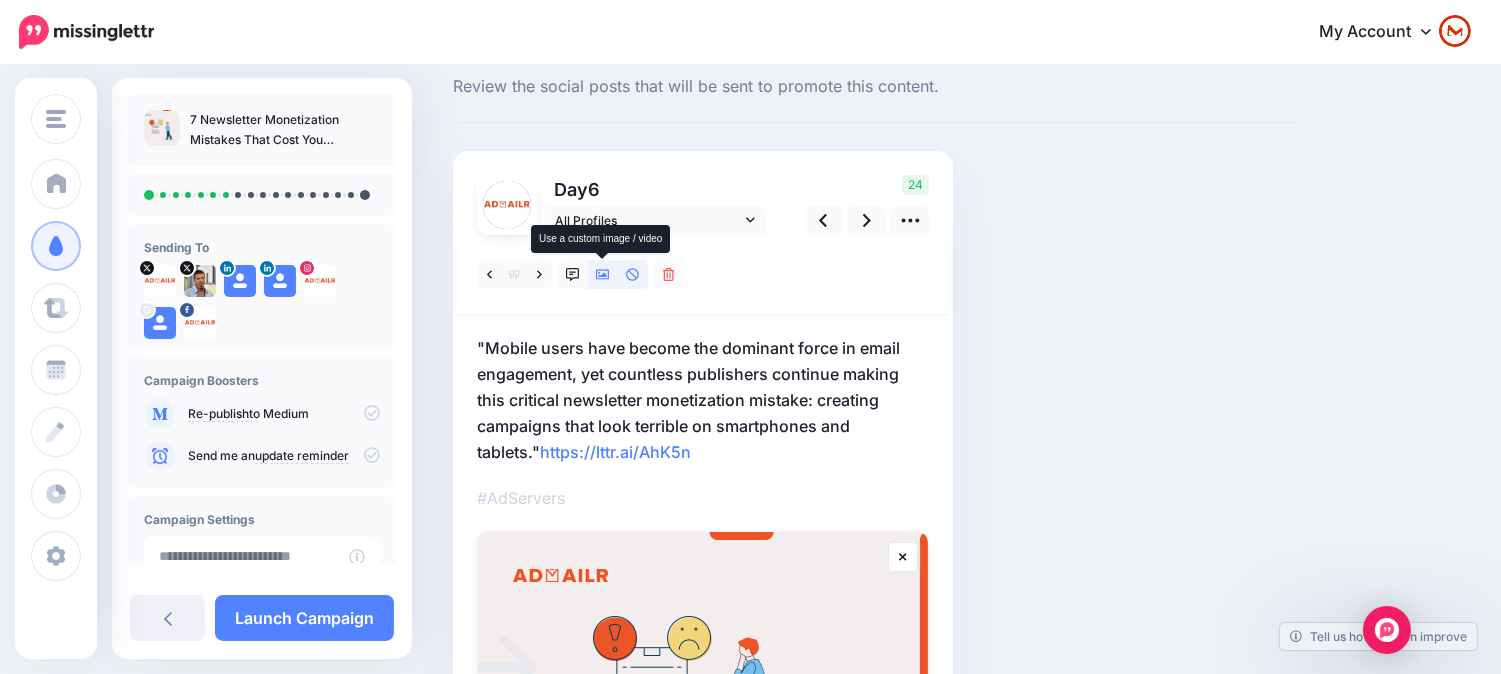 click 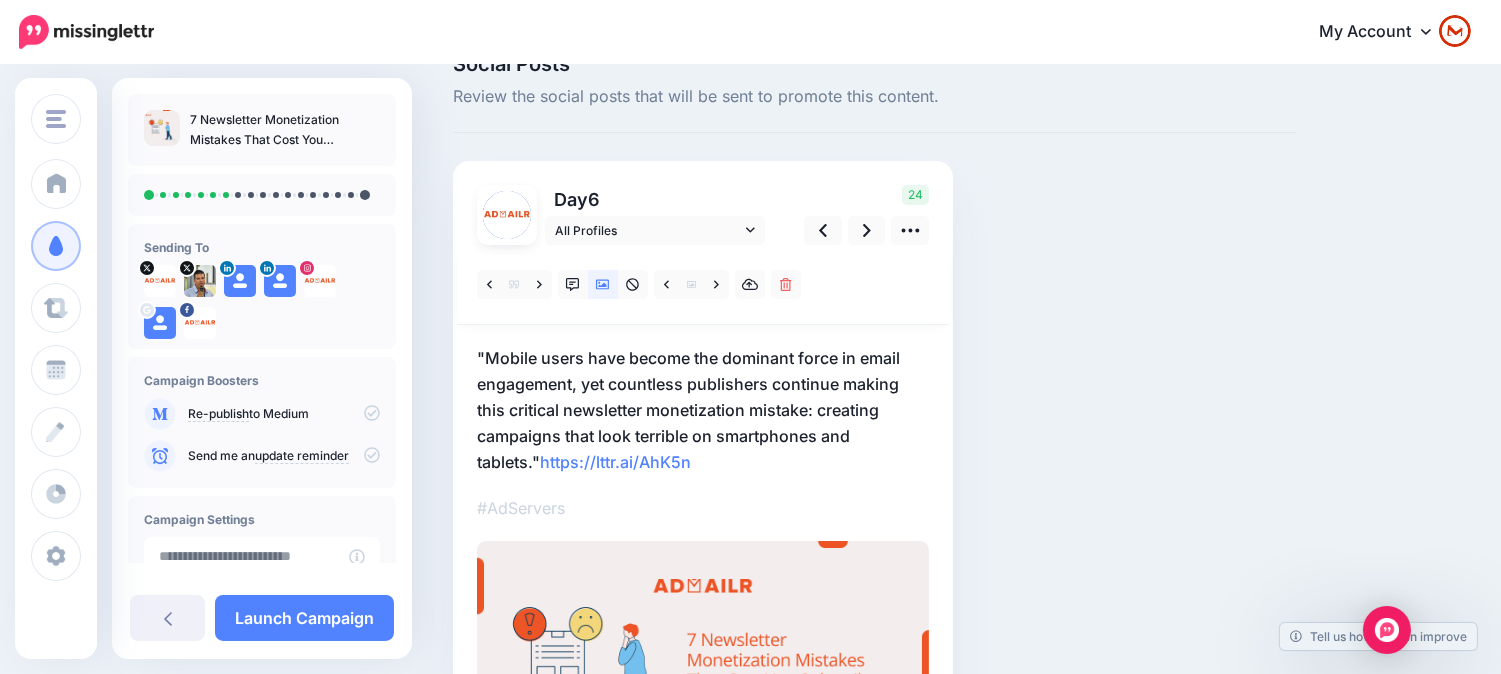 scroll, scrollTop: 27, scrollLeft: 0, axis: vertical 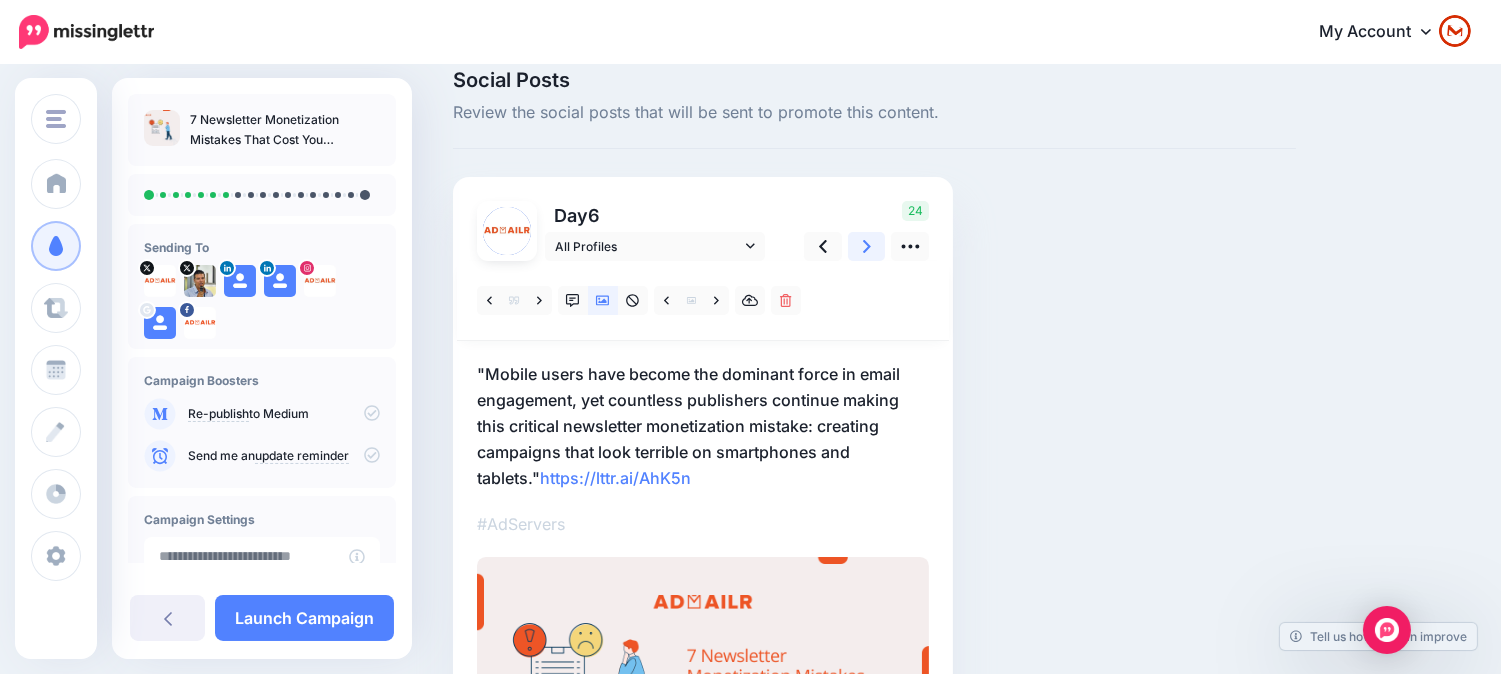 click at bounding box center [867, 246] 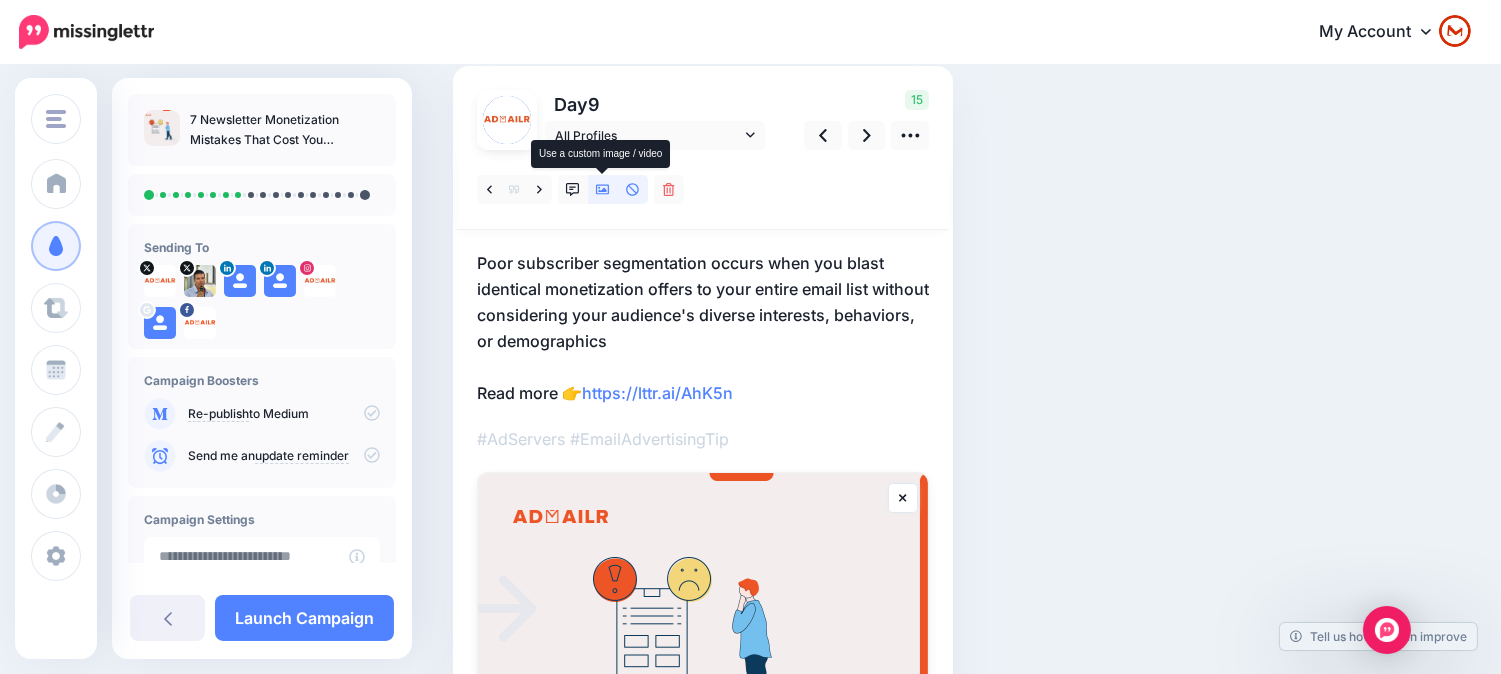 click 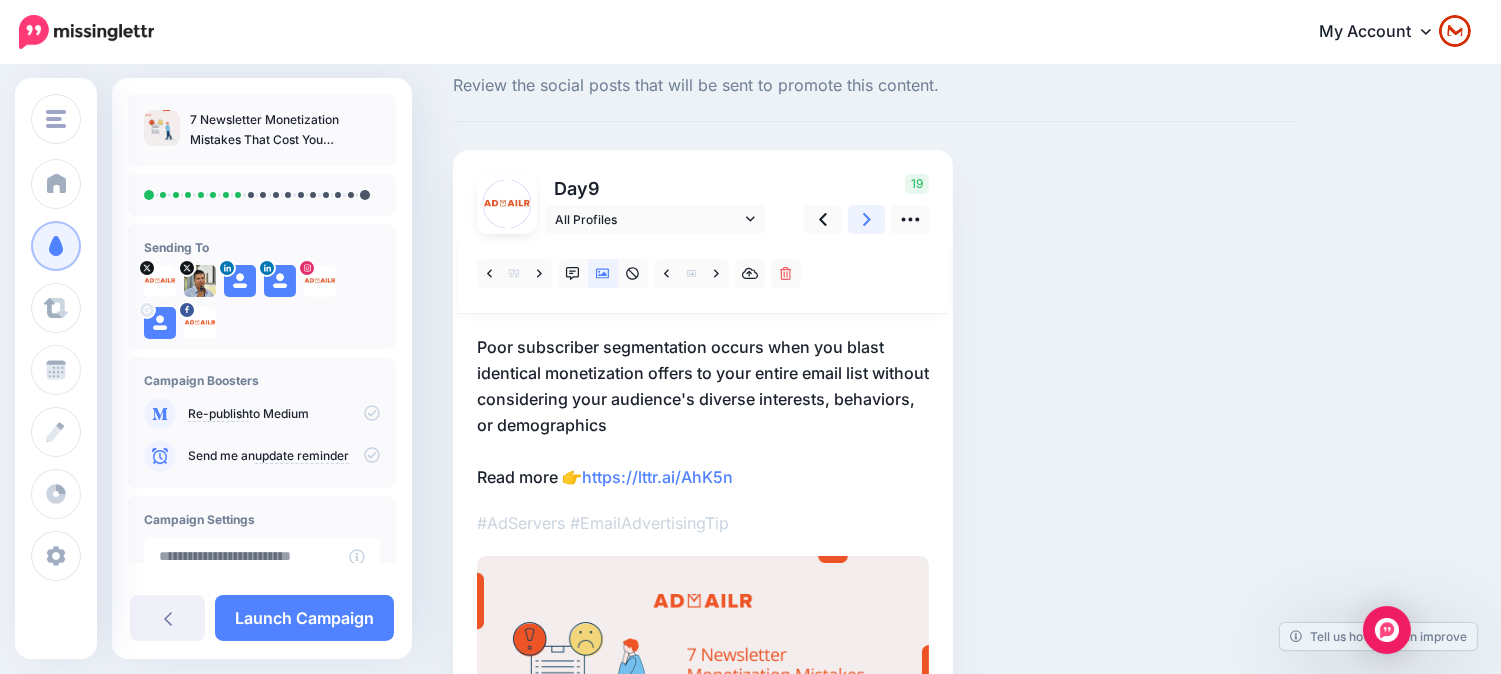 scroll, scrollTop: 53, scrollLeft: 0, axis: vertical 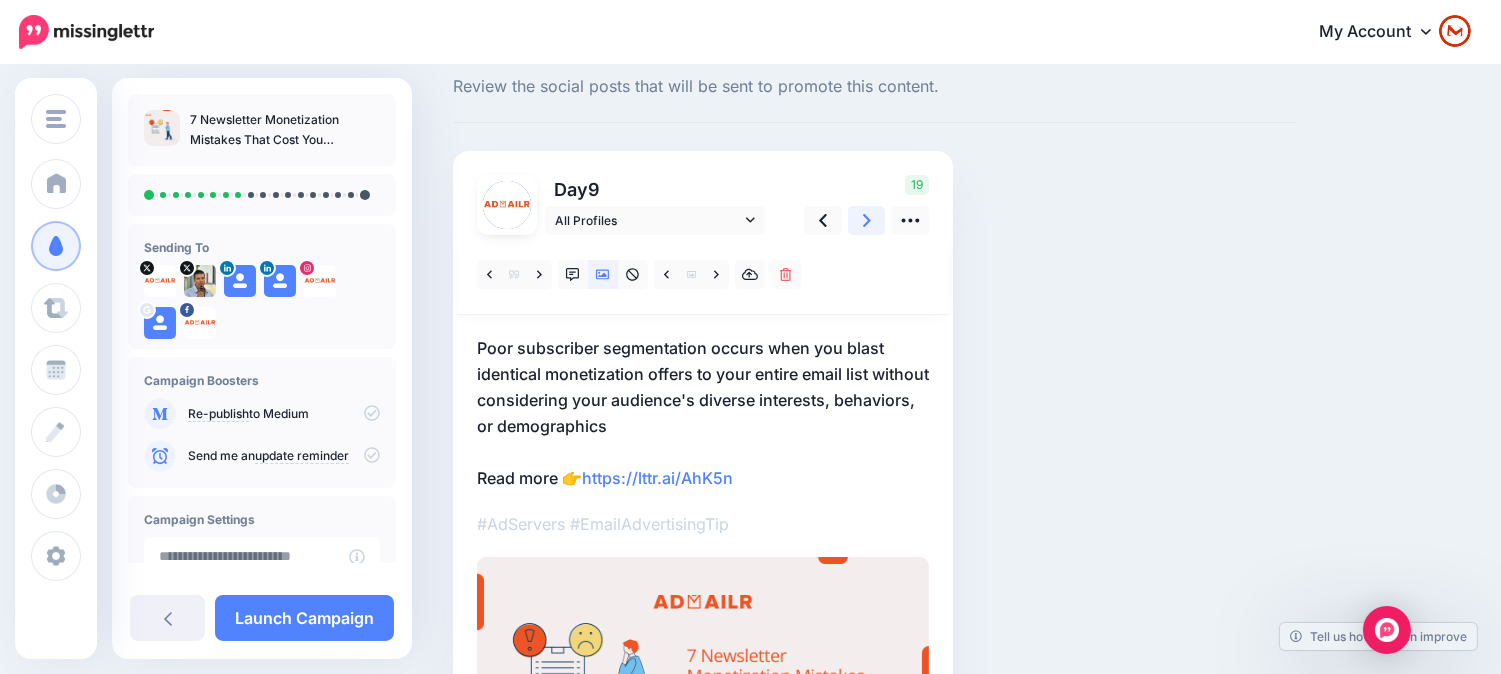 click 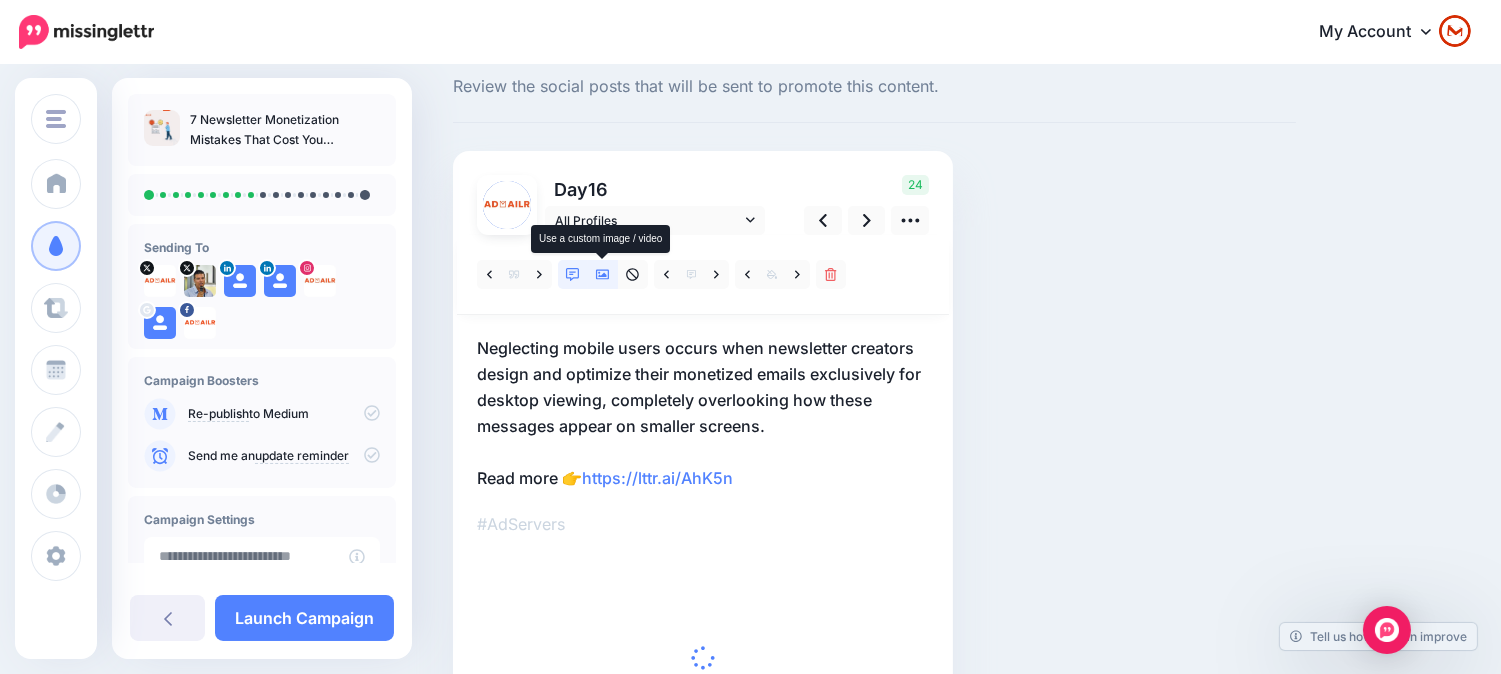 click at bounding box center [603, 274] 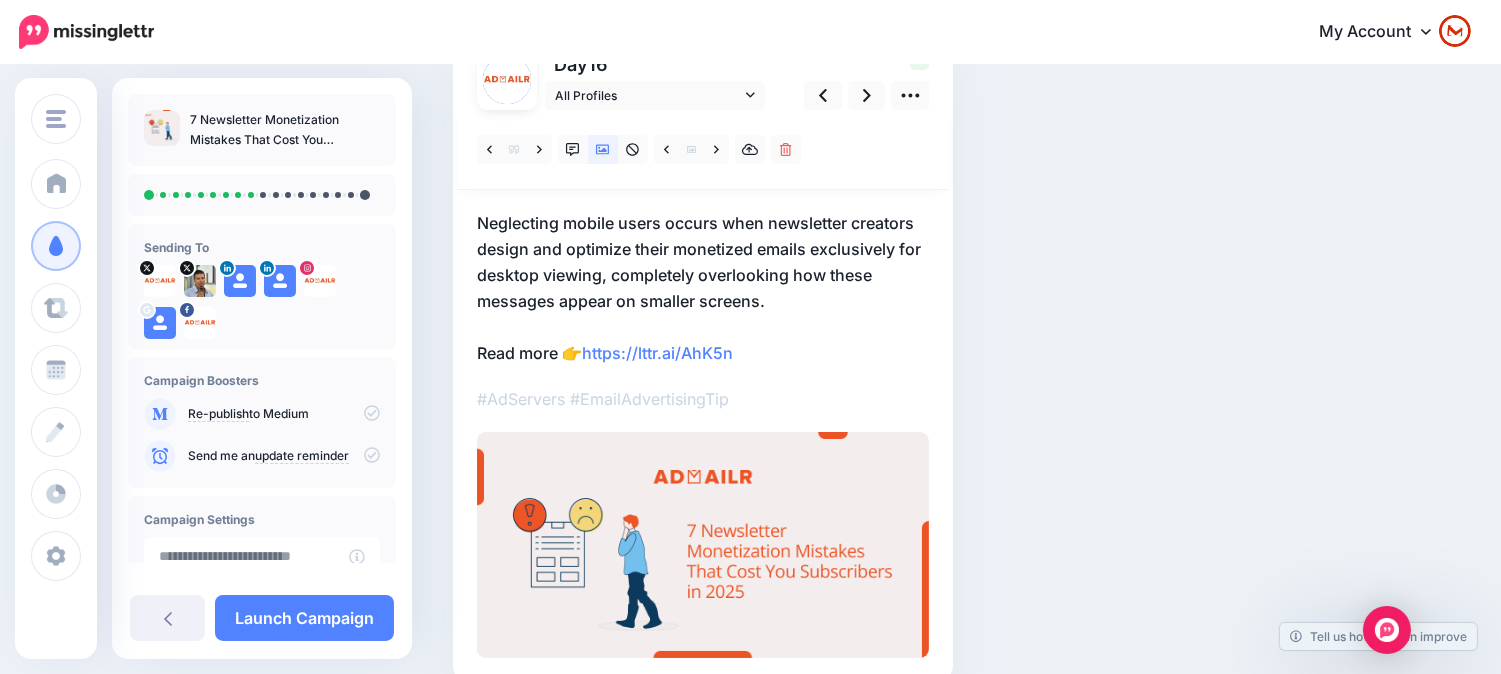 scroll, scrollTop: 53, scrollLeft: 0, axis: vertical 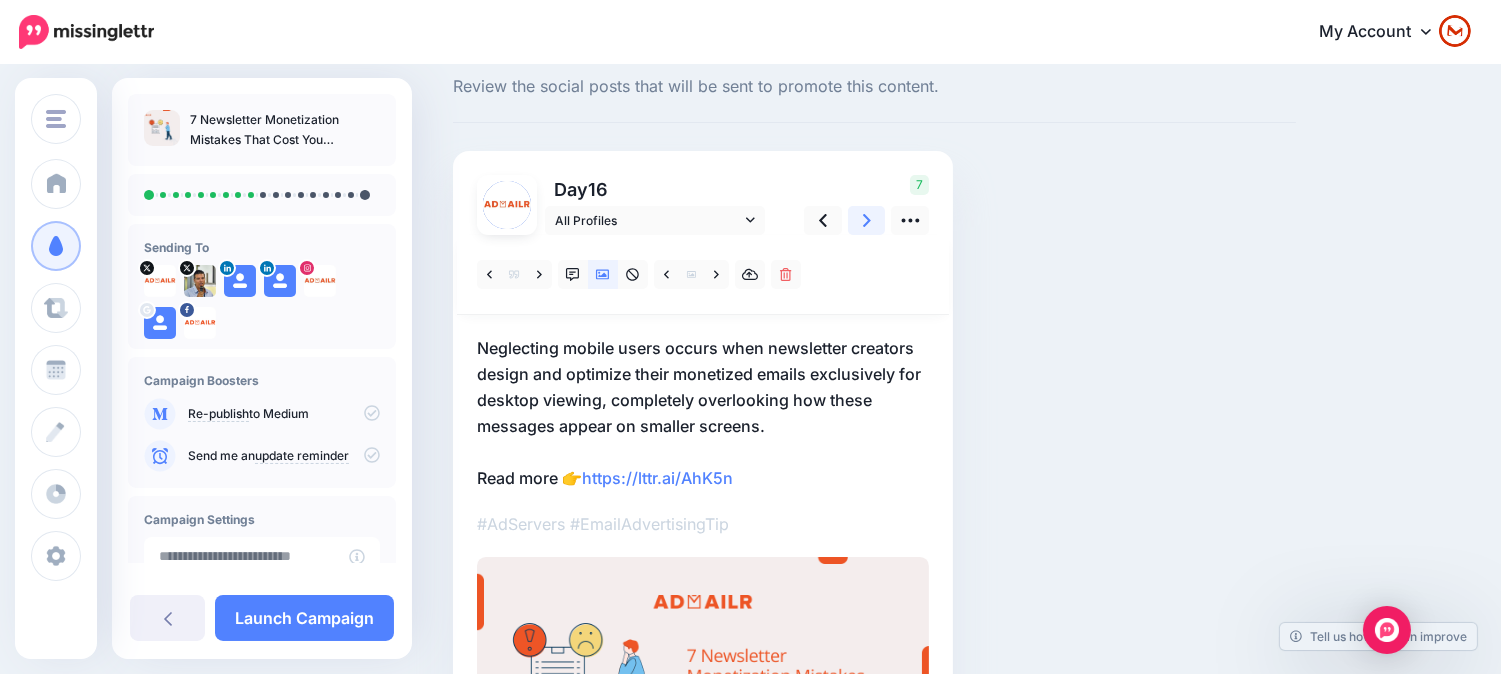 click at bounding box center (867, 220) 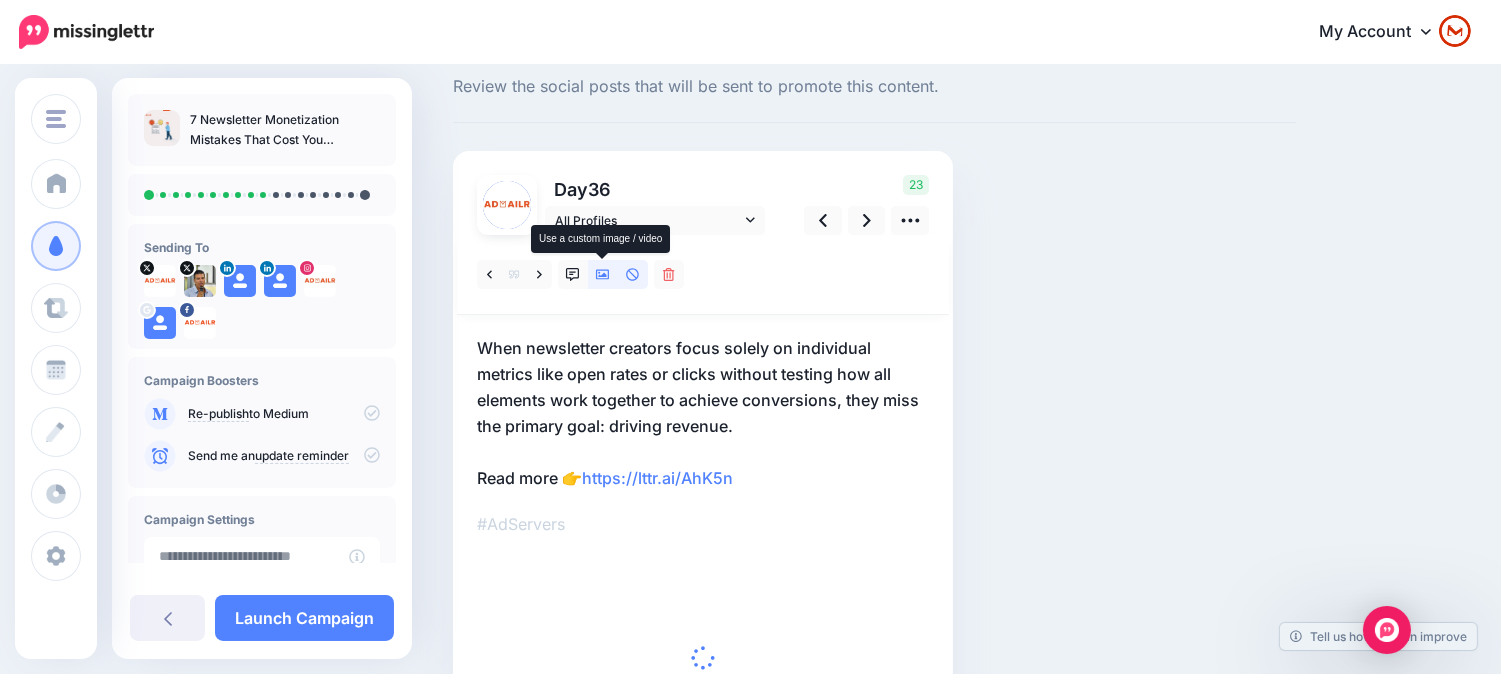 click at bounding box center [603, 274] 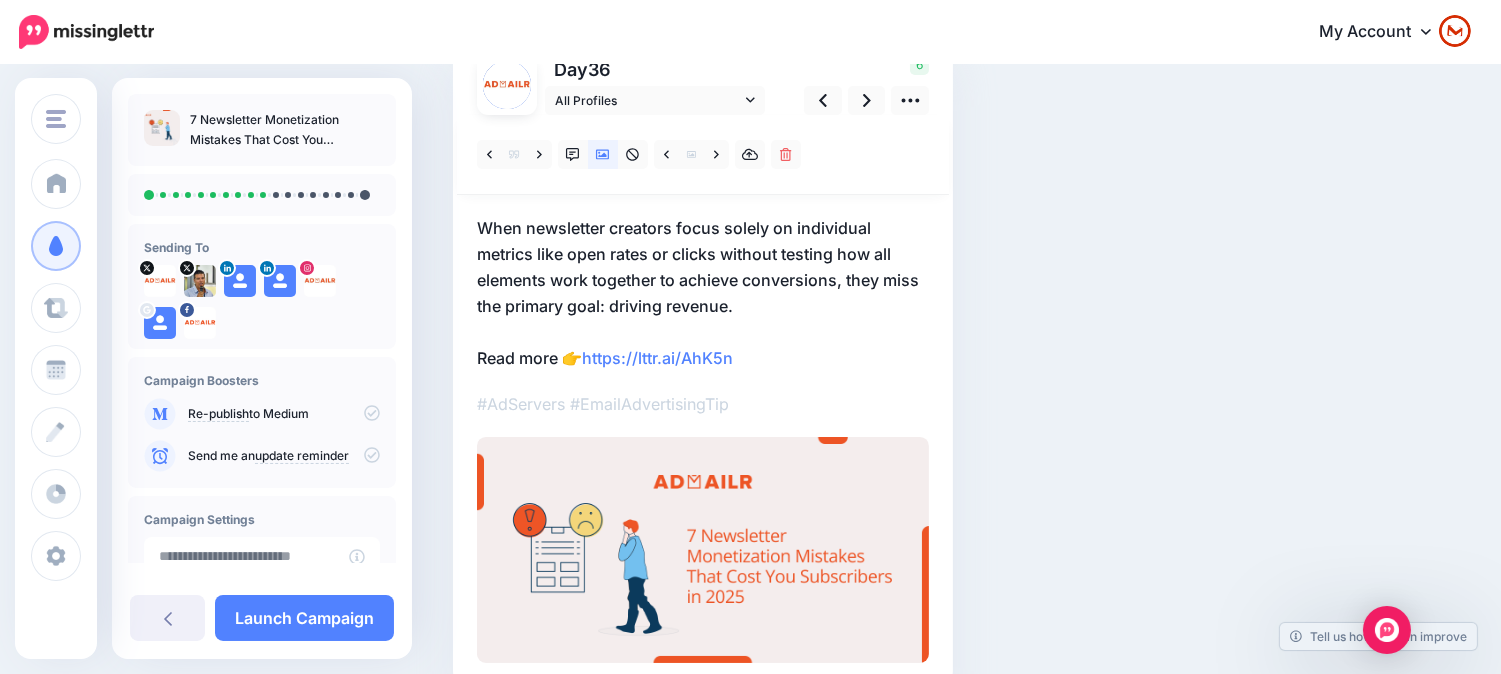 scroll, scrollTop: 53, scrollLeft: 0, axis: vertical 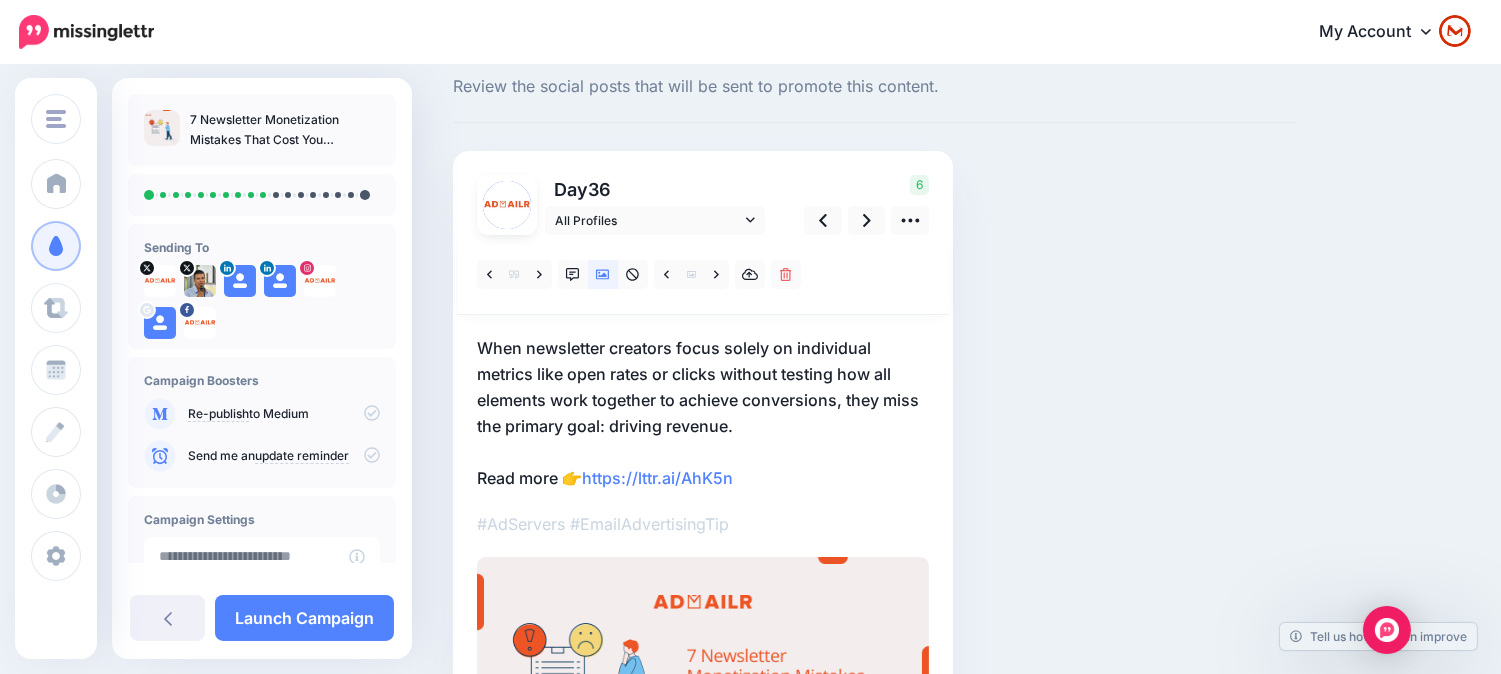 click at bounding box center [703, 275] 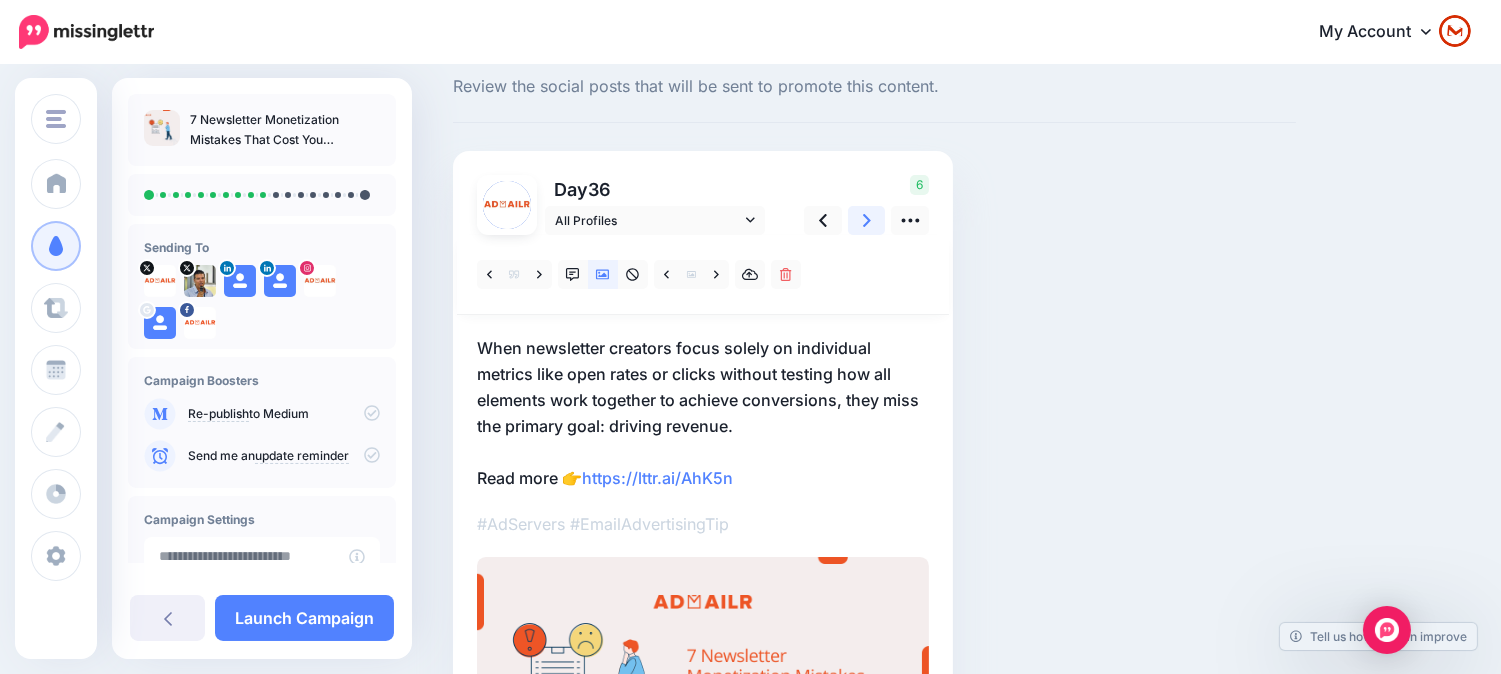 click 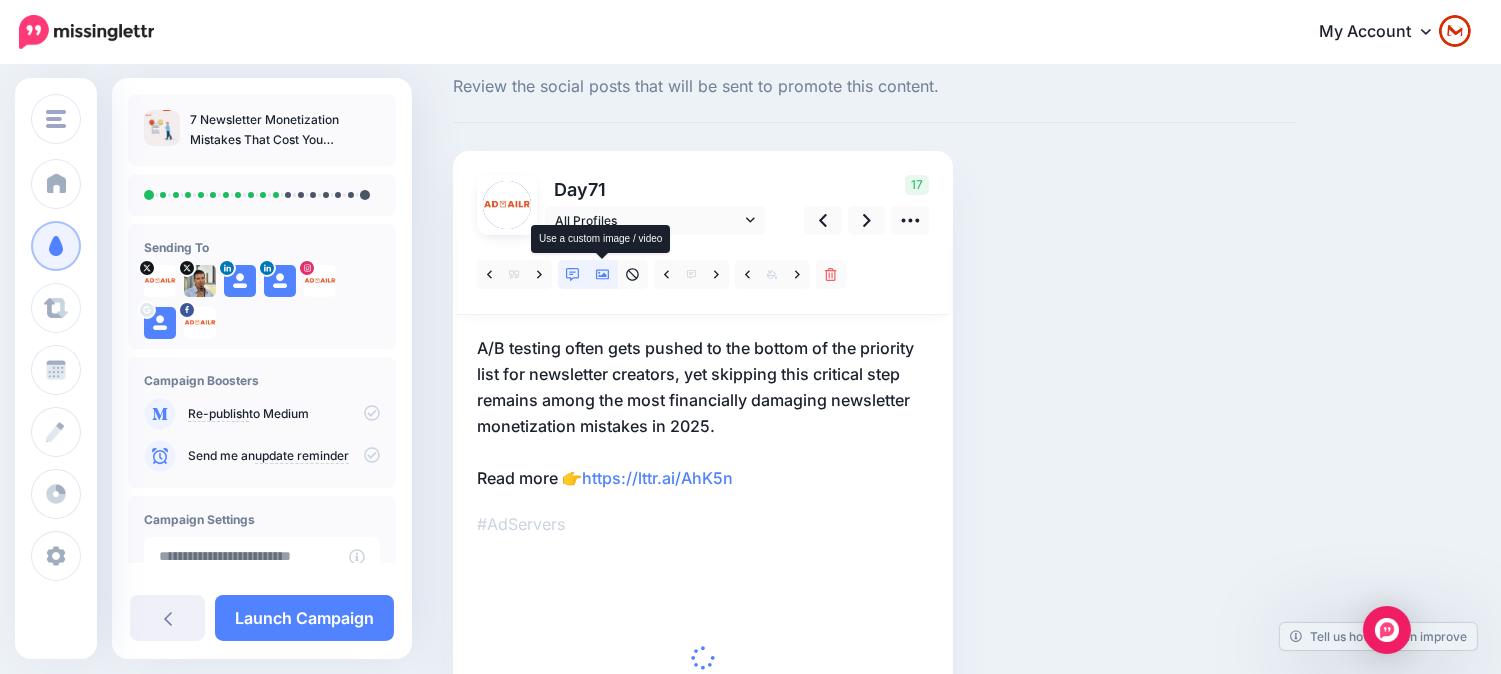 click at bounding box center (603, 274) 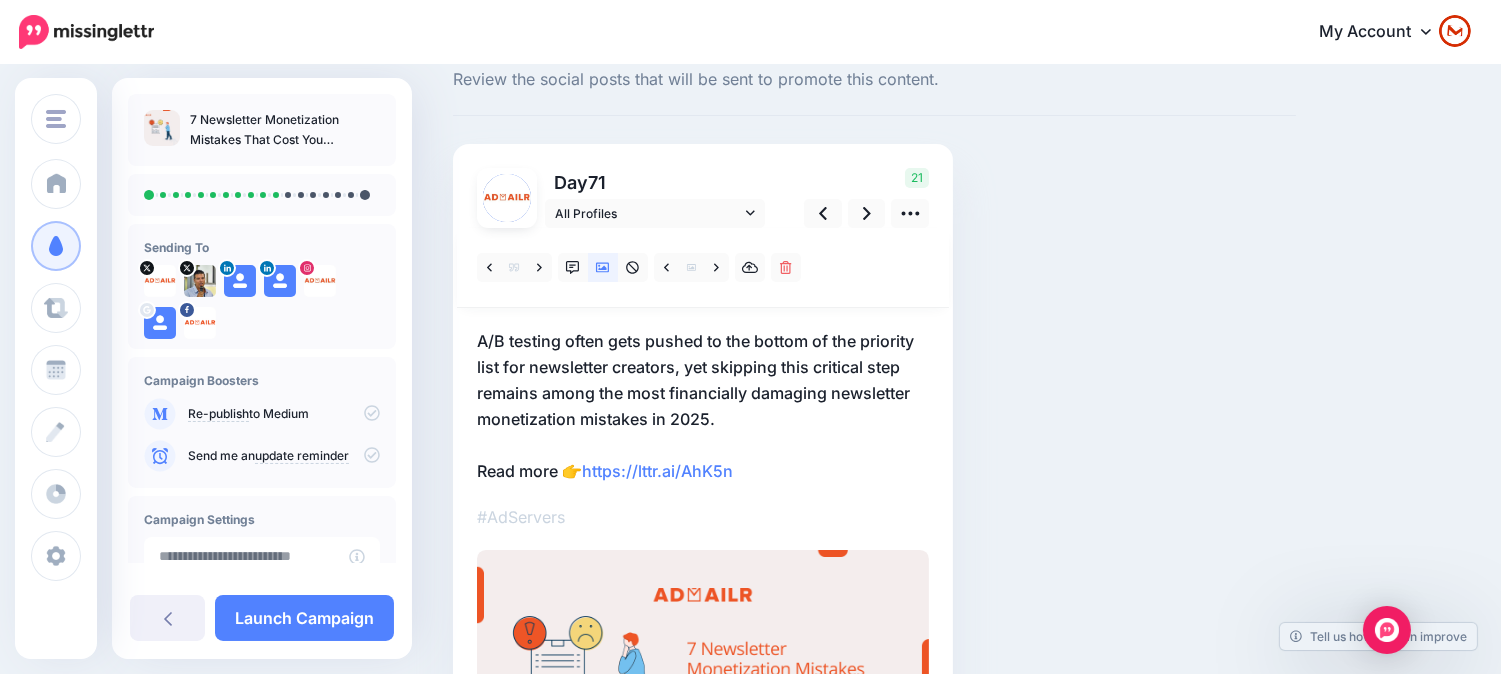scroll, scrollTop: 53, scrollLeft: 0, axis: vertical 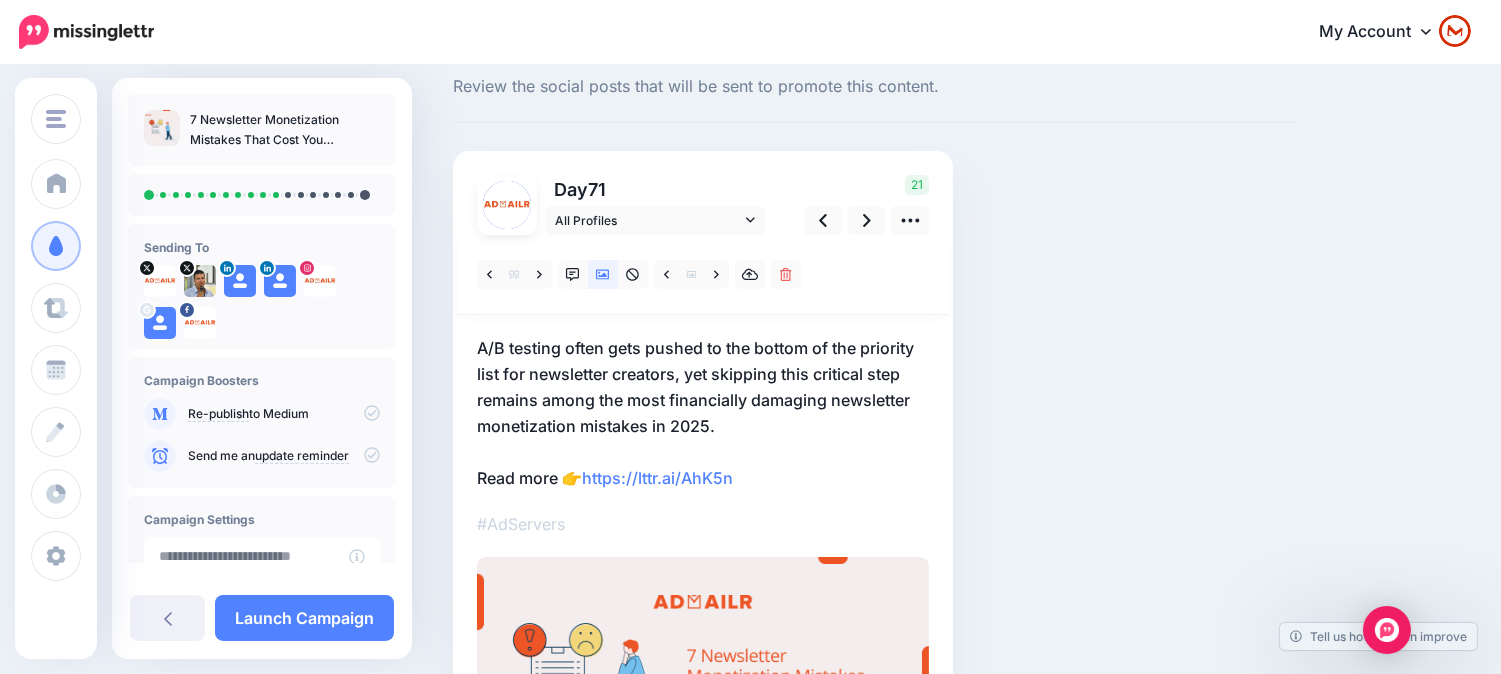 click on "21" at bounding box center [863, 205] 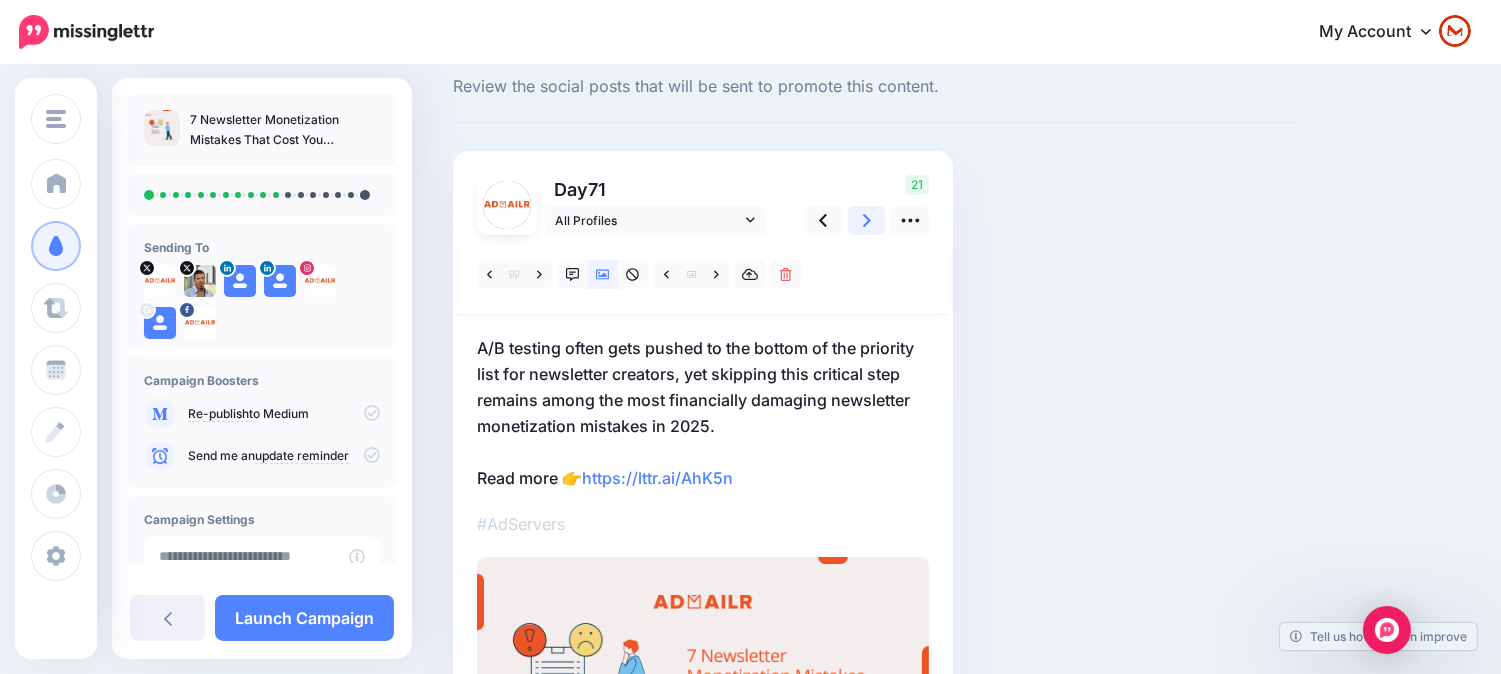 click 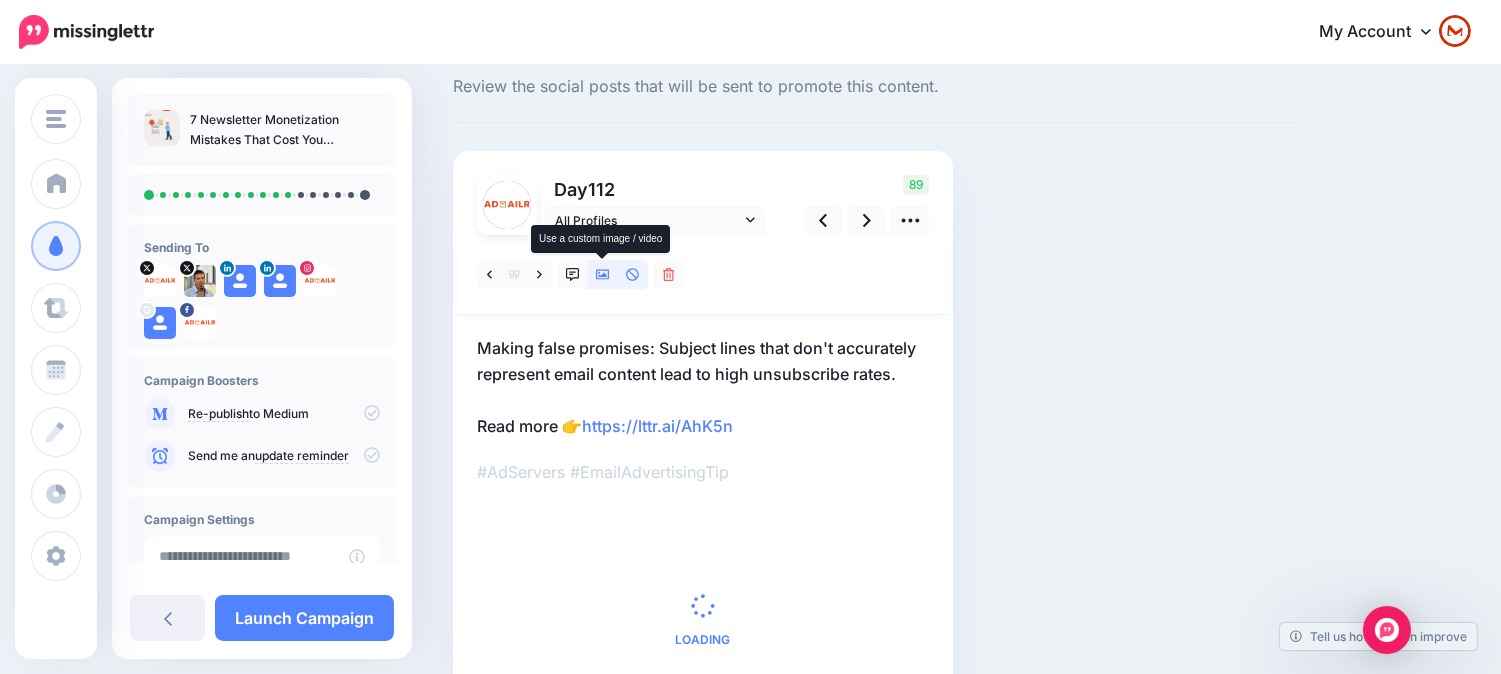 click 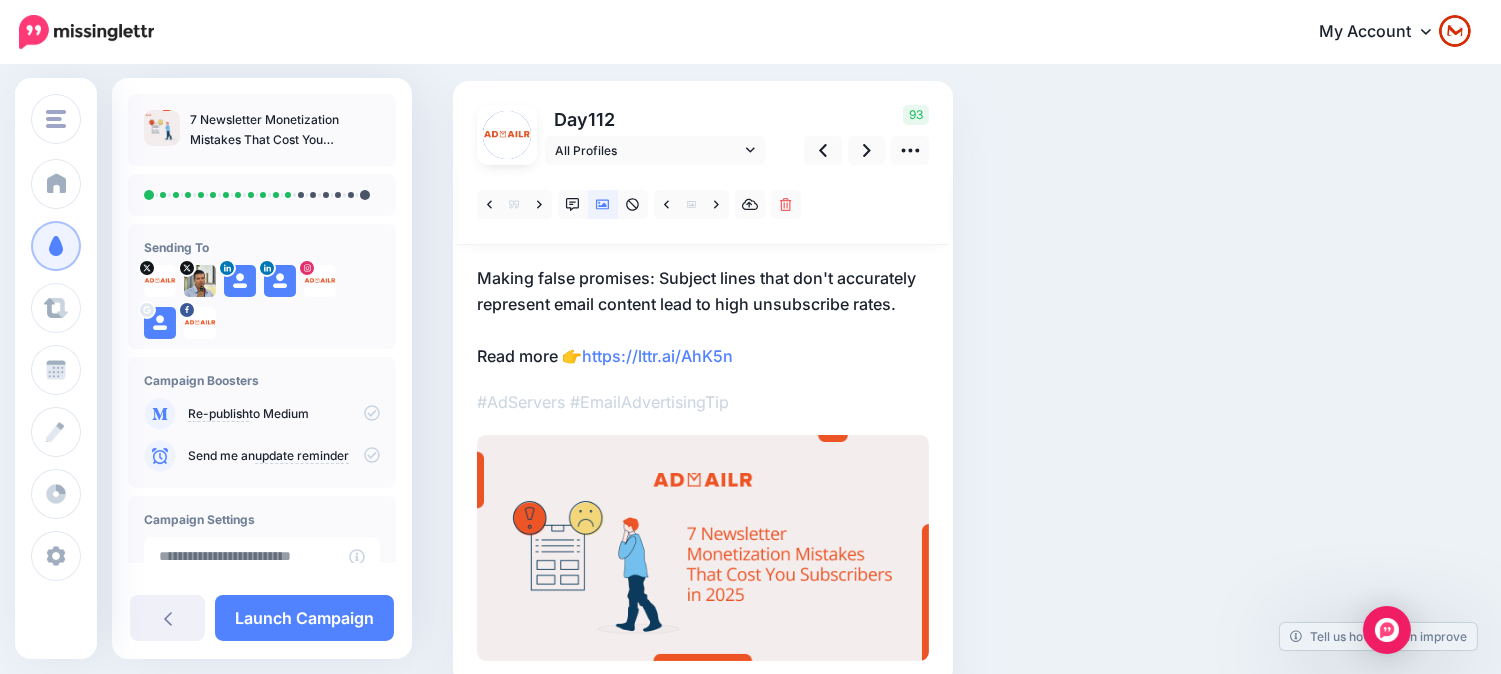 scroll, scrollTop: 0, scrollLeft: 0, axis: both 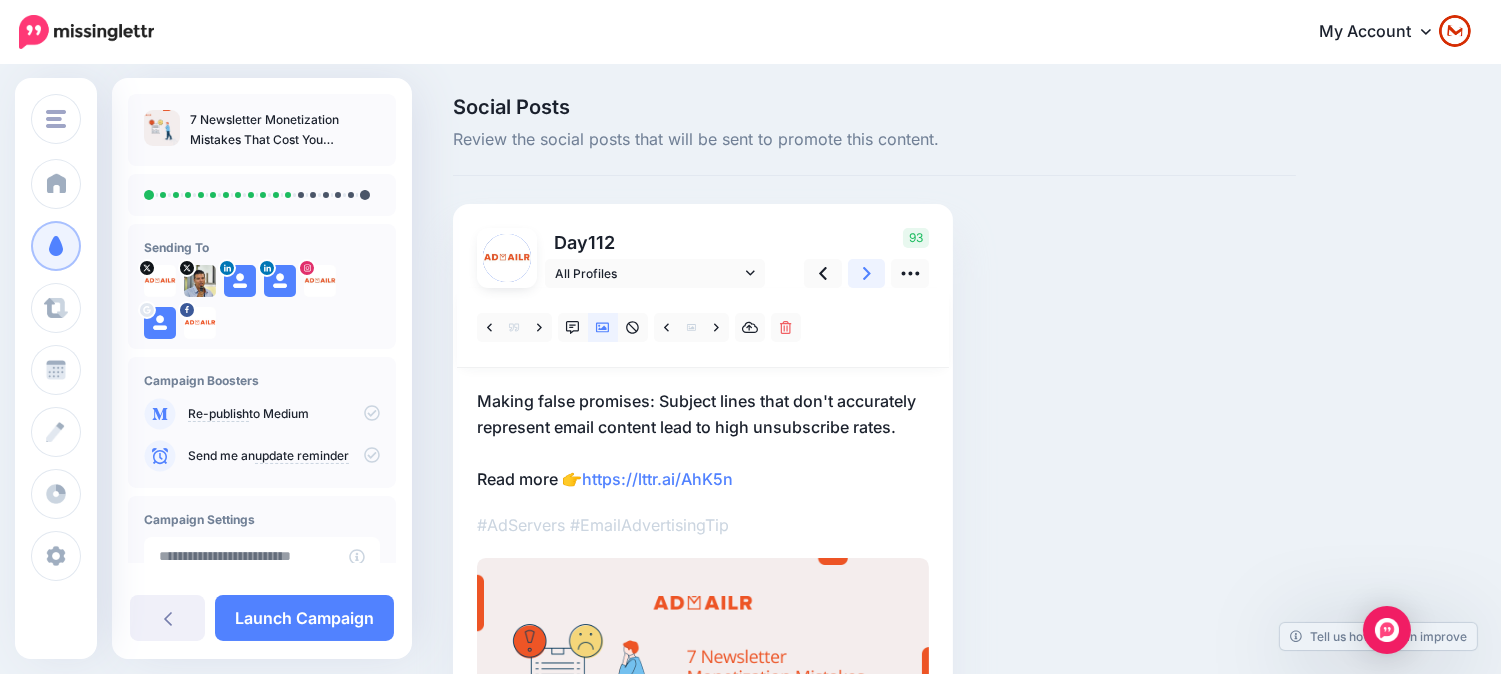 click at bounding box center [867, 273] 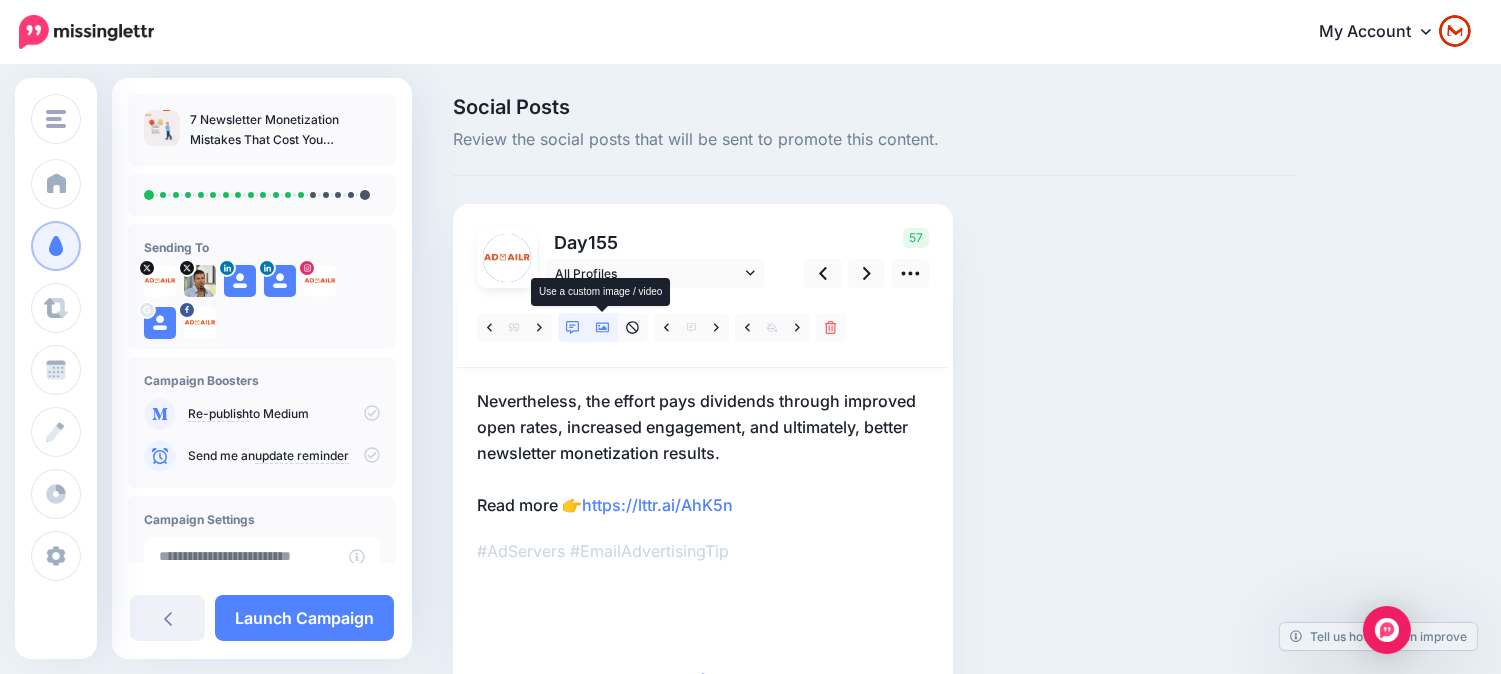 click at bounding box center [603, 327] 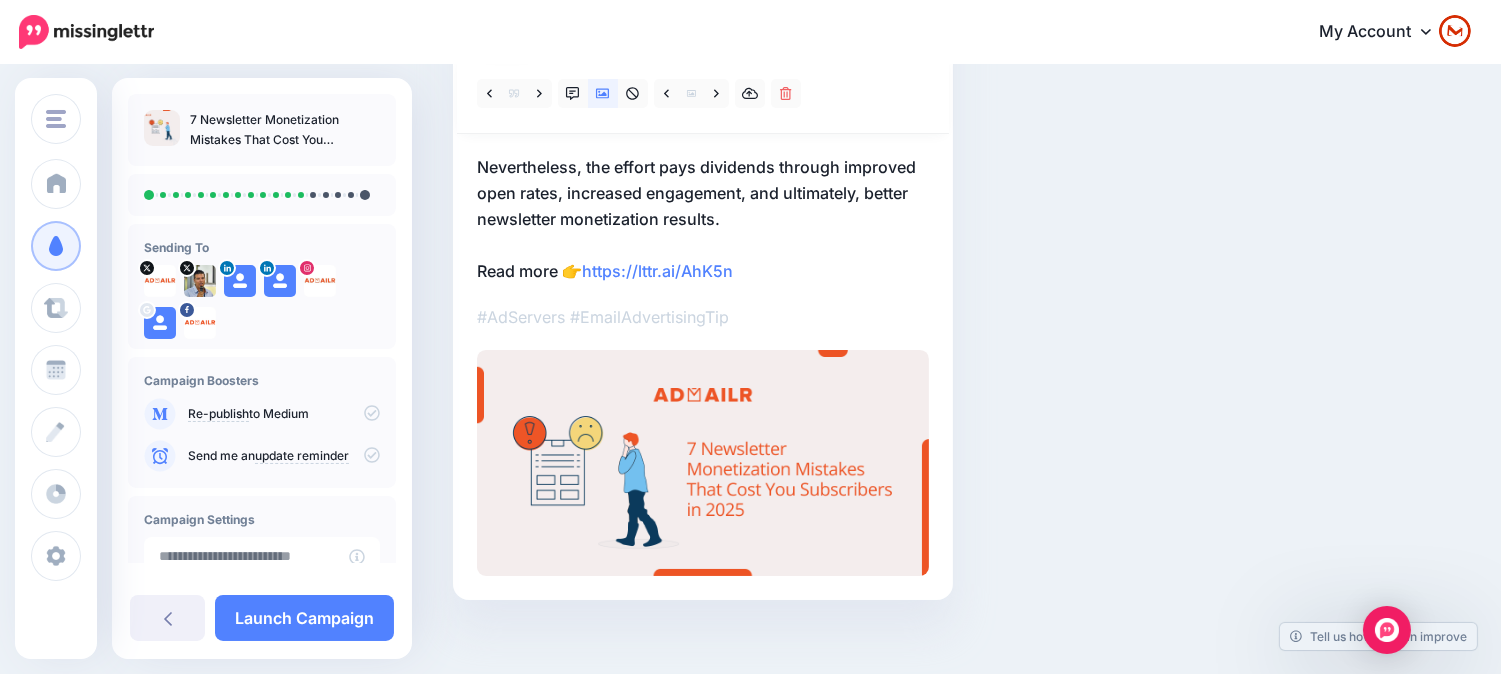scroll, scrollTop: 27, scrollLeft: 0, axis: vertical 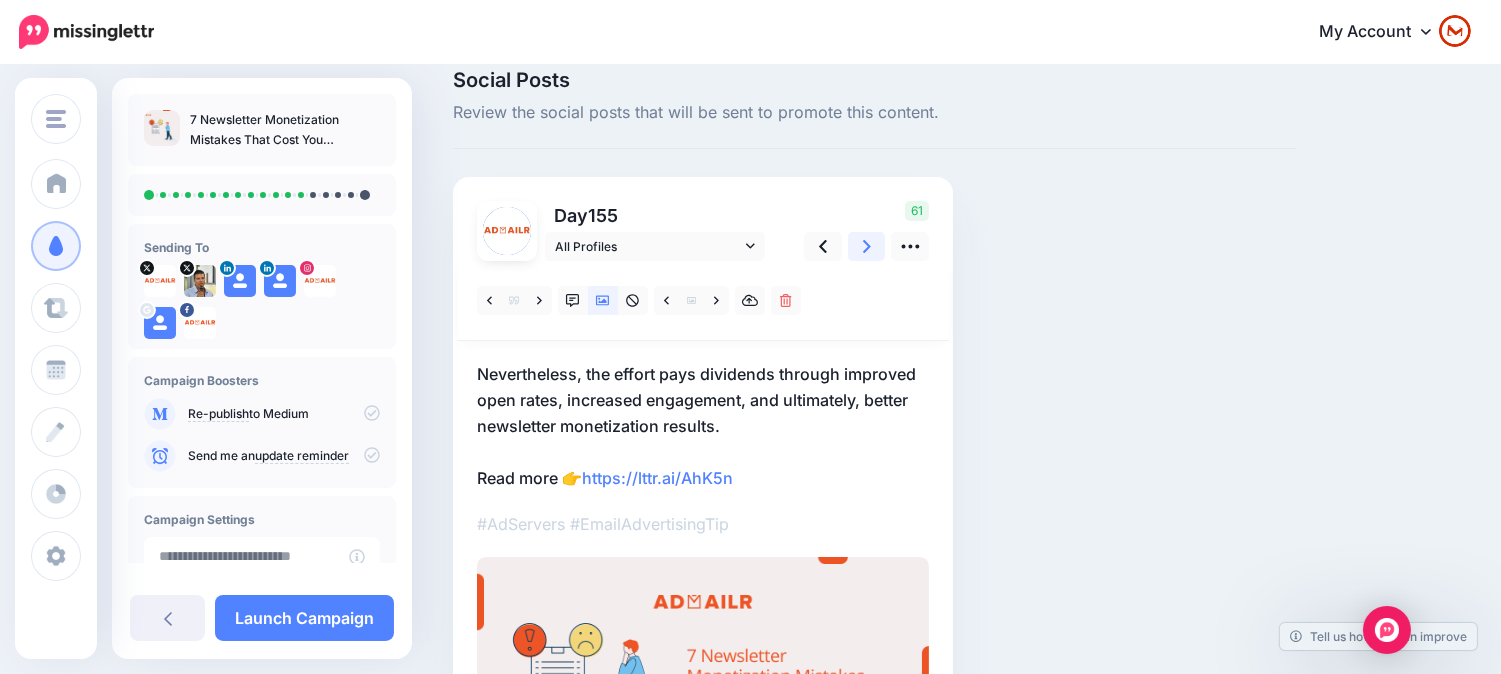 click 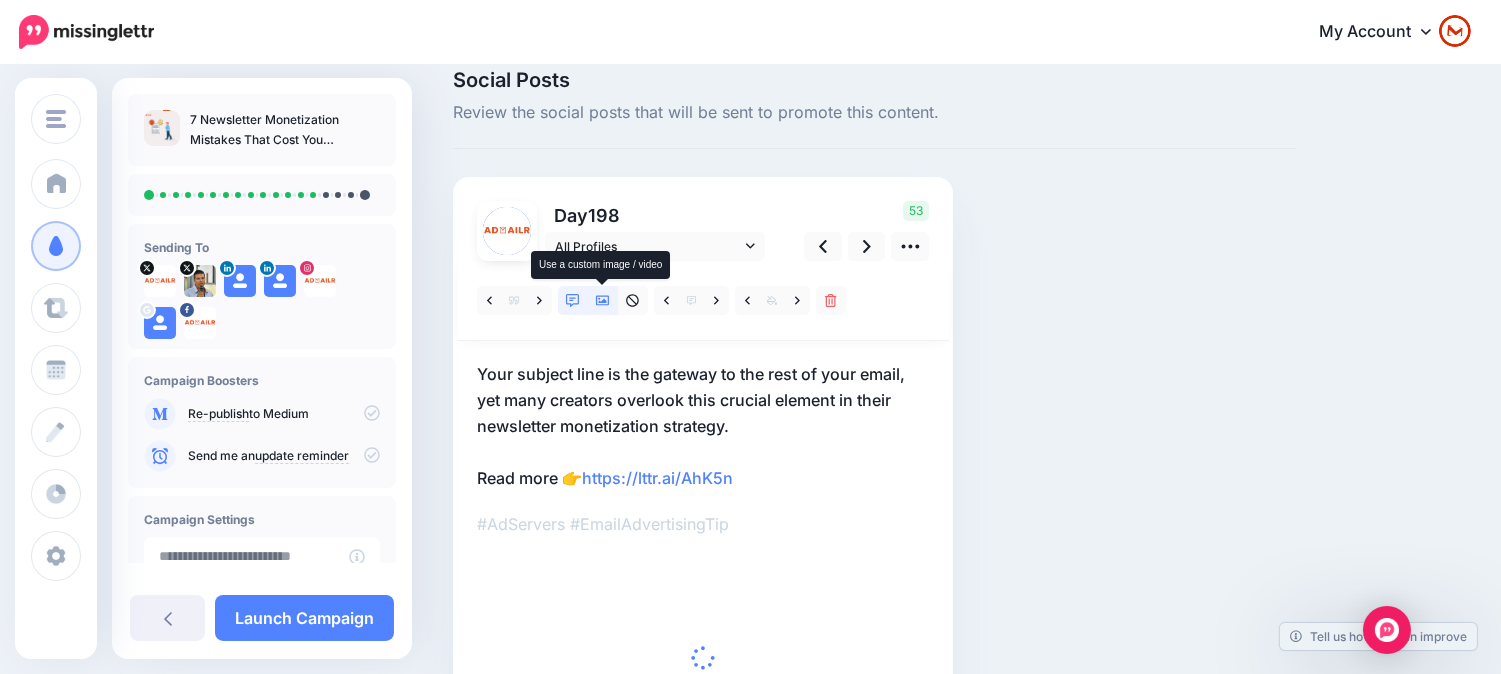 click at bounding box center (603, 300) 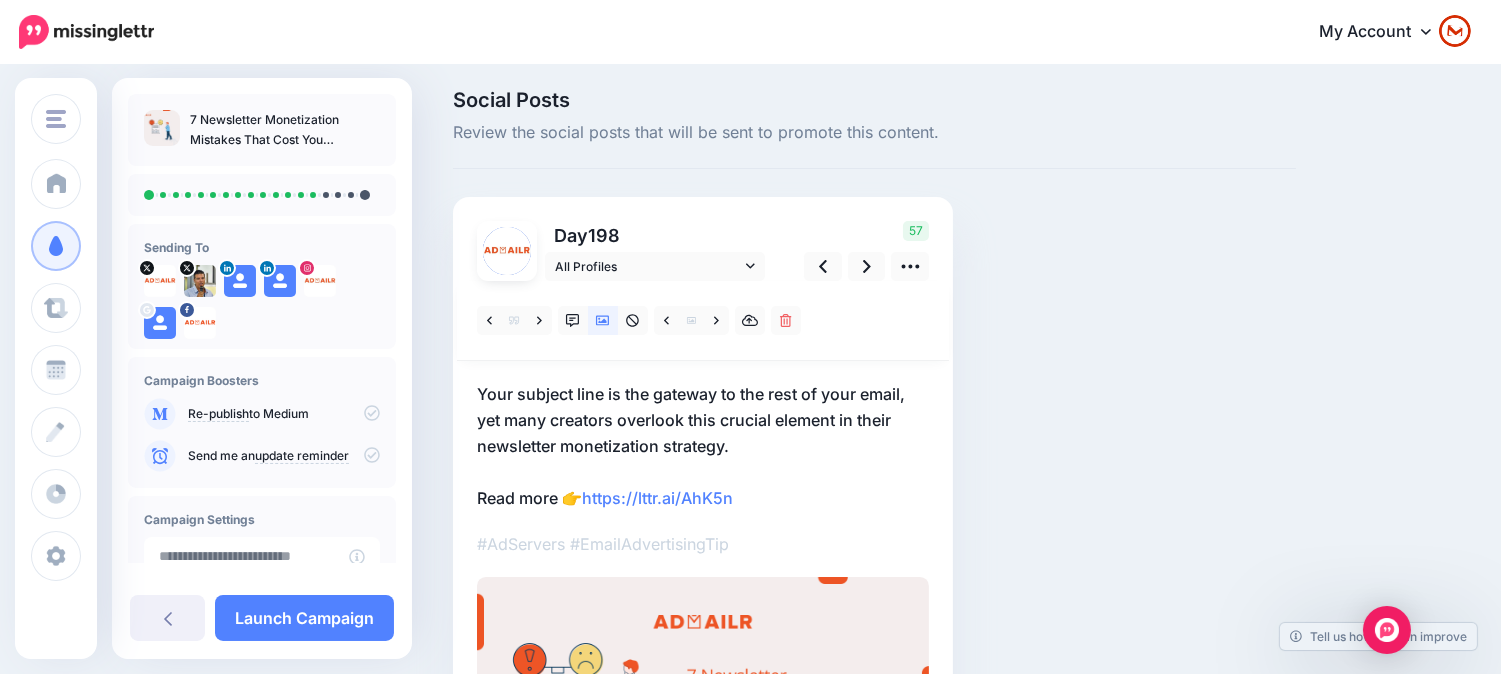 scroll, scrollTop: 0, scrollLeft: 0, axis: both 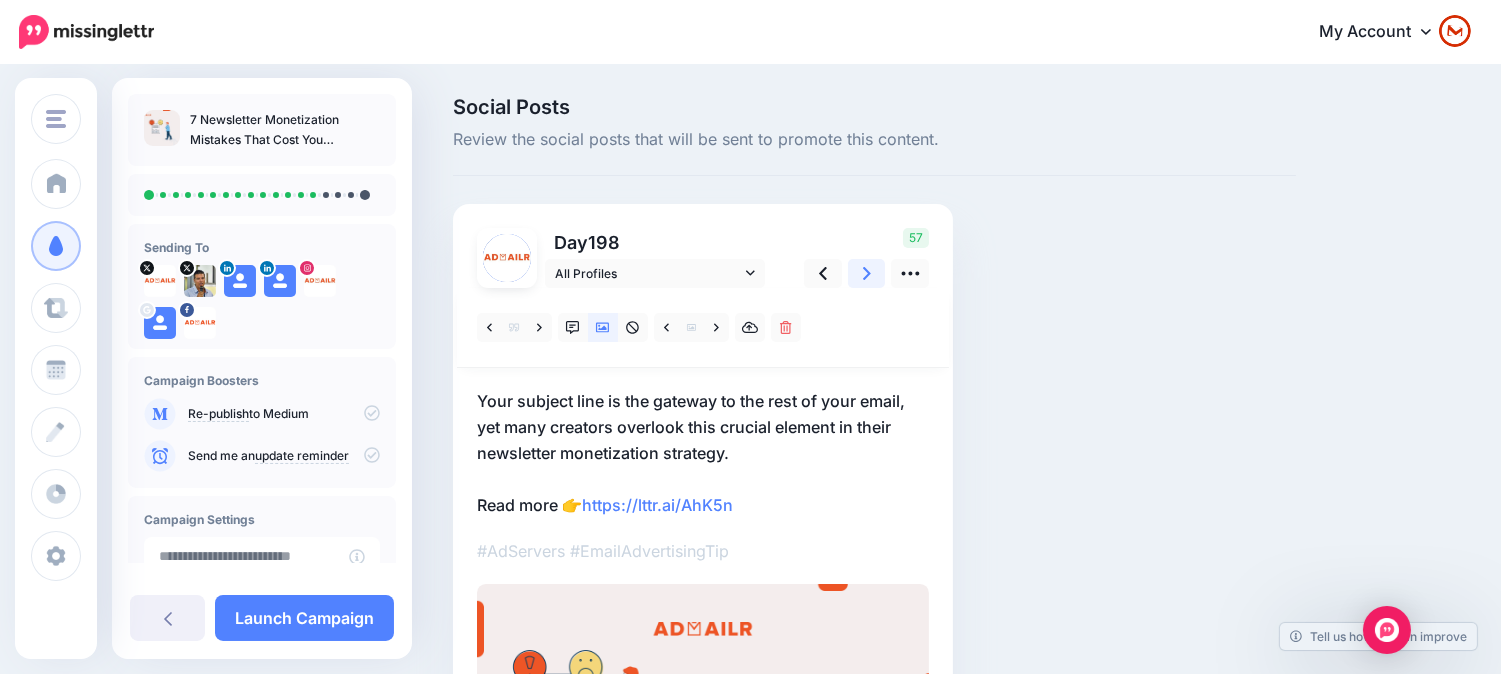 click at bounding box center (867, 273) 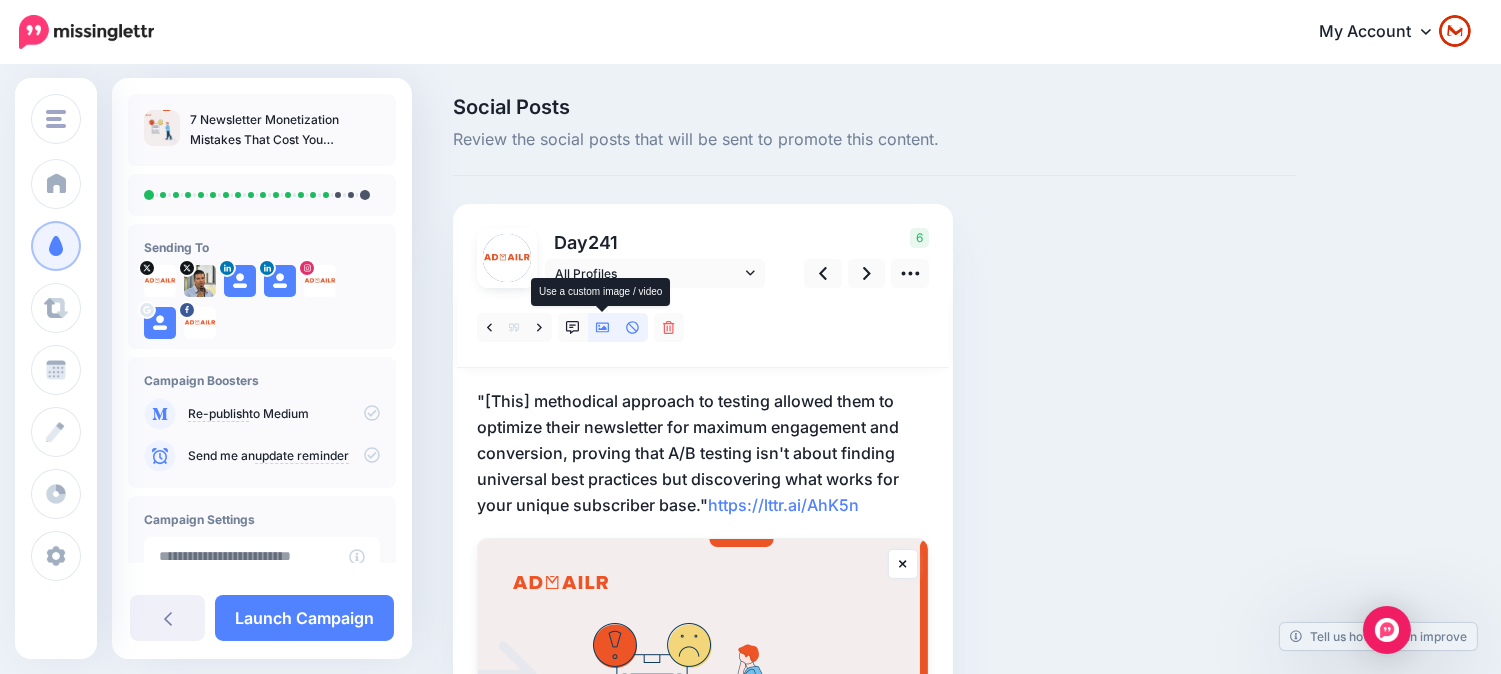 click 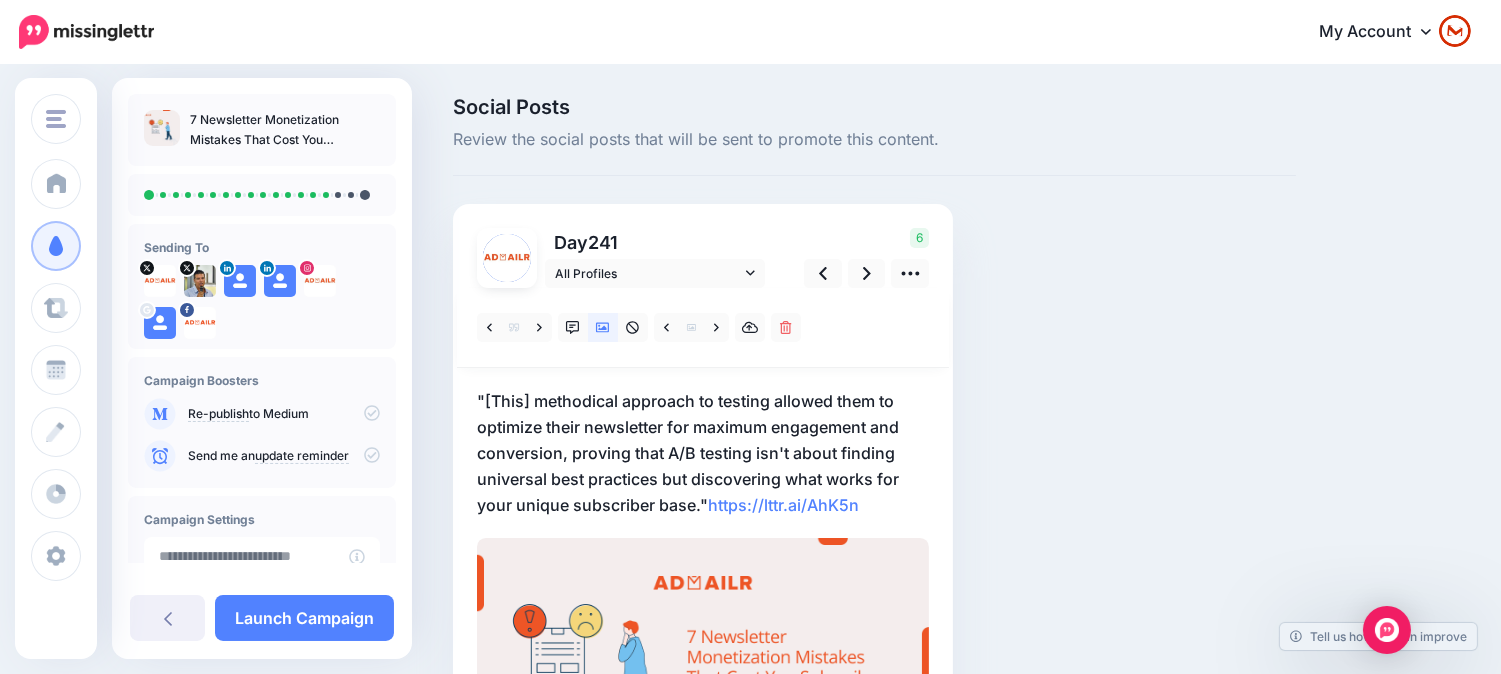click on "Re-publish
to Medium" at bounding box center (262, 414) 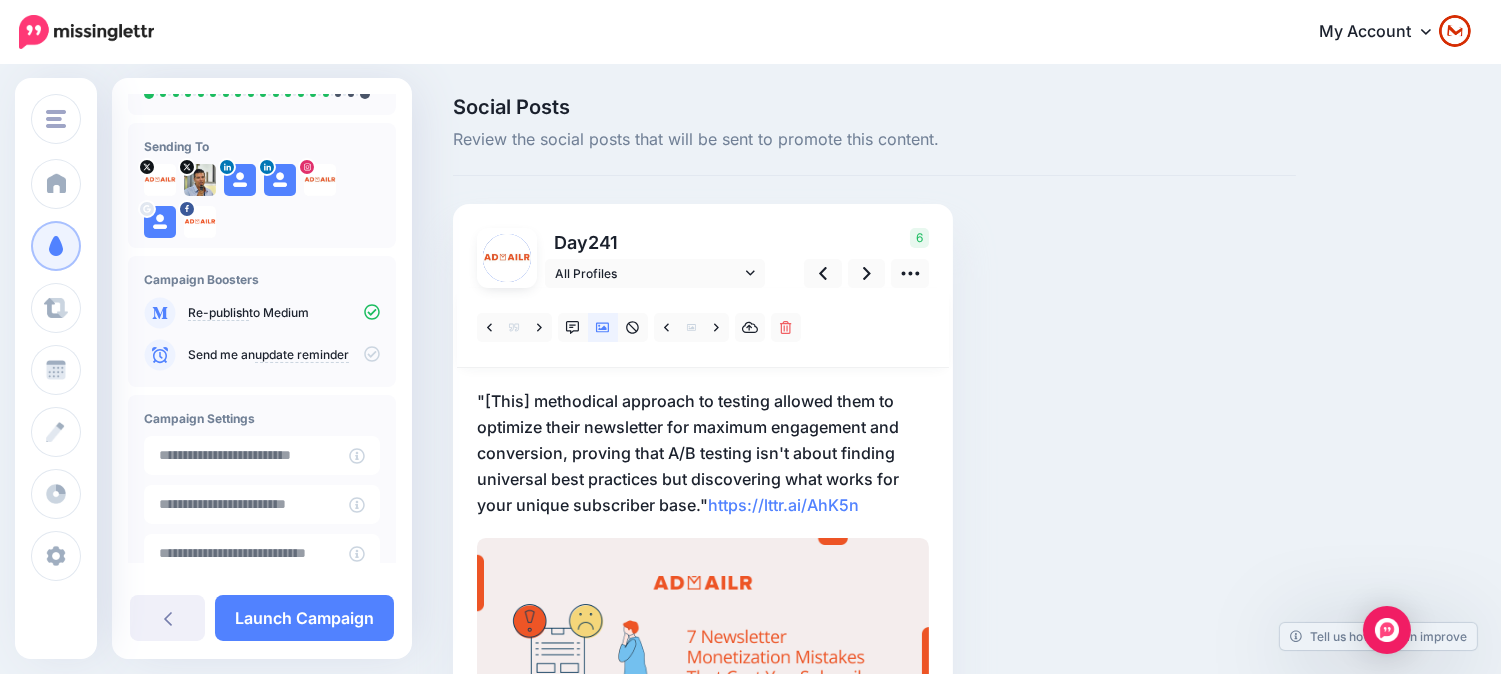 scroll, scrollTop: 222, scrollLeft: 0, axis: vertical 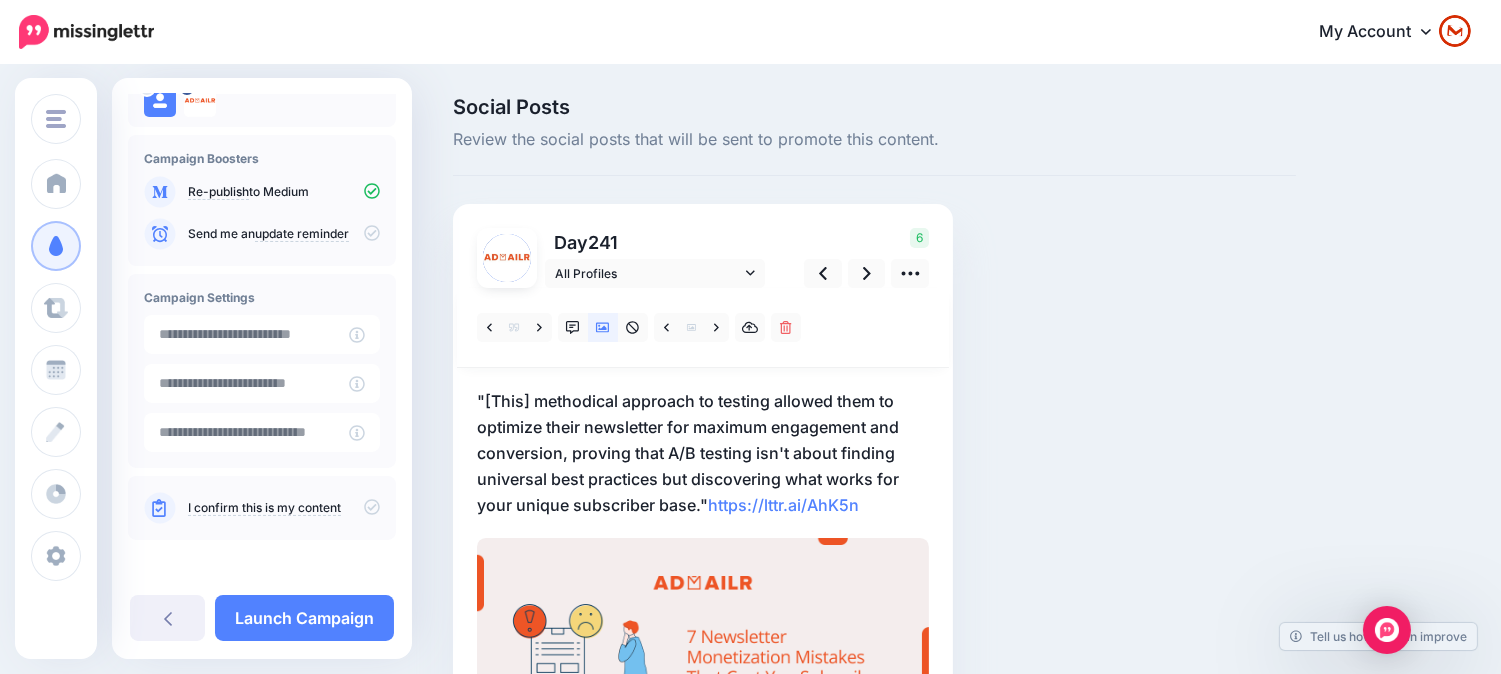 click 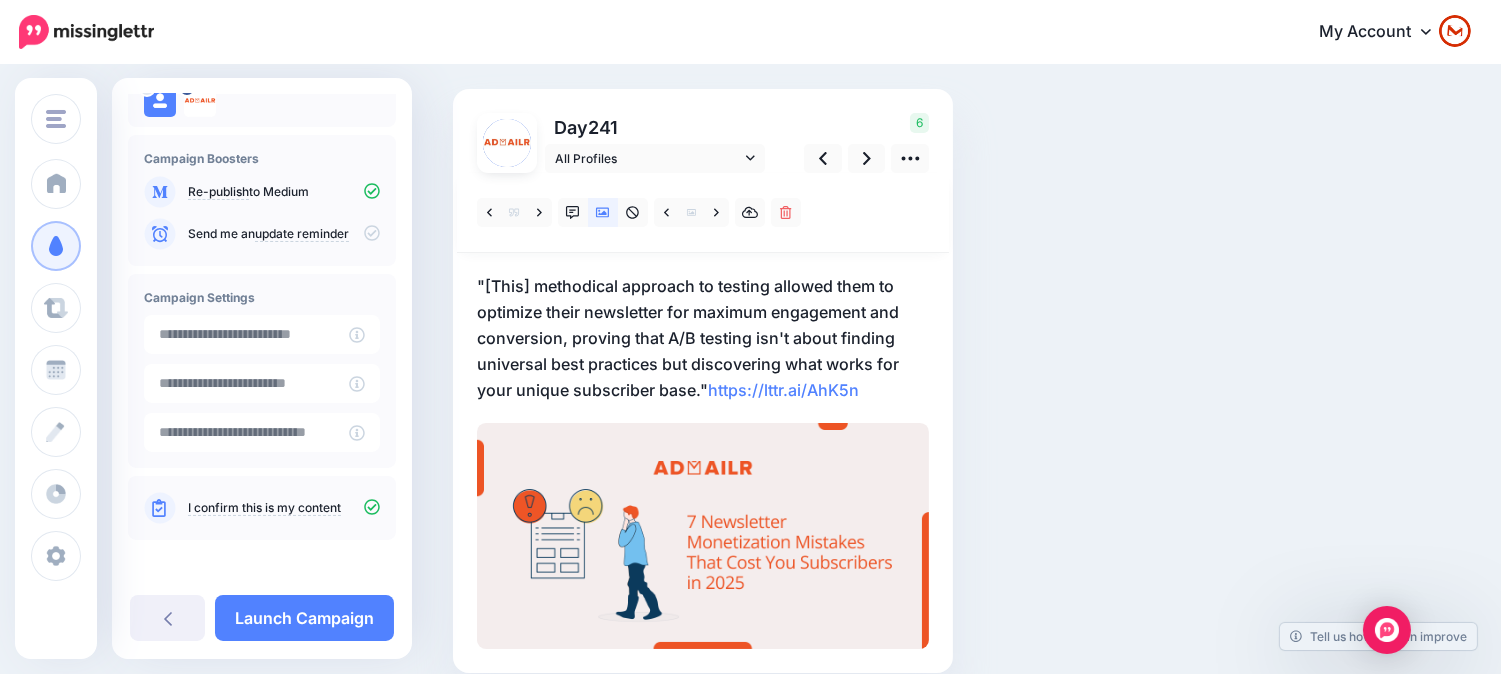 scroll, scrollTop: 0, scrollLeft: 0, axis: both 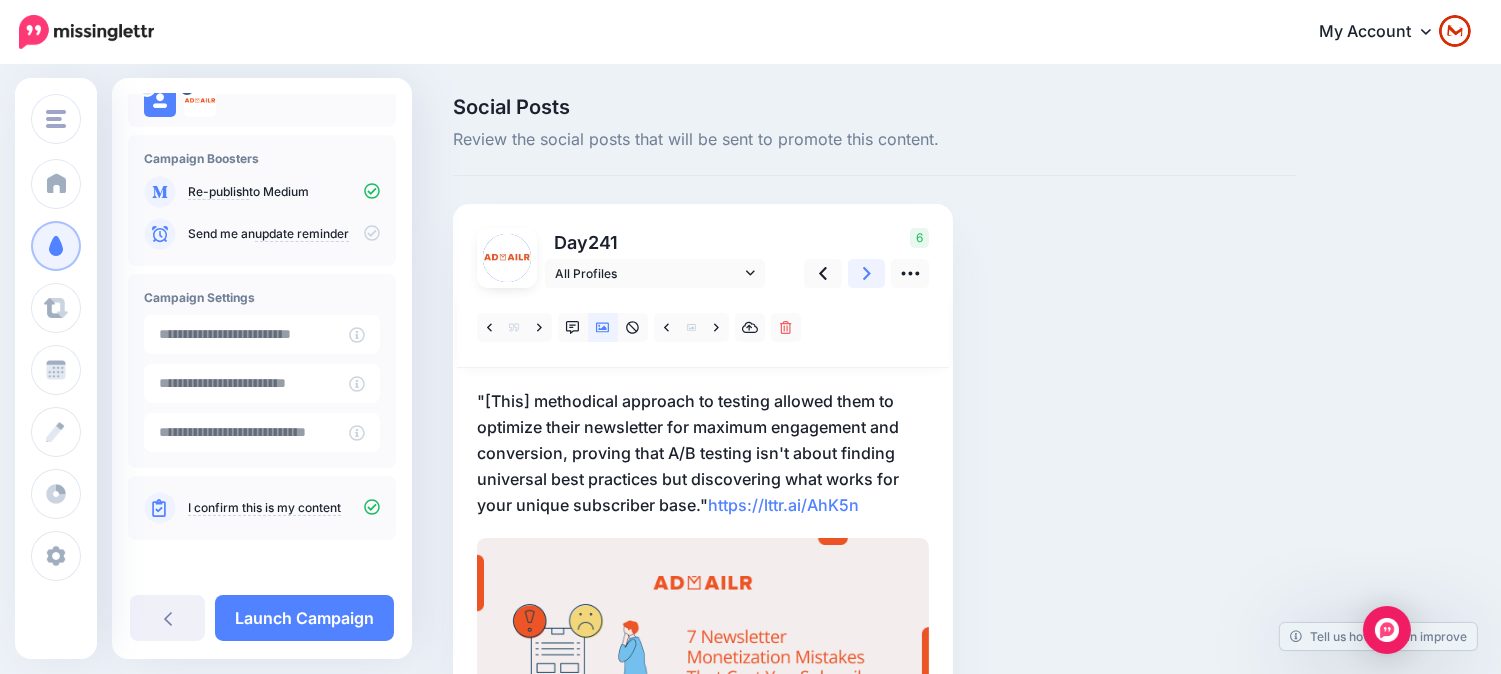 click 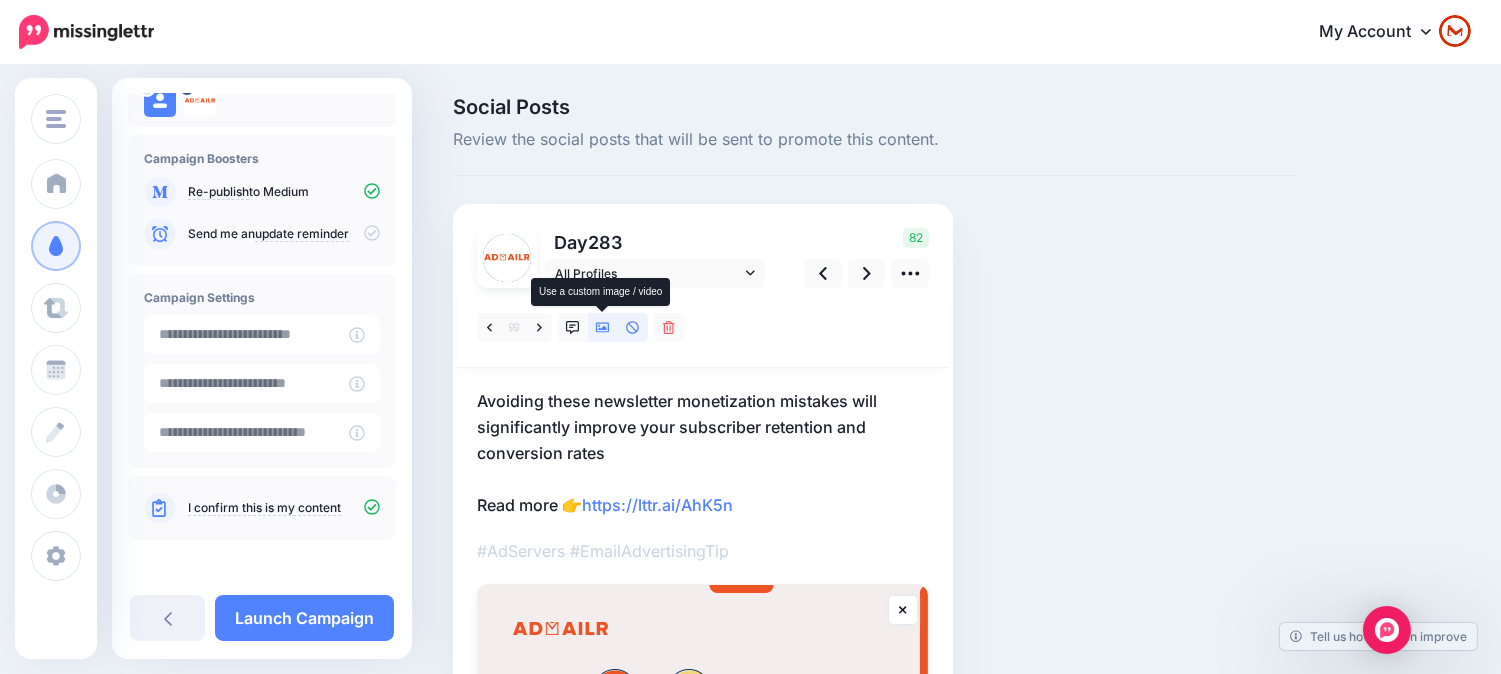 click at bounding box center [603, 327] 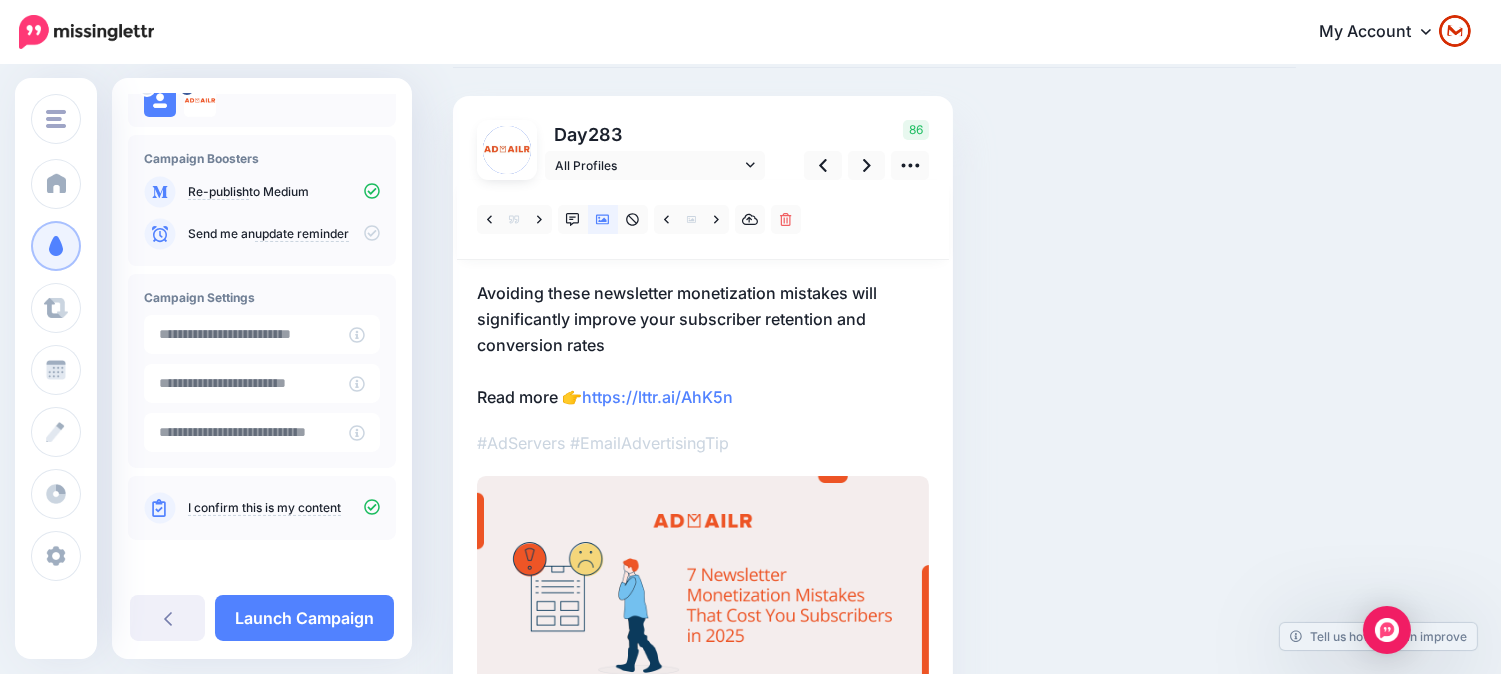 scroll, scrollTop: 27, scrollLeft: 0, axis: vertical 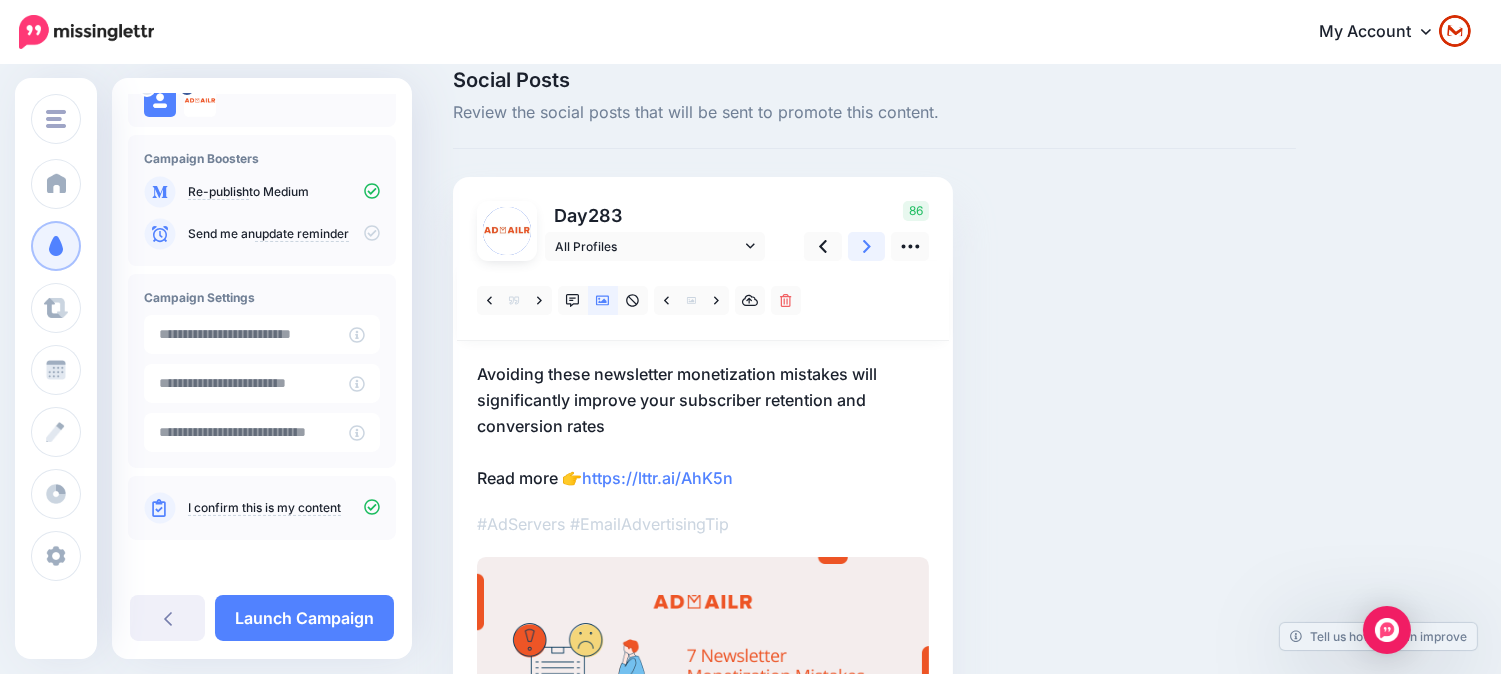 click 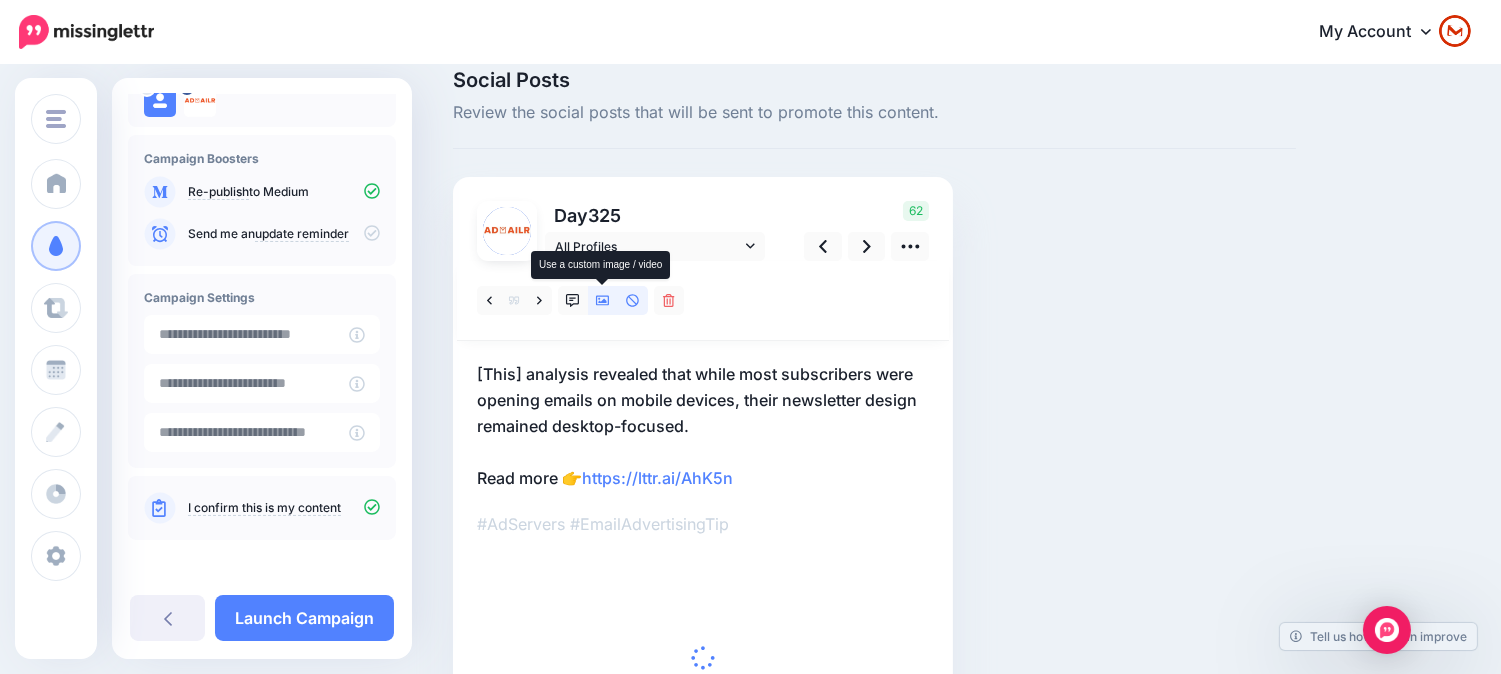 click 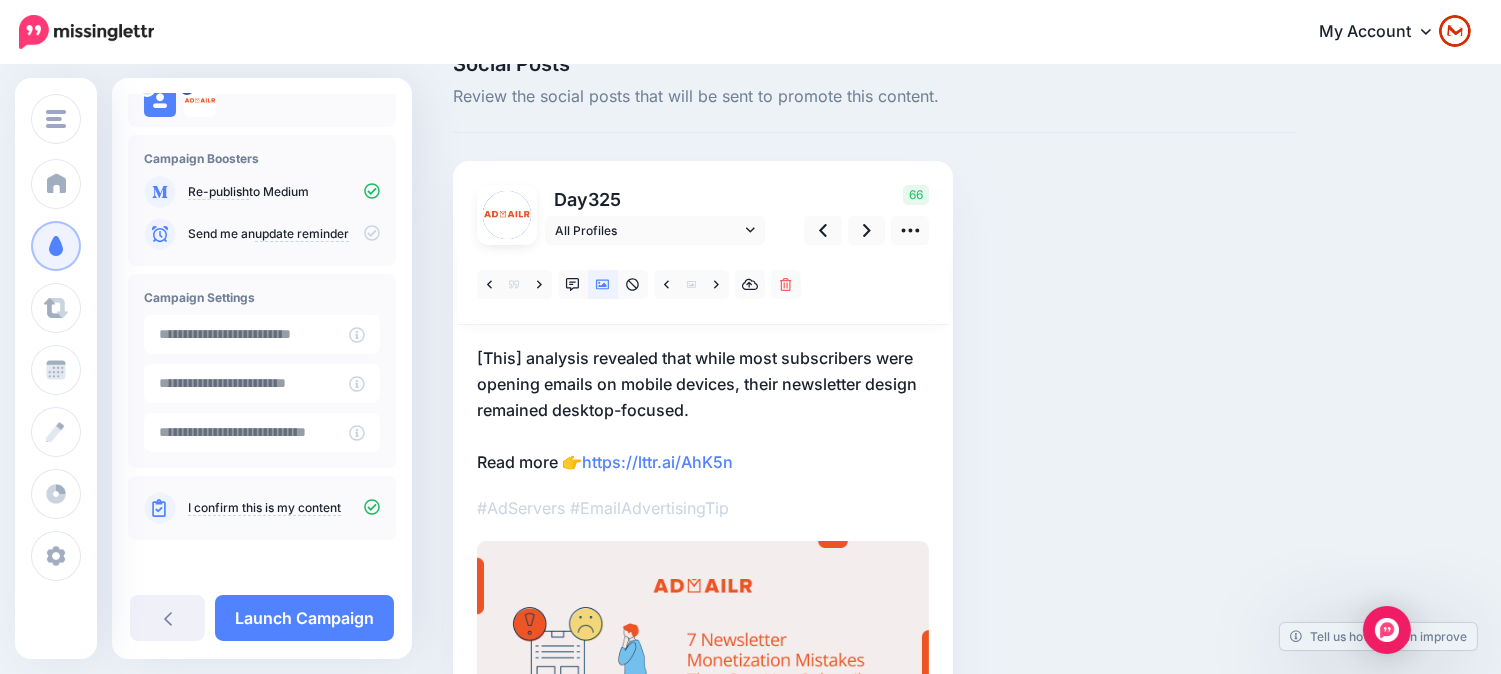 scroll, scrollTop: 27, scrollLeft: 0, axis: vertical 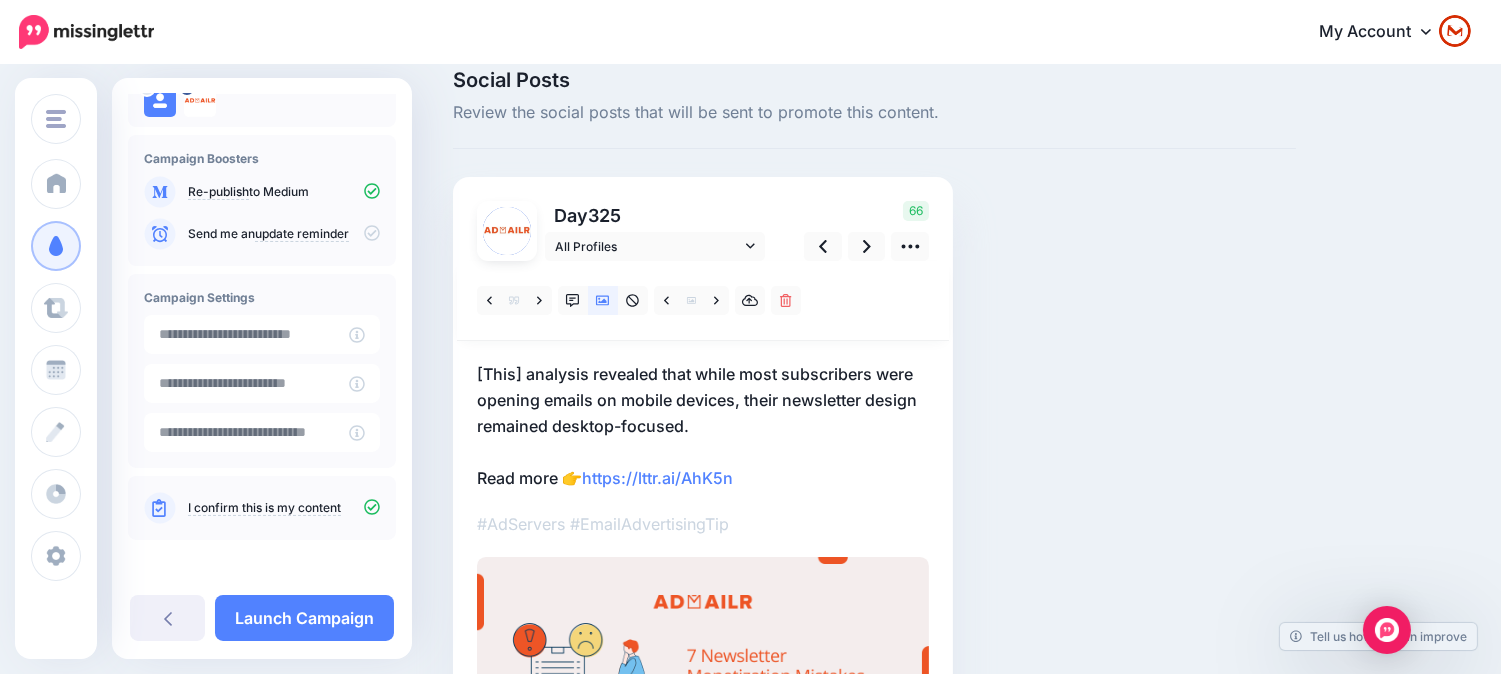 click at bounding box center [703, 301] 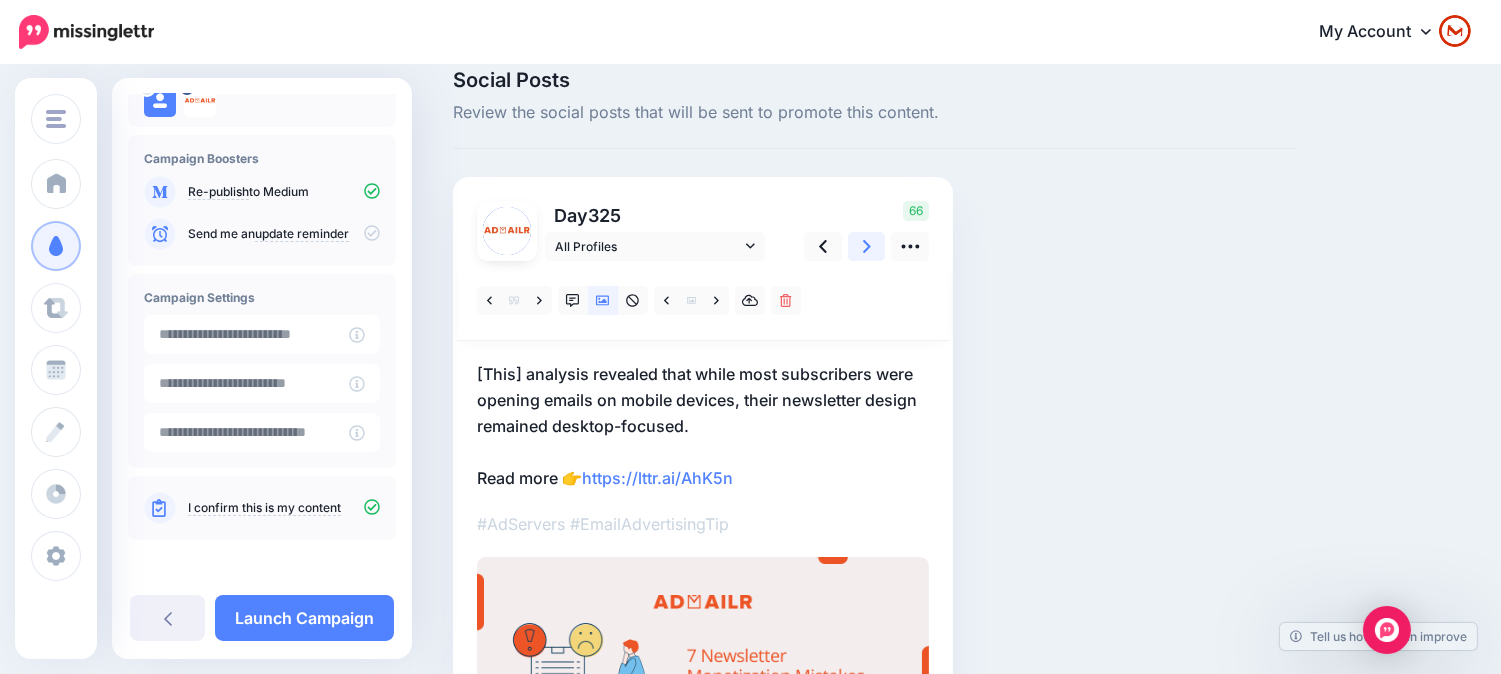 click 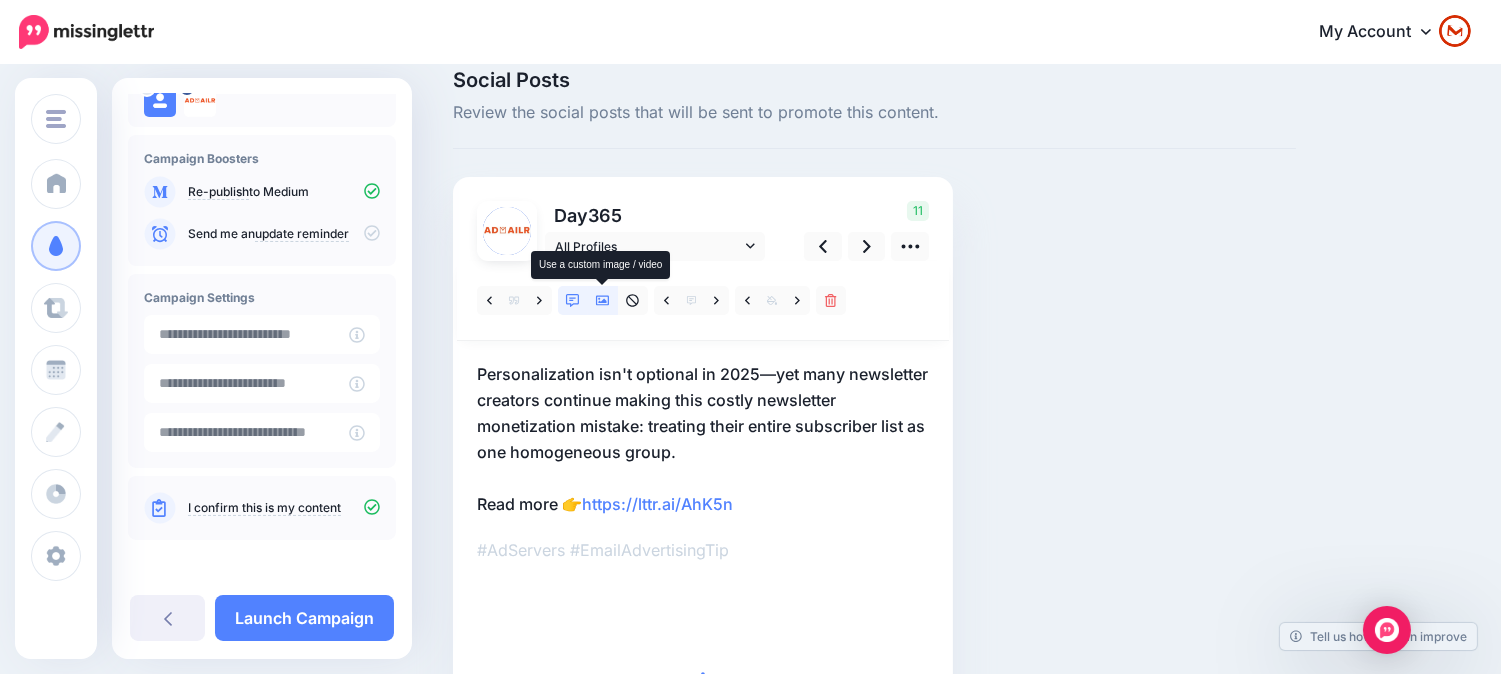 click 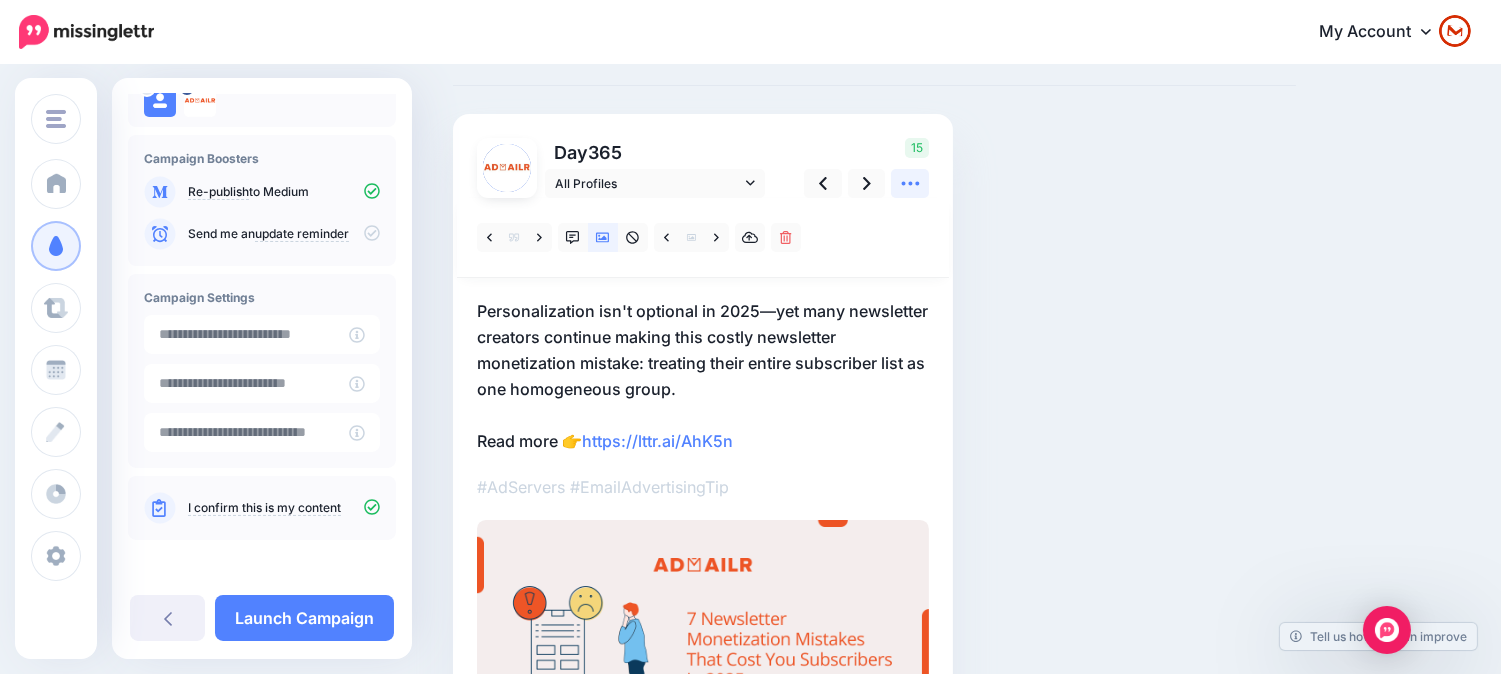 scroll, scrollTop: 53, scrollLeft: 0, axis: vertical 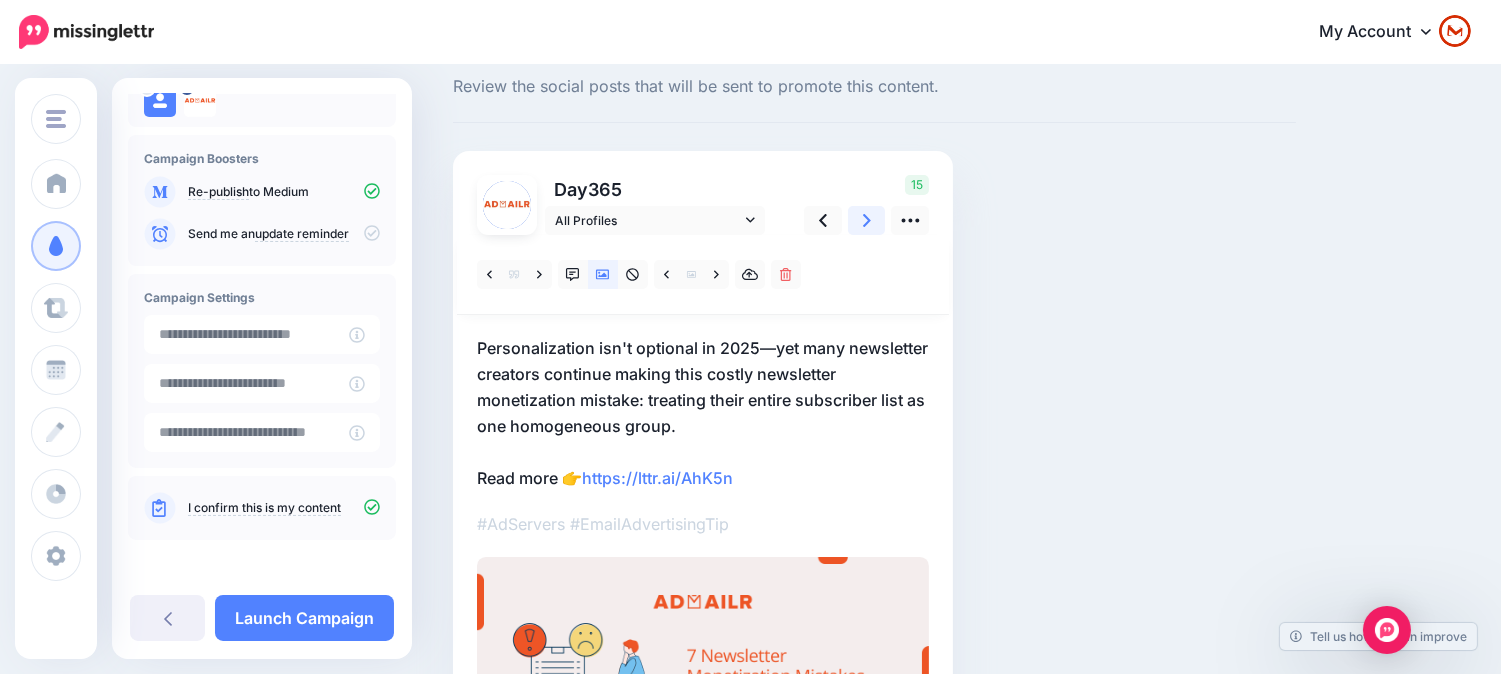 click at bounding box center (867, 220) 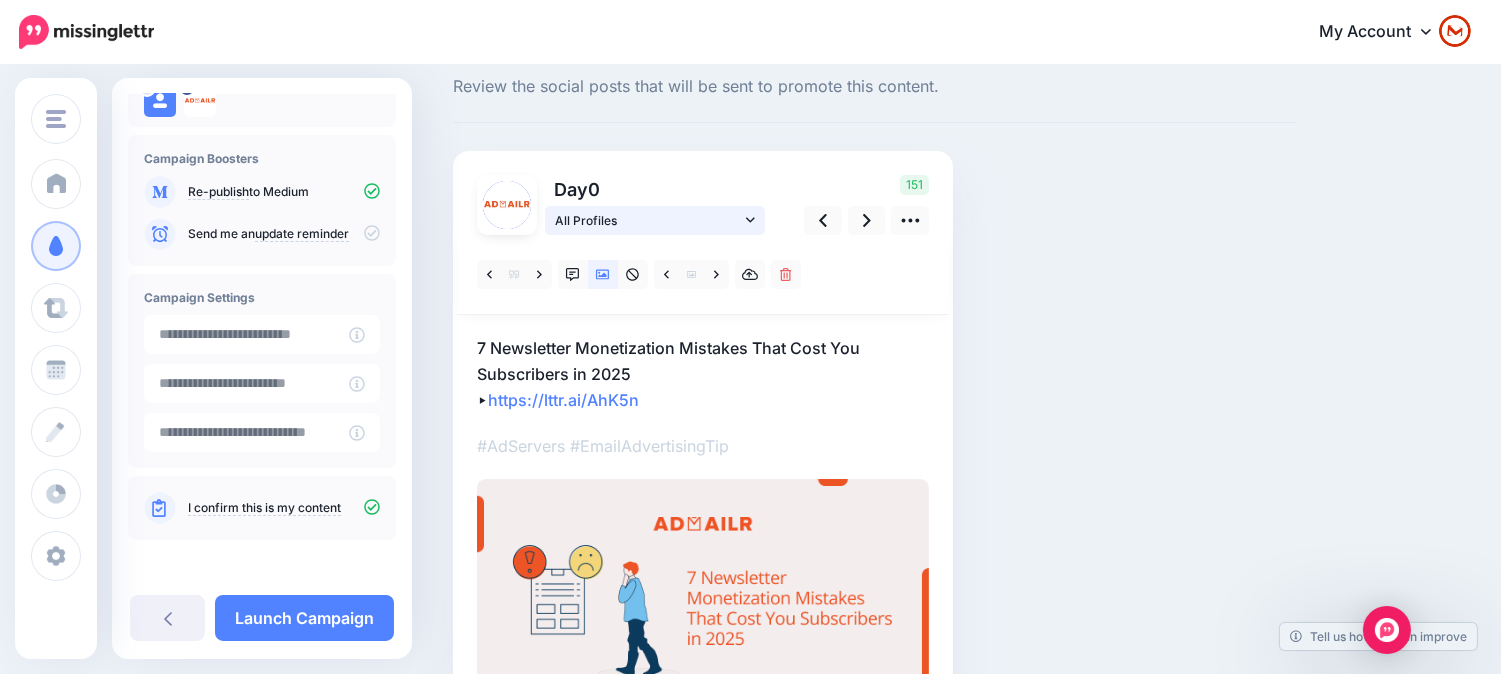 click on "All
Profiles" at bounding box center [655, 220] 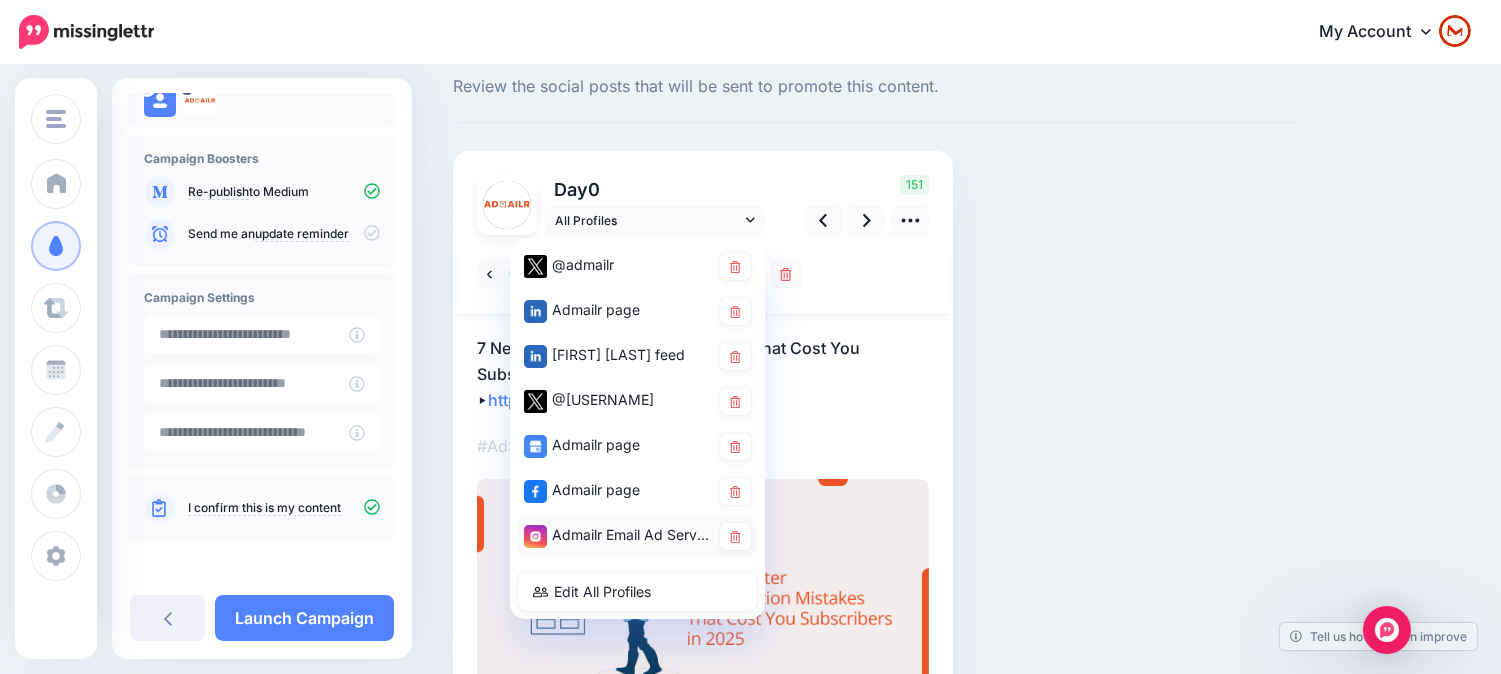 click on "Admailr Email Ad Server account" at bounding box center [617, 535] 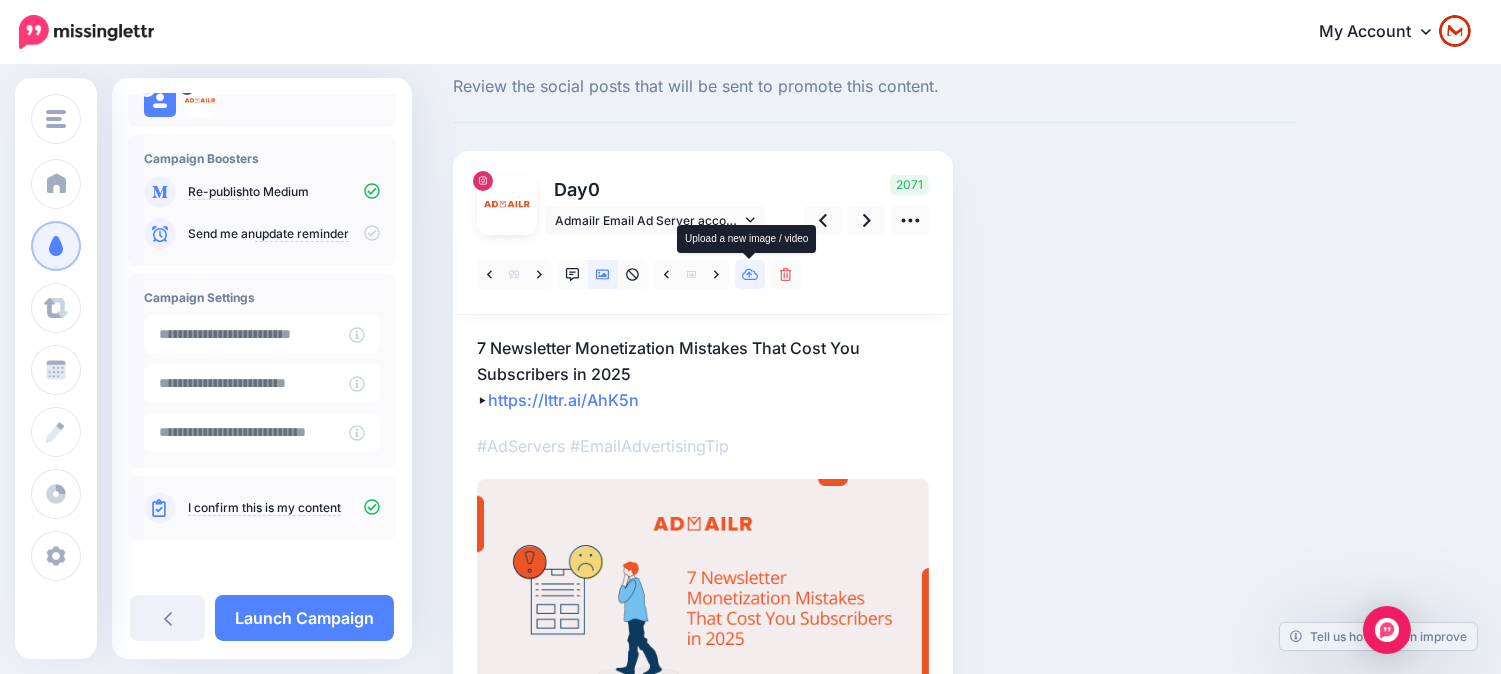 click 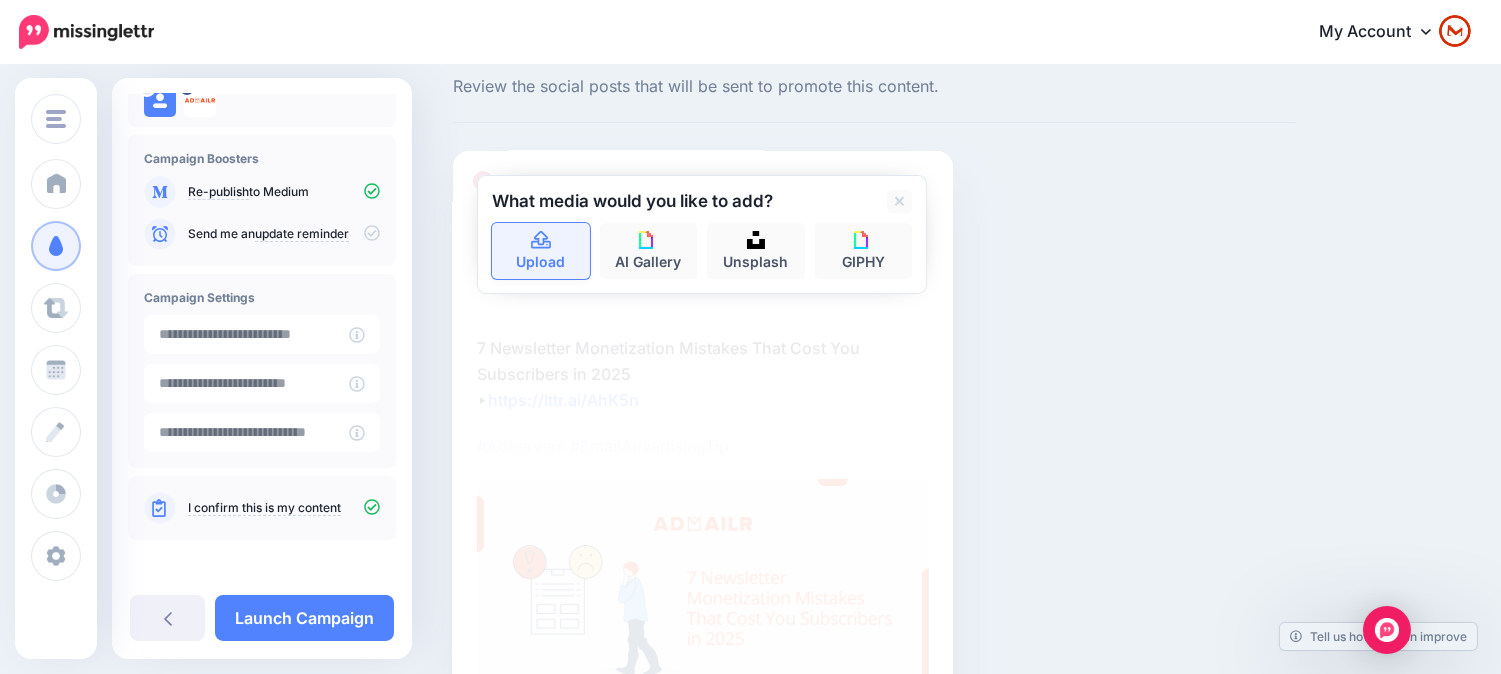 click 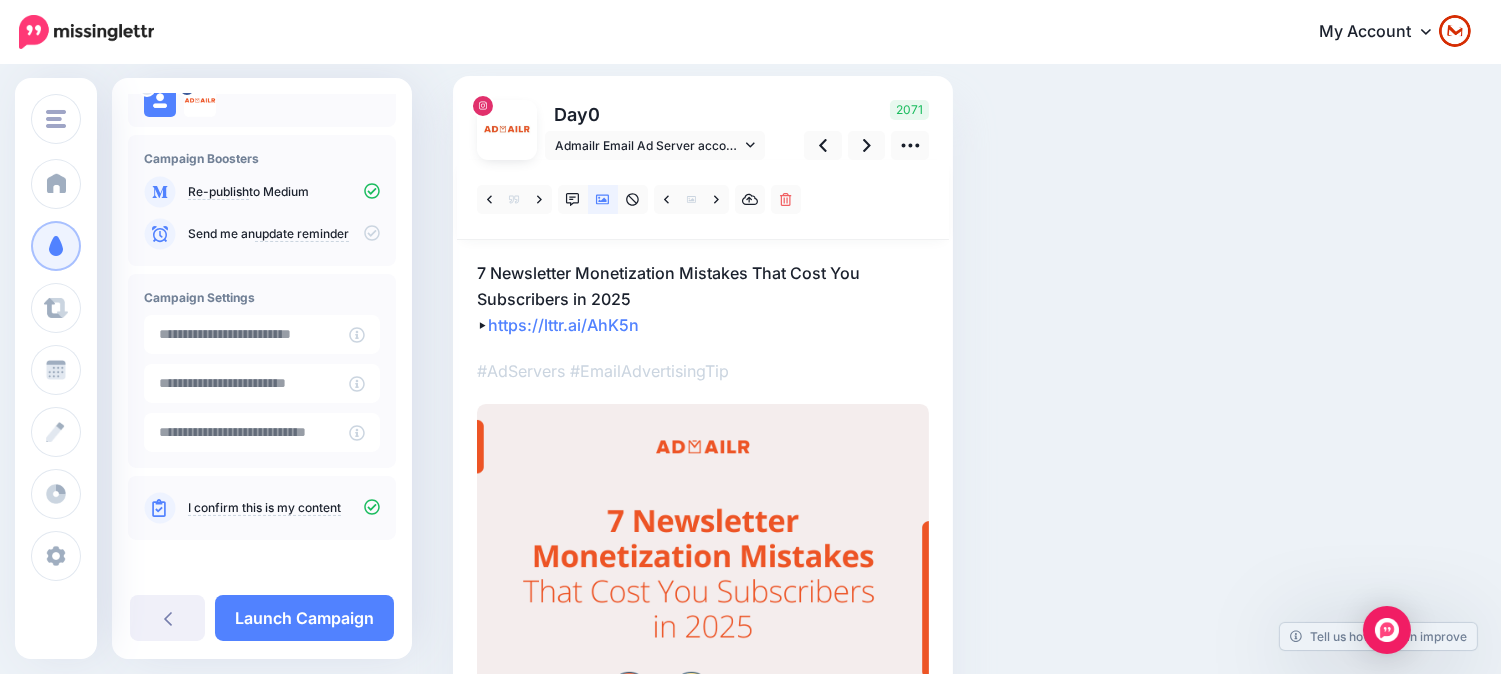 scroll, scrollTop: 90, scrollLeft: 0, axis: vertical 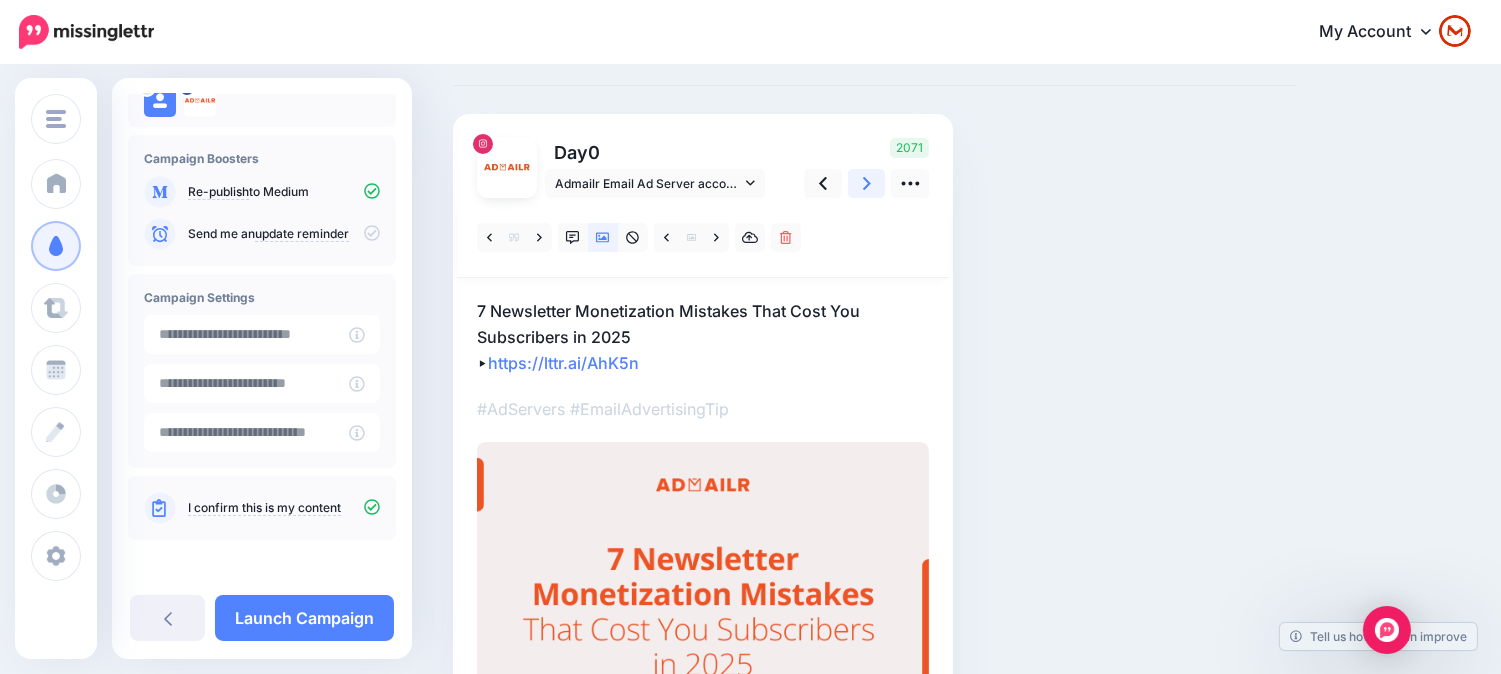 click at bounding box center [867, 183] 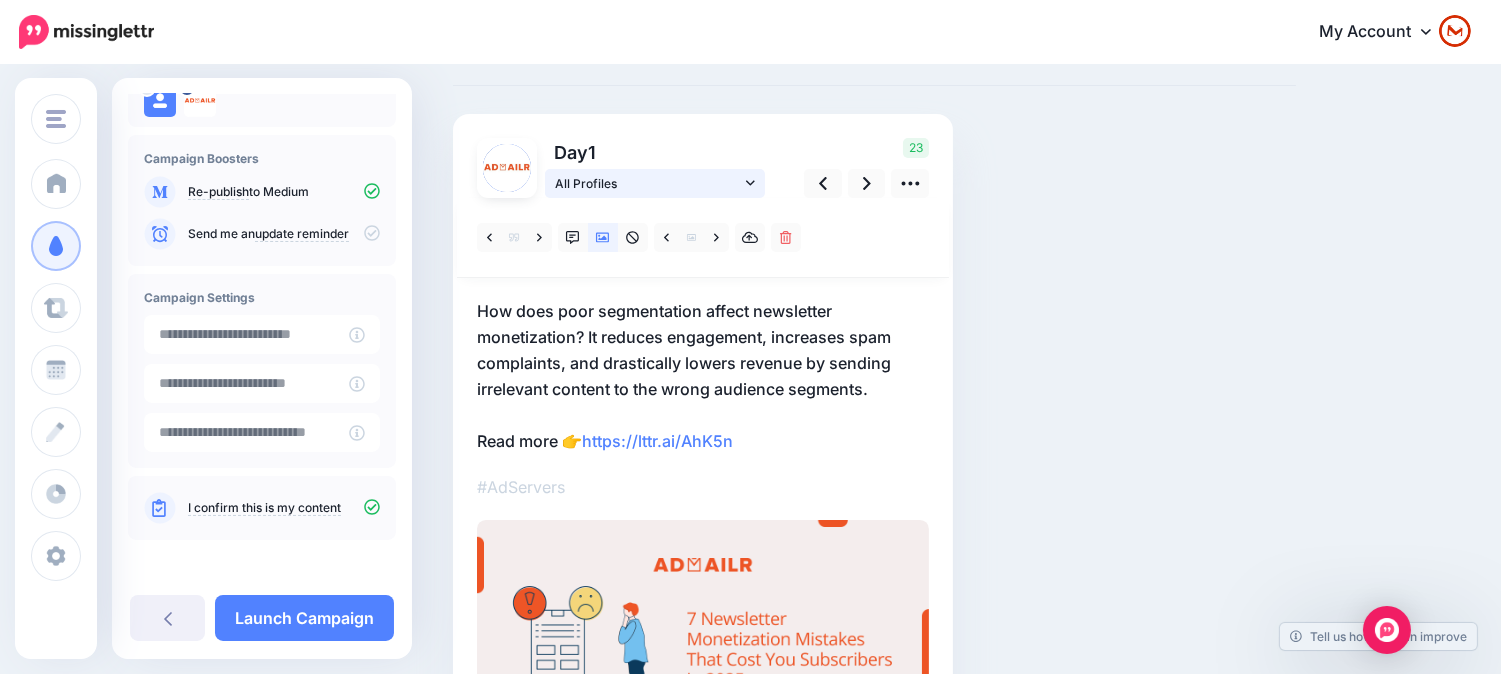 click on "All
Profiles" at bounding box center (648, 183) 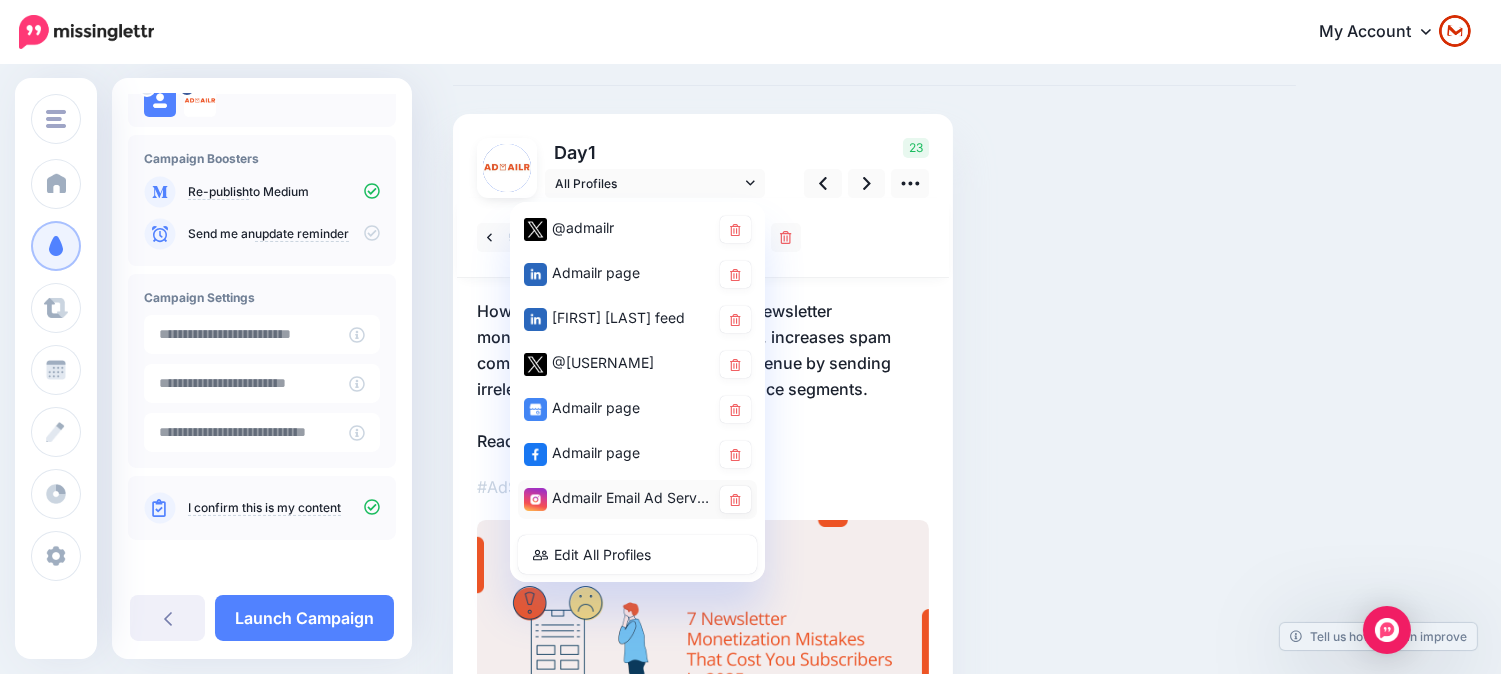 click on "Admailr Email Ad Server account" at bounding box center [617, 498] 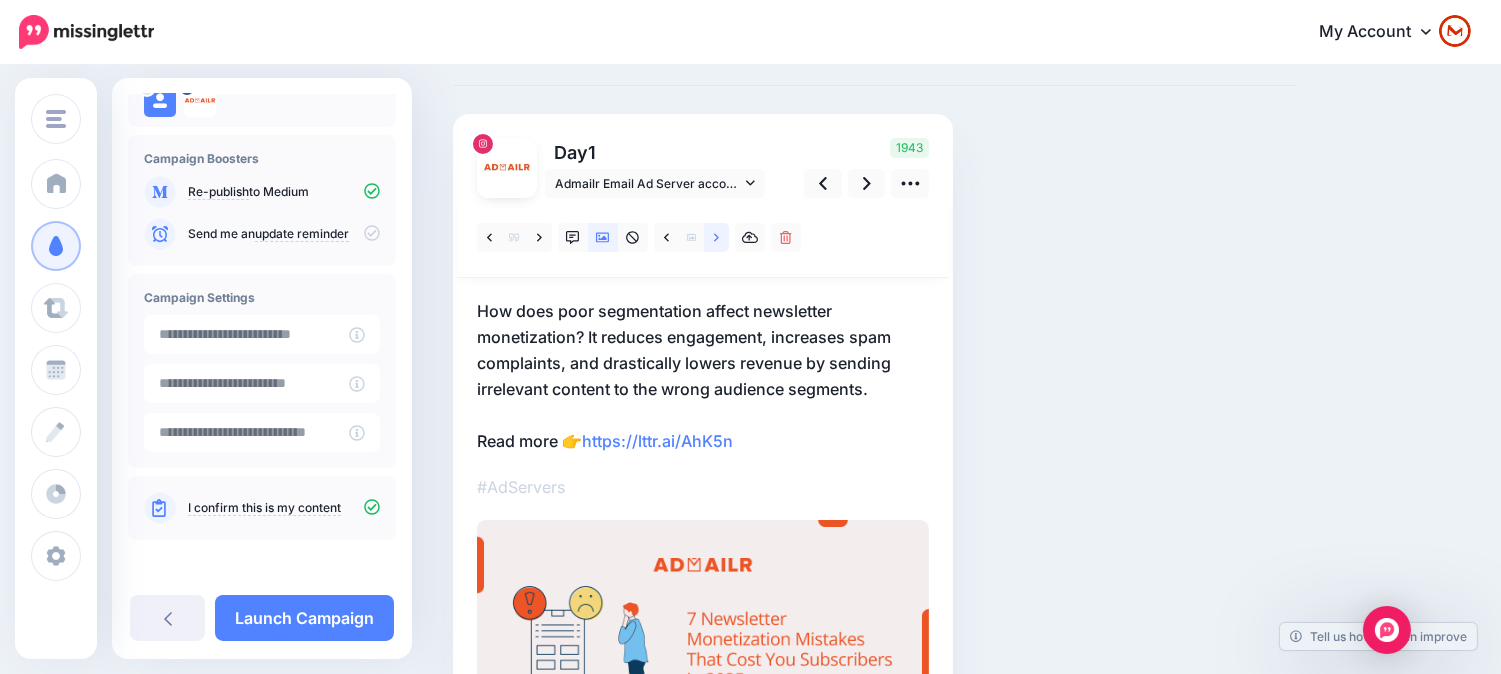click 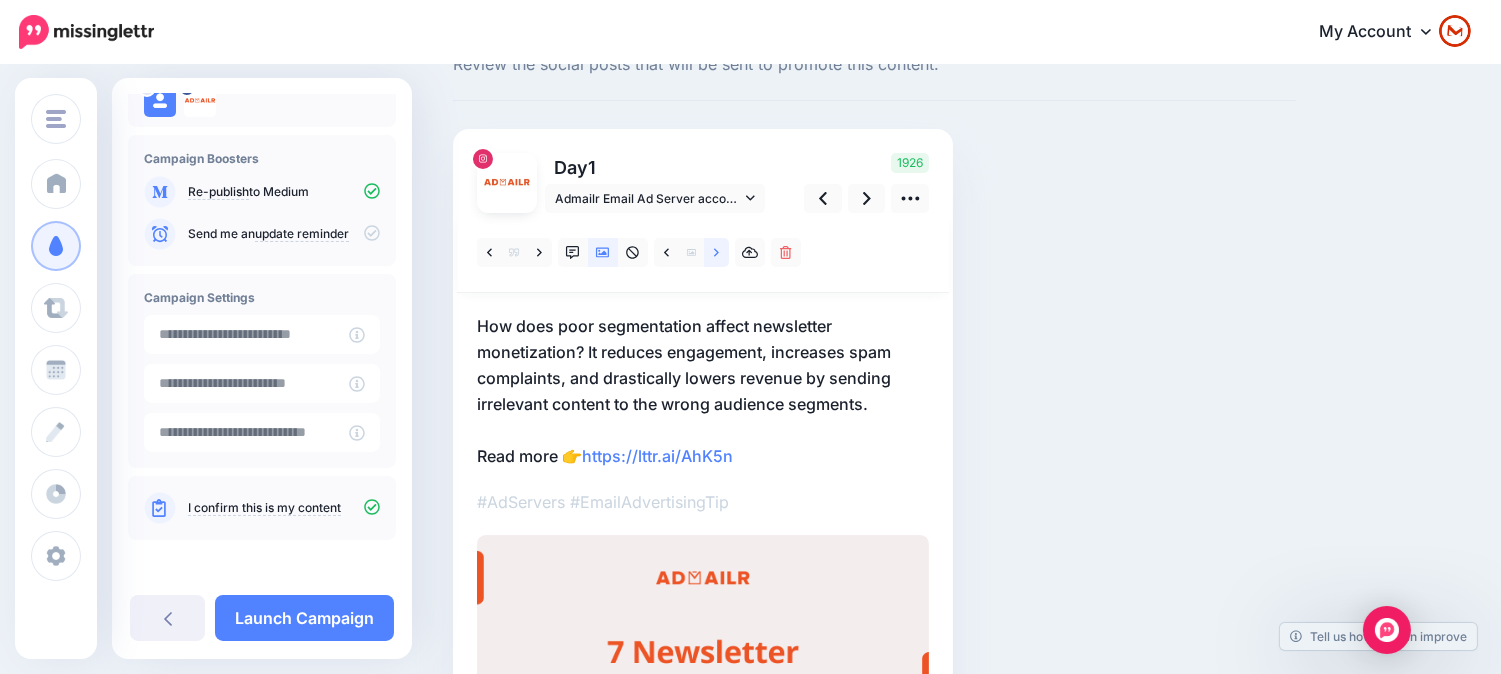 scroll, scrollTop: 57, scrollLeft: 0, axis: vertical 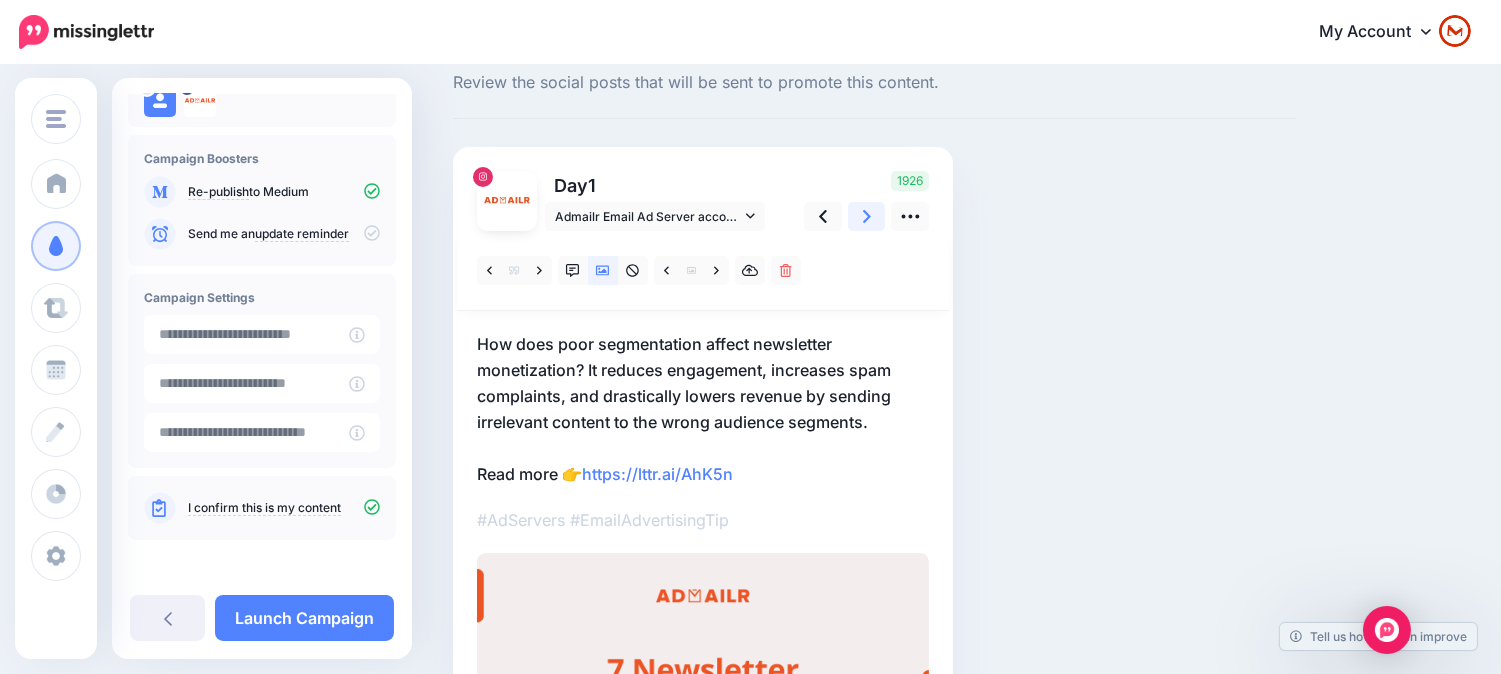 click at bounding box center [867, 216] 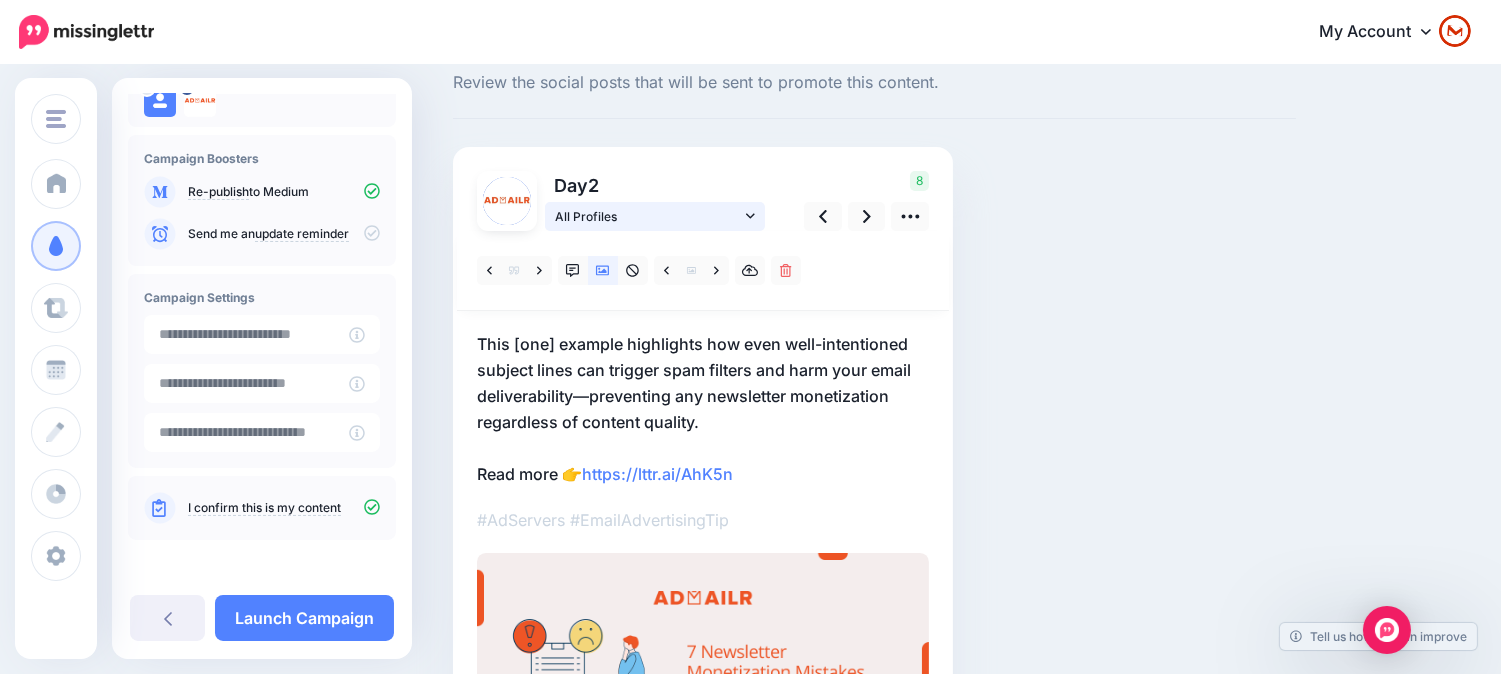 click 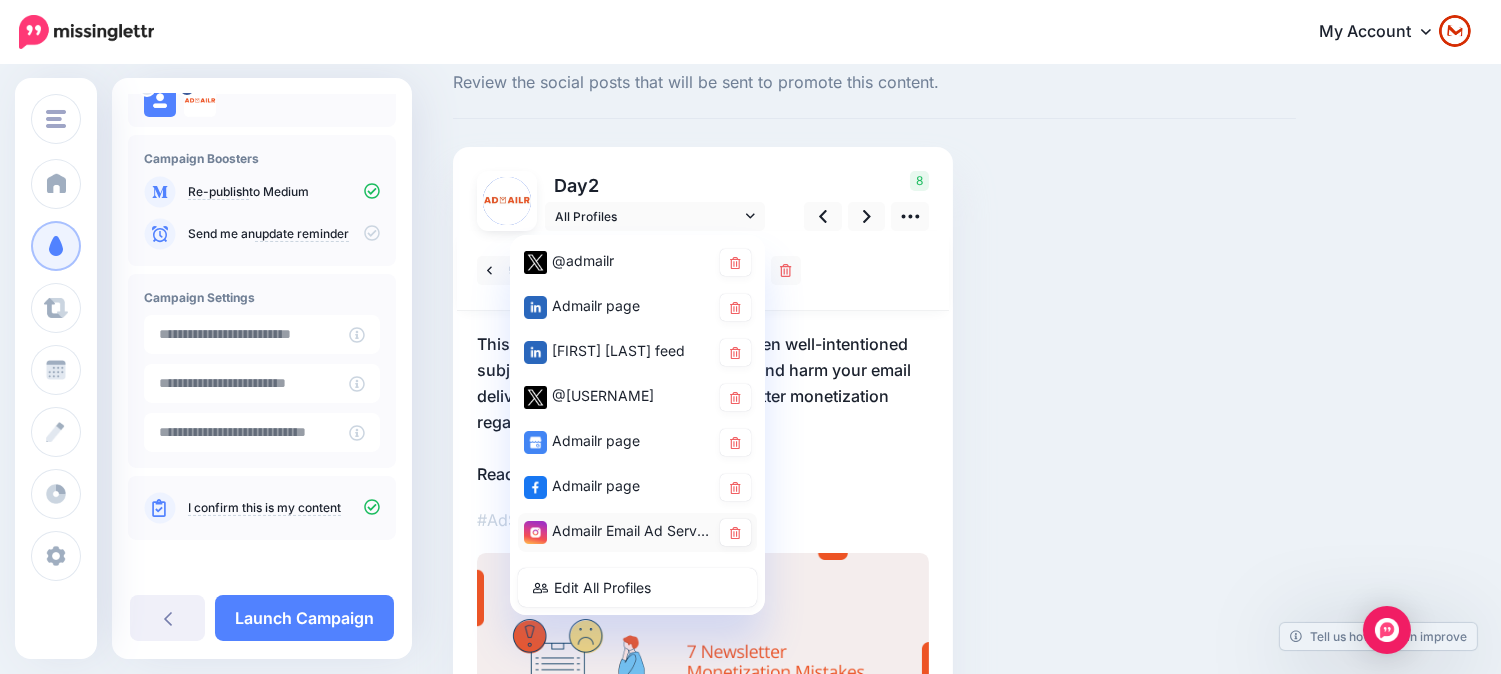 click on "Admailr Email Ad Server account" at bounding box center (617, 531) 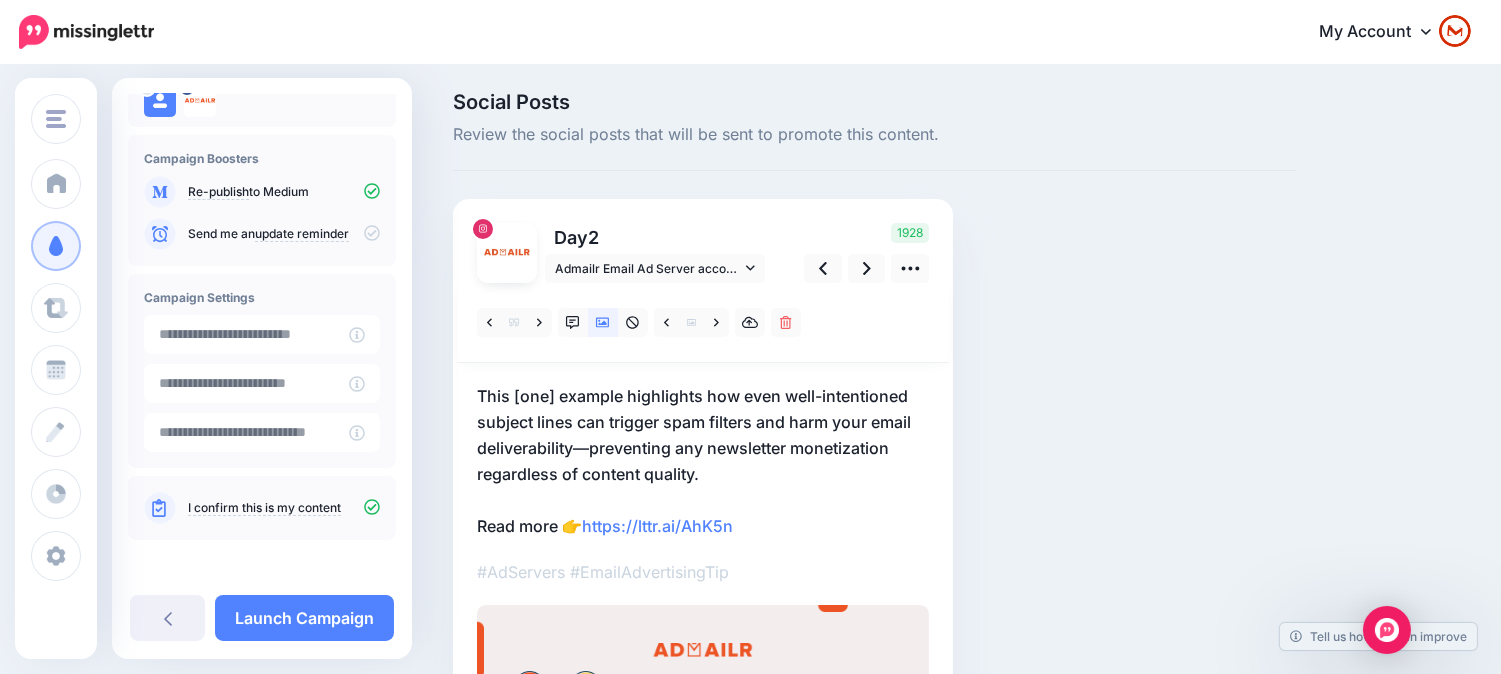 scroll, scrollTop: 0, scrollLeft: 0, axis: both 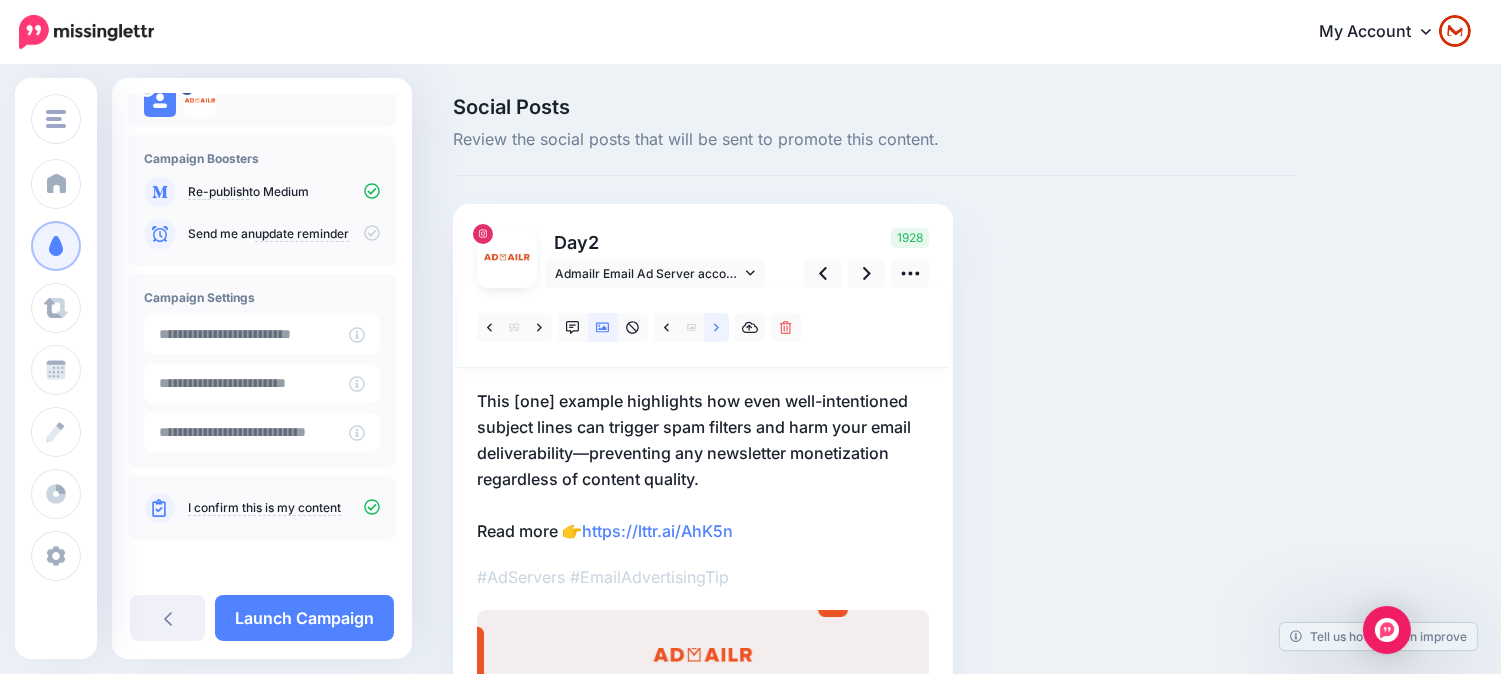 click at bounding box center (716, 327) 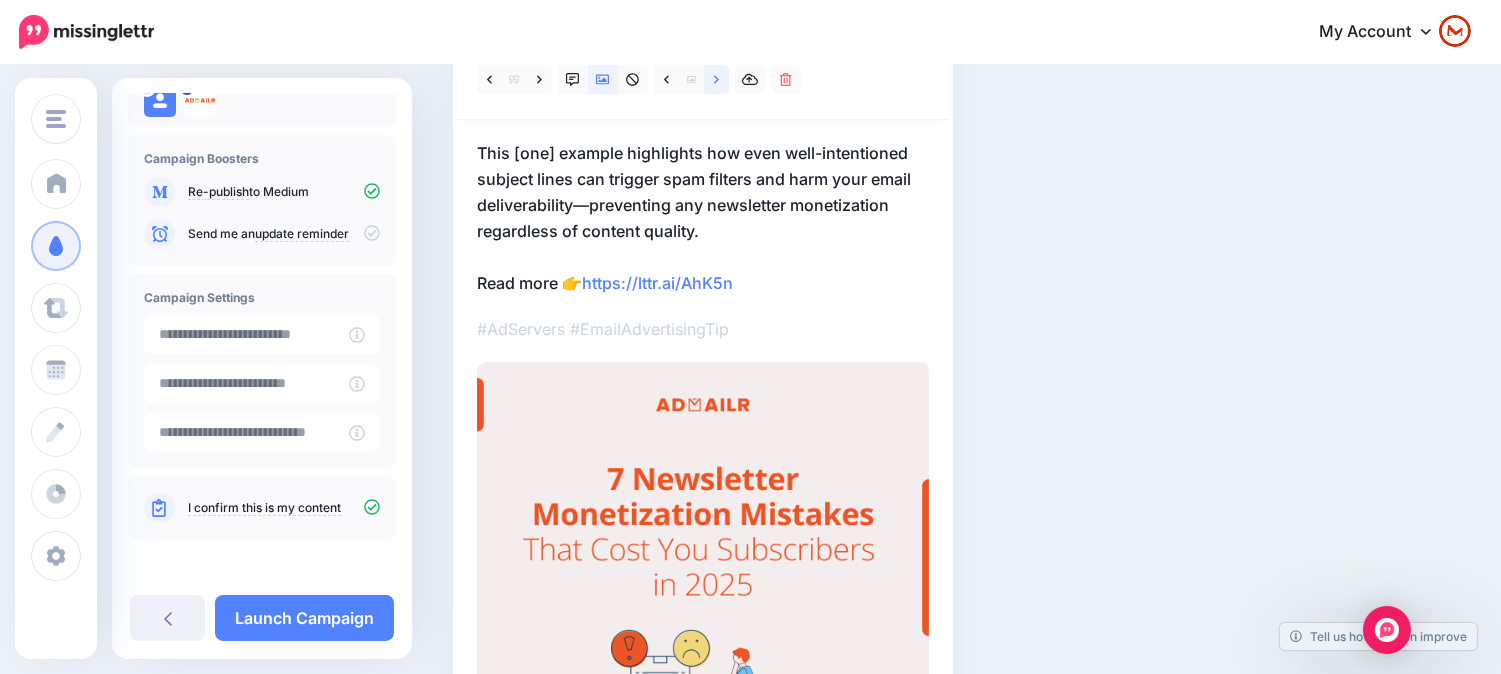 scroll, scrollTop: 57, scrollLeft: 0, axis: vertical 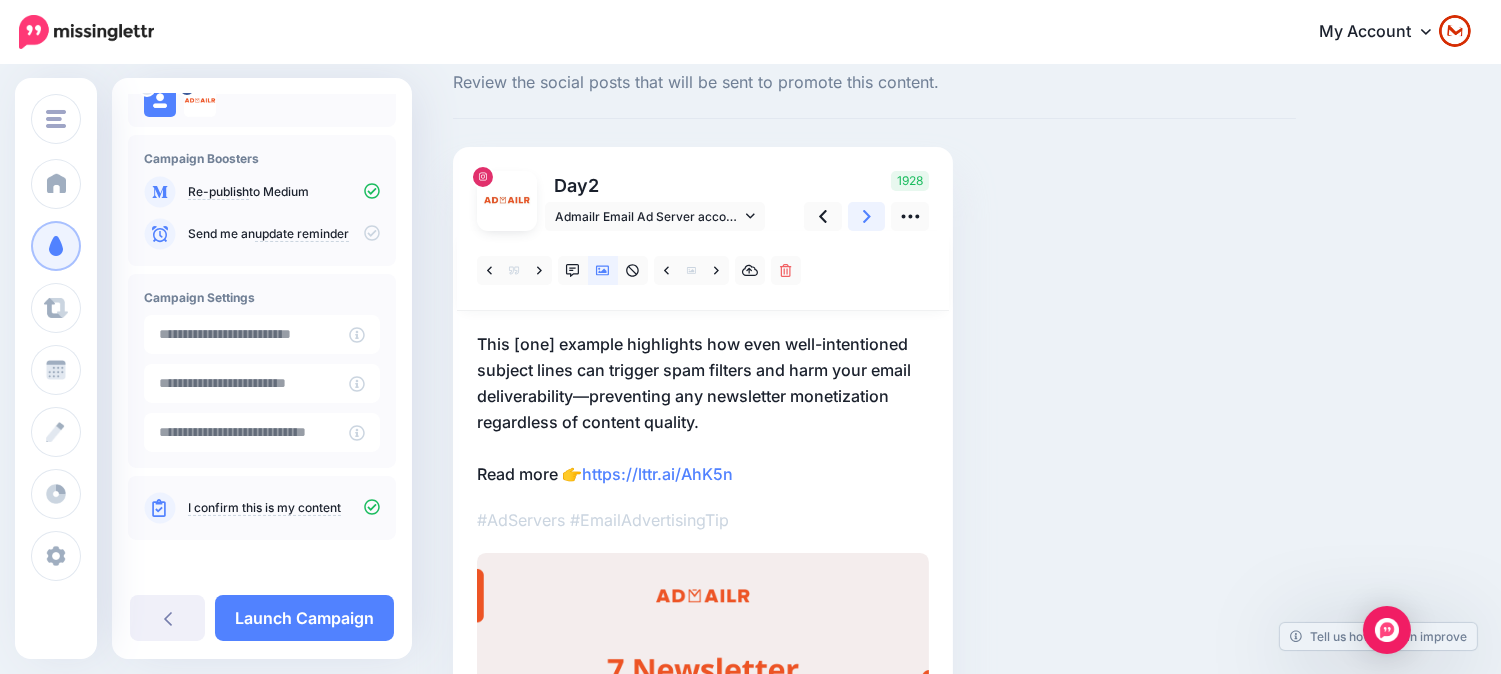 click at bounding box center [867, 216] 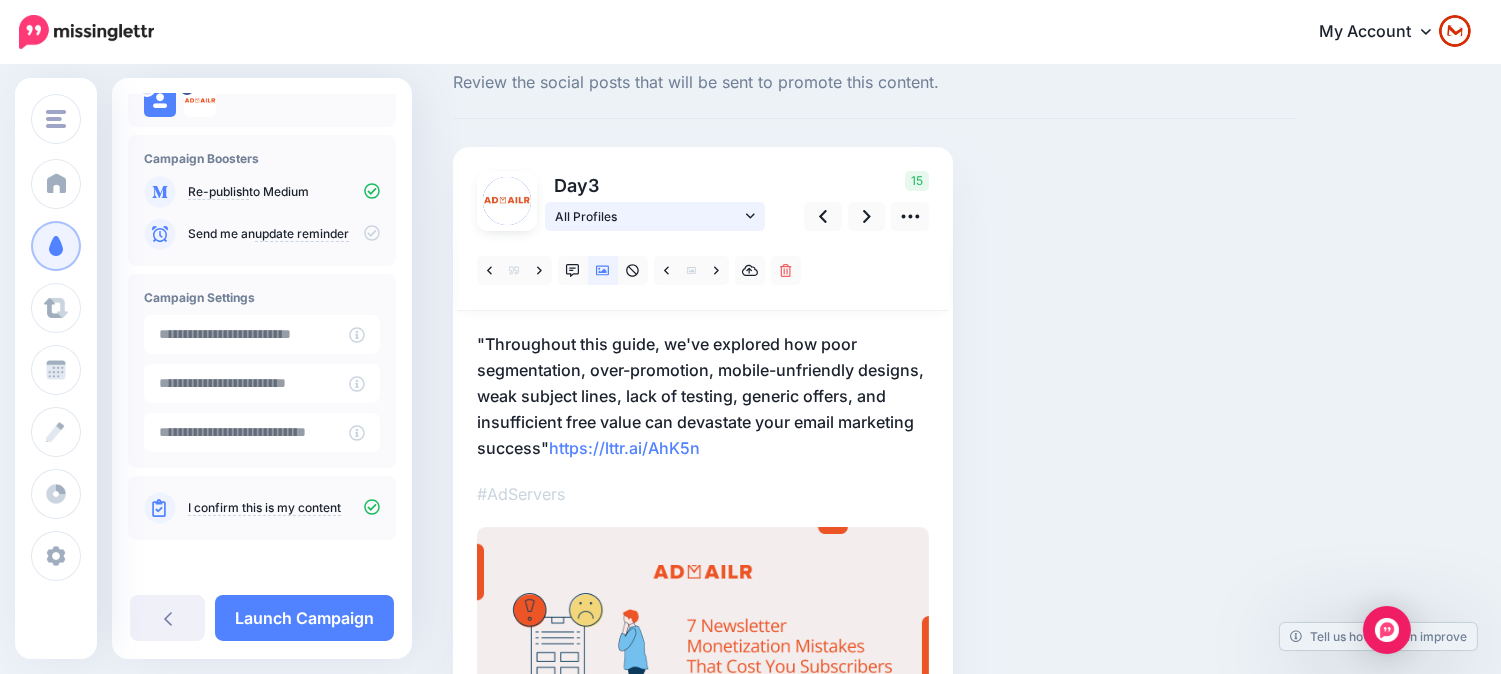 click on "All
Profiles" at bounding box center (655, 216) 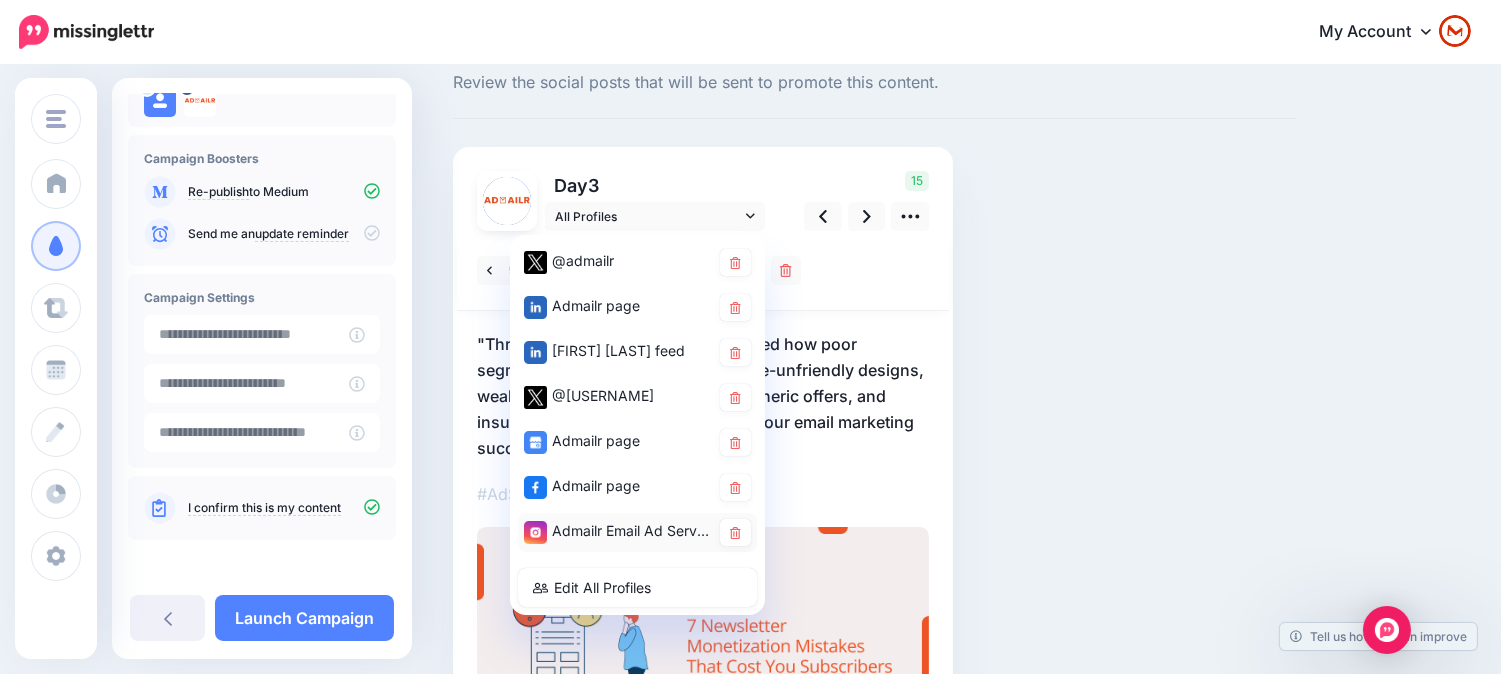 click on "Admailr Email Ad Server account" at bounding box center (637, 532) 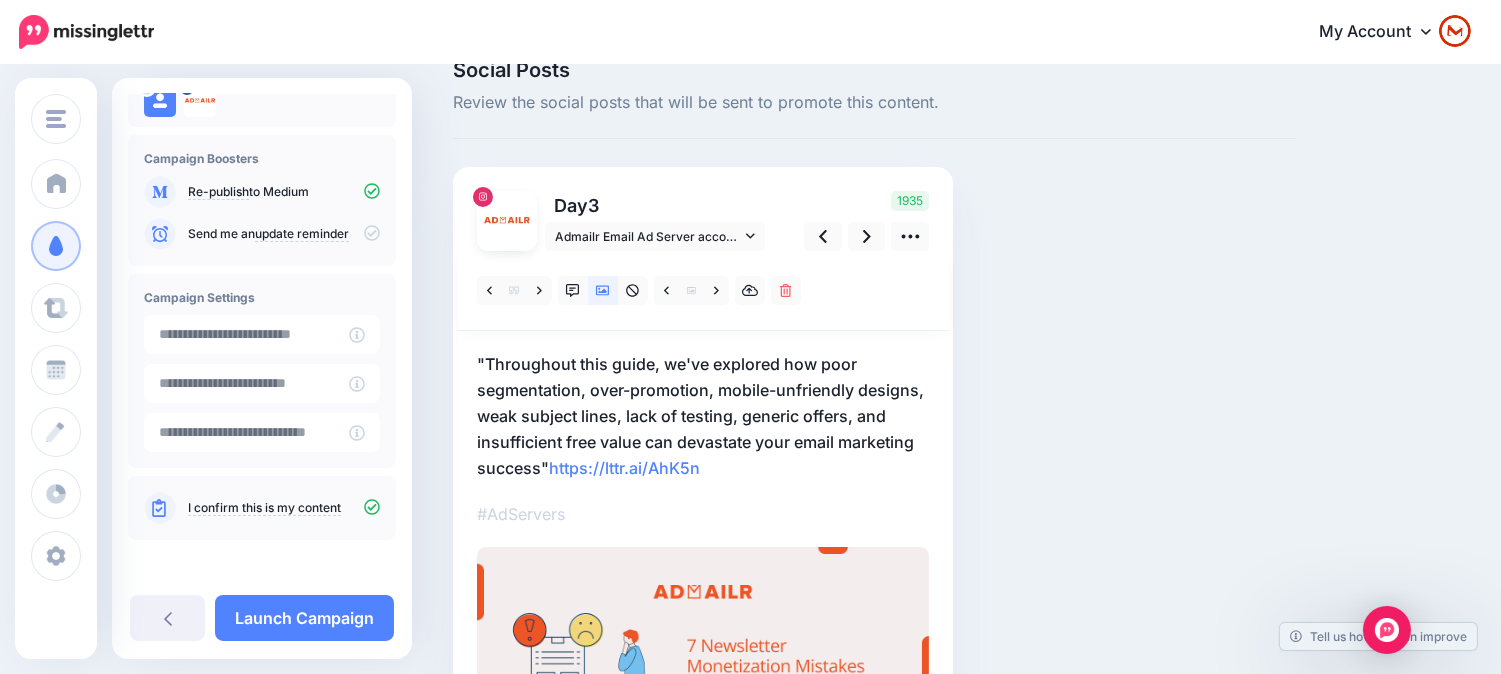 scroll, scrollTop: 27, scrollLeft: 0, axis: vertical 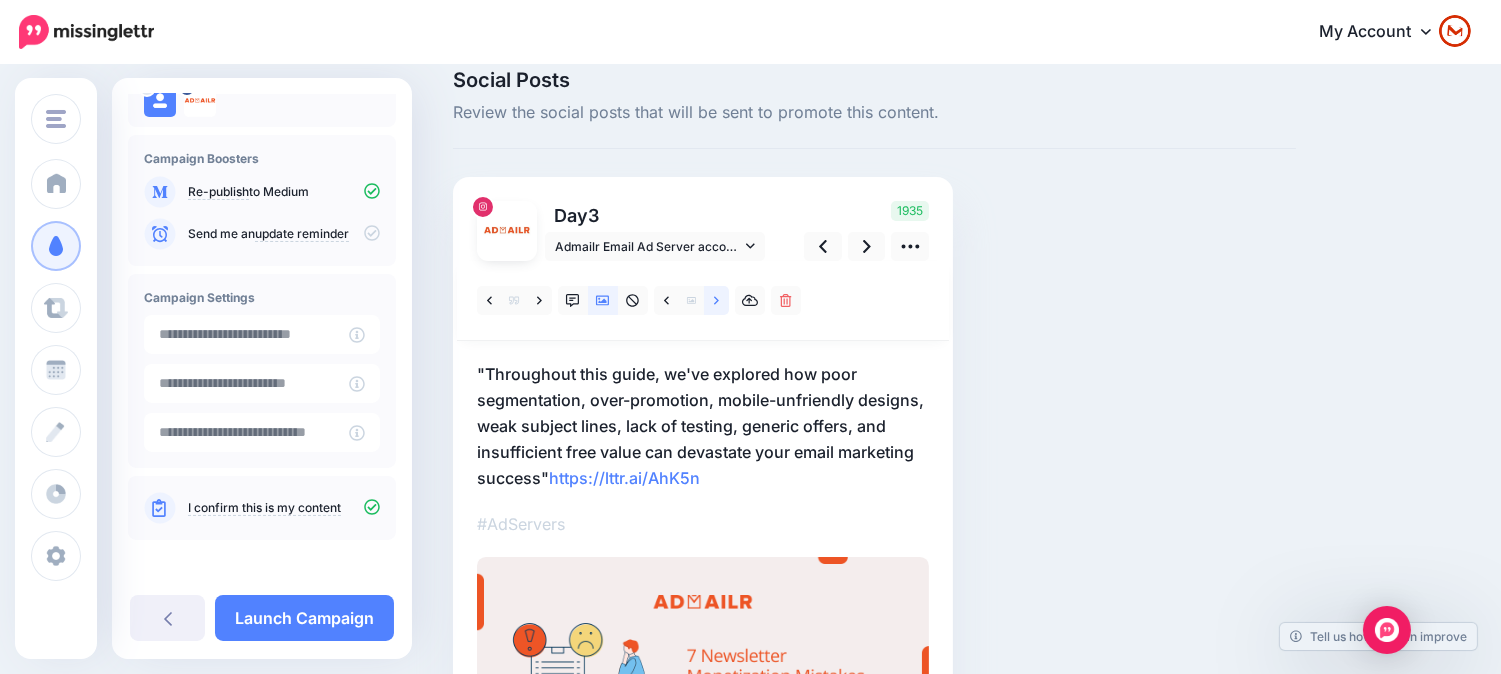click at bounding box center [716, 300] 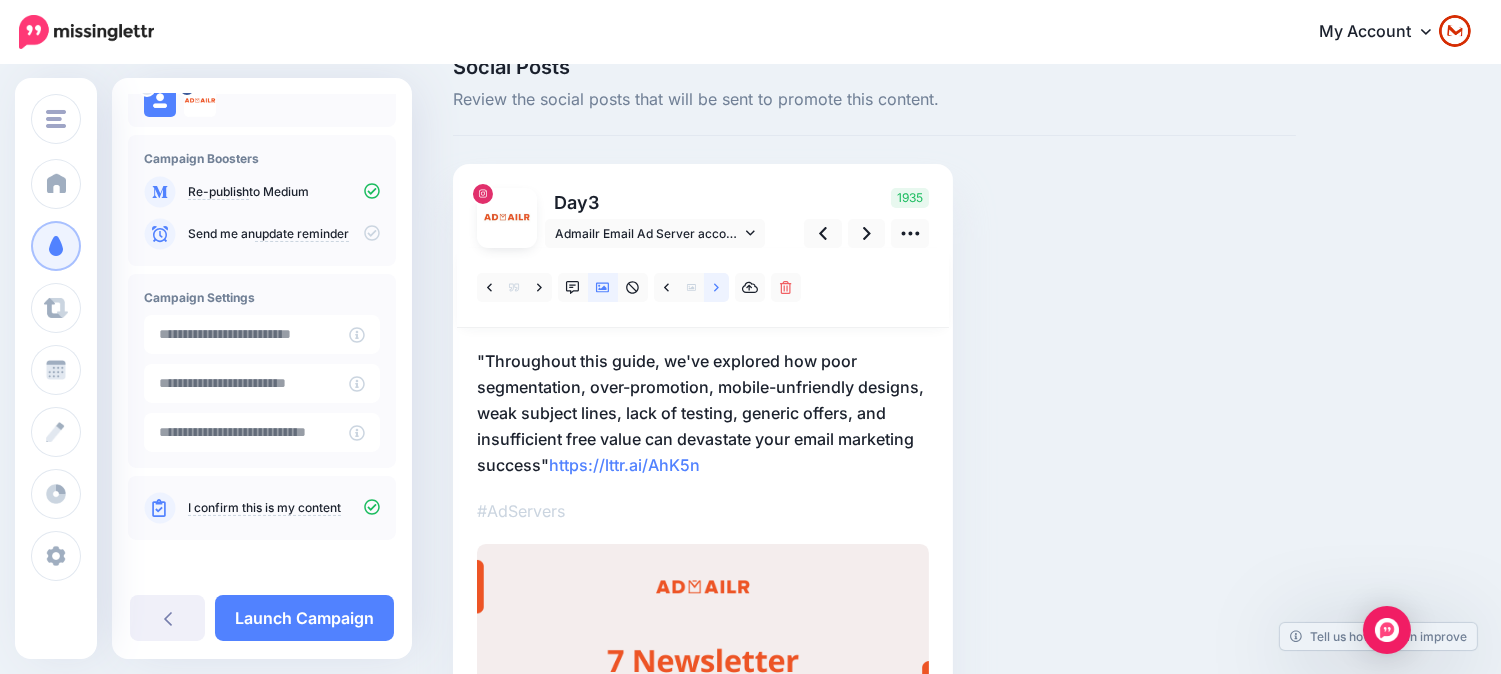 scroll, scrollTop: 31, scrollLeft: 0, axis: vertical 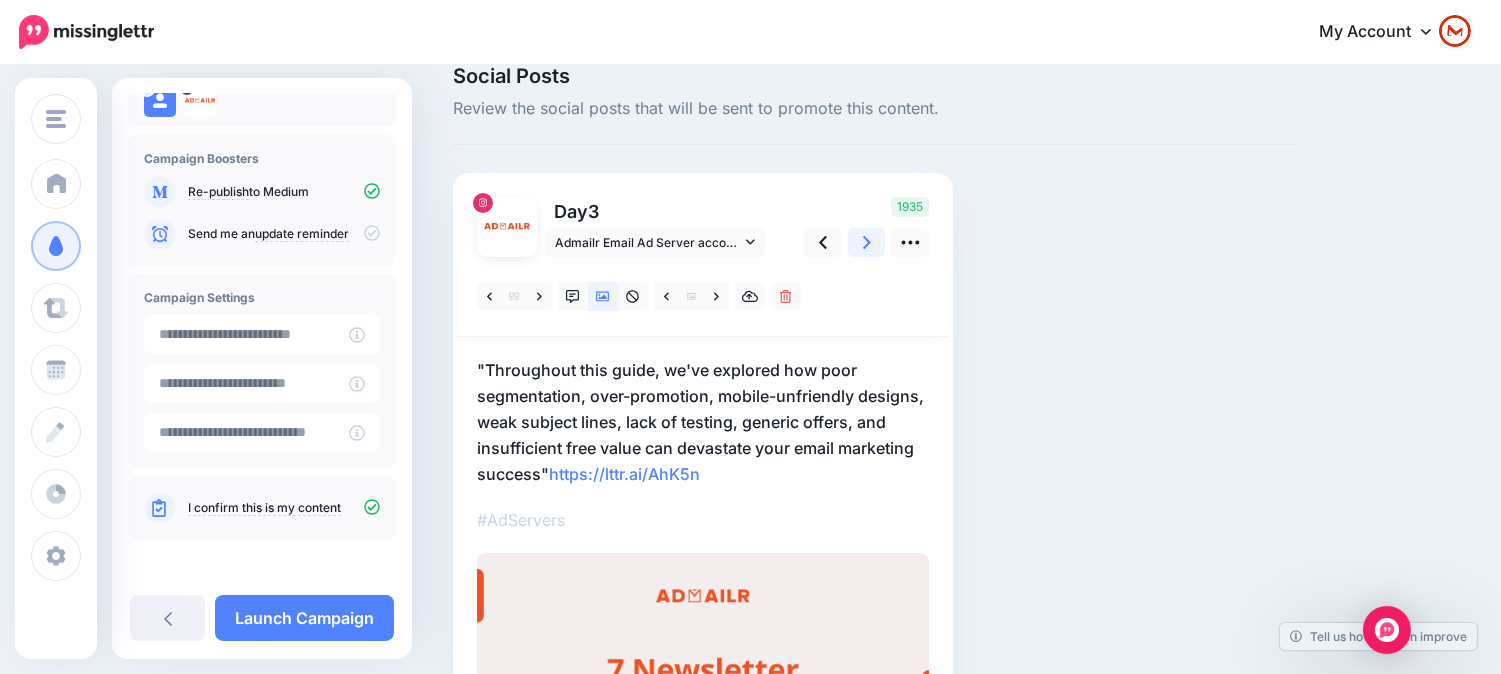 click 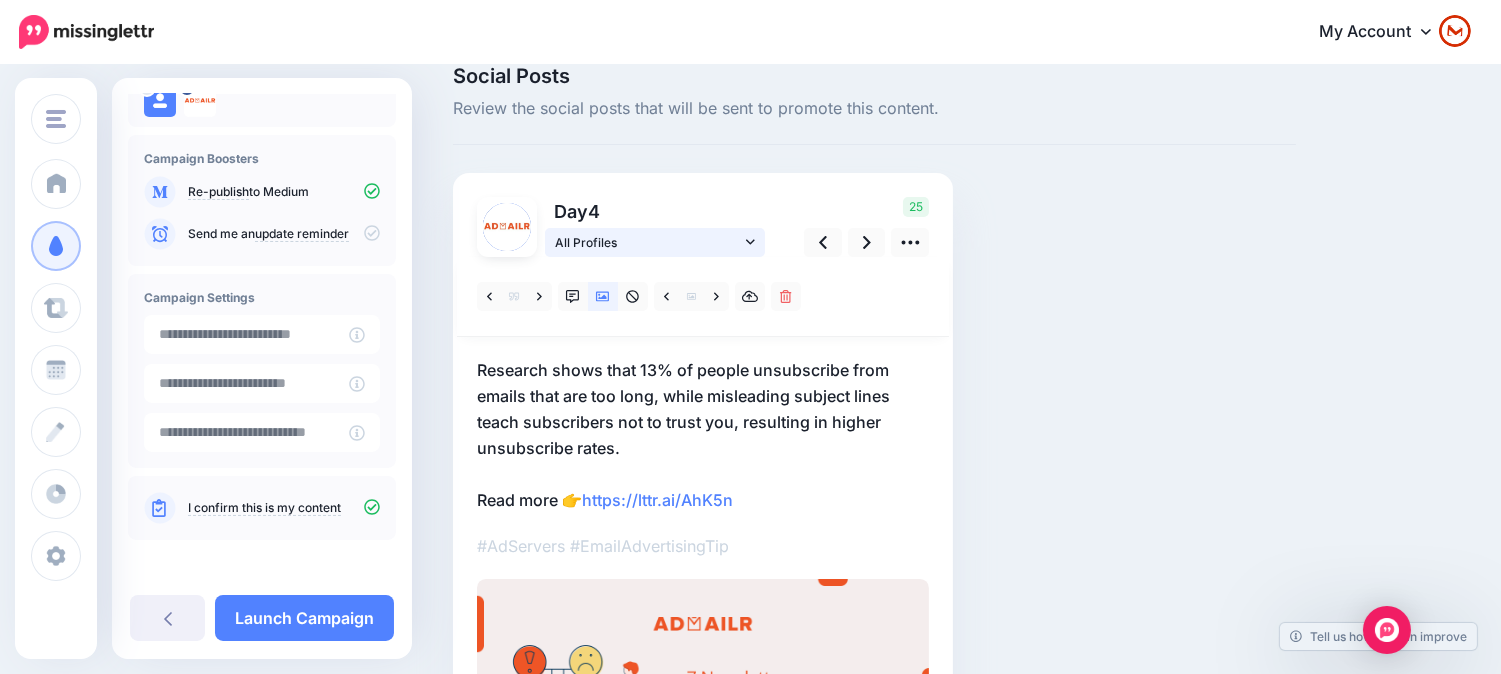click on "All
Profiles" at bounding box center (648, 242) 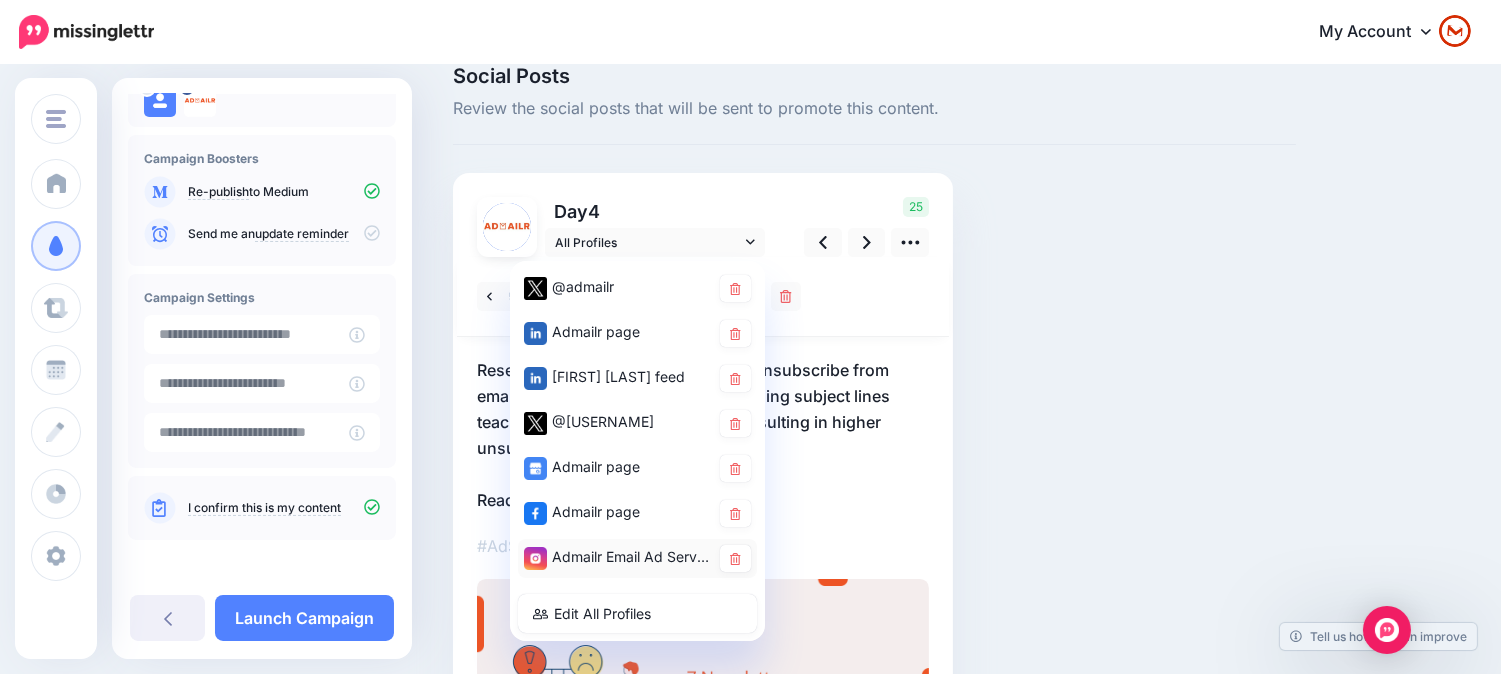 click on "Admailr Email Ad Server account" at bounding box center [637, 558] 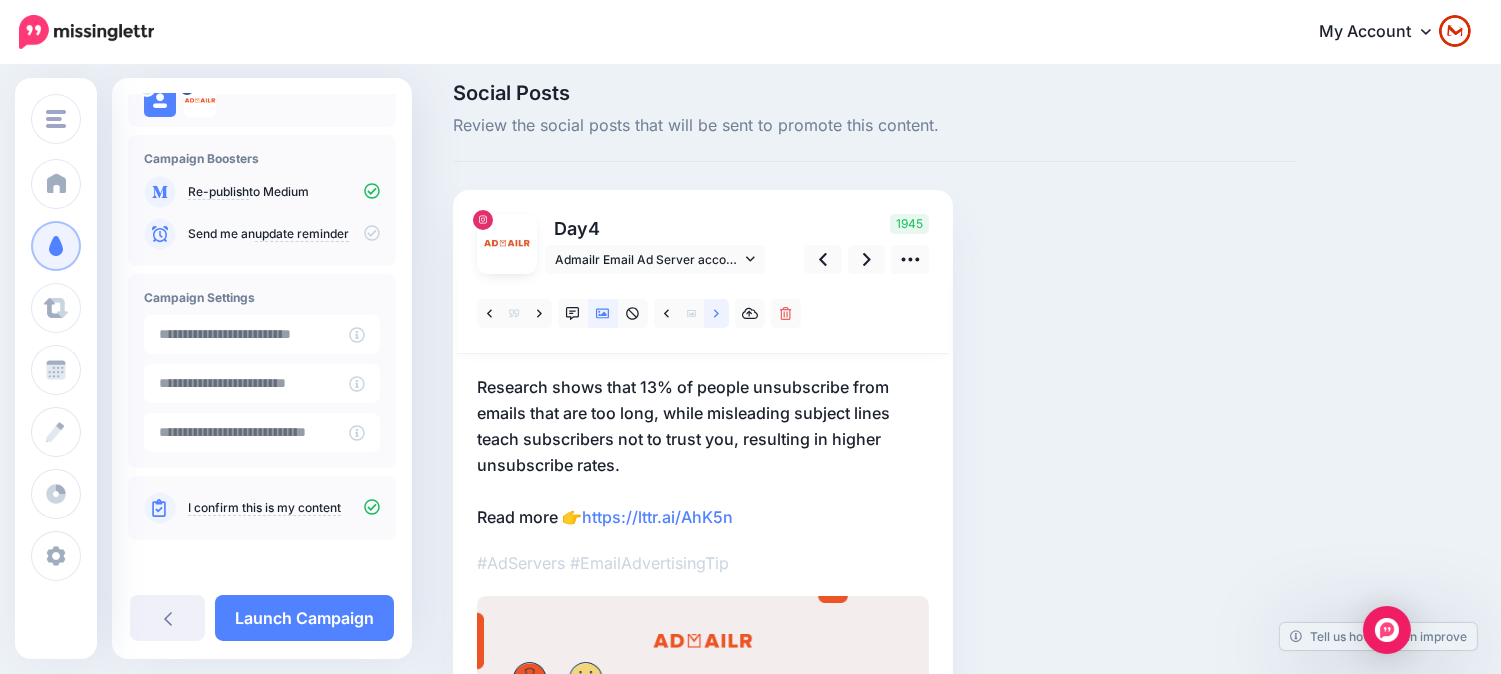 scroll, scrollTop: 0, scrollLeft: 0, axis: both 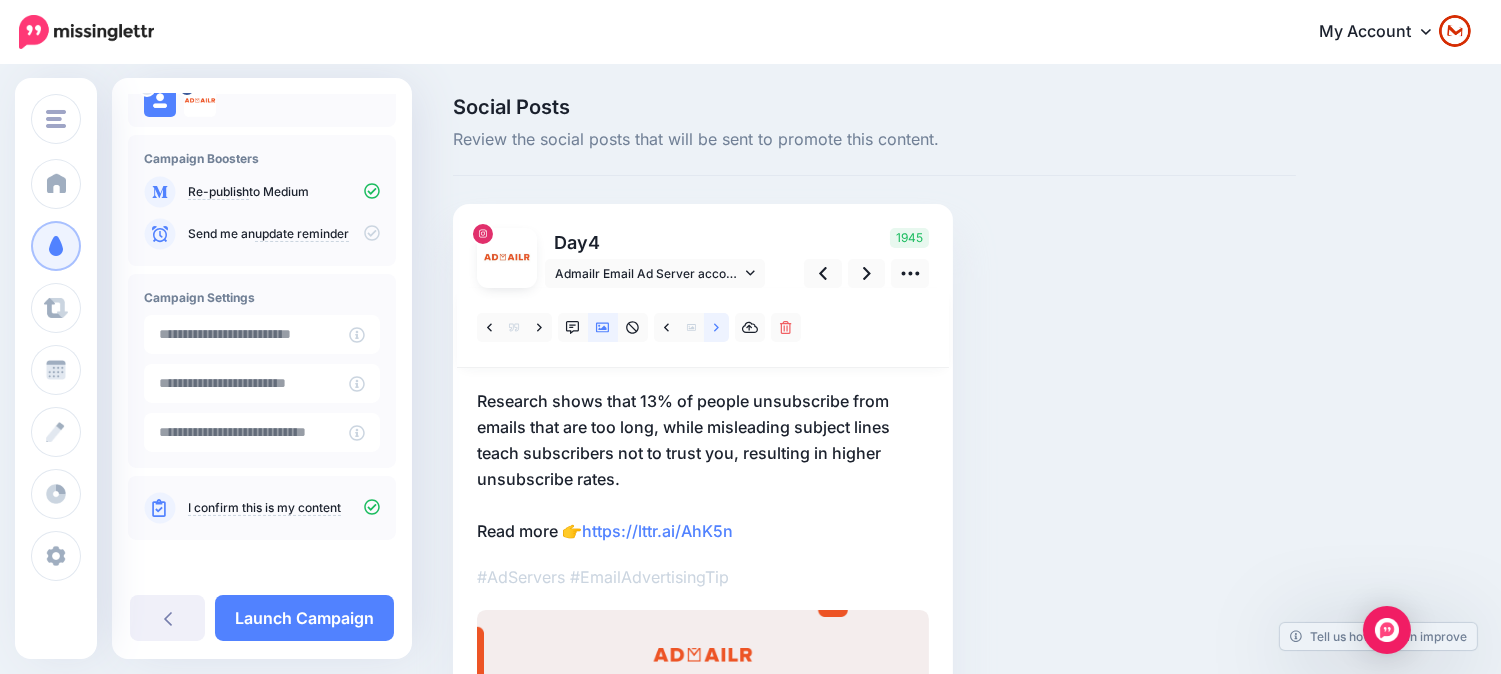 click 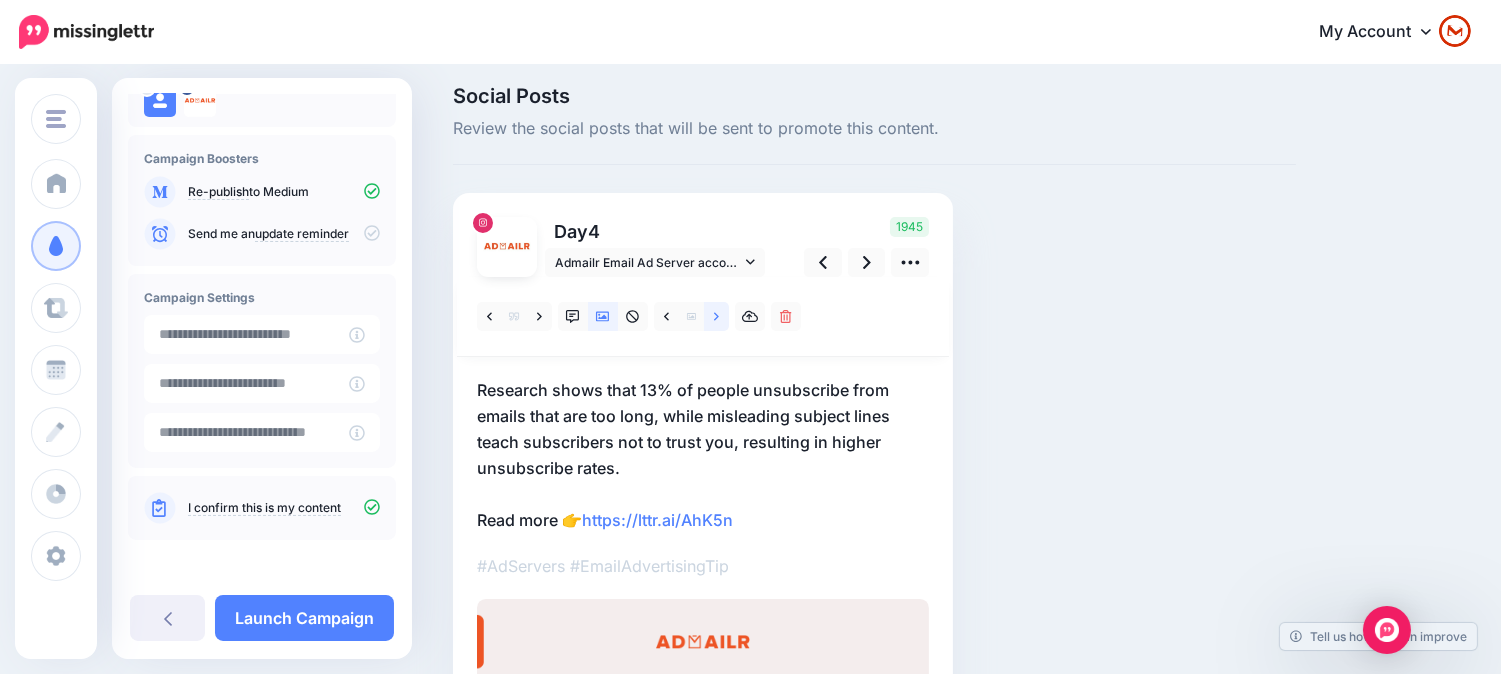 scroll, scrollTop: 0, scrollLeft: 0, axis: both 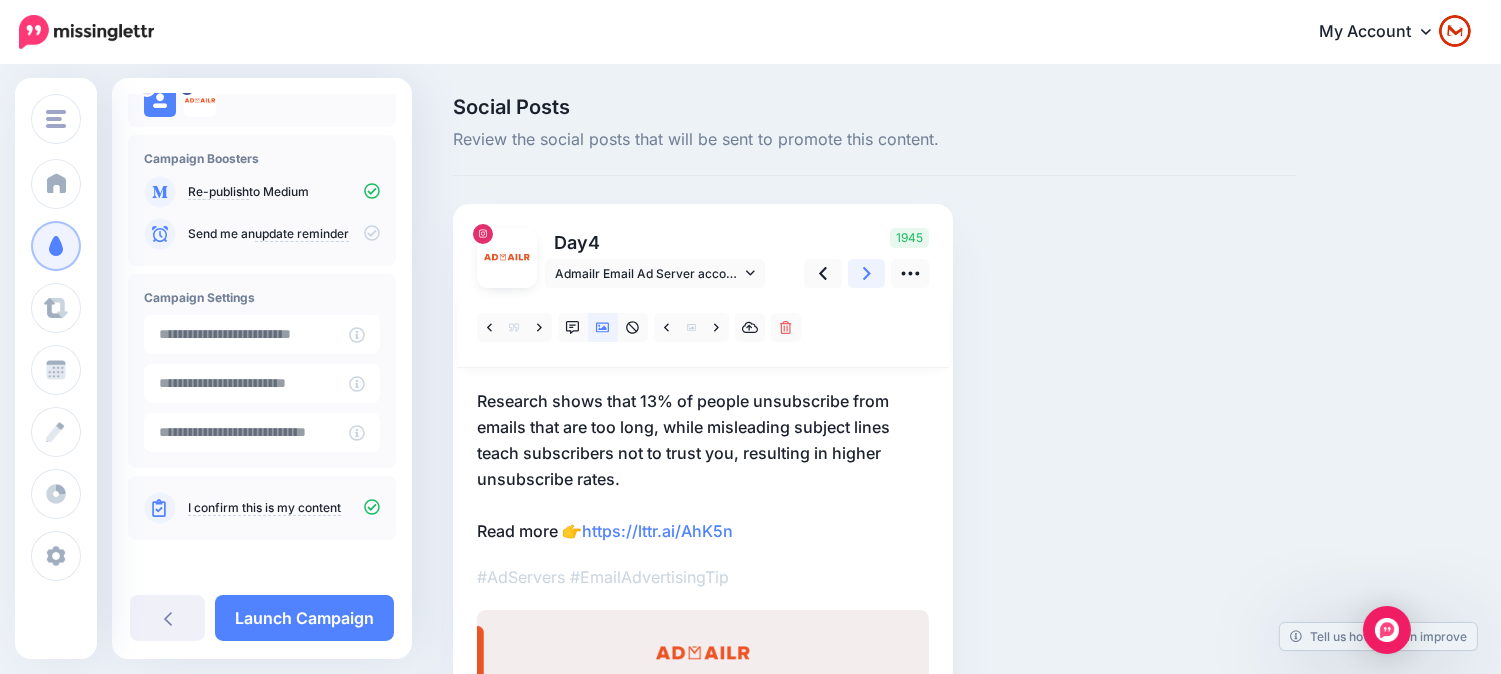 click at bounding box center (867, 273) 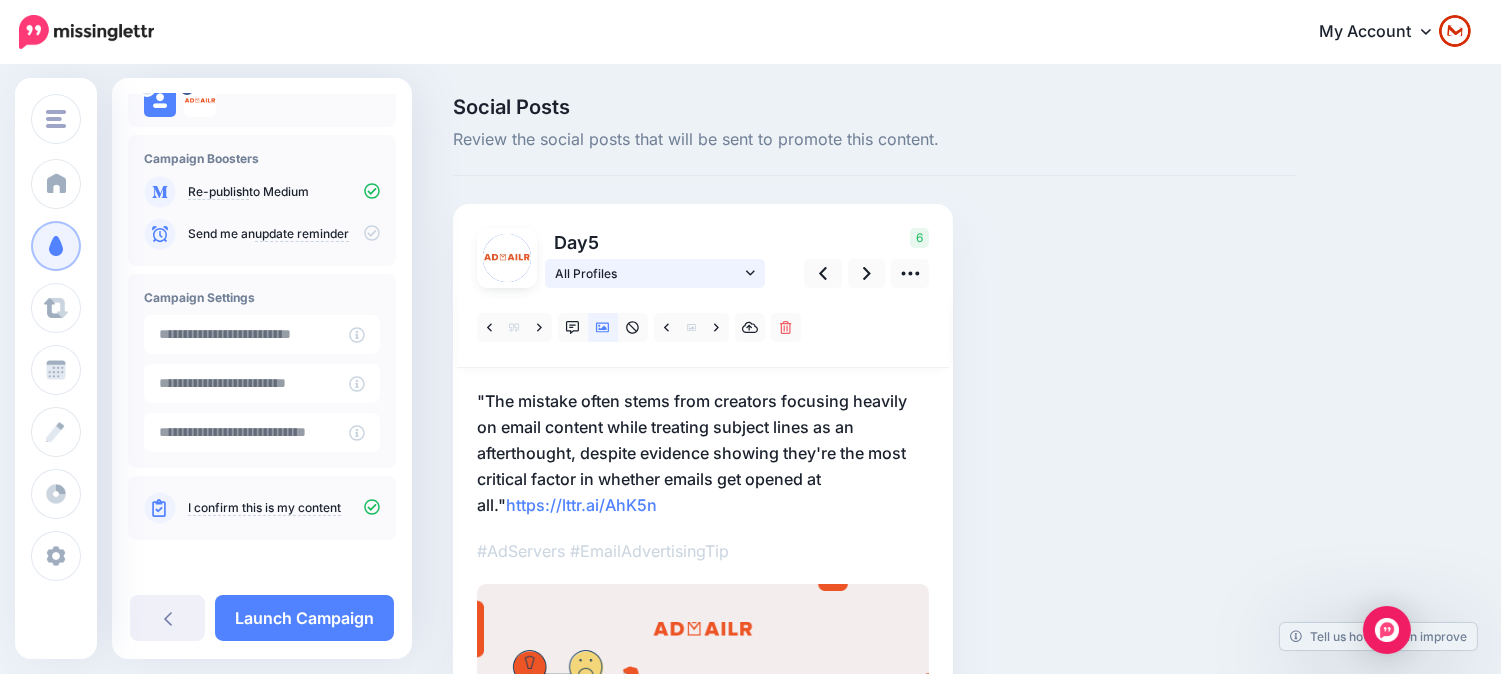 click on "All
Profiles" at bounding box center [648, 273] 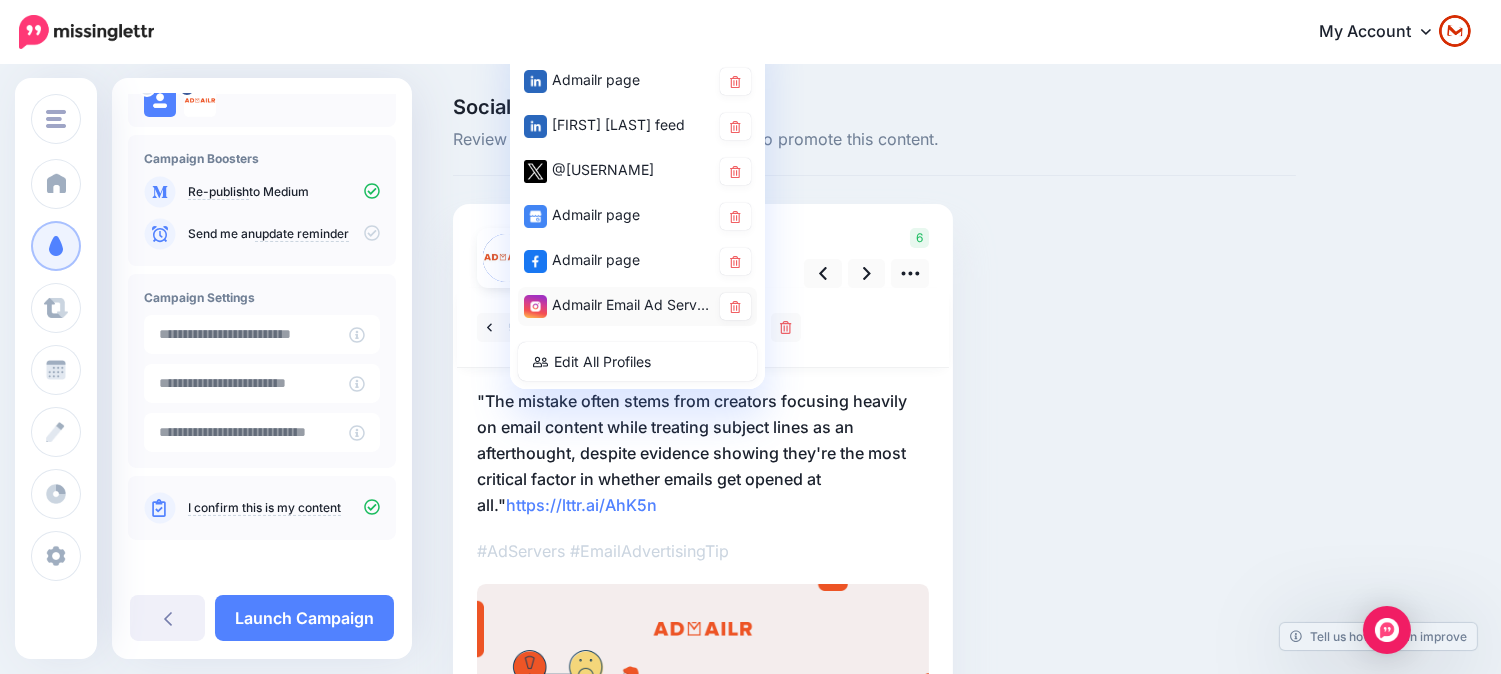 click on "Admailr Email Ad Server account" at bounding box center (617, 305) 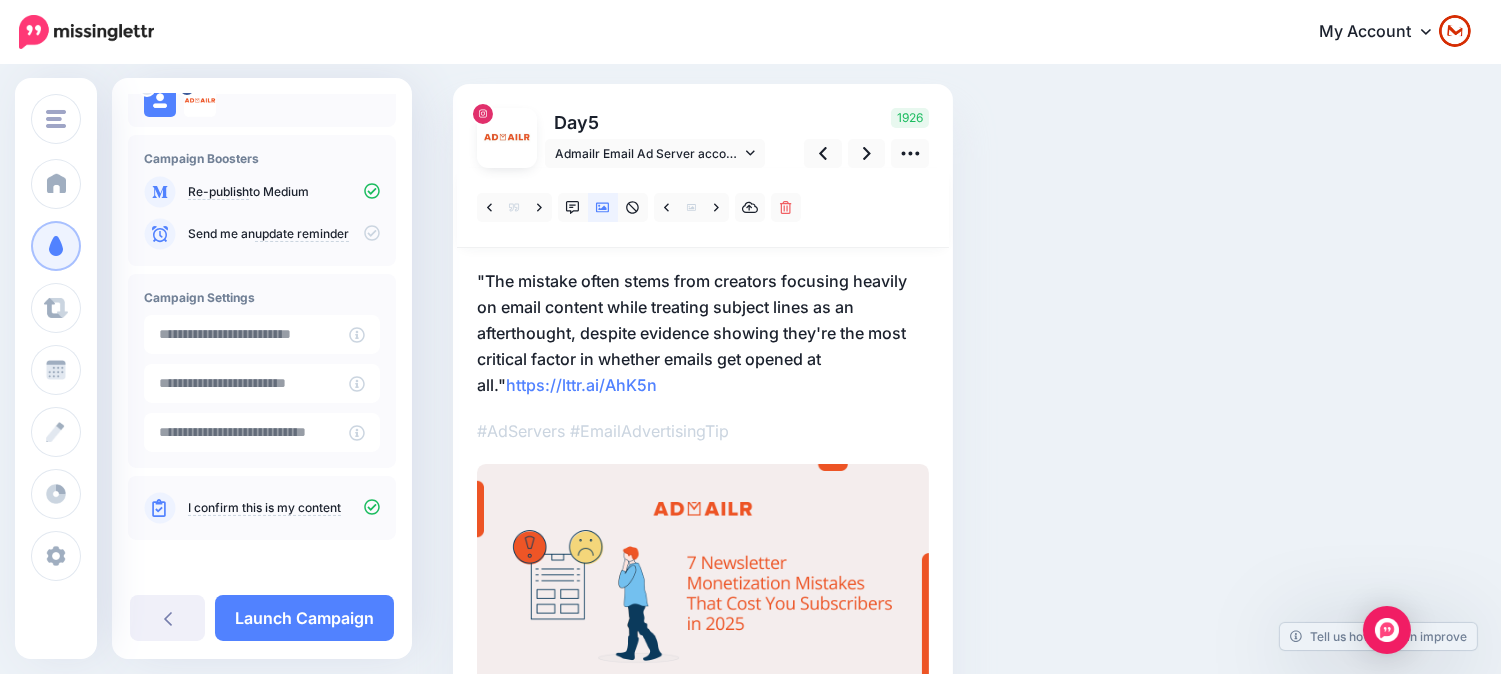 scroll, scrollTop: 0, scrollLeft: 0, axis: both 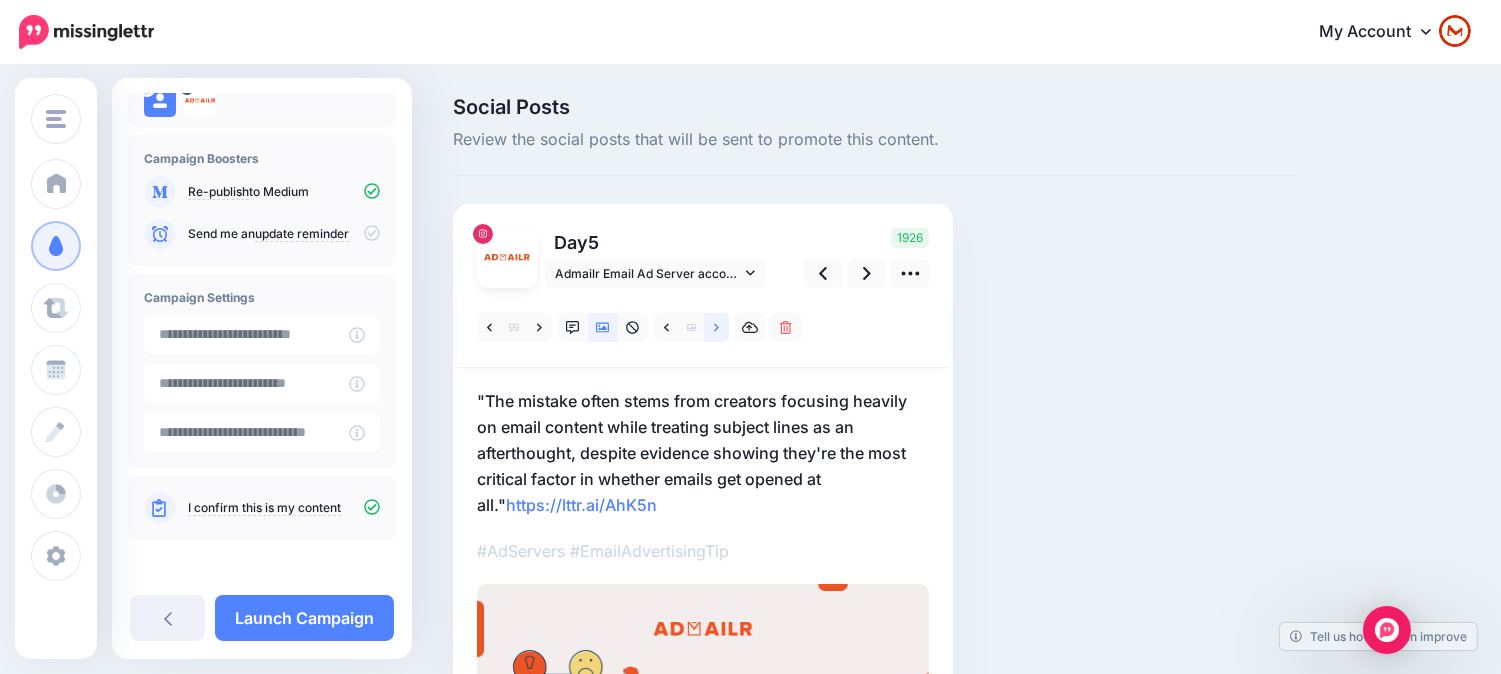 click at bounding box center [716, 327] 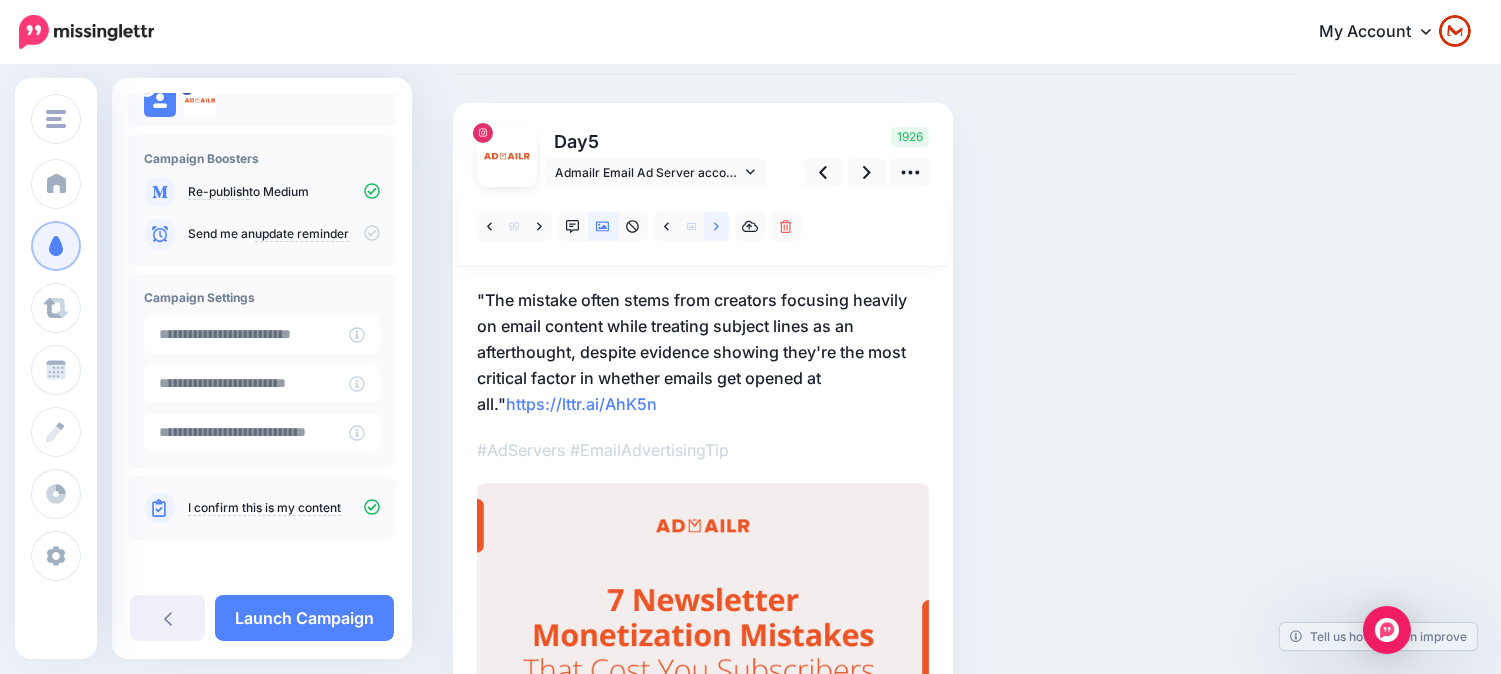 scroll, scrollTop: 31, scrollLeft: 0, axis: vertical 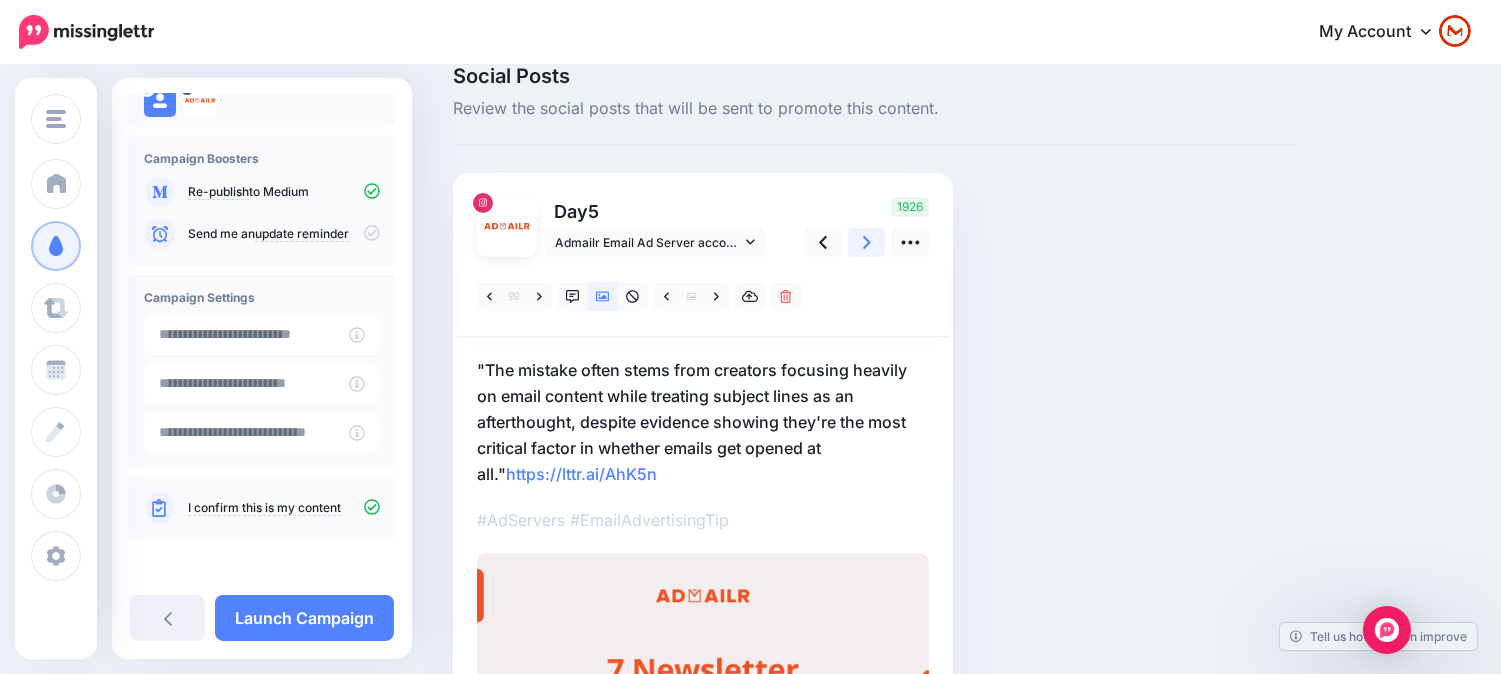 click at bounding box center [867, 242] 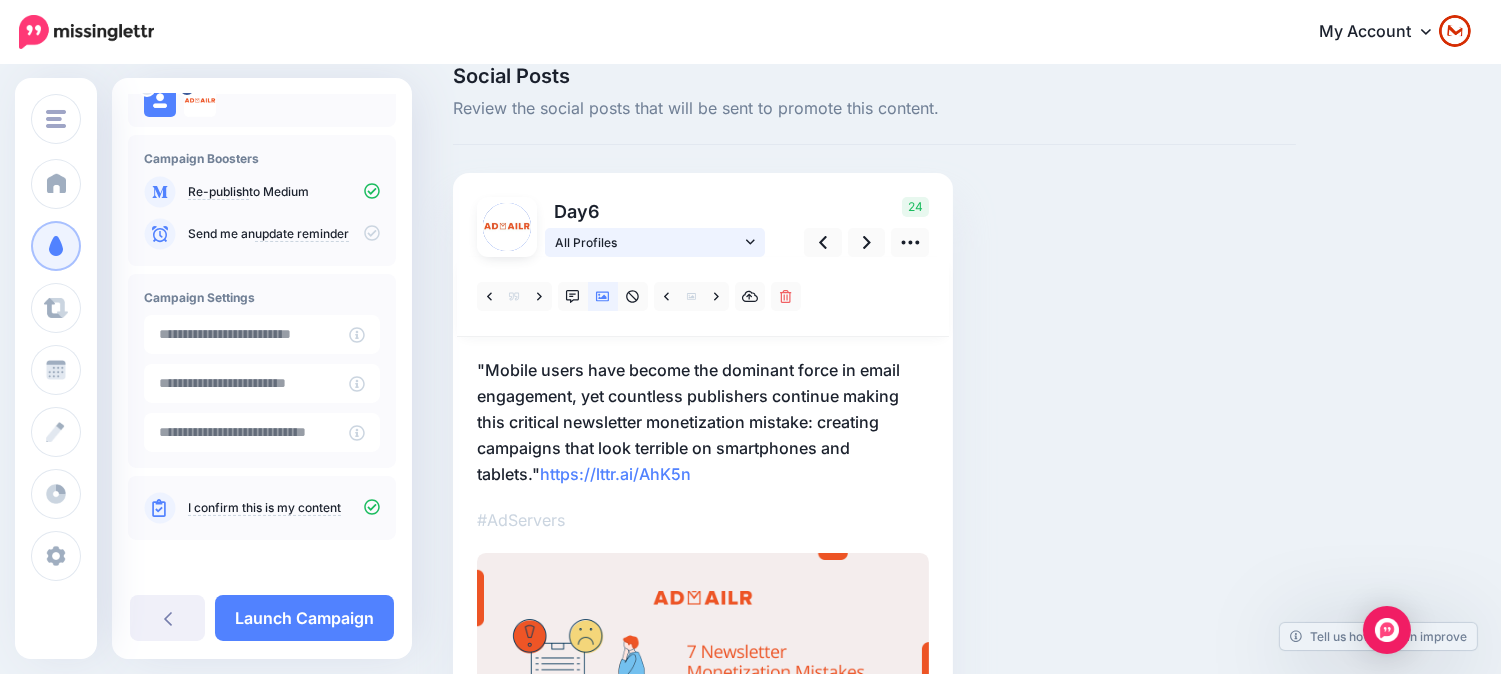 click on "All
Profiles" at bounding box center [648, 242] 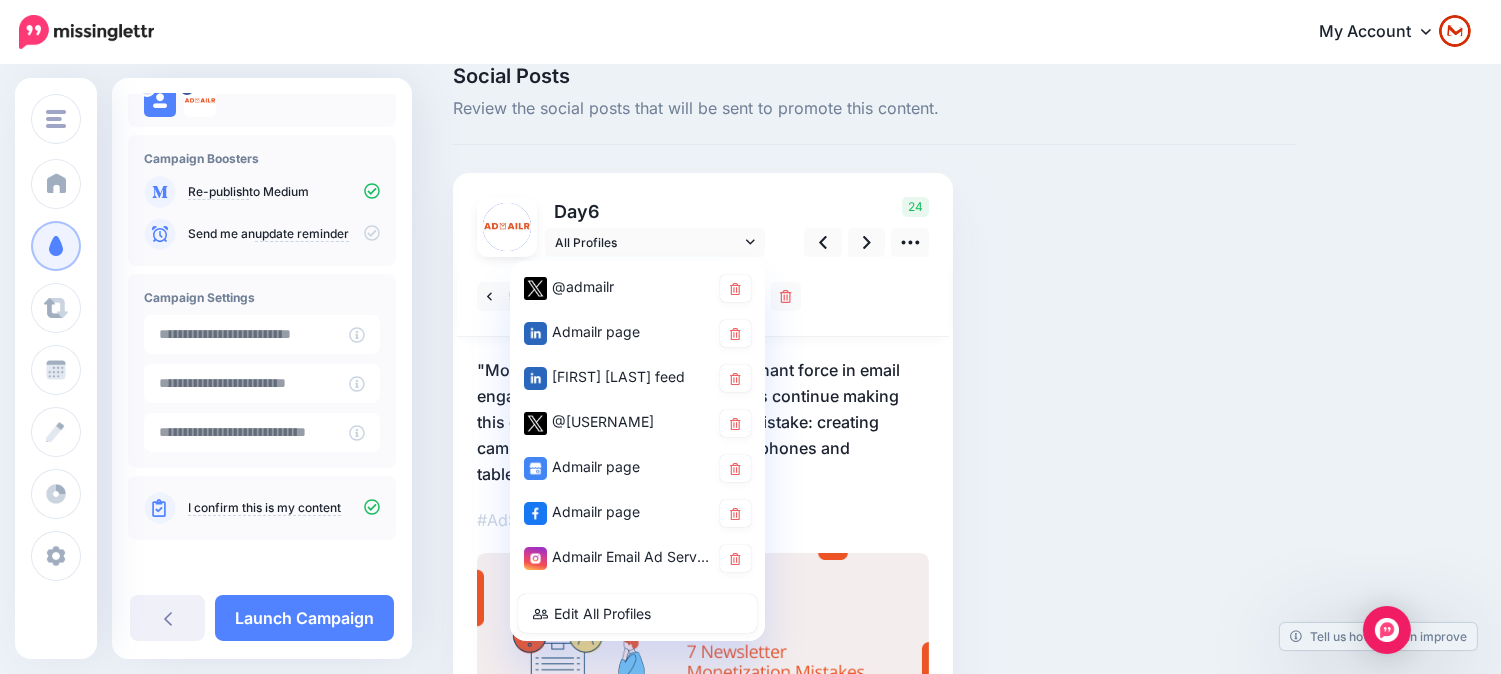 drag, startPoint x: 637, startPoint y: 544, endPoint x: 678, endPoint y: 376, distance: 172.93062 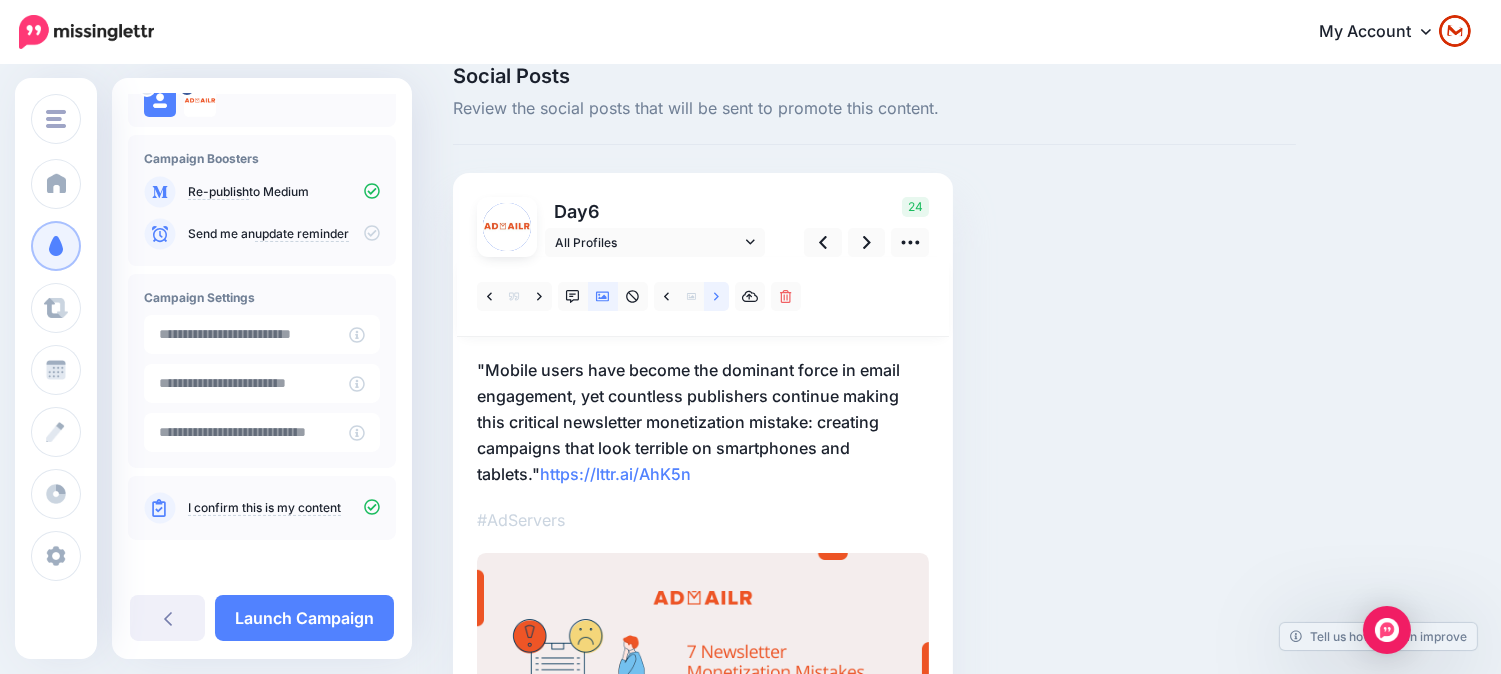 click 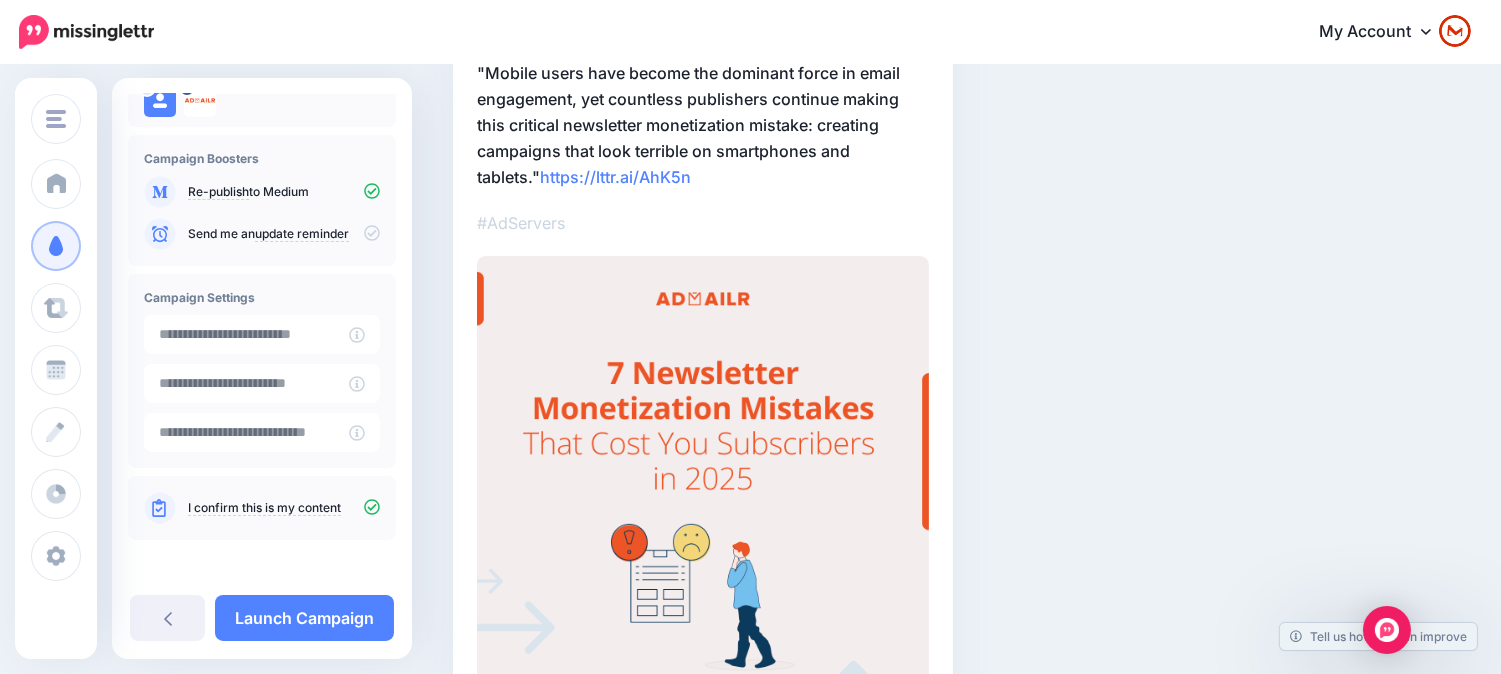 scroll, scrollTop: 142, scrollLeft: 0, axis: vertical 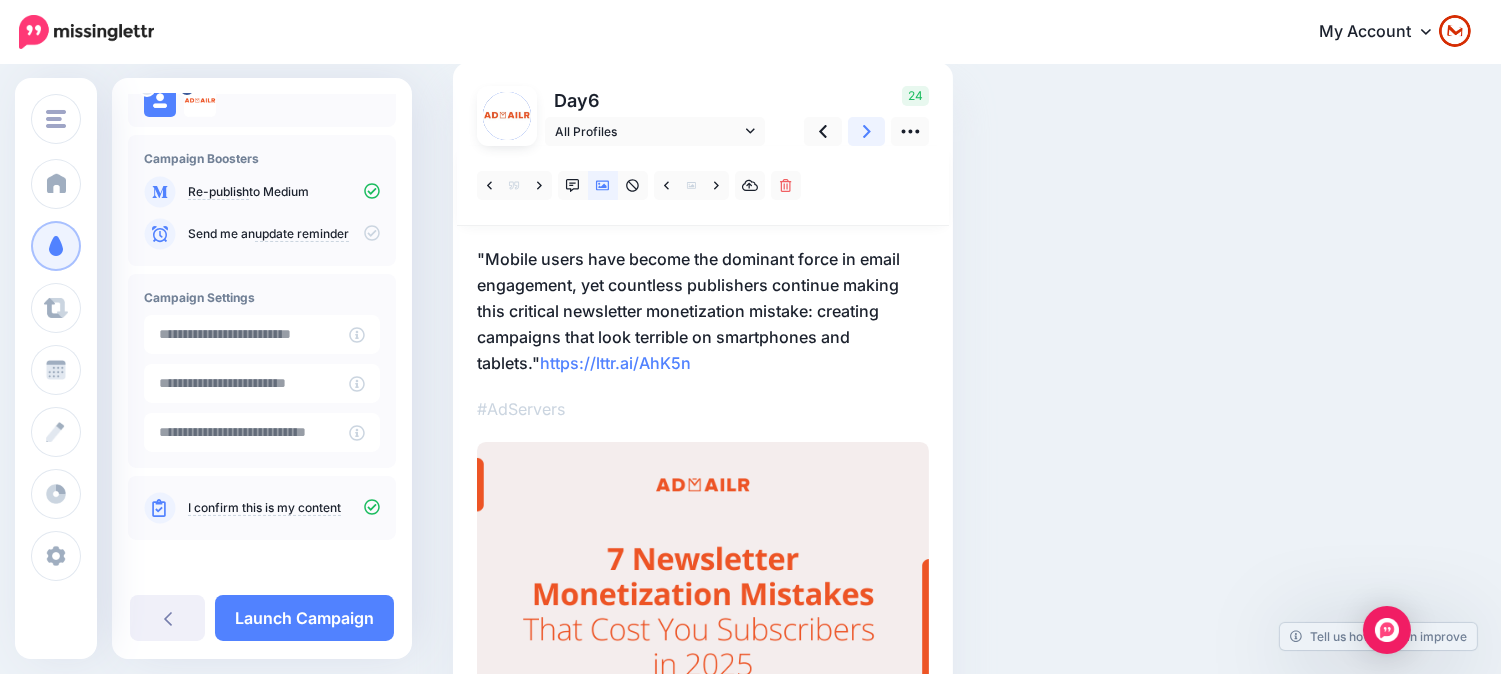 click 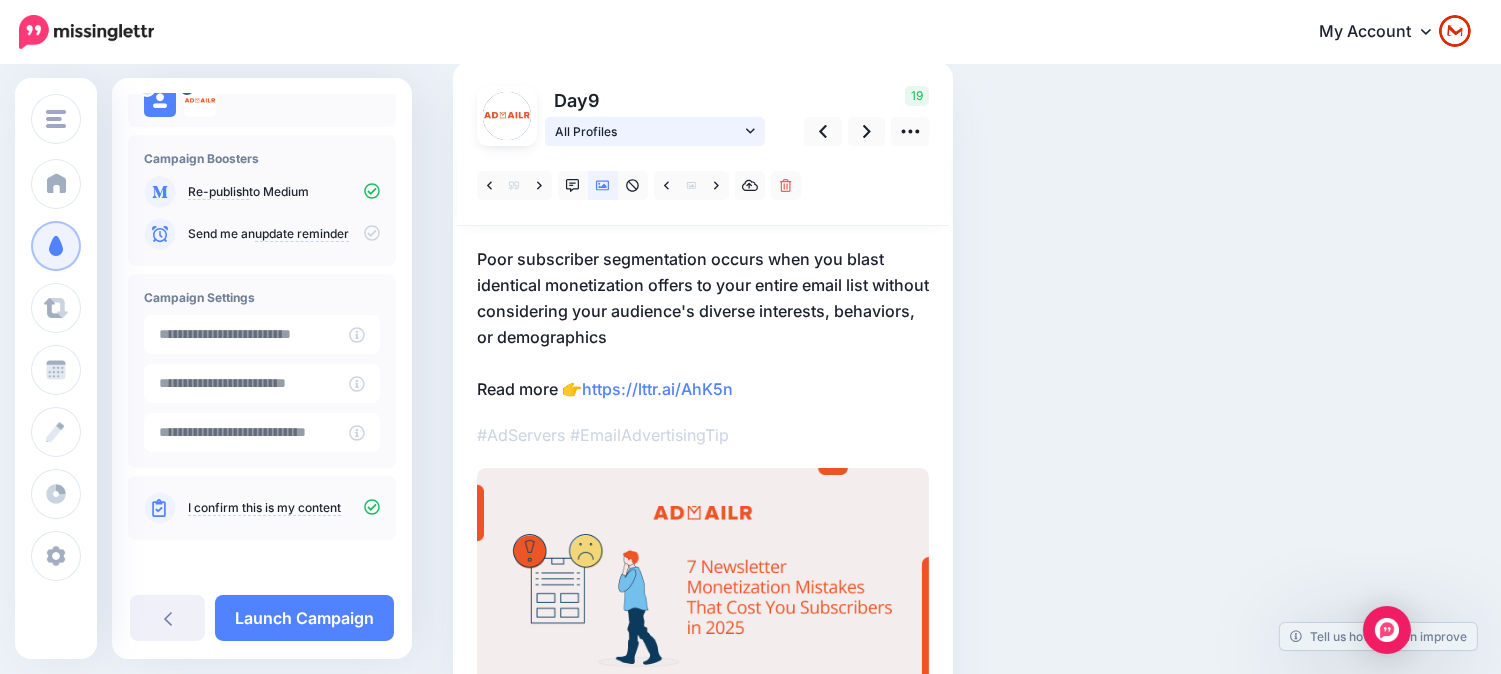 click on "All
Profiles" at bounding box center [648, 131] 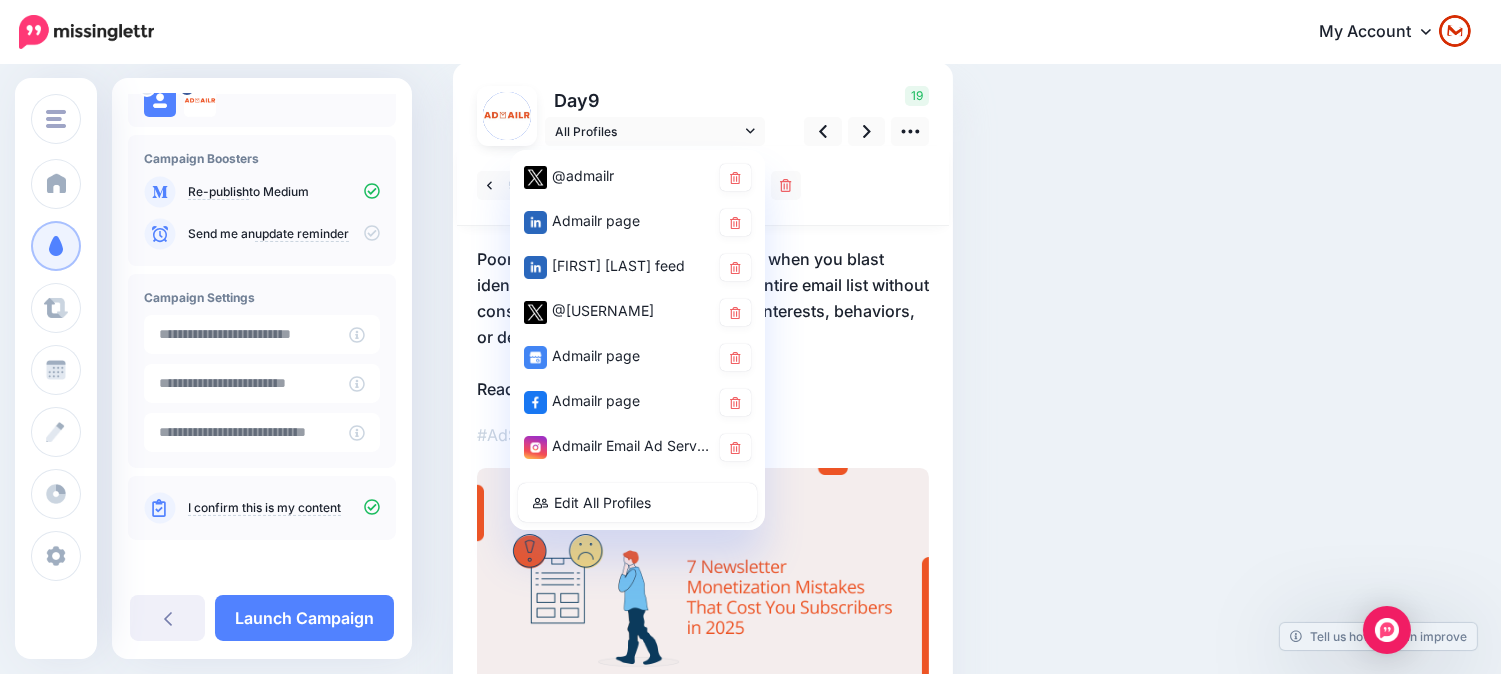 click on "Admailr Email Ad Server account" at bounding box center [637, 447] 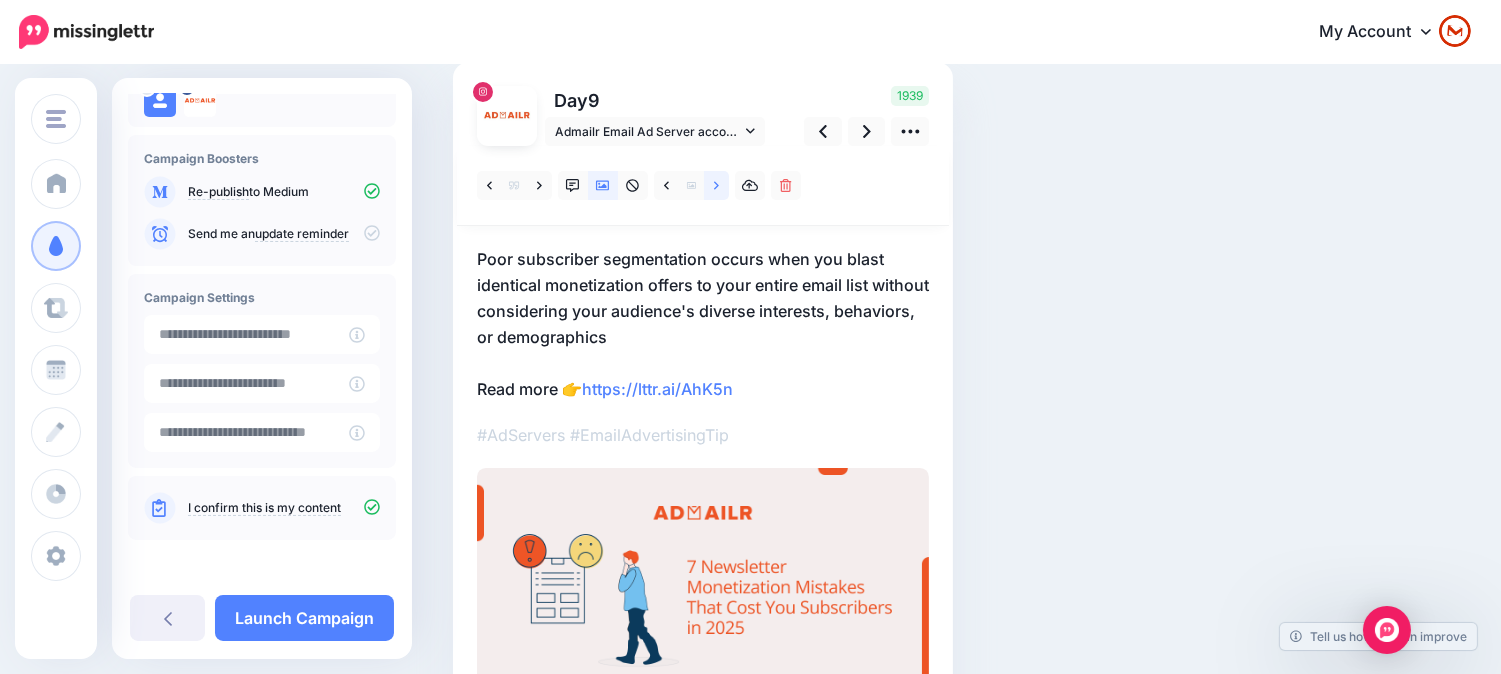 click at bounding box center (716, 185) 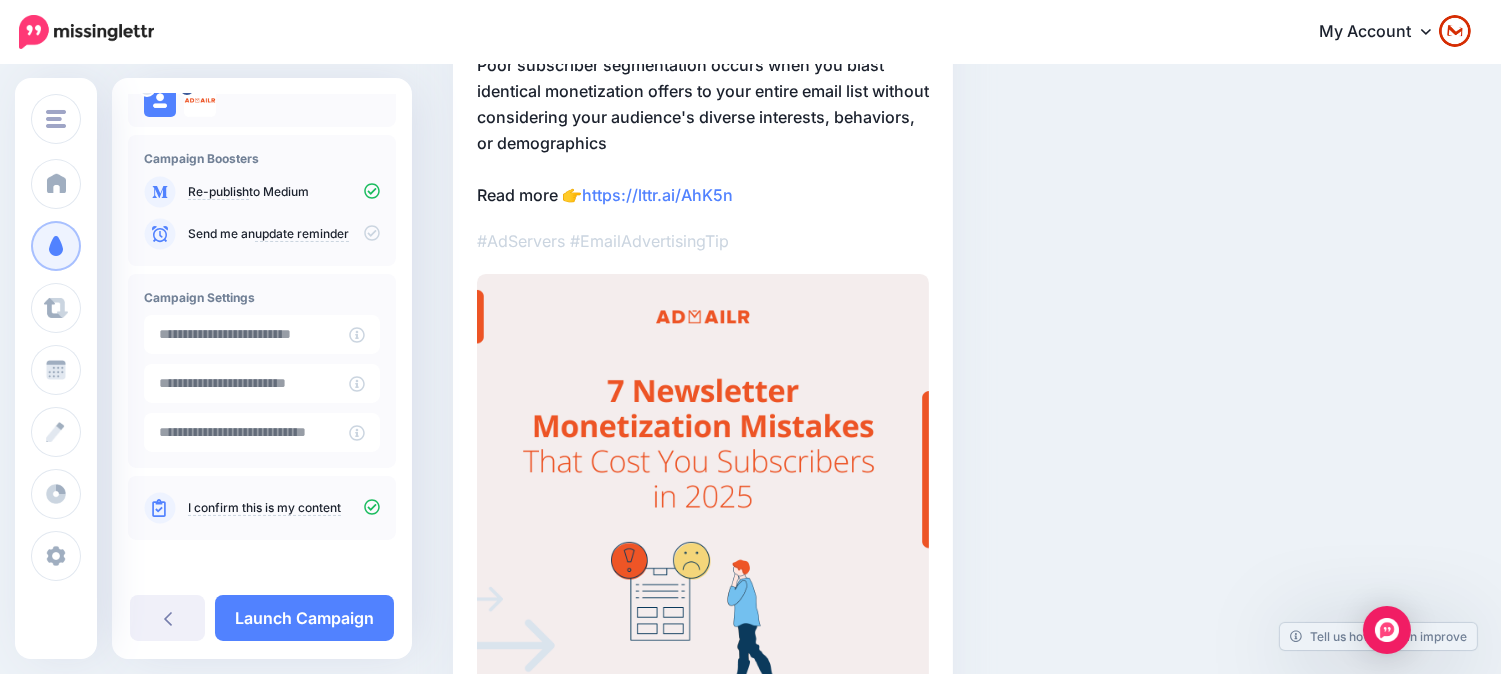 scroll, scrollTop: 57, scrollLeft: 0, axis: vertical 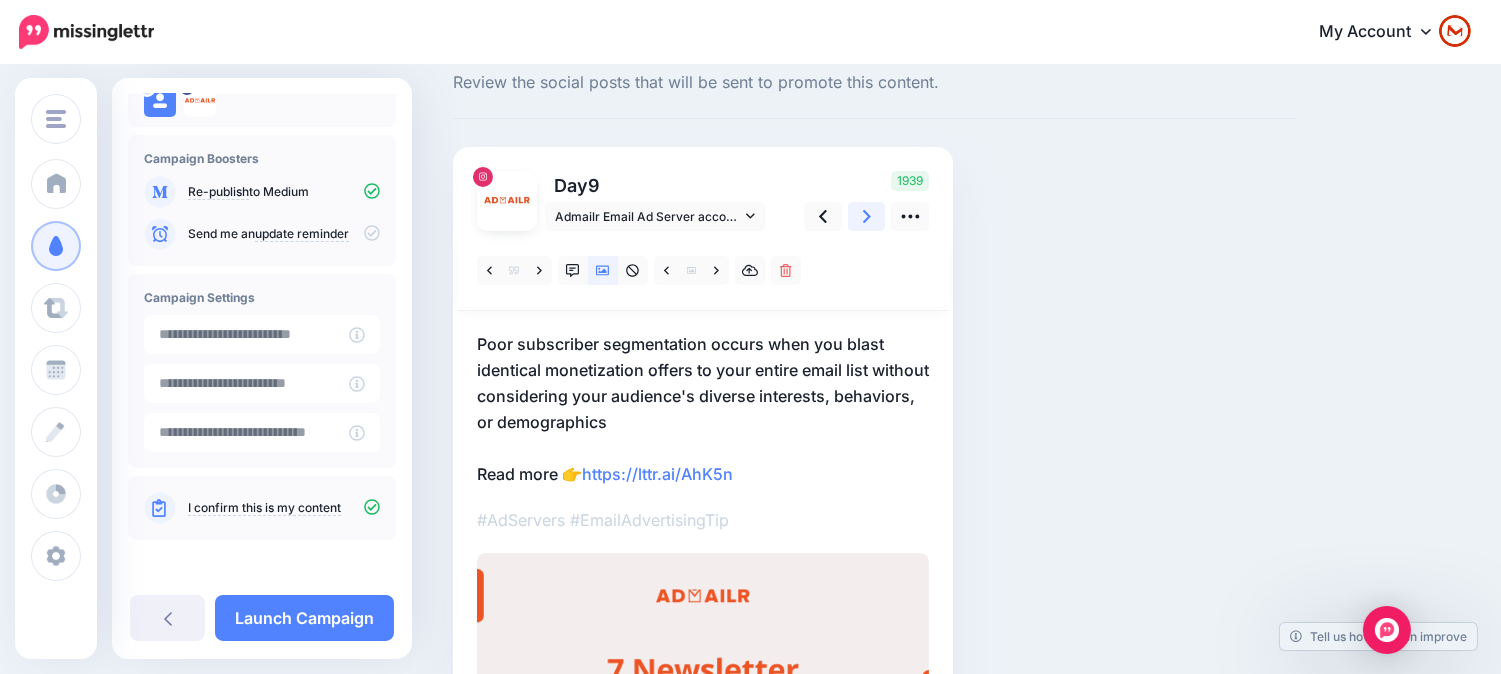 click 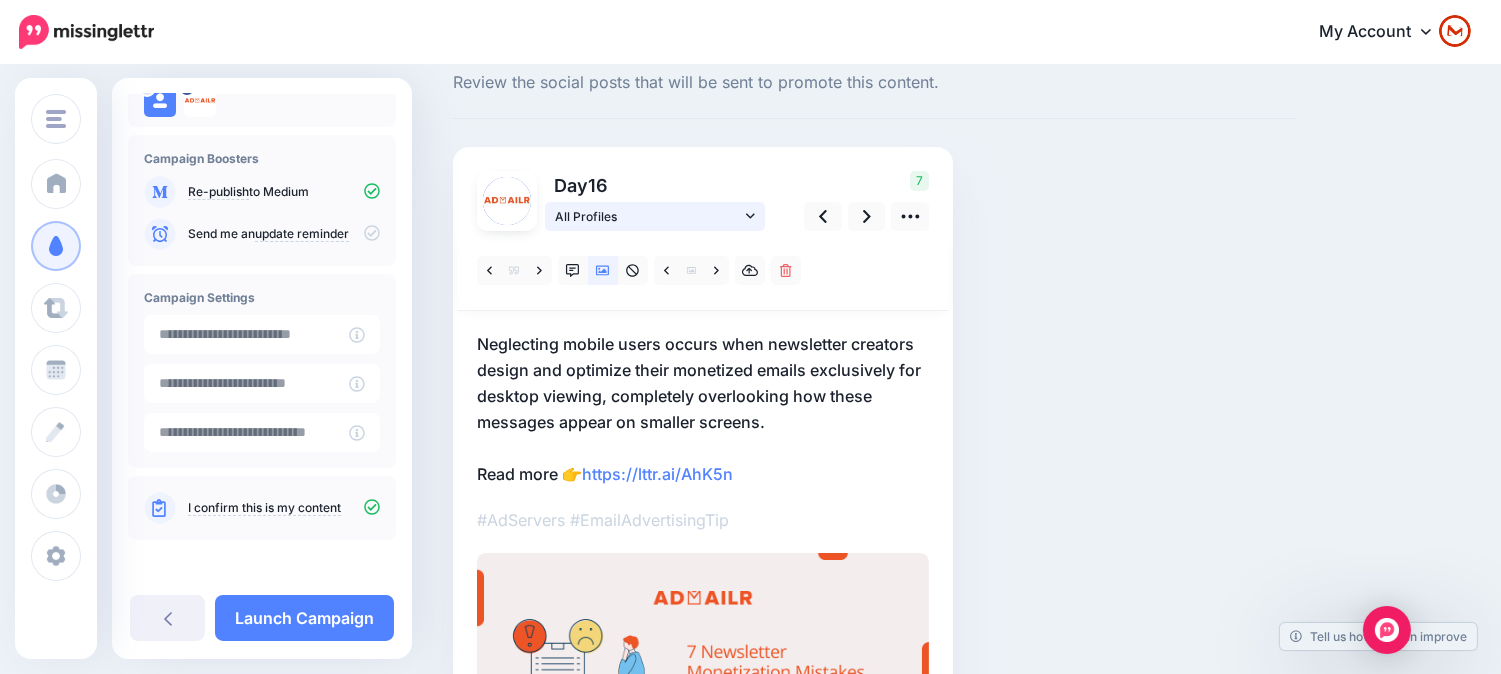 click on "All
Profiles" at bounding box center [655, 216] 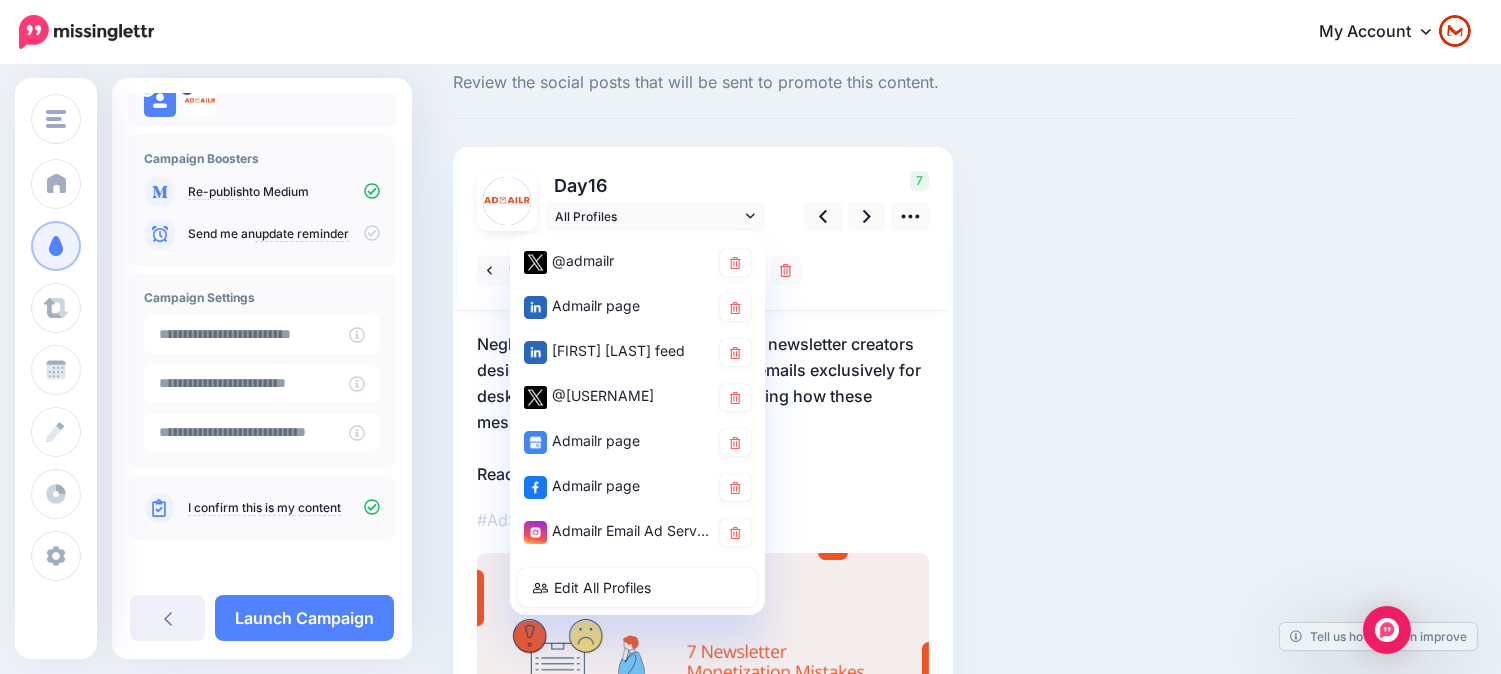 drag, startPoint x: 650, startPoint y: 518, endPoint x: 664, endPoint y: 436, distance: 83.18654 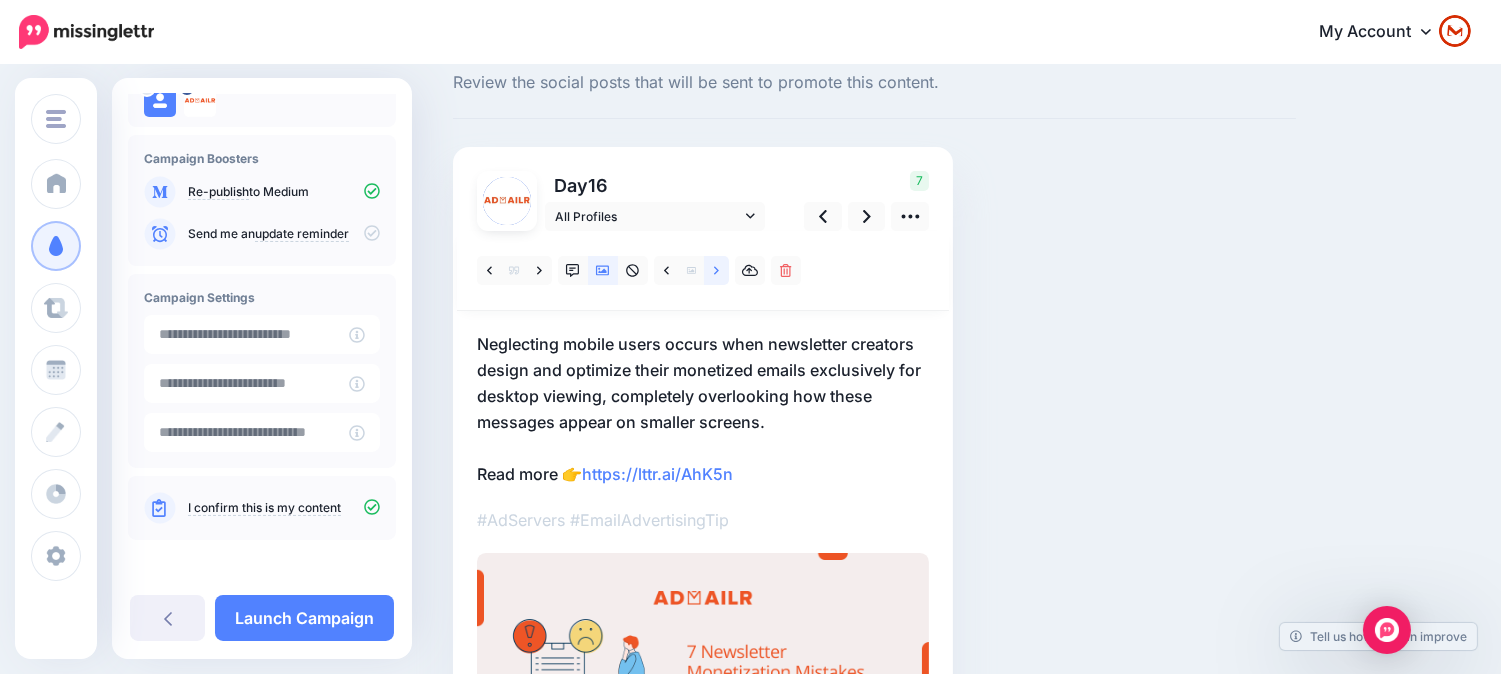 click 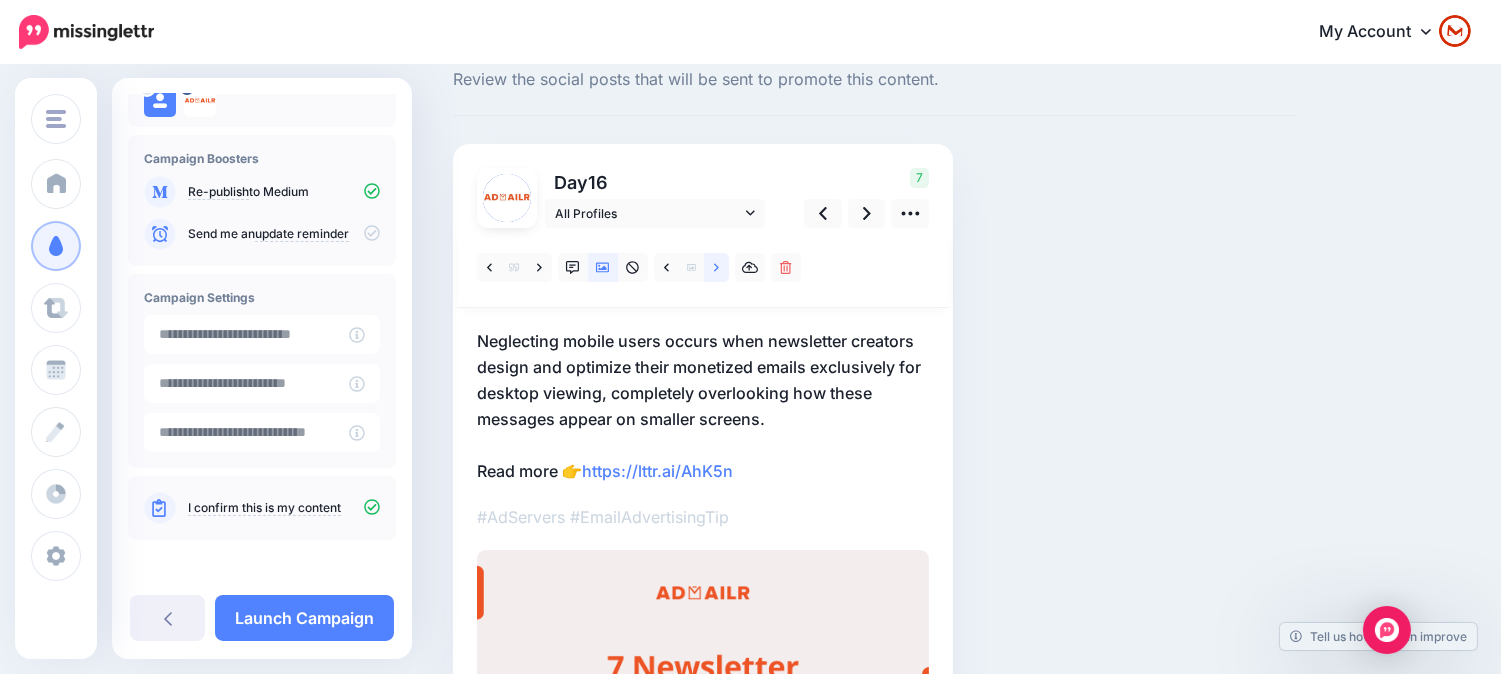 scroll, scrollTop: 57, scrollLeft: 0, axis: vertical 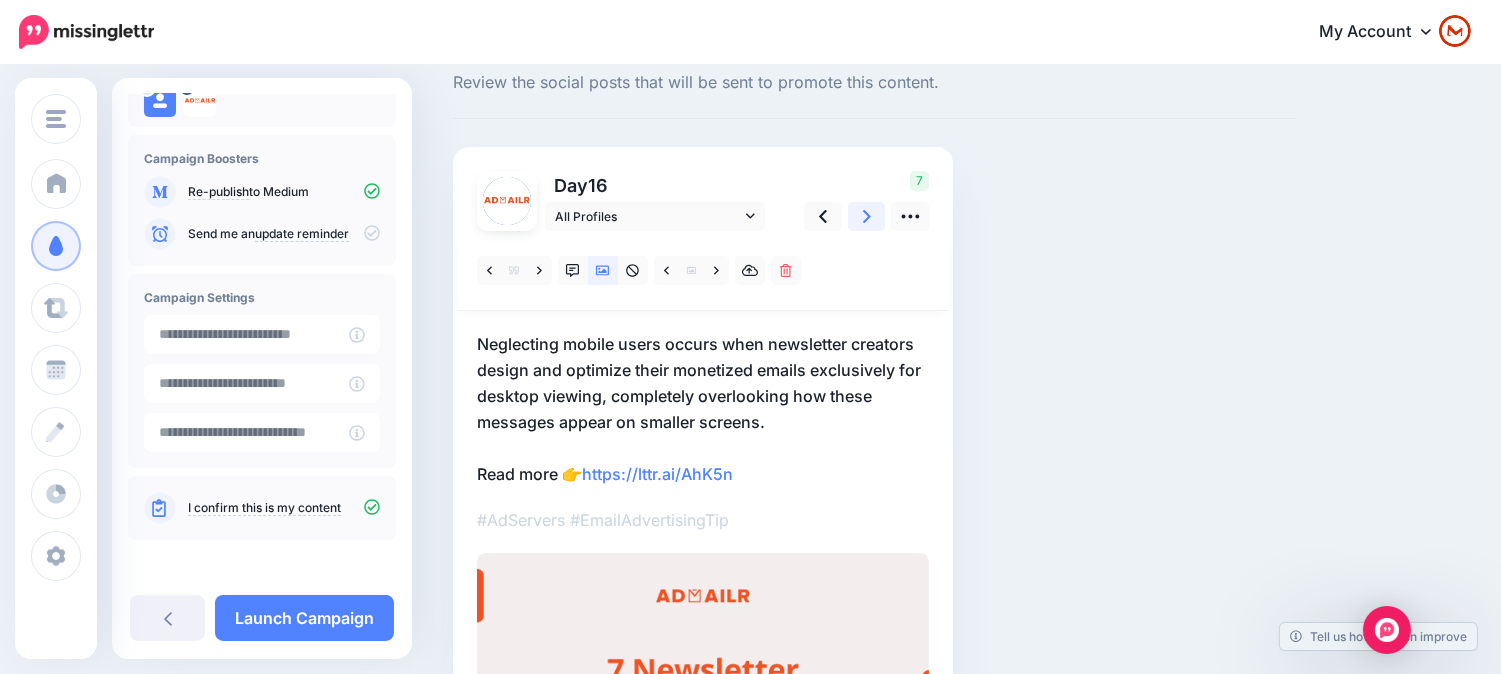 click at bounding box center [867, 216] 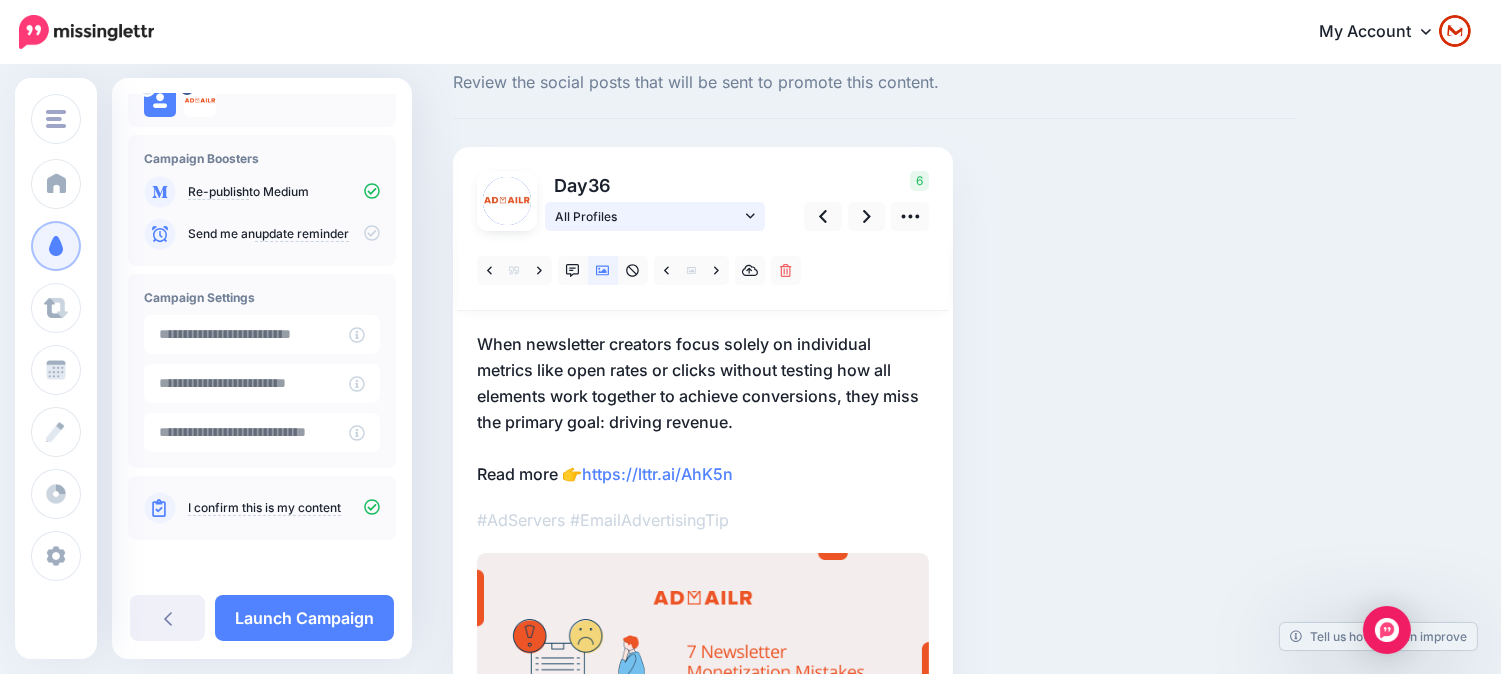 click on "All
Profiles" at bounding box center (648, 216) 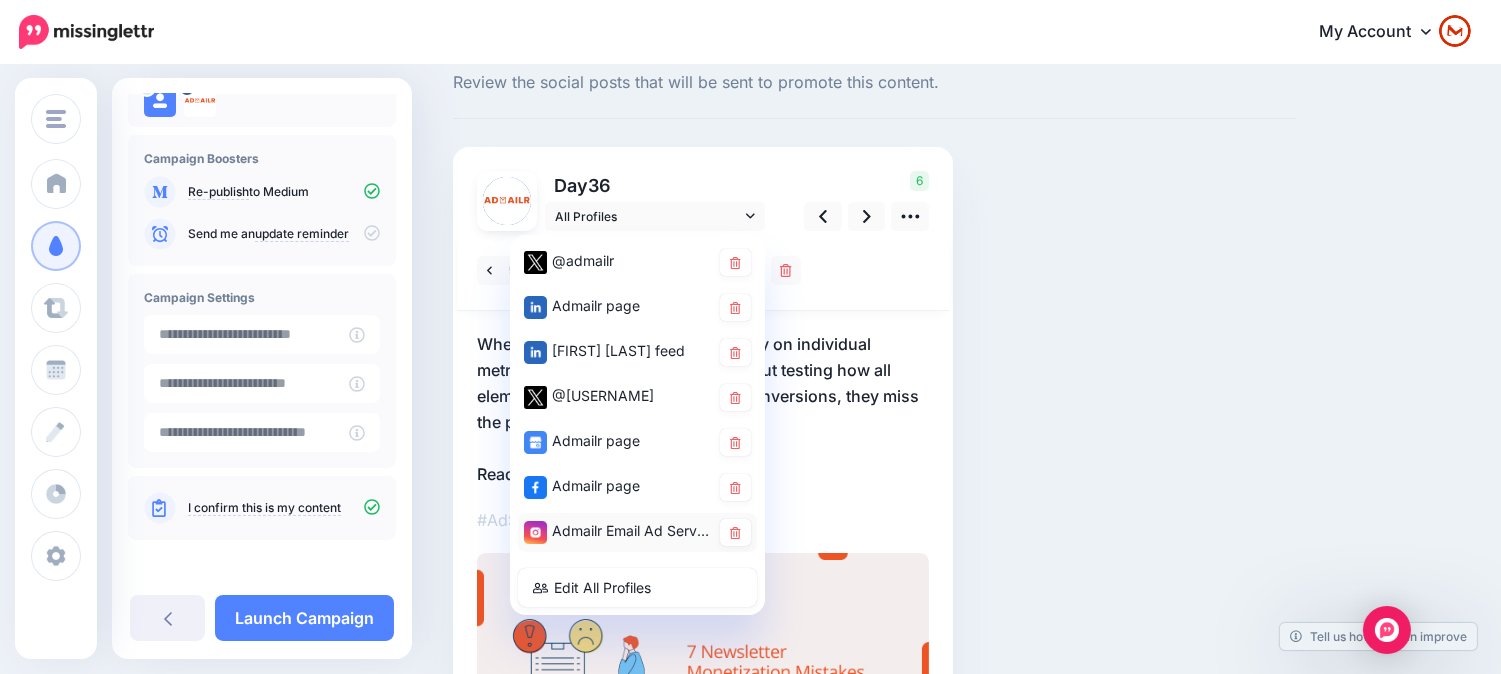 click on "Admailr Email Ad Server account" at bounding box center [637, 532] 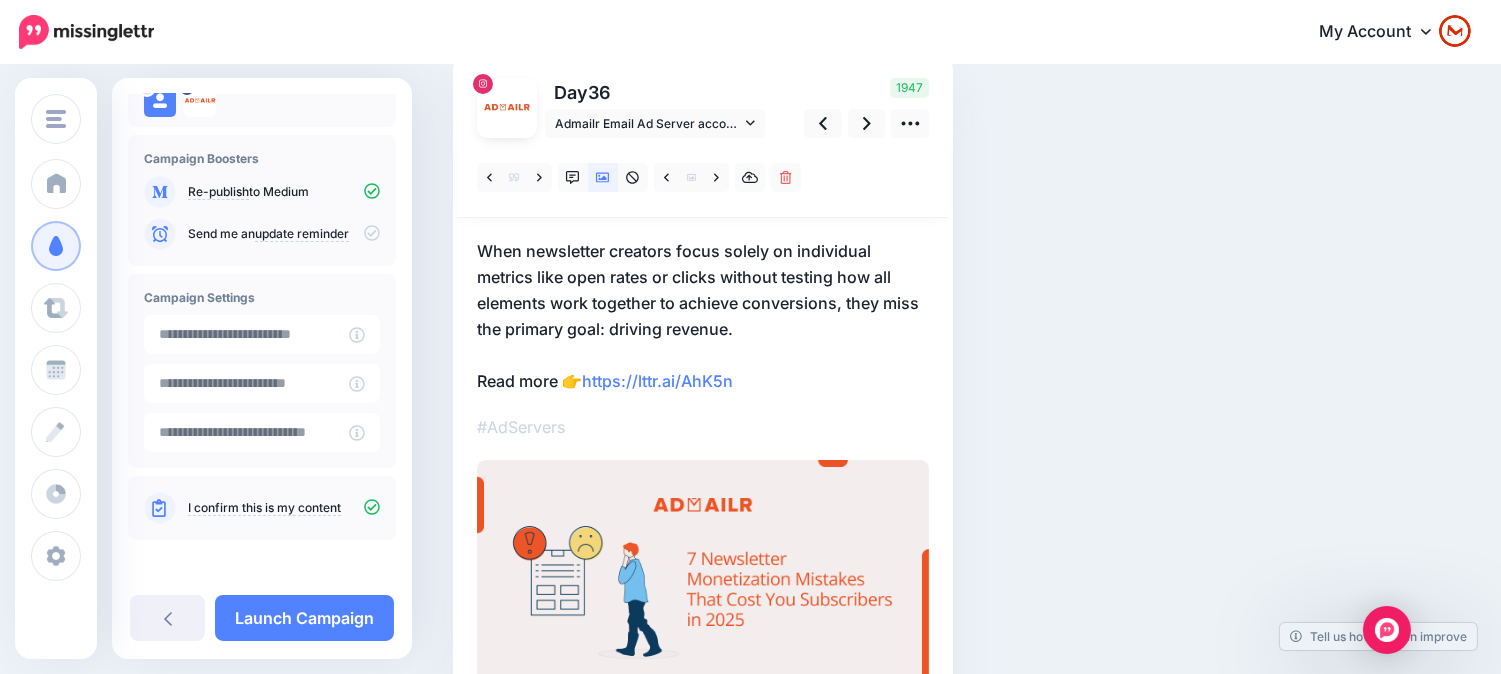 scroll, scrollTop: 53, scrollLeft: 0, axis: vertical 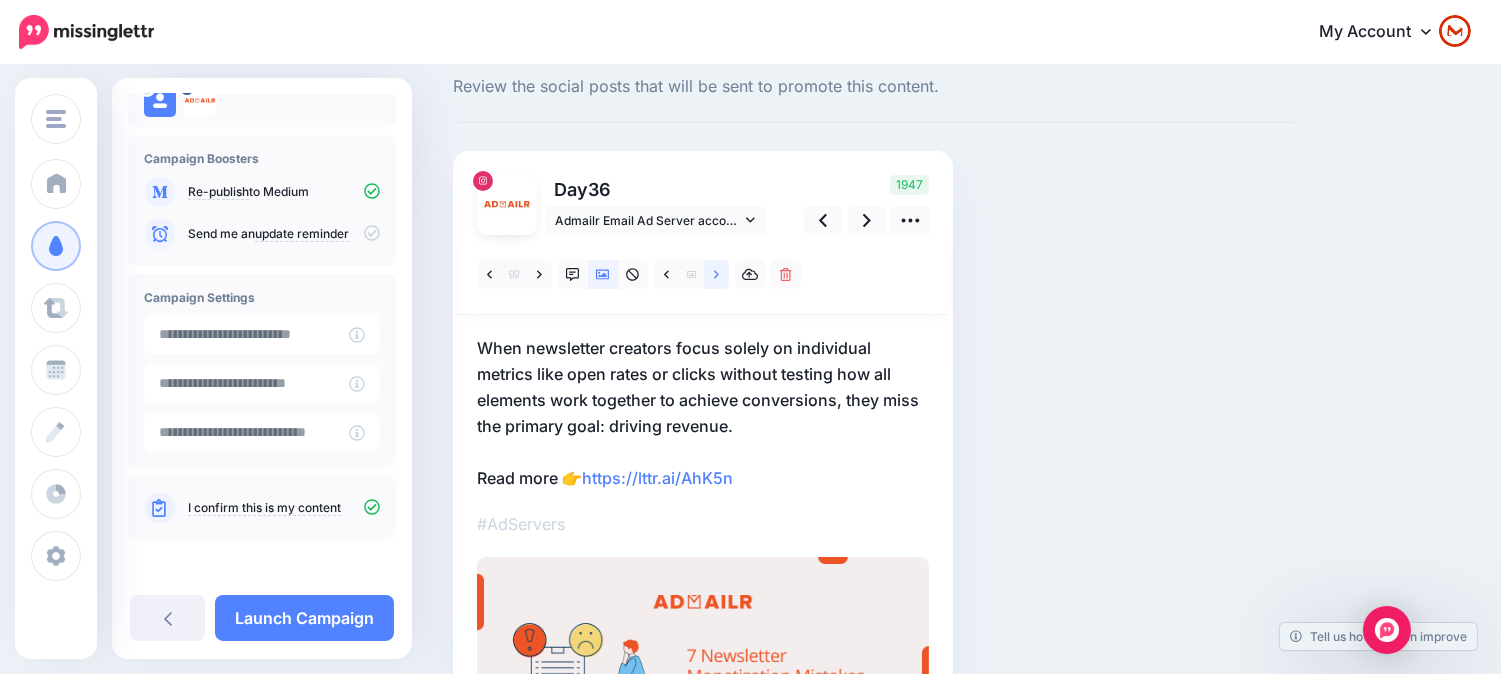 click at bounding box center (716, 274) 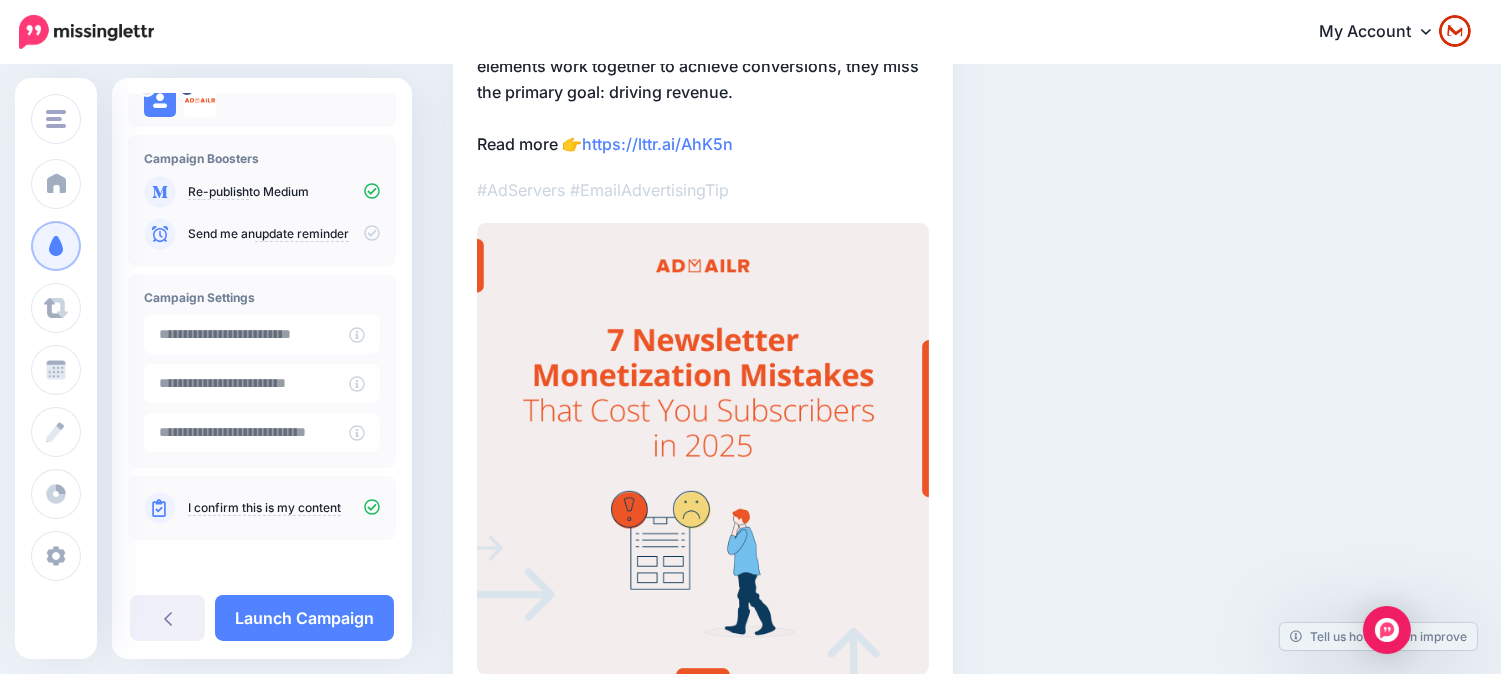 scroll, scrollTop: 164, scrollLeft: 0, axis: vertical 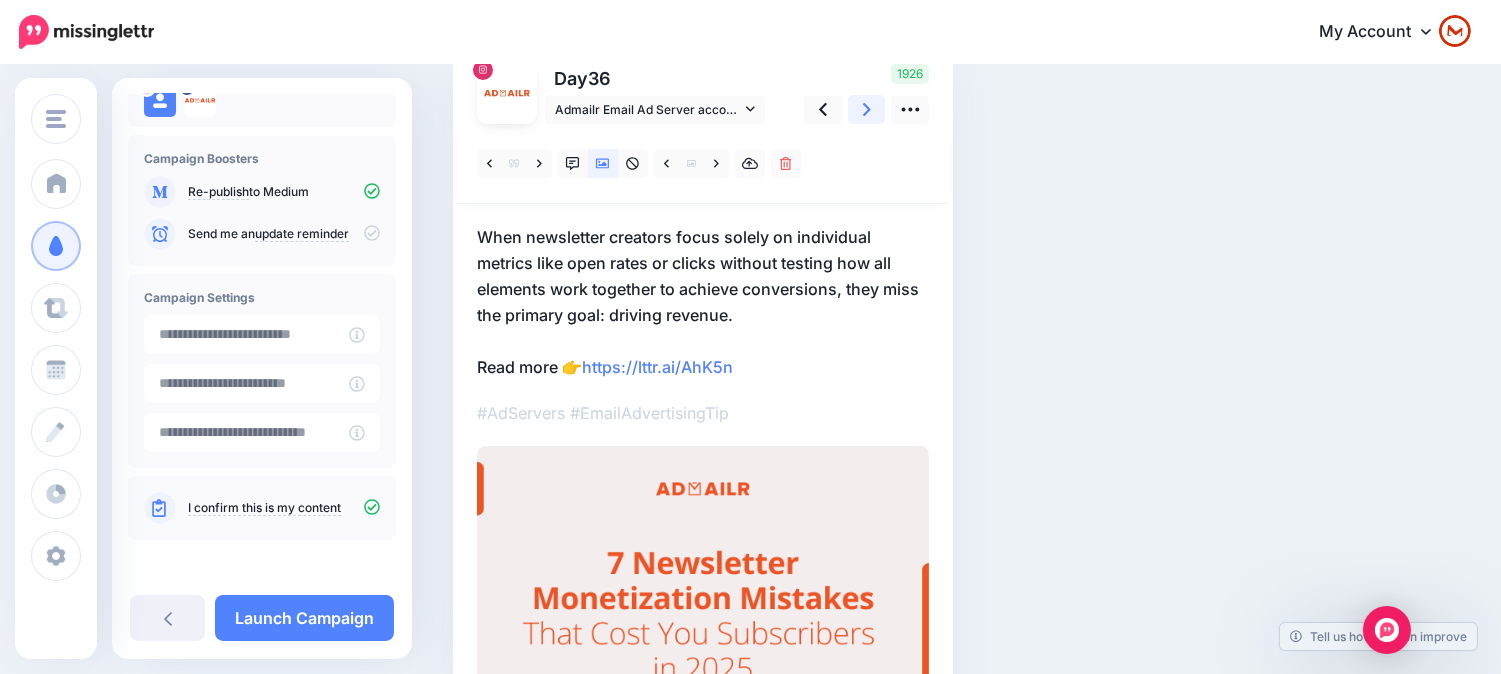 click 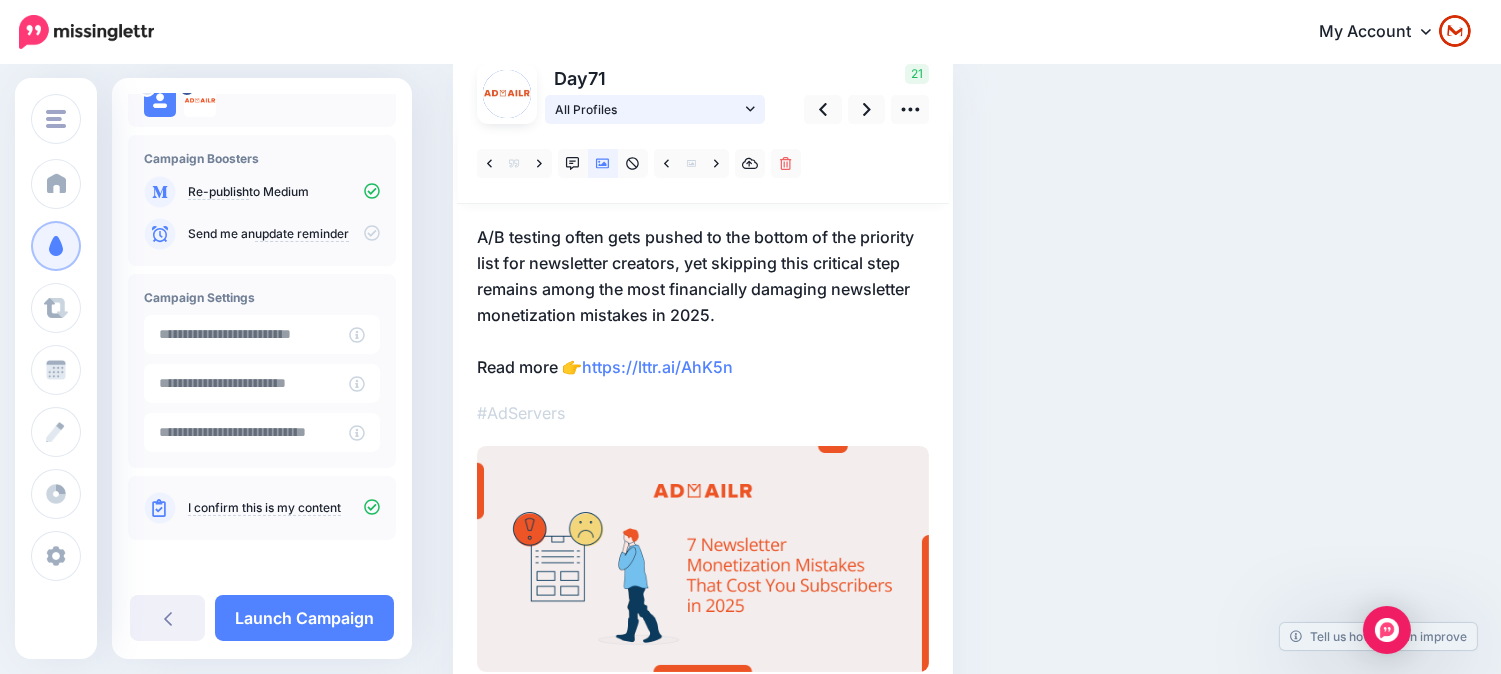 click on "All
Profiles" at bounding box center (648, 109) 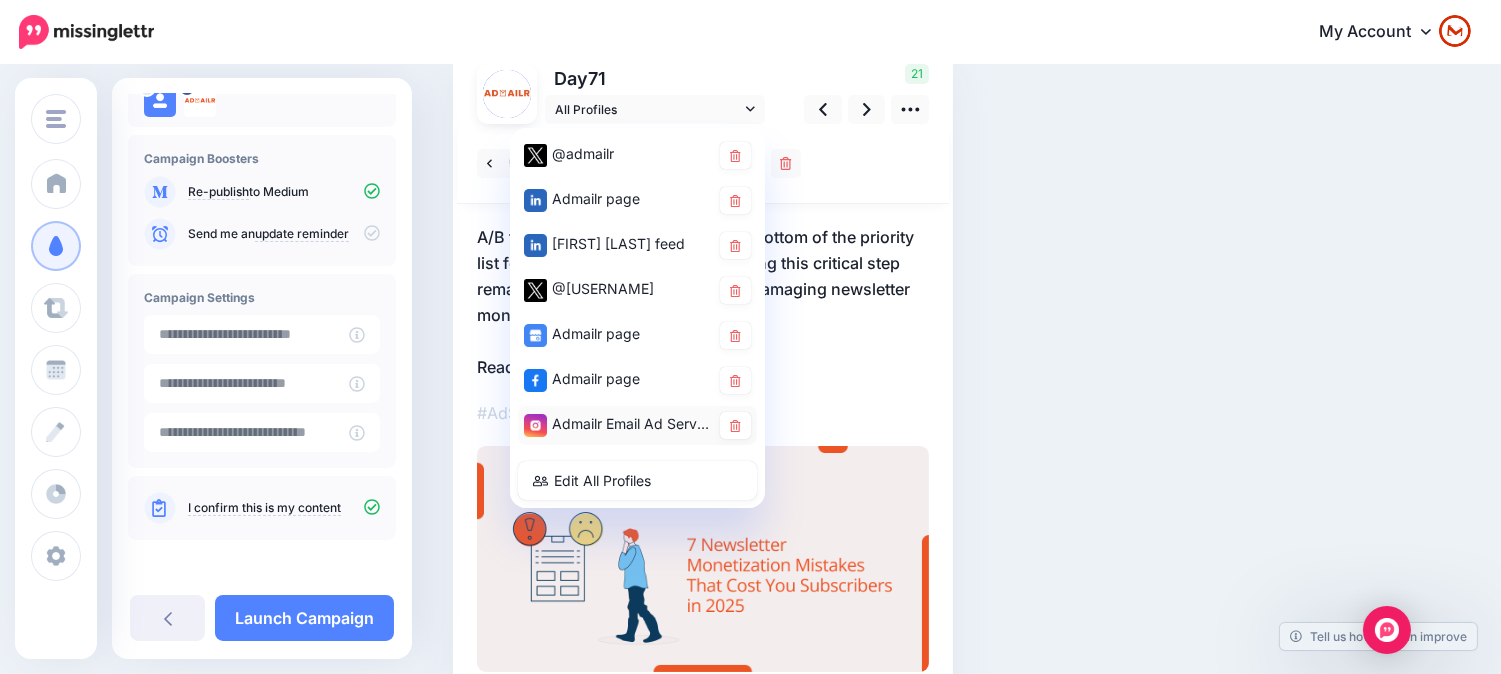 click on "Admailr Email Ad Server account" at bounding box center [617, 424] 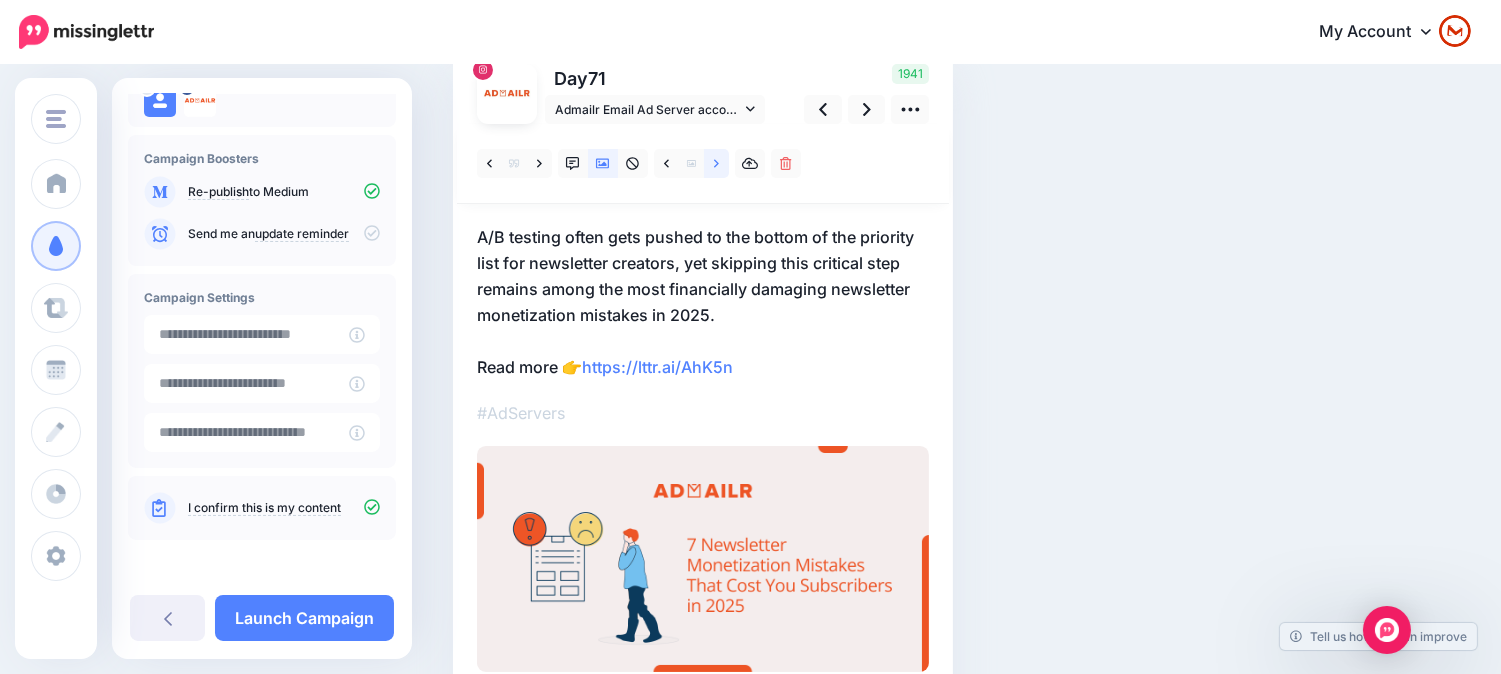 click 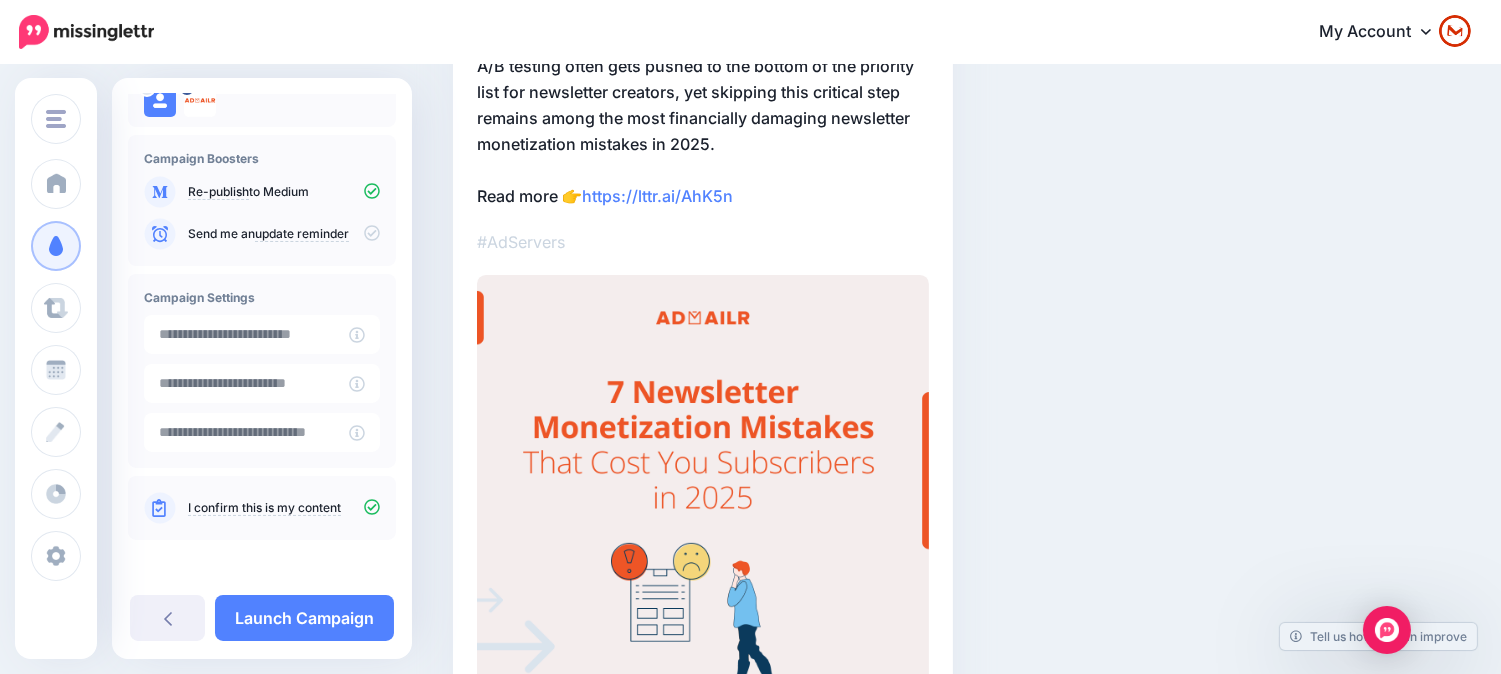 scroll, scrollTop: 168, scrollLeft: 0, axis: vertical 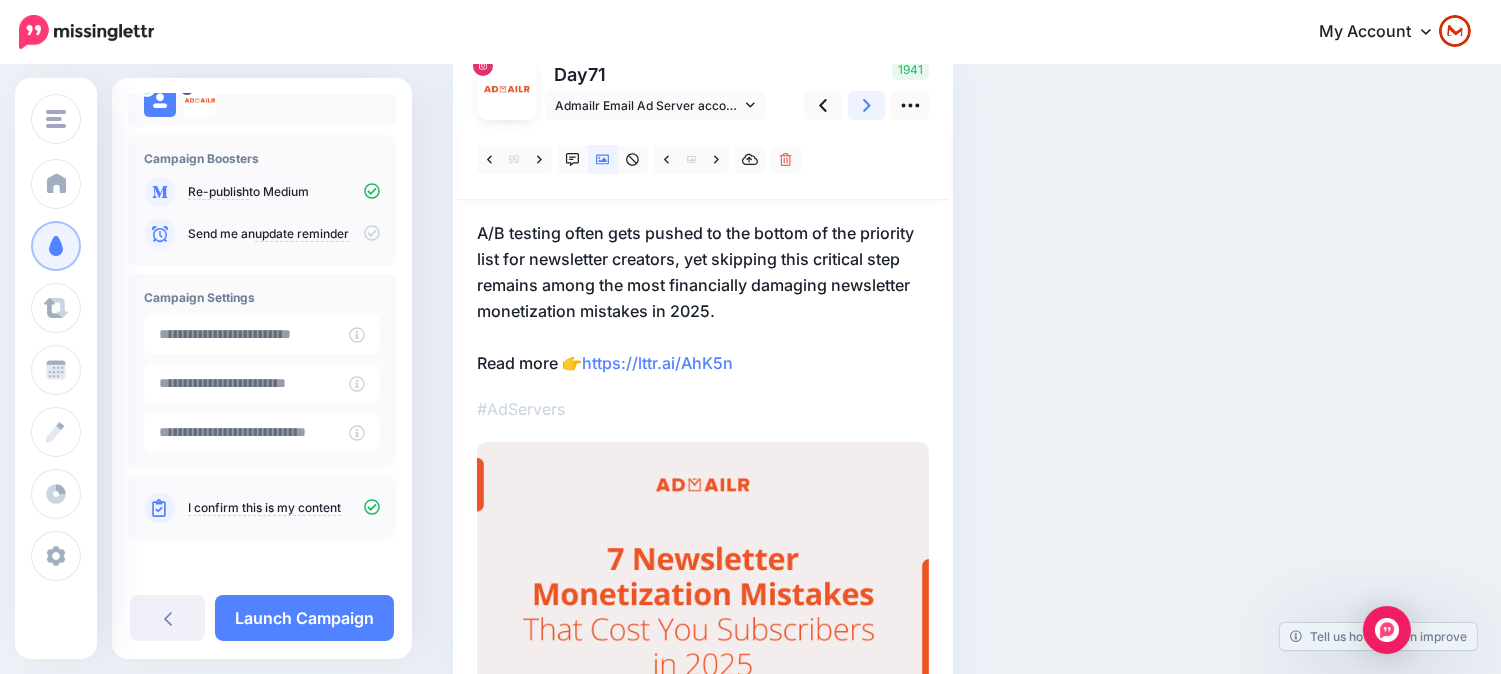 click 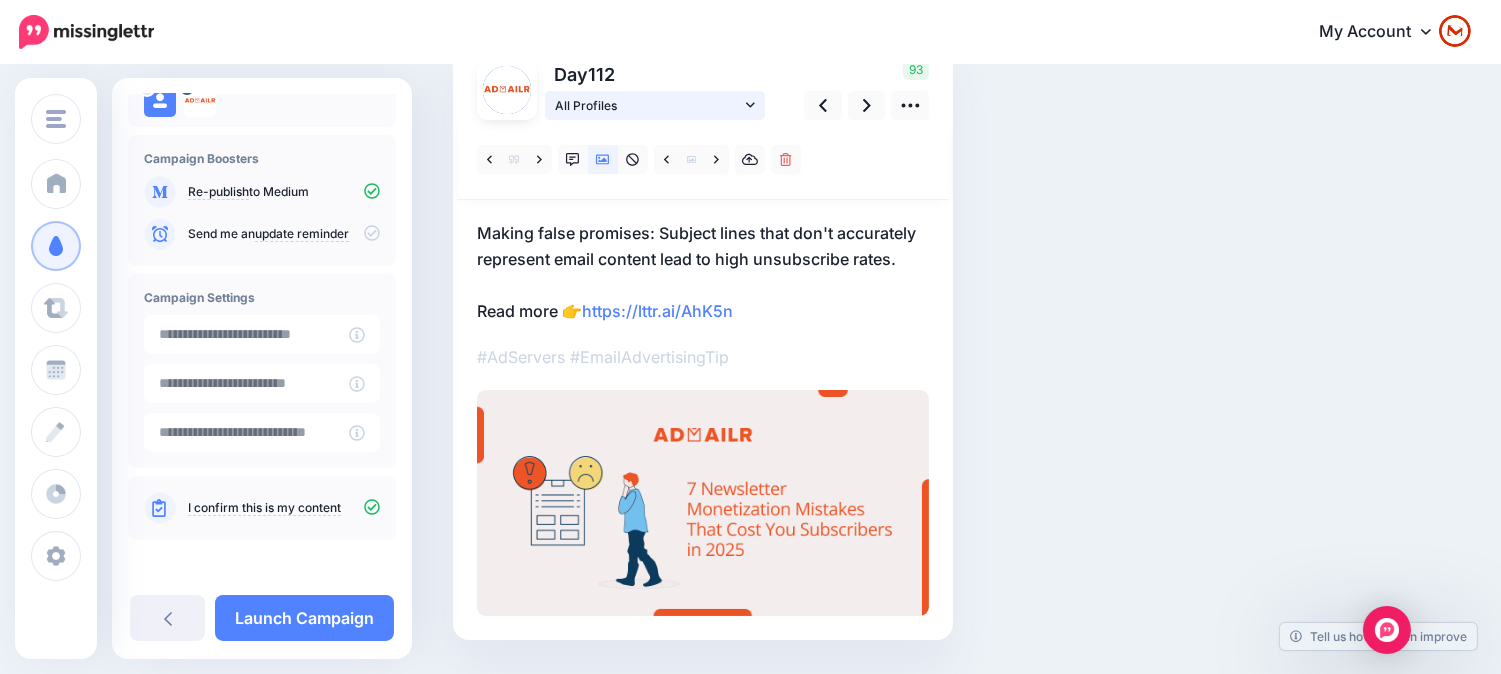 click on "All
Profiles" at bounding box center (648, 105) 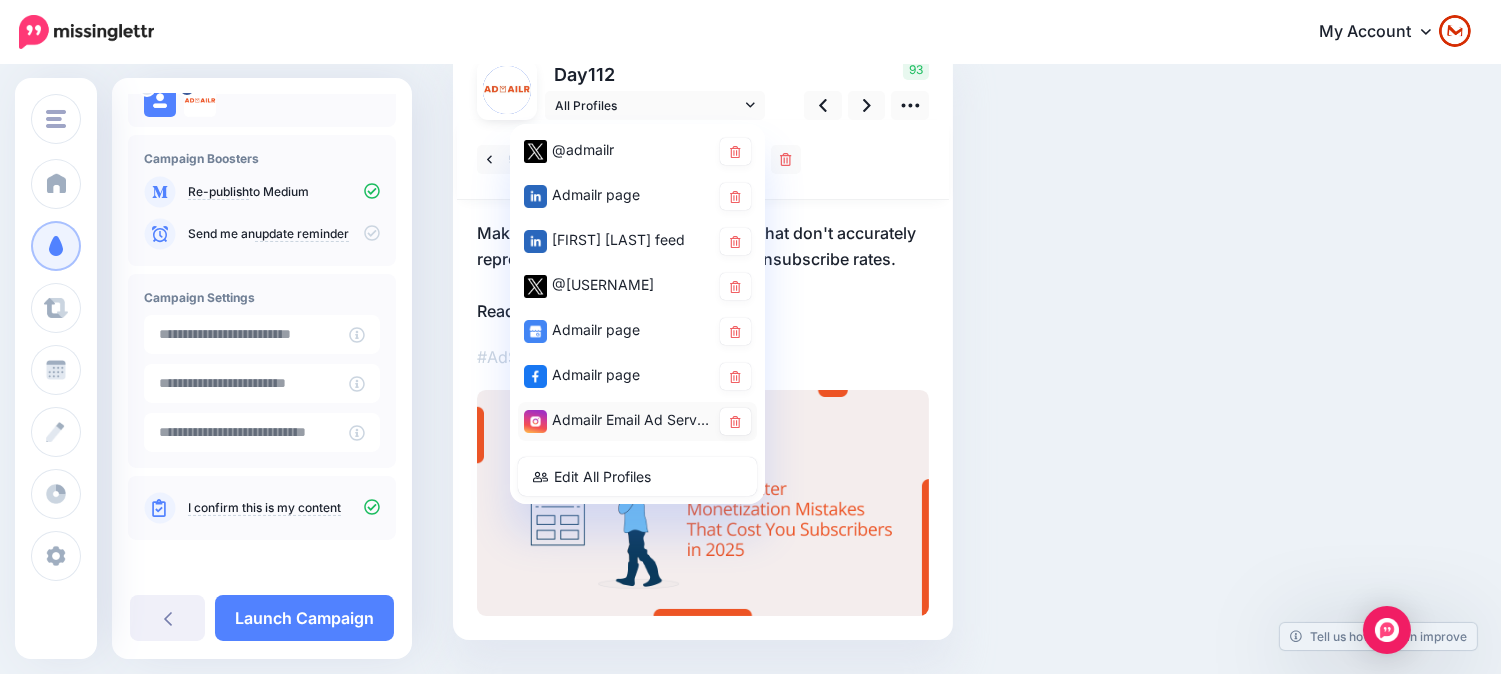 click on "Admailr Email Ad Server account" at bounding box center [617, 420] 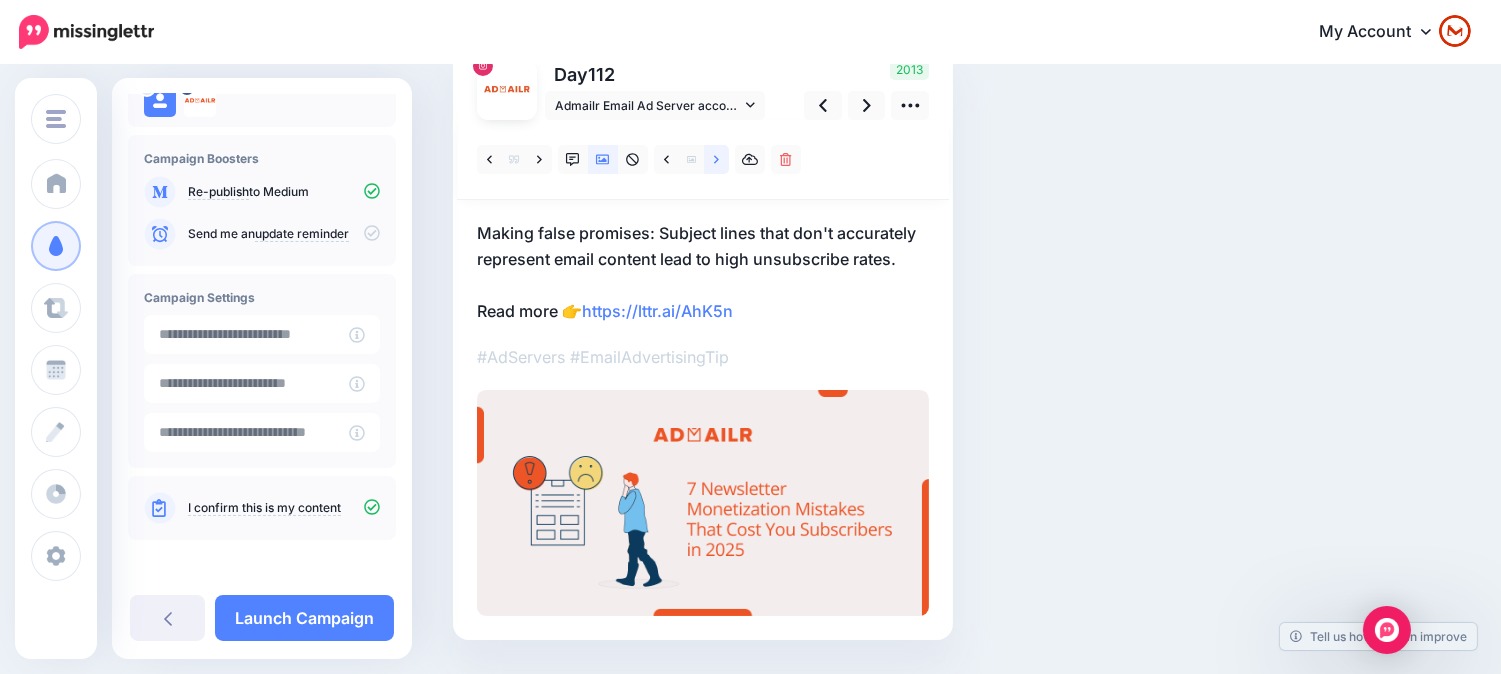 click at bounding box center (716, 159) 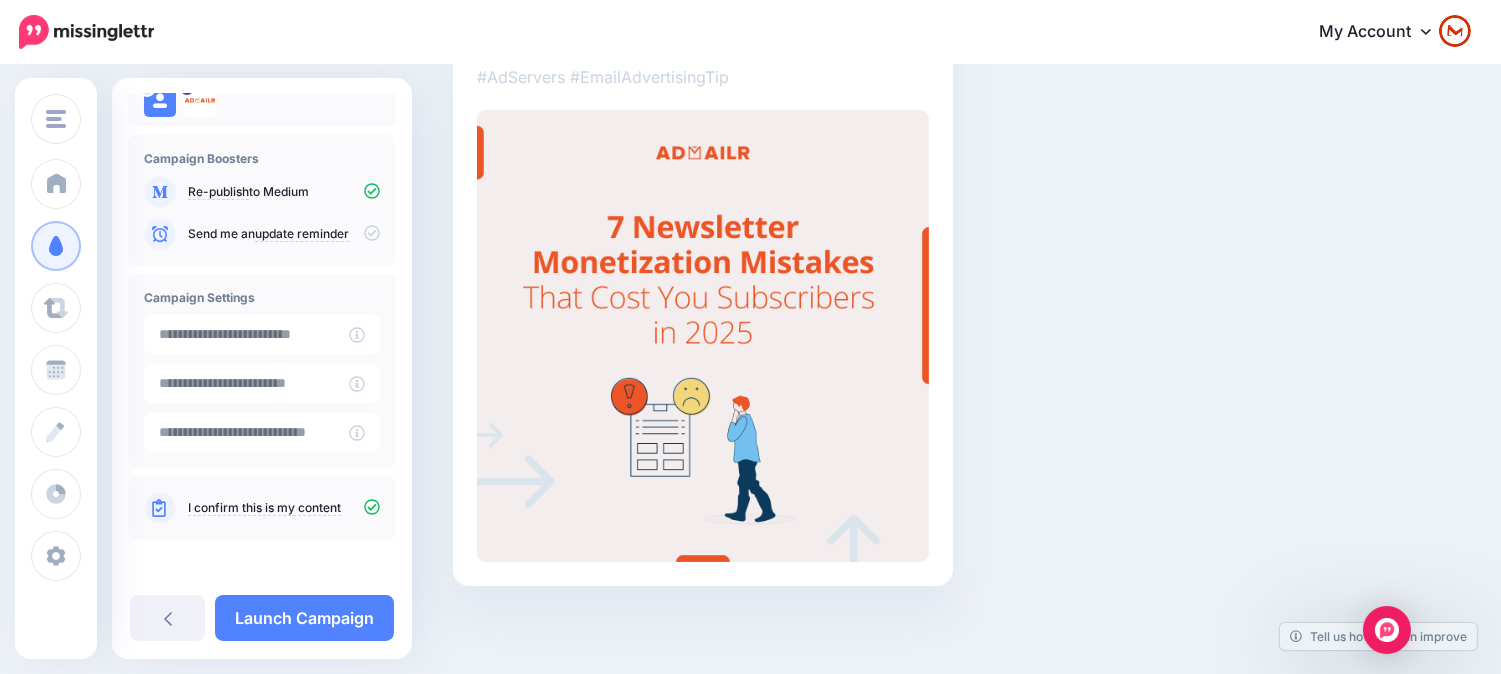 scroll, scrollTop: 116, scrollLeft: 0, axis: vertical 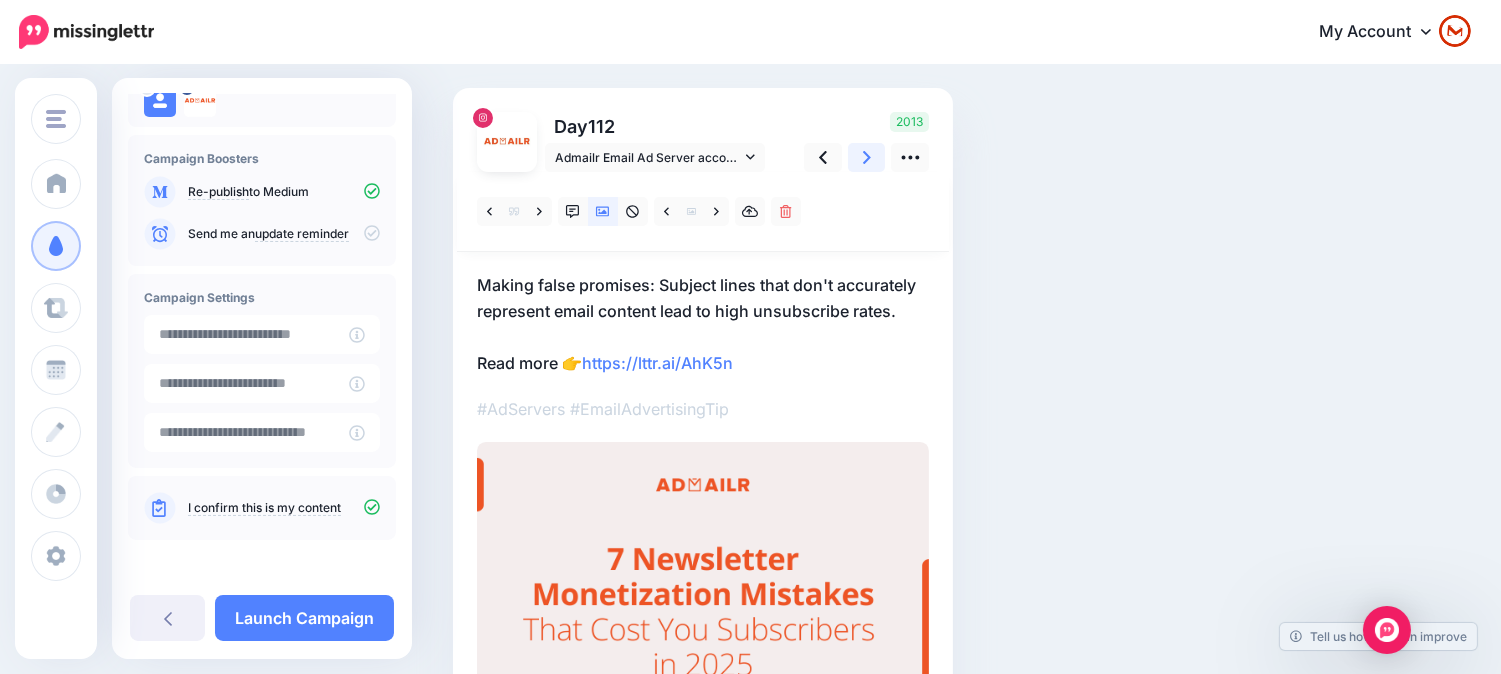 click 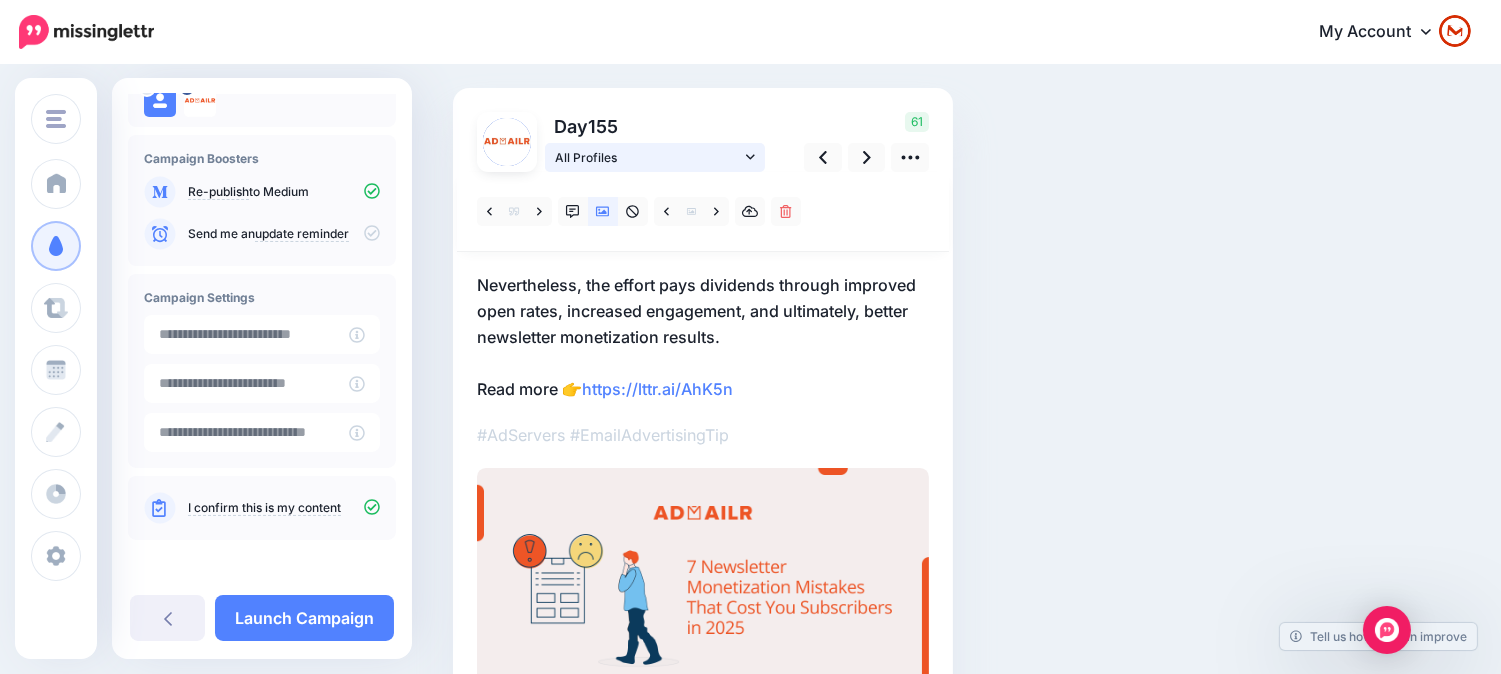 click on "All
Profiles" at bounding box center [648, 157] 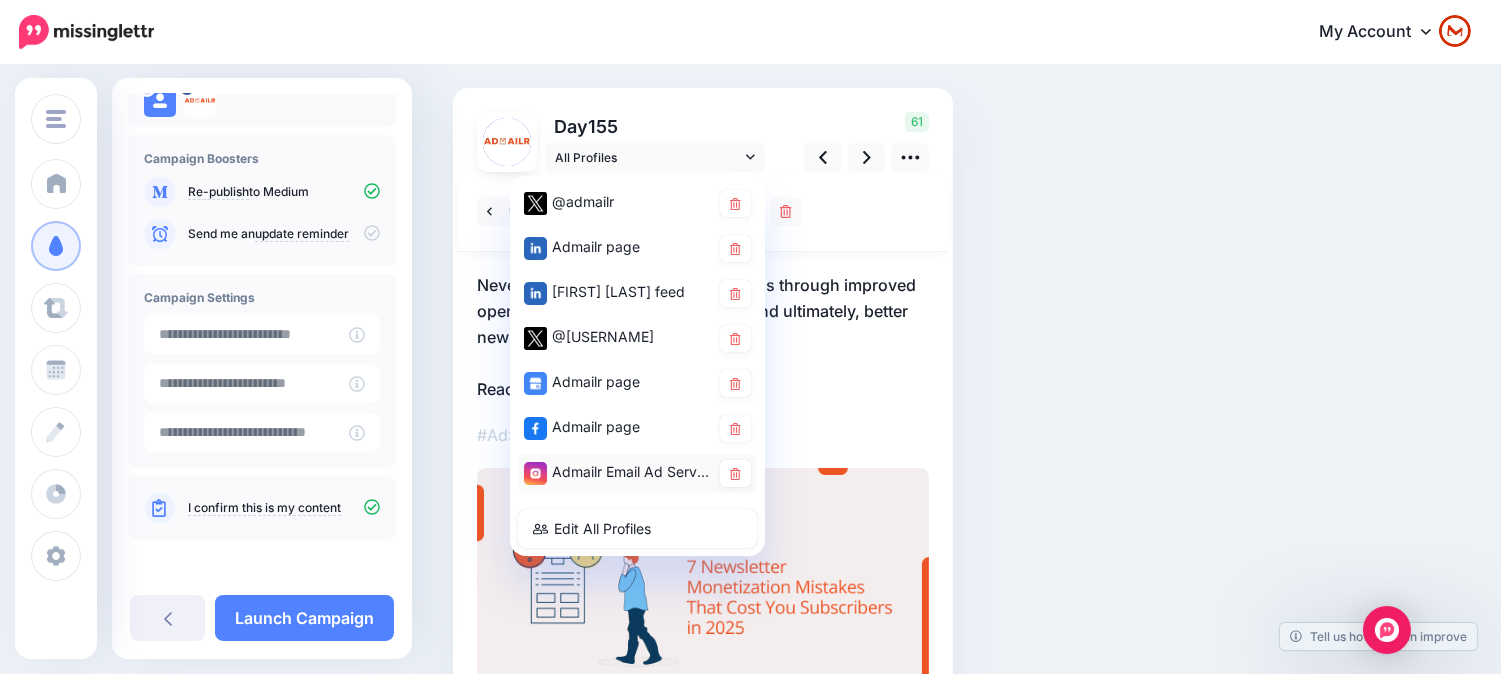 click on "Admailr Email Ad Server account" at bounding box center (617, 472) 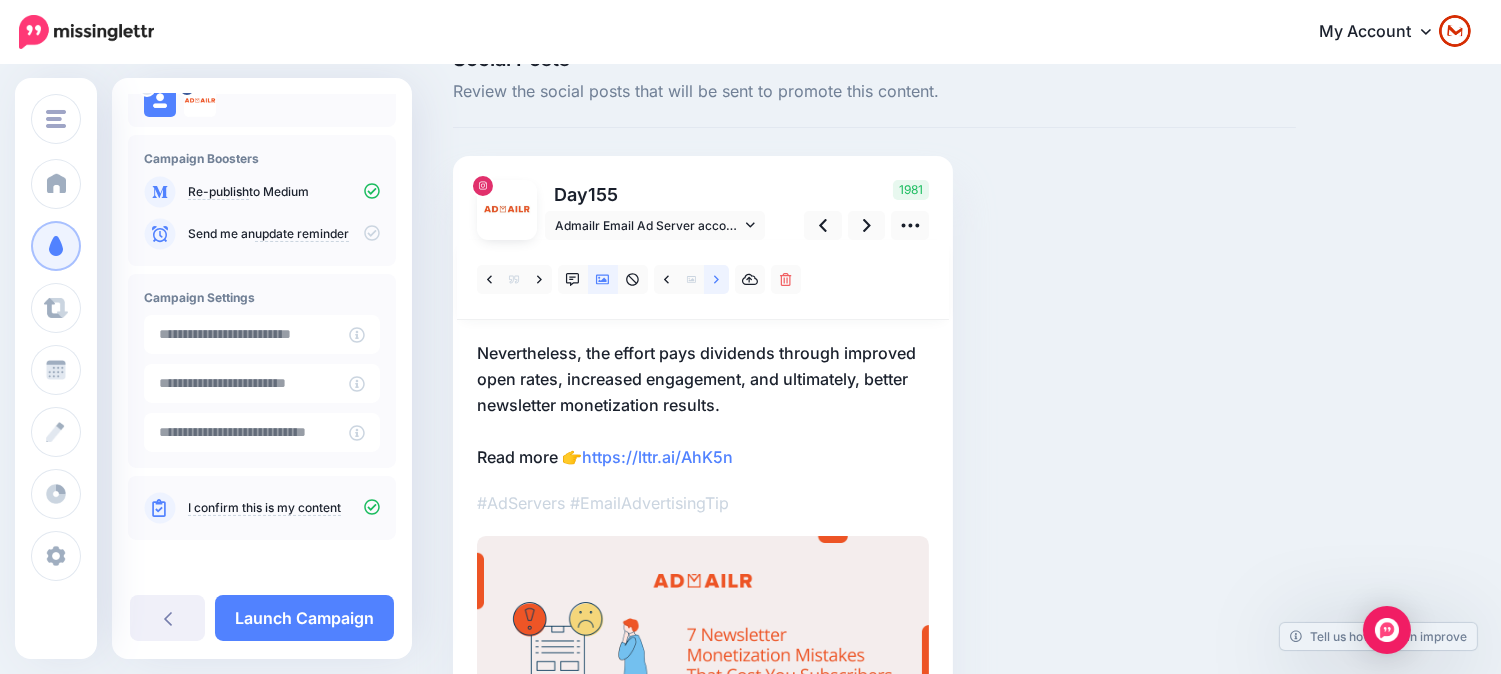 scroll, scrollTop: 27, scrollLeft: 0, axis: vertical 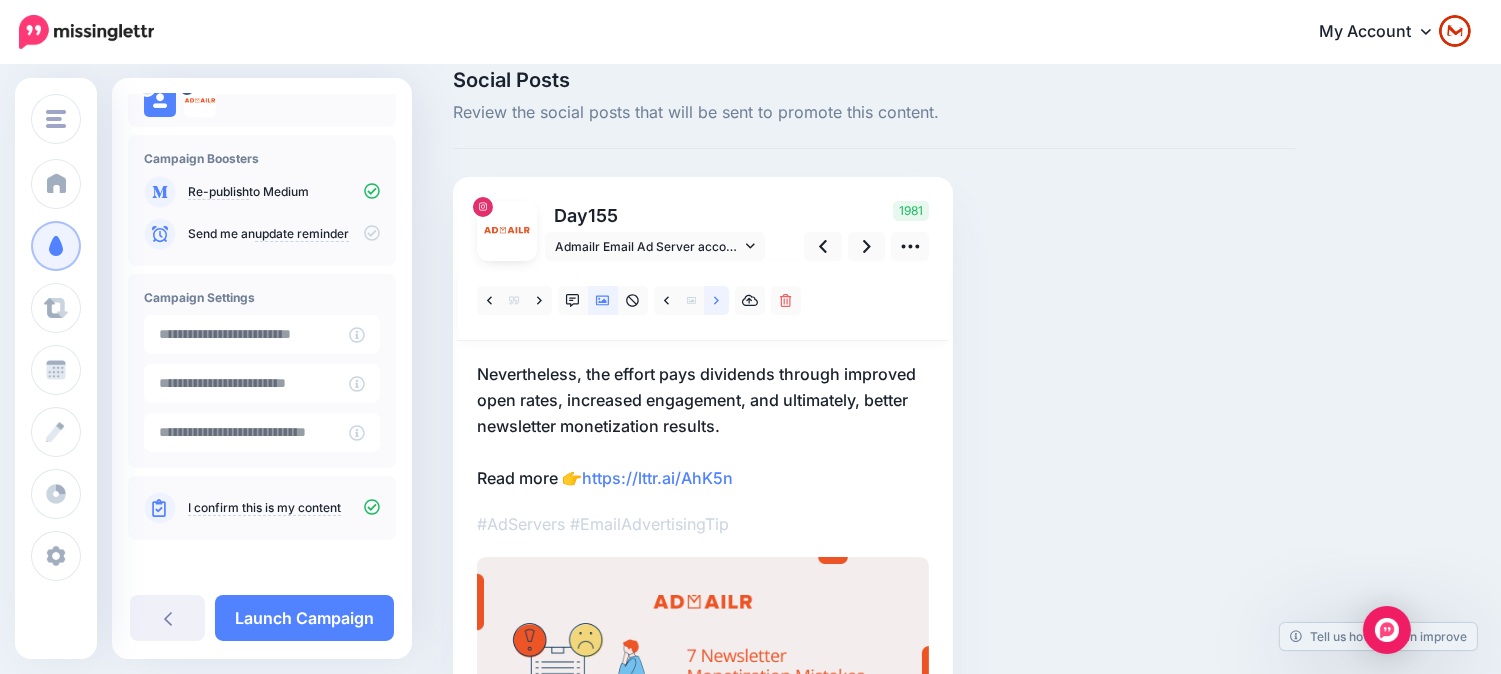 click at bounding box center [716, 300] 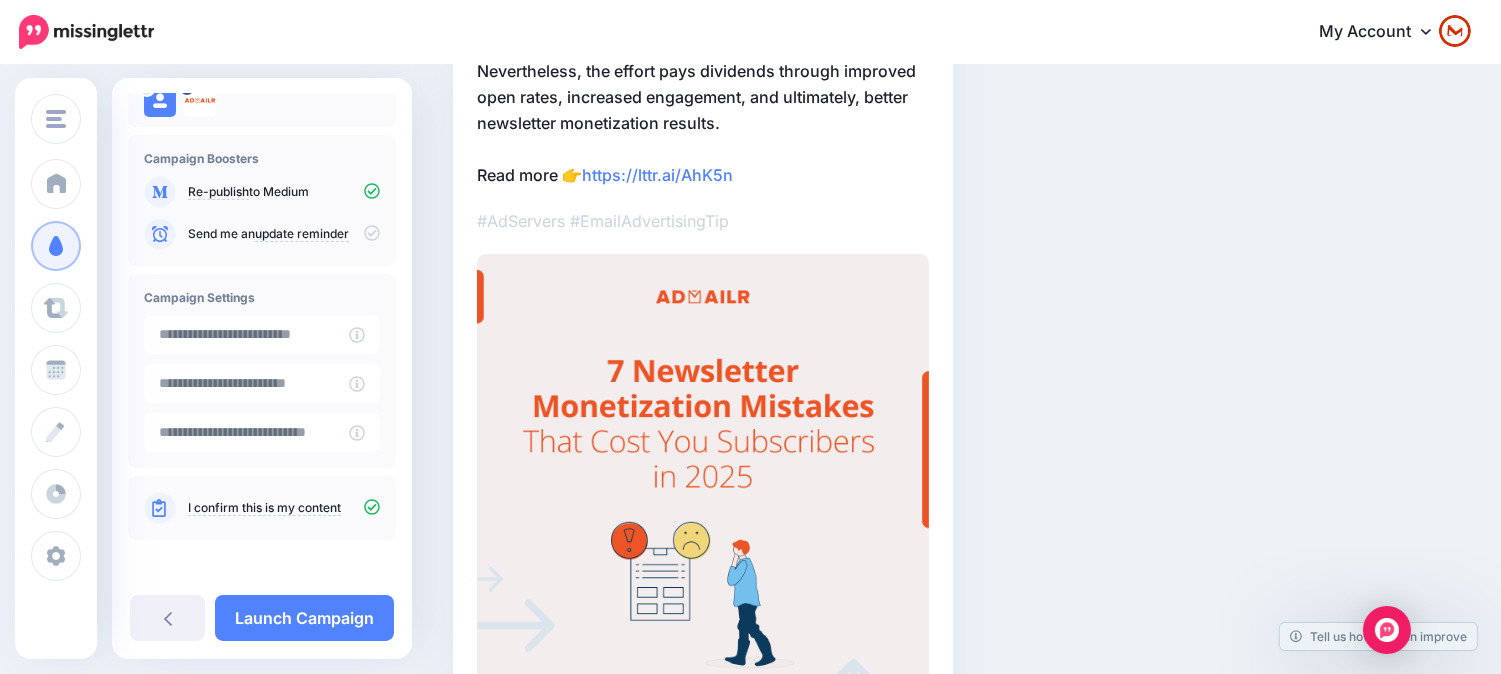 scroll, scrollTop: 31, scrollLeft: 0, axis: vertical 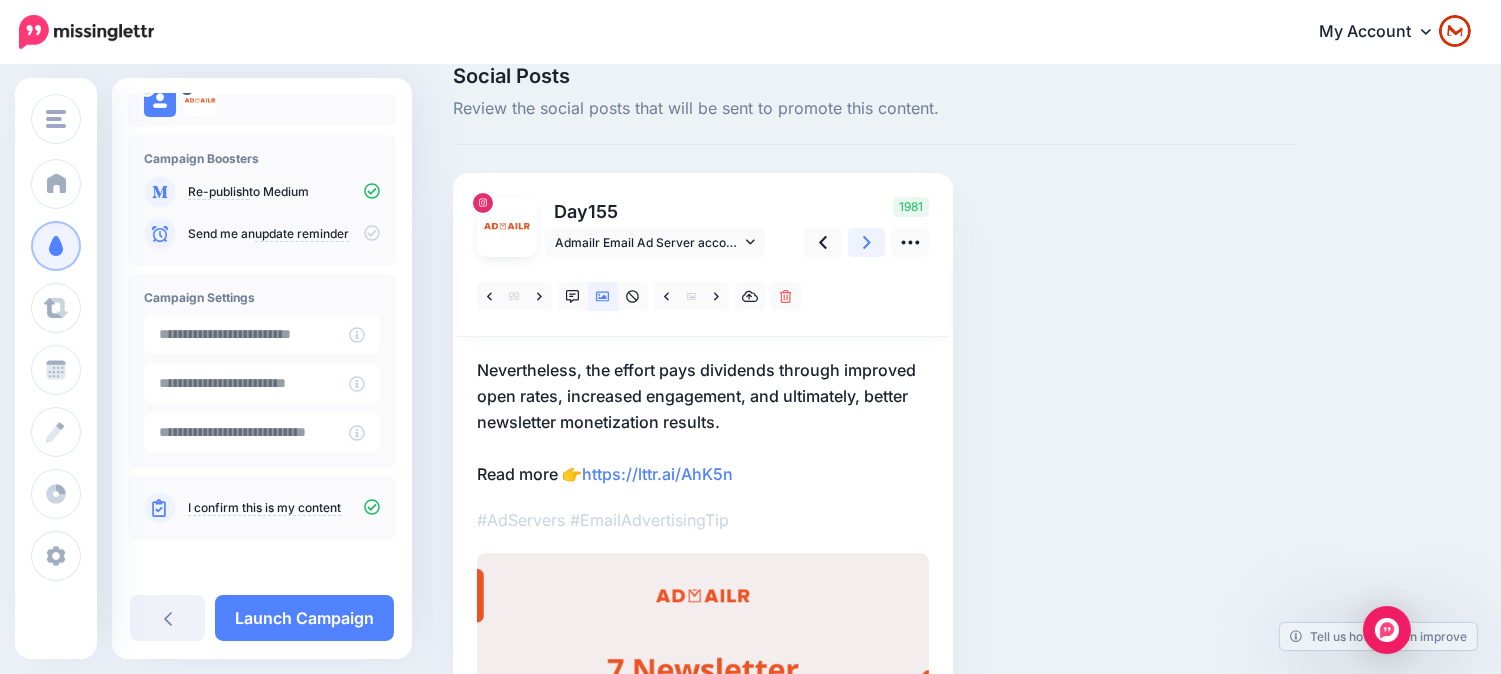 click 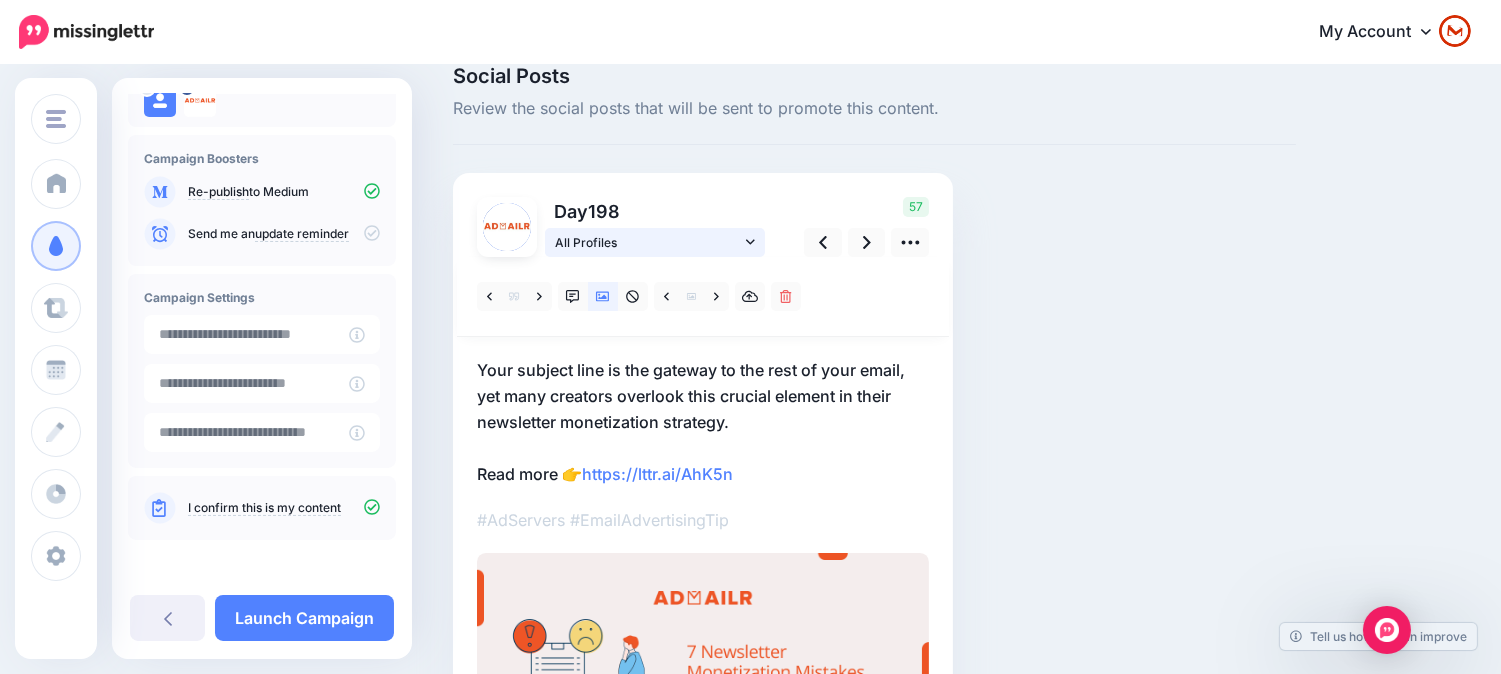 click on "All
Profiles" at bounding box center [648, 242] 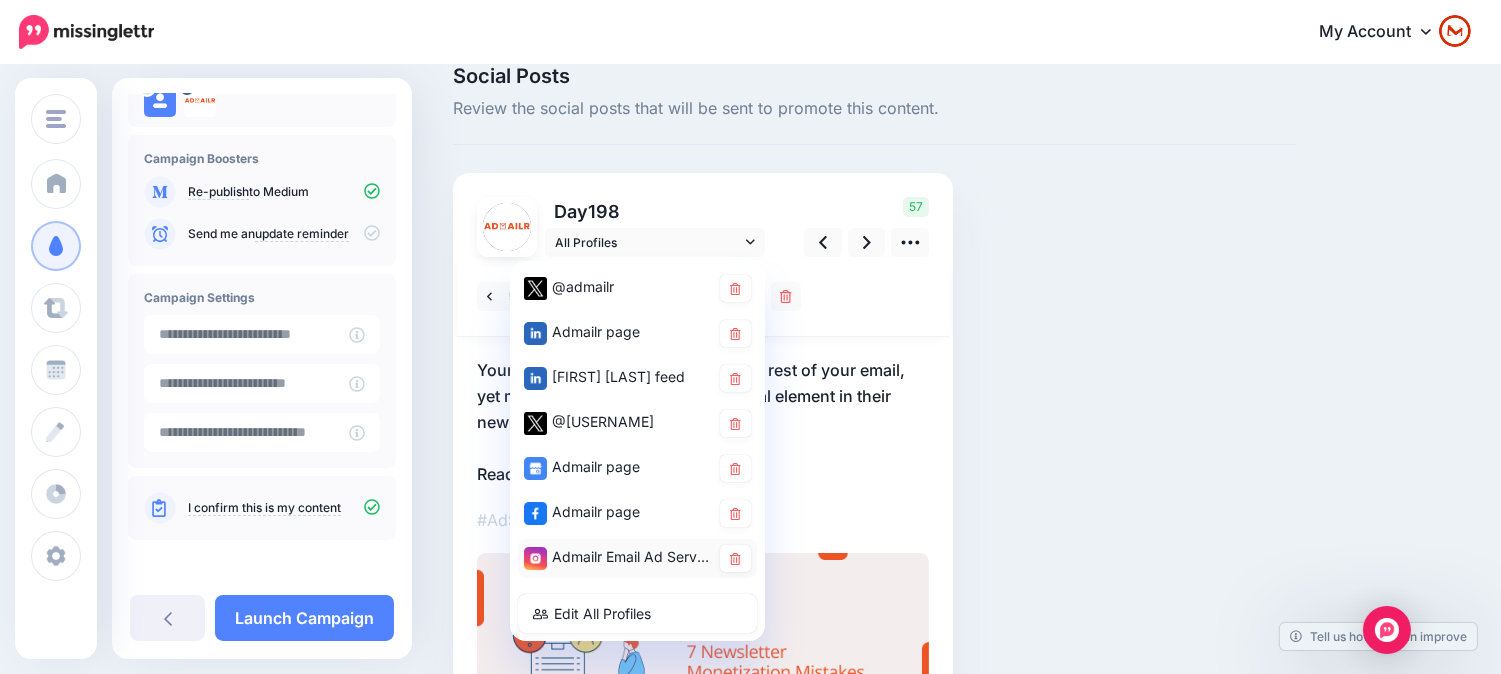click on "Admailr Email Ad Server account" at bounding box center [617, 557] 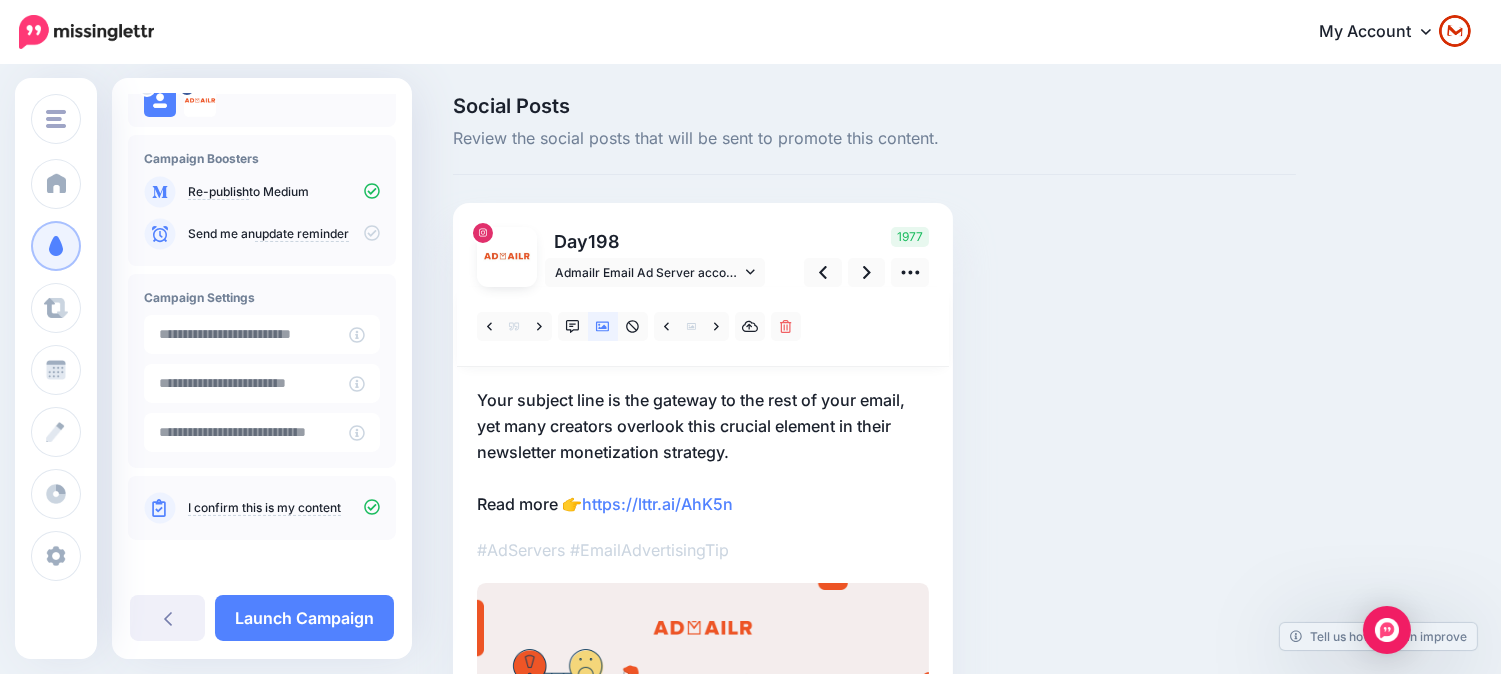 scroll, scrollTop: 0, scrollLeft: 0, axis: both 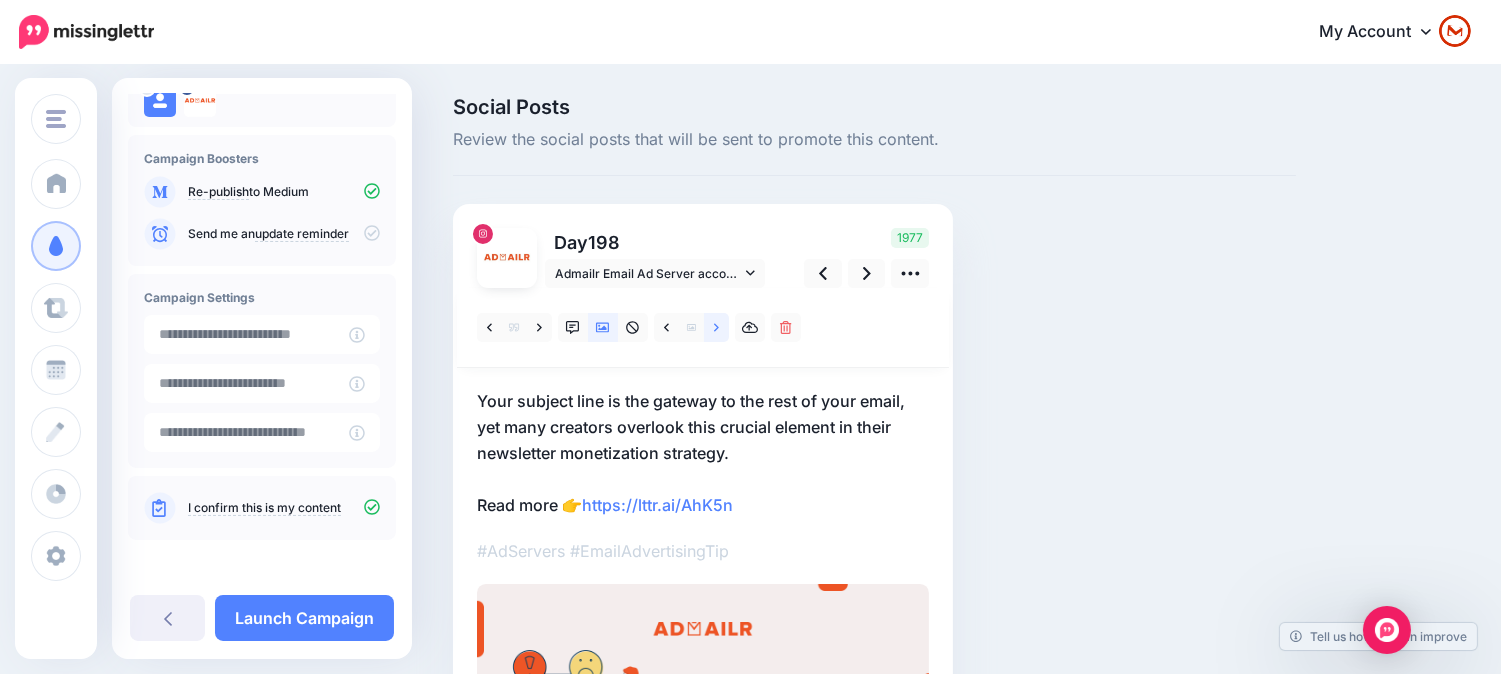 click 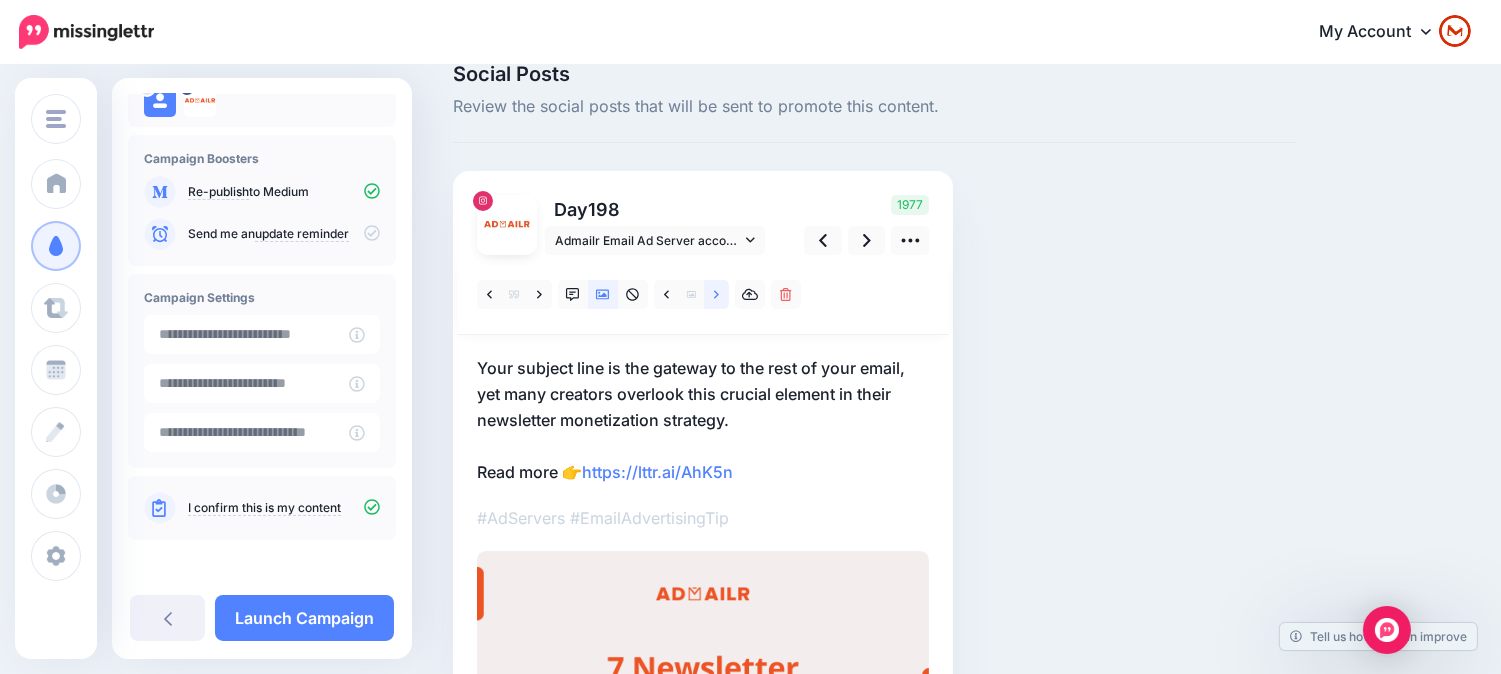 scroll, scrollTop: 31, scrollLeft: 0, axis: vertical 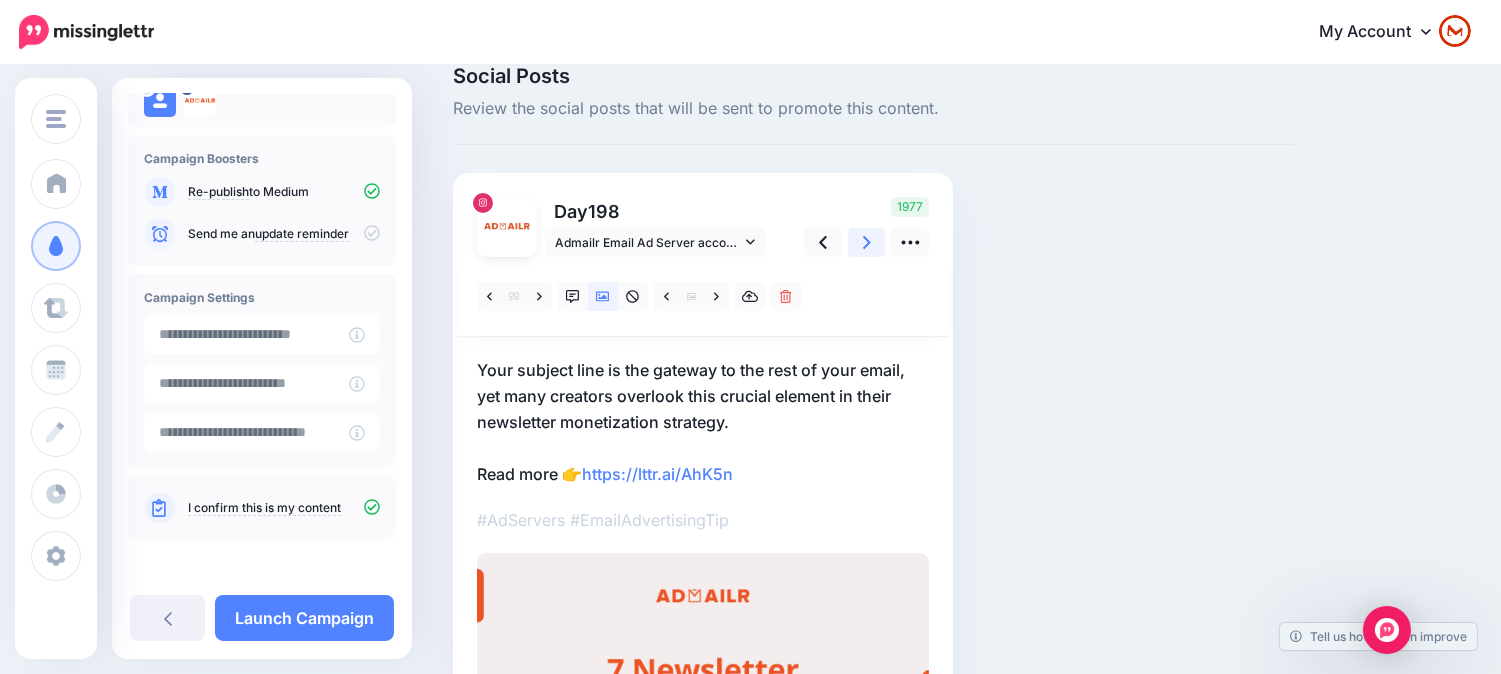 click at bounding box center (867, 242) 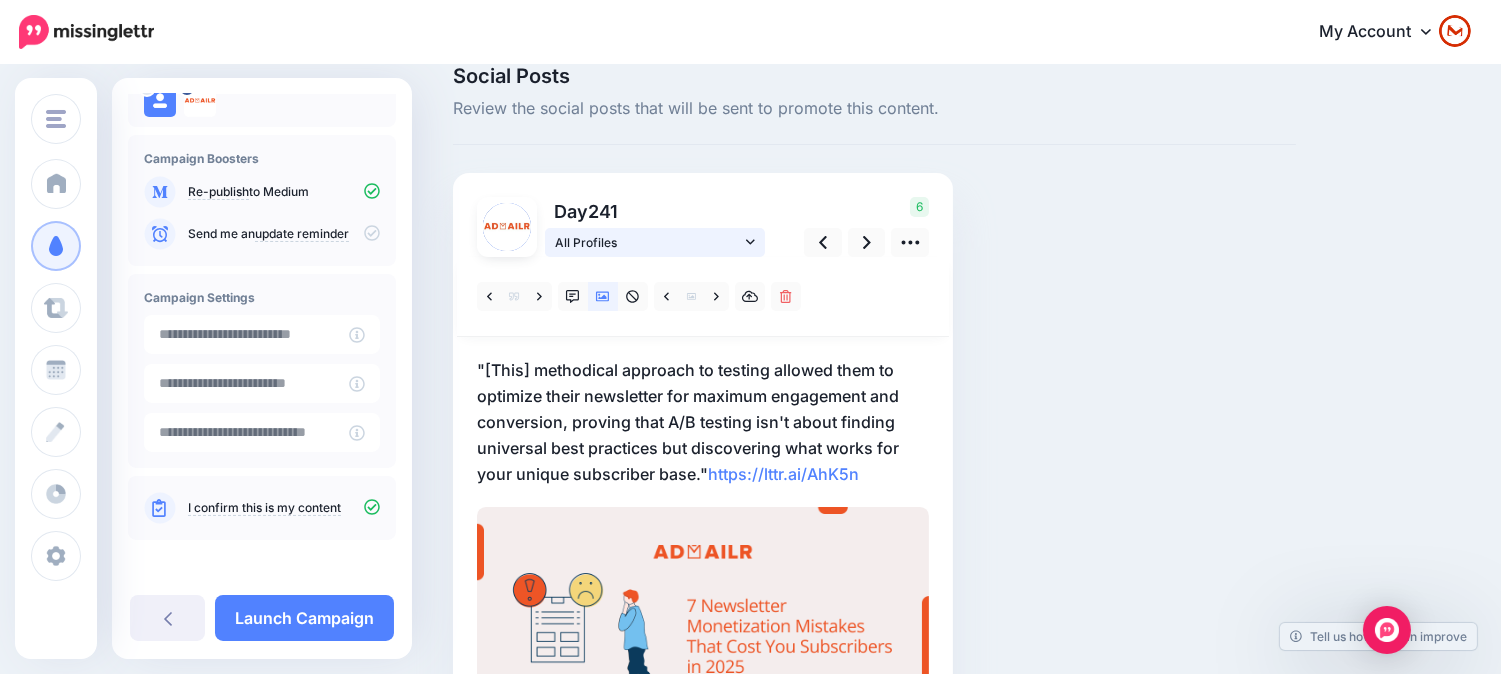 click on "All
Profiles" at bounding box center [648, 242] 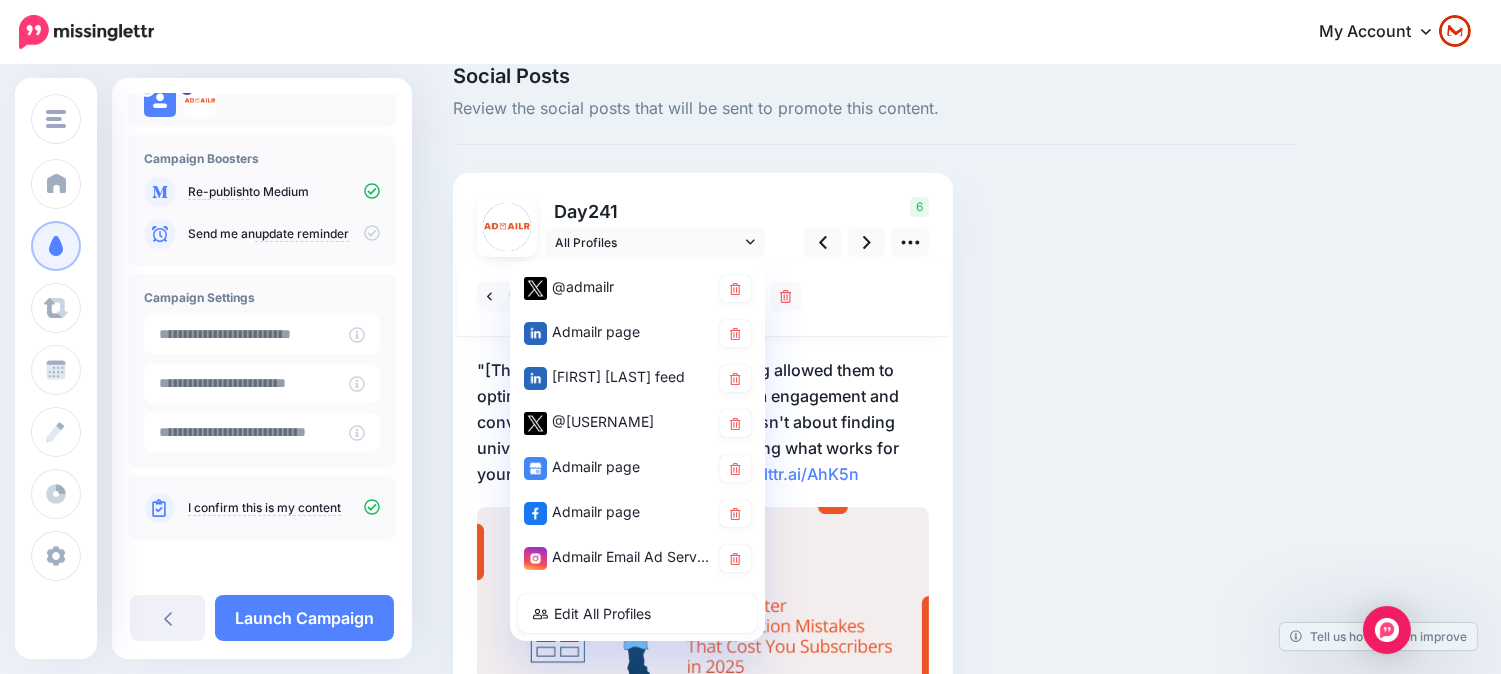 drag, startPoint x: 622, startPoint y: 552, endPoint x: 646, endPoint y: 466, distance: 89.28606 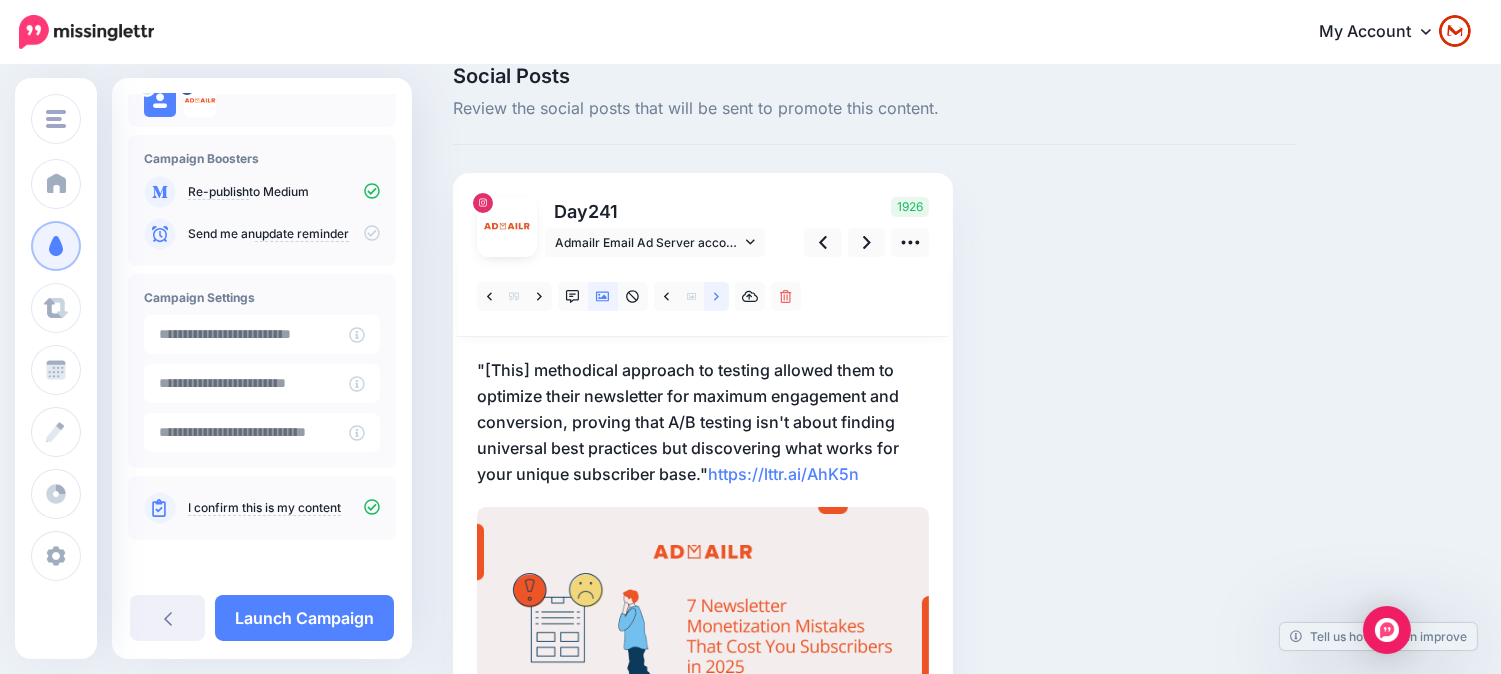 click at bounding box center [716, 296] 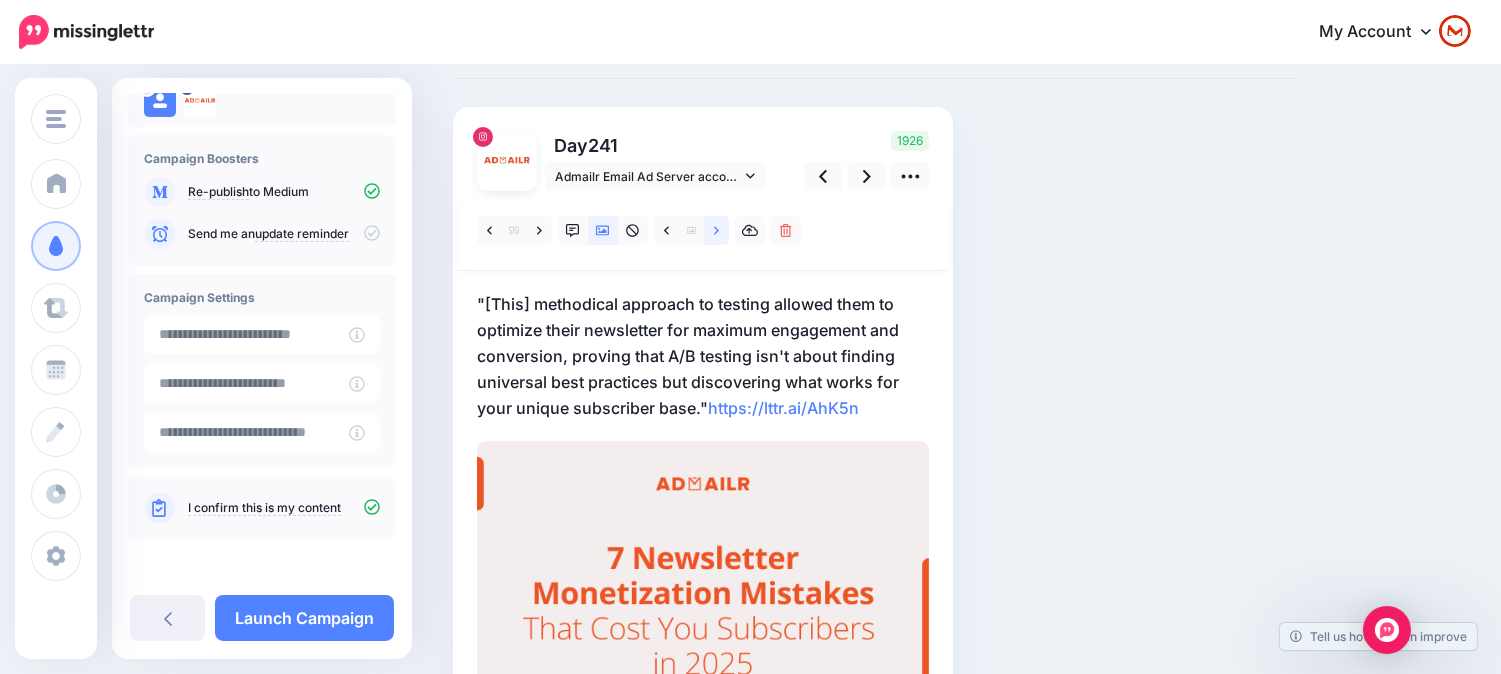scroll, scrollTop: 96, scrollLeft: 0, axis: vertical 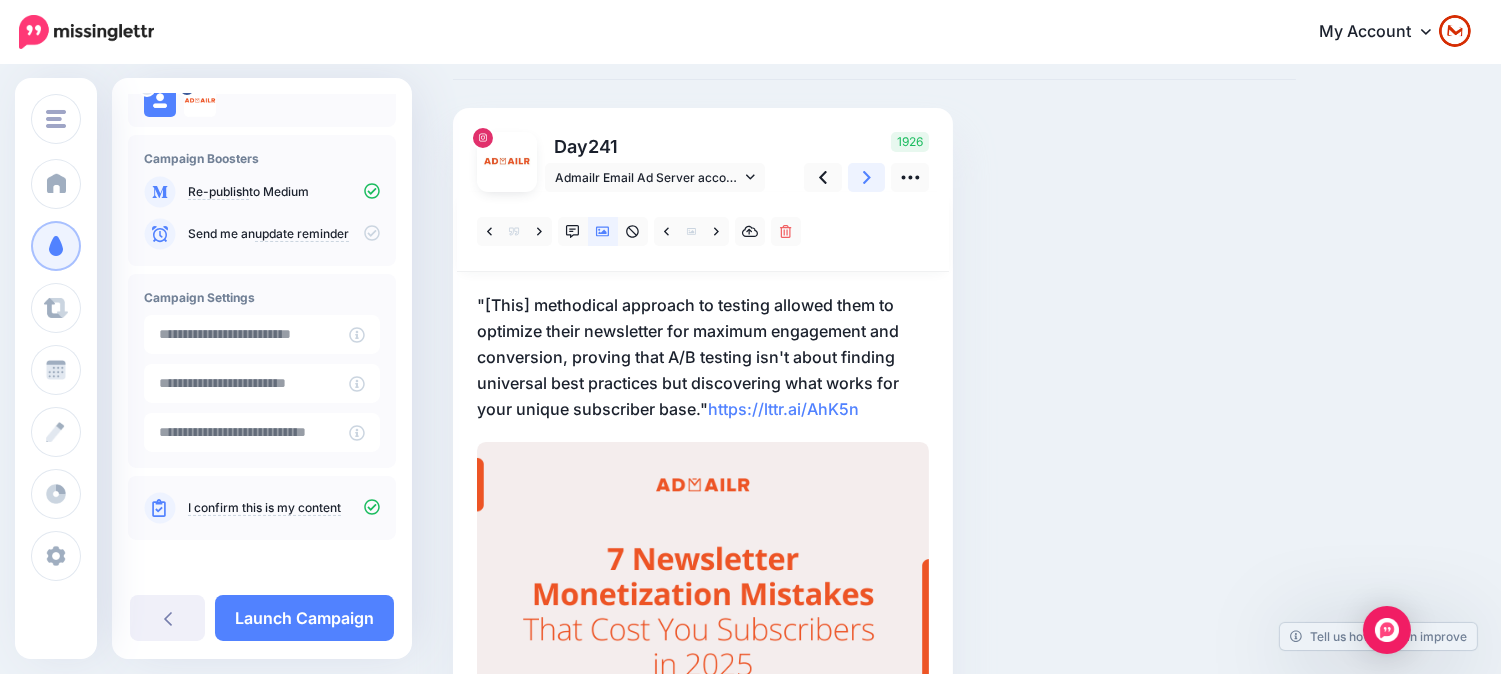 click at bounding box center [867, 177] 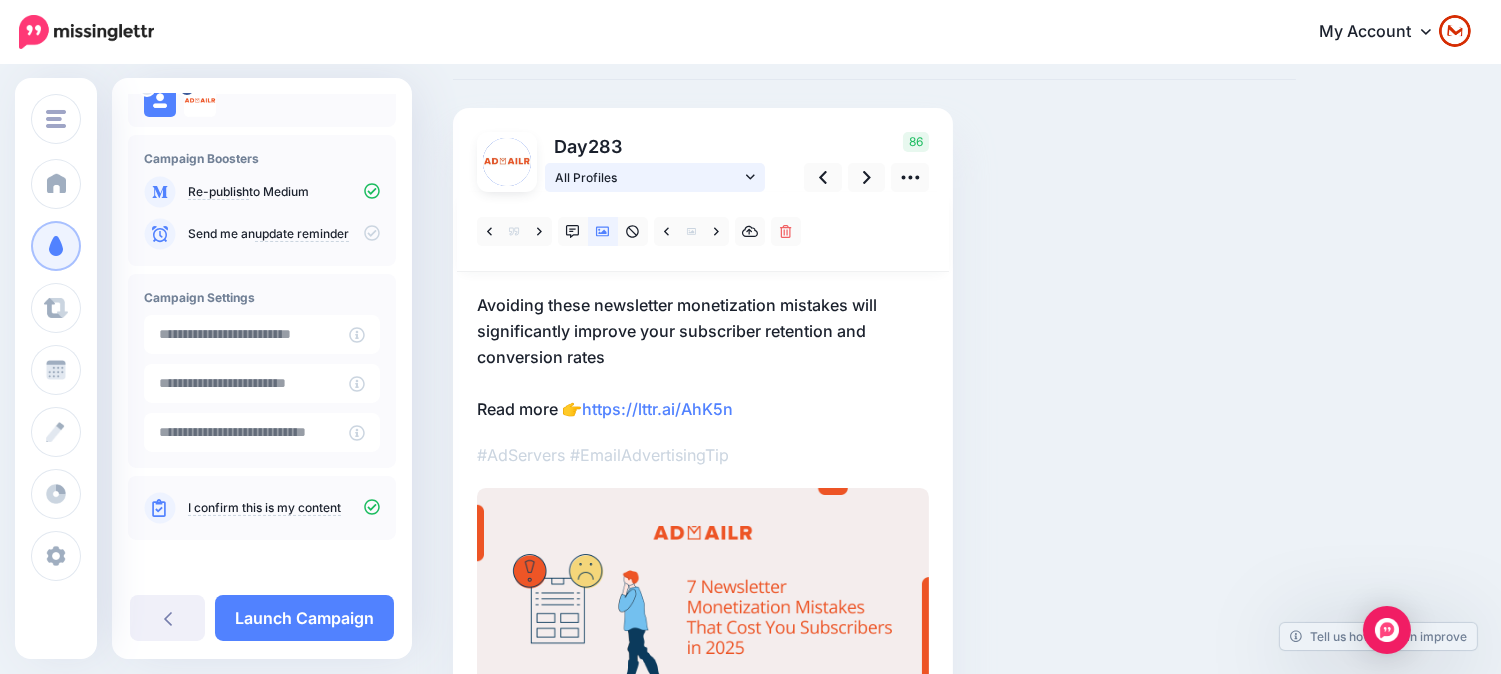 click on "All
Profiles" at bounding box center [648, 177] 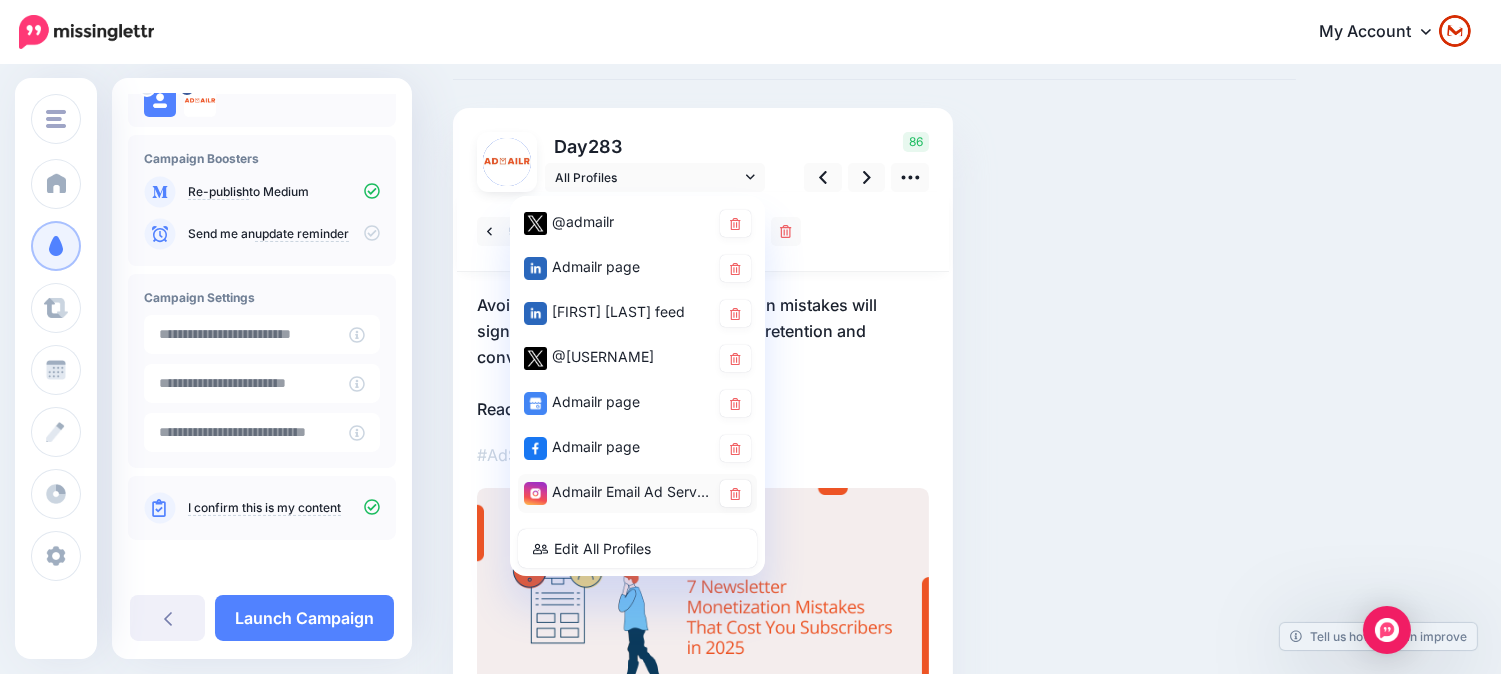 click on "Admailr Email Ad Server account" at bounding box center (617, 492) 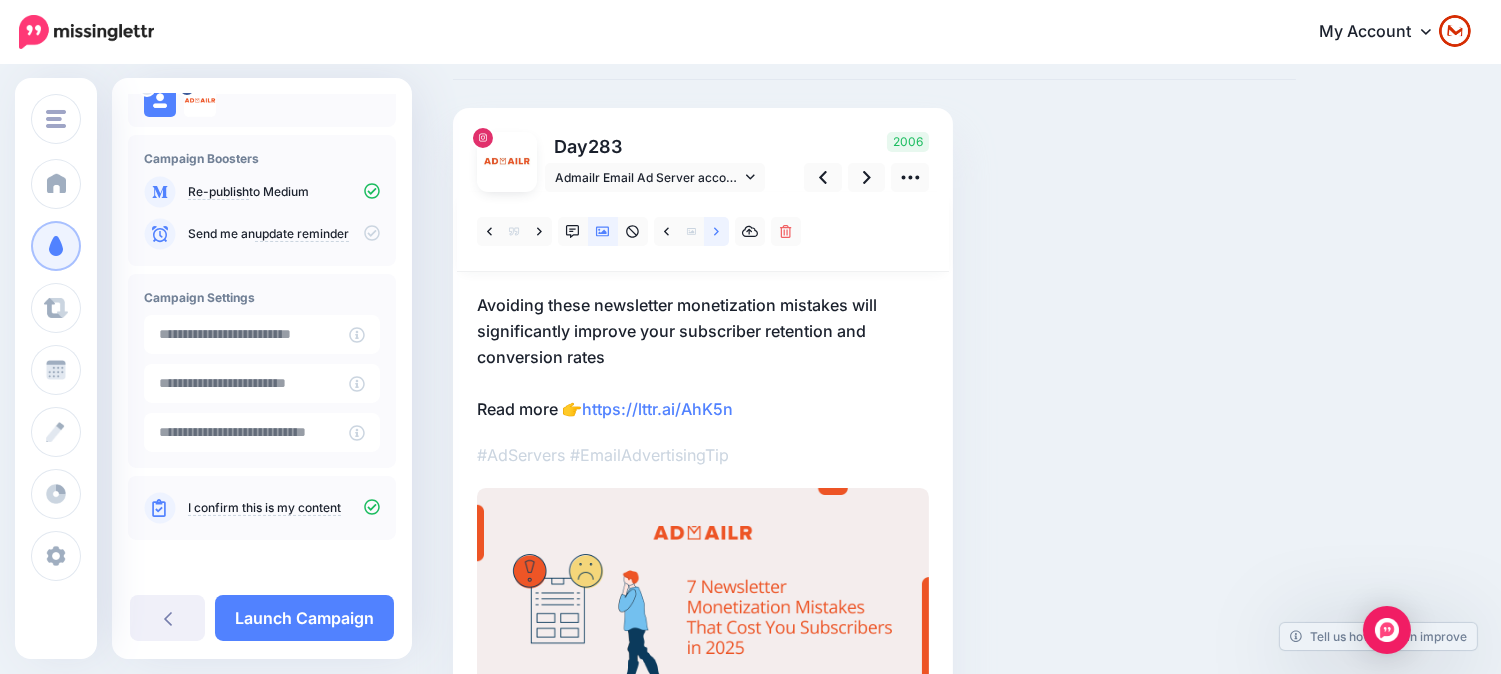 click at bounding box center [716, 231] 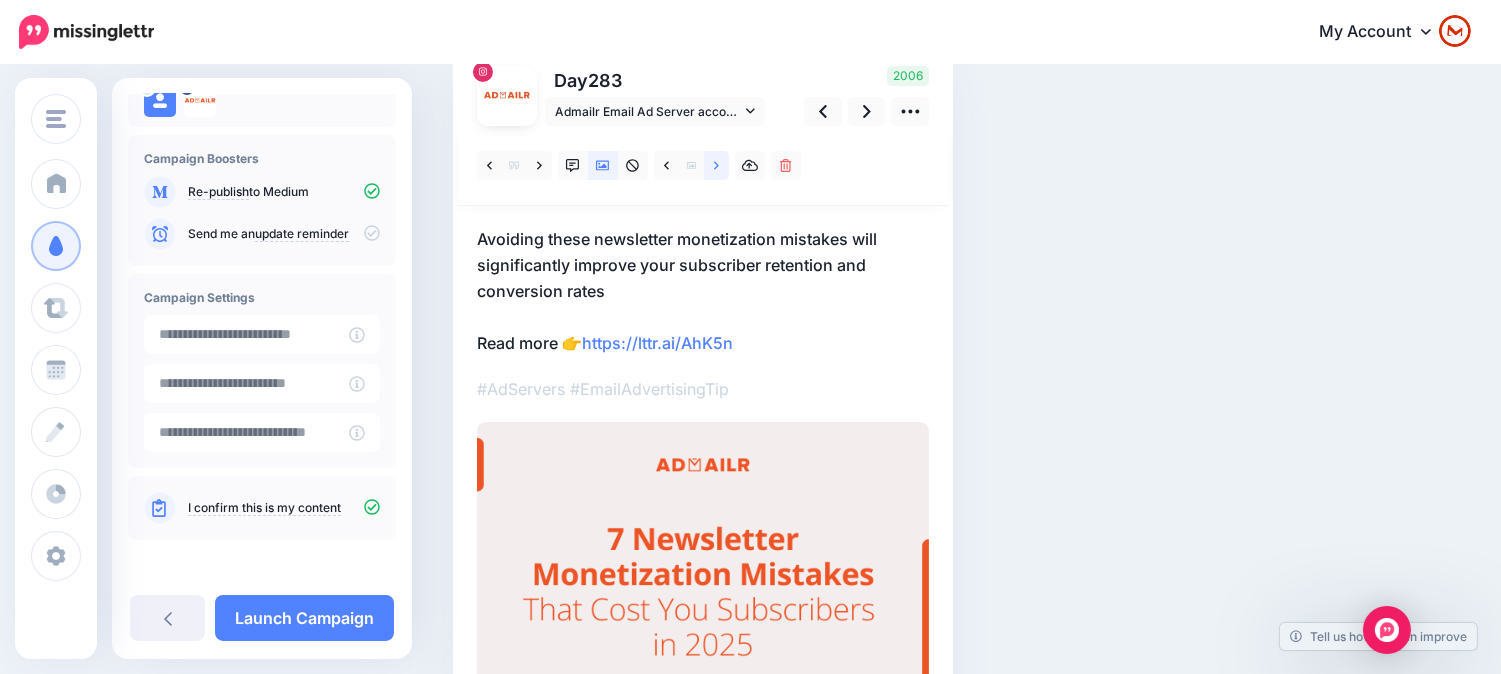 scroll, scrollTop: 27, scrollLeft: 0, axis: vertical 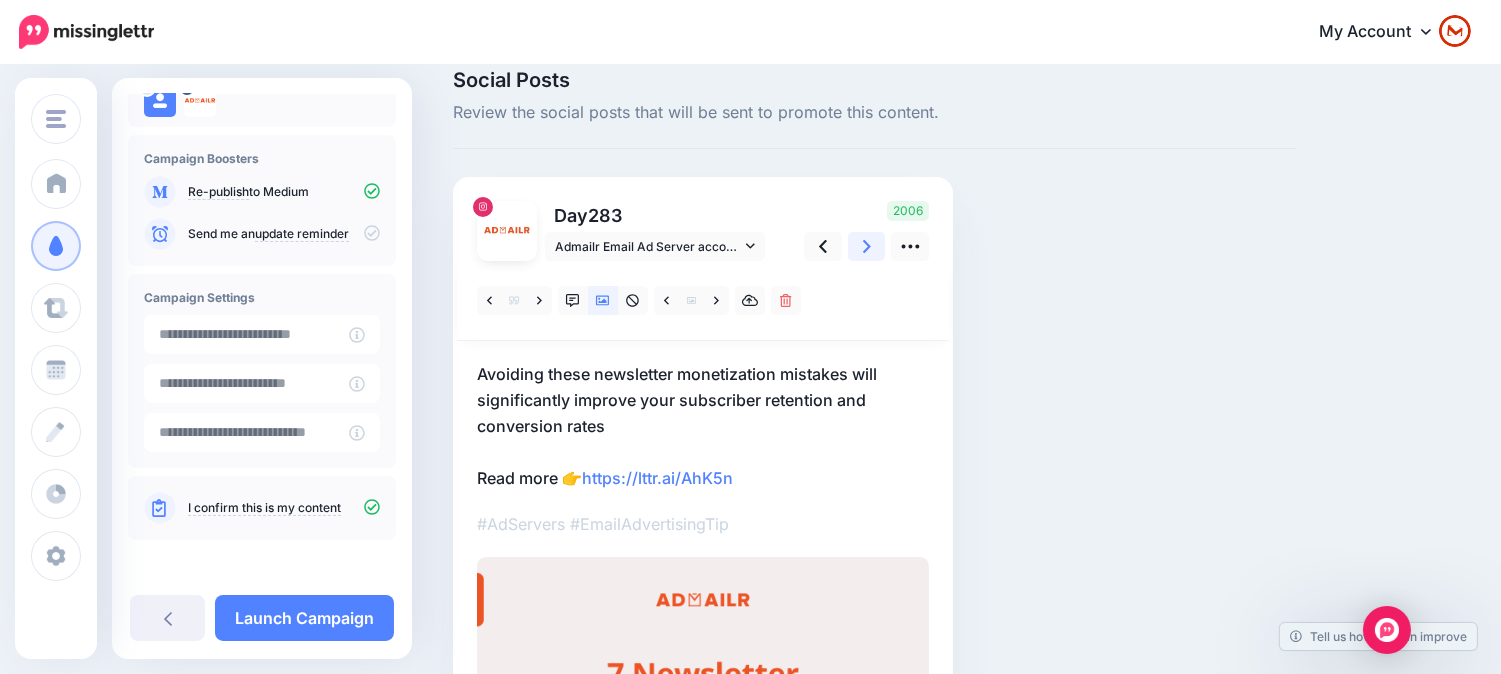 click 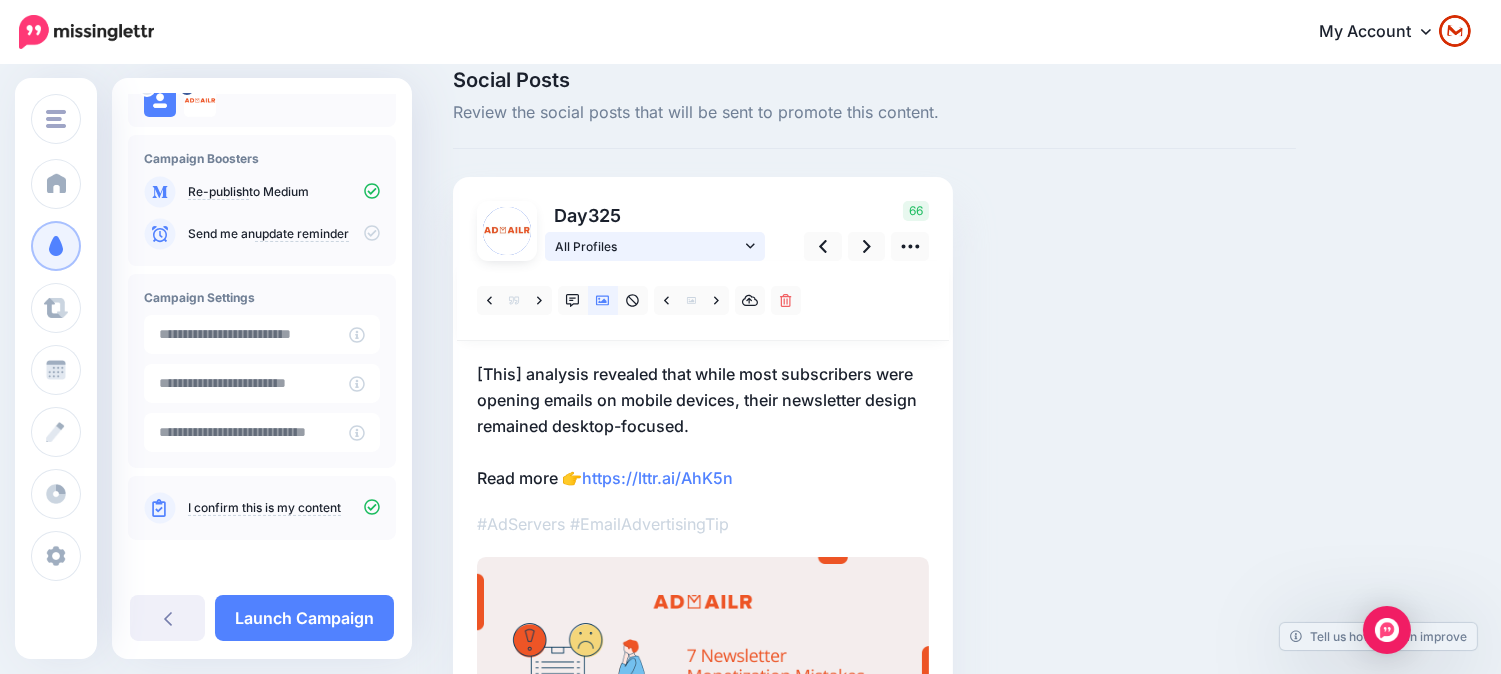 click on "All
Profiles" at bounding box center [648, 246] 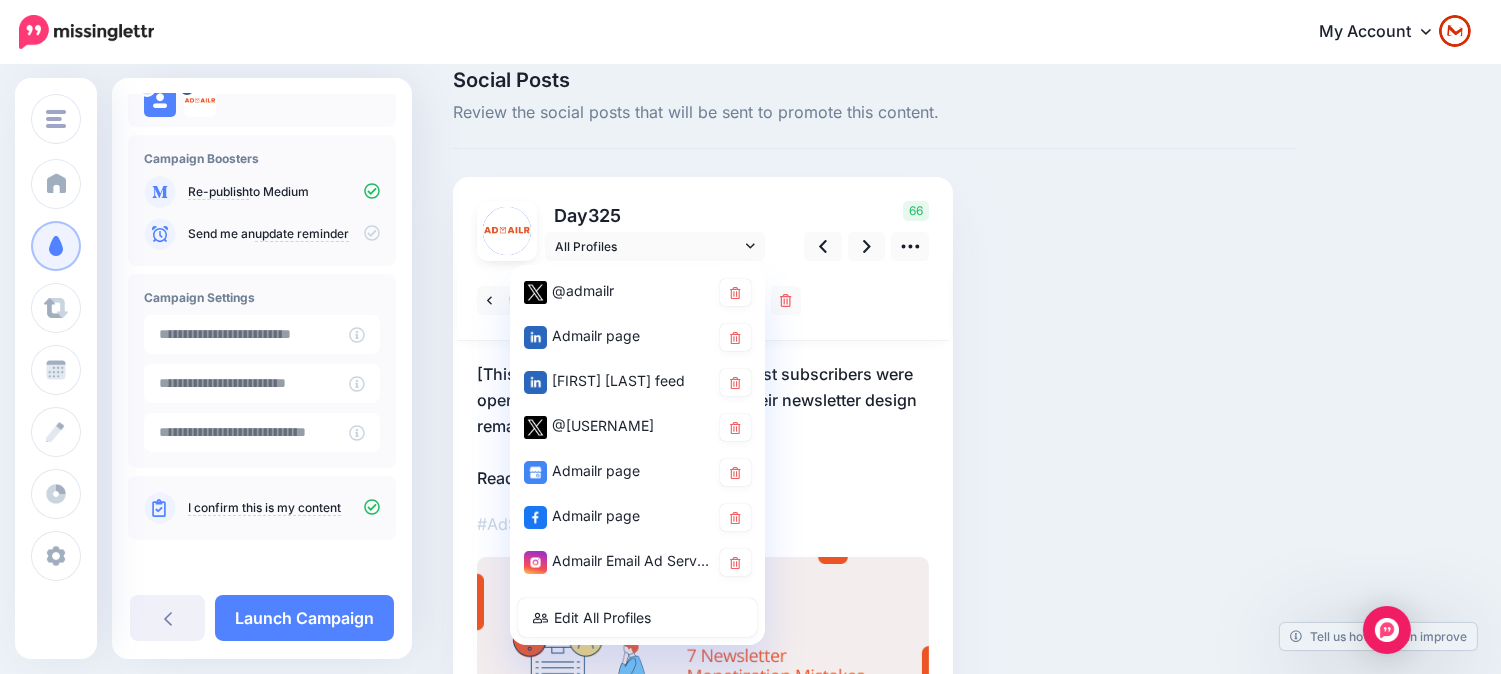 drag, startPoint x: 624, startPoint y: 568, endPoint x: 662, endPoint y: 488, distance: 88.56636 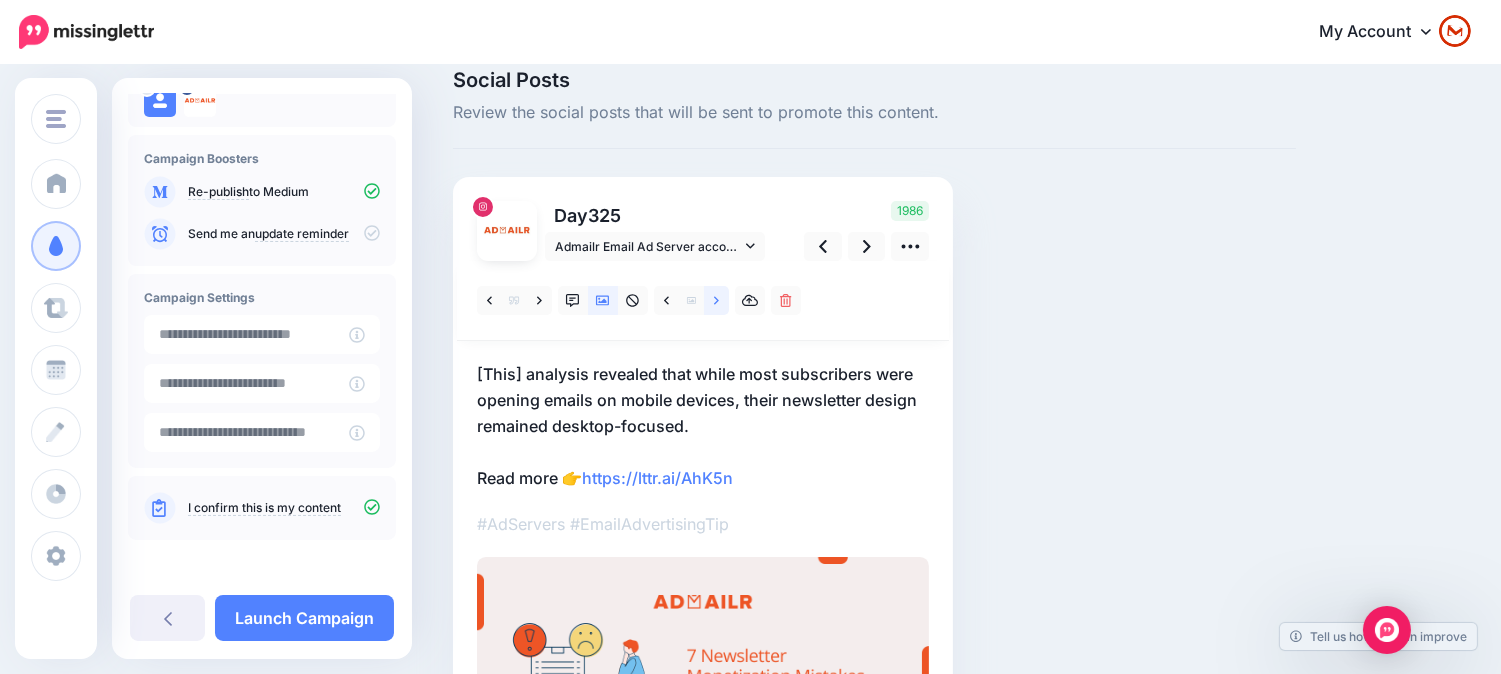 click at bounding box center (716, 300) 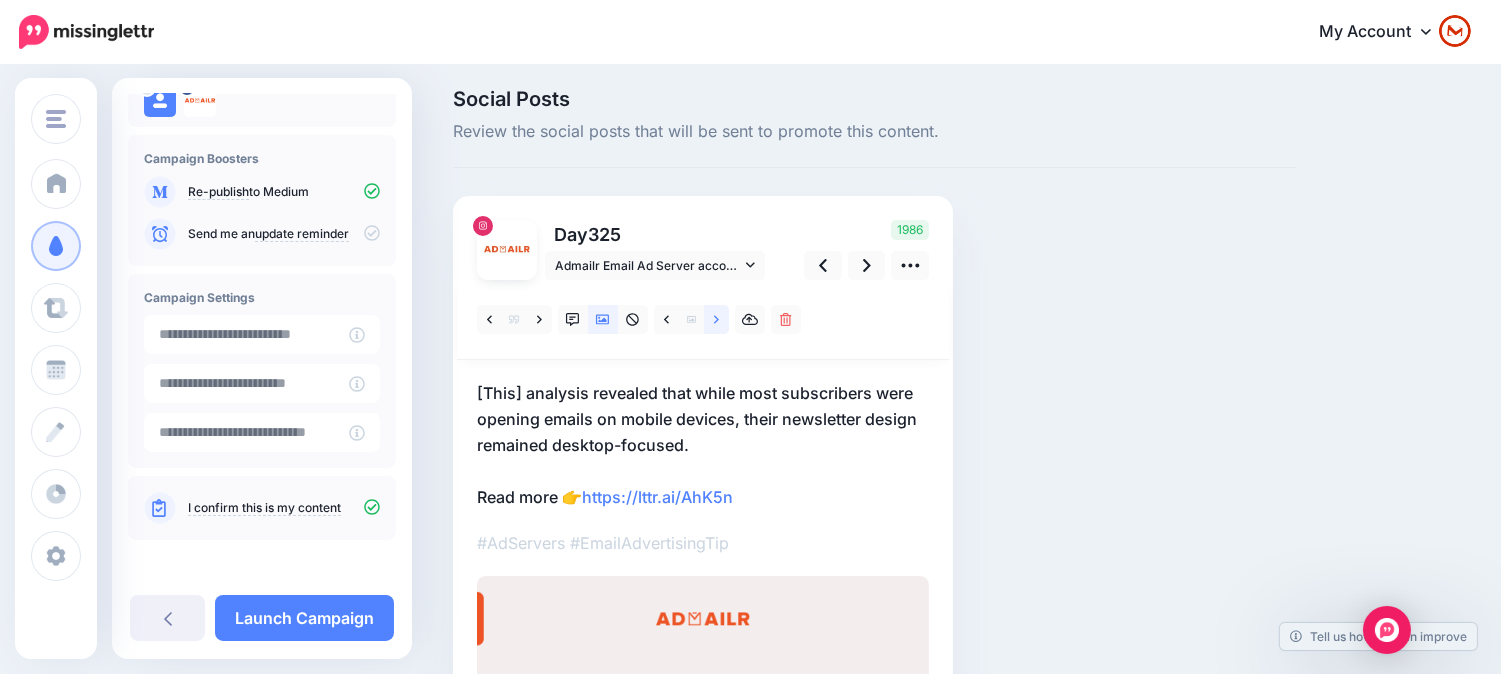 scroll, scrollTop: 0, scrollLeft: 0, axis: both 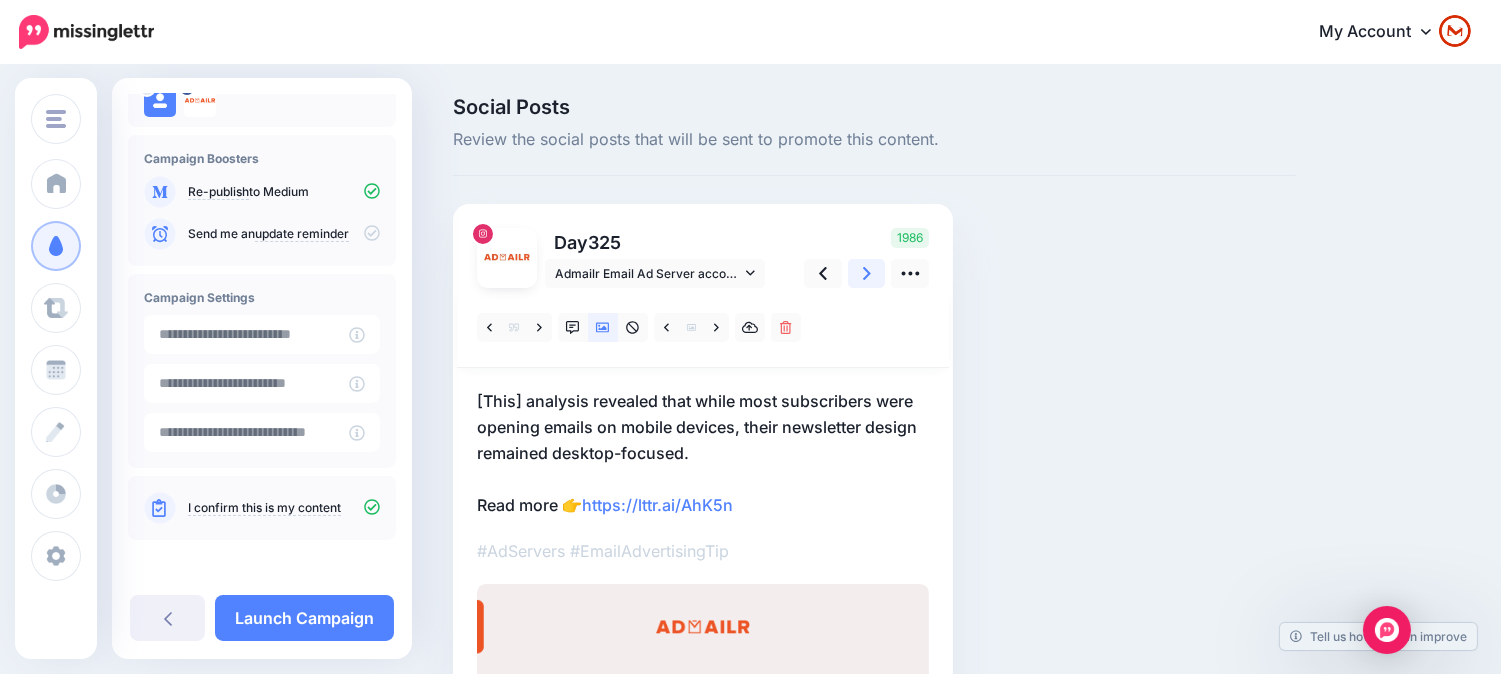 click 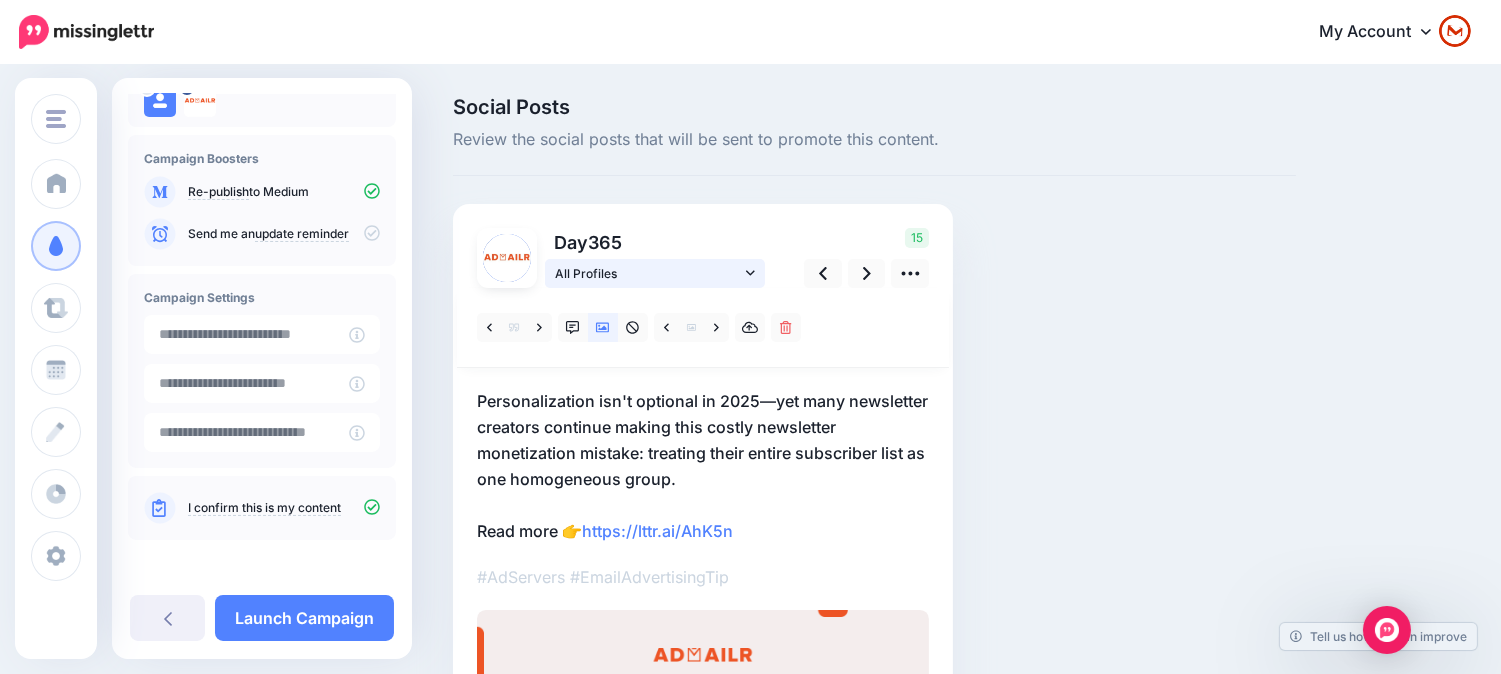 click on "All
Profiles" at bounding box center [648, 273] 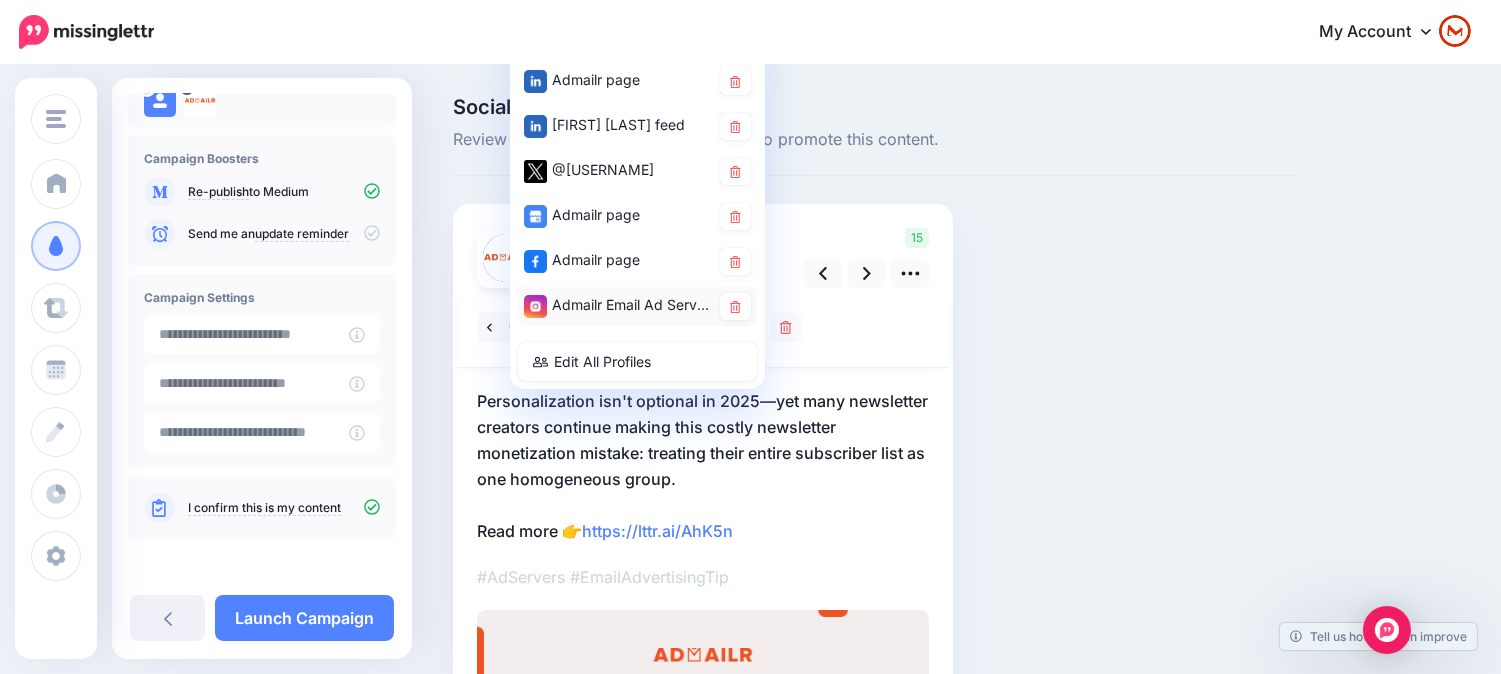 click on "Admailr Email Ad Server account" at bounding box center (617, 305) 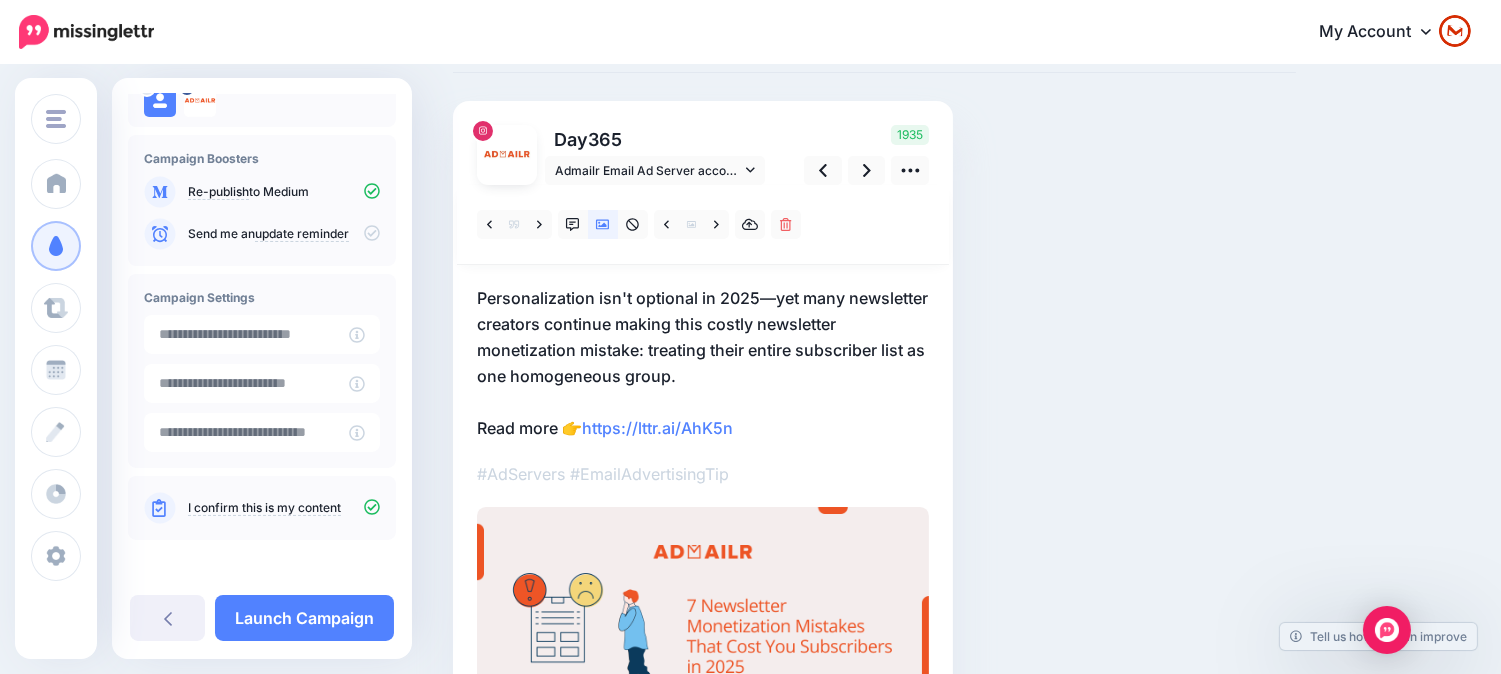 scroll, scrollTop: 0, scrollLeft: 0, axis: both 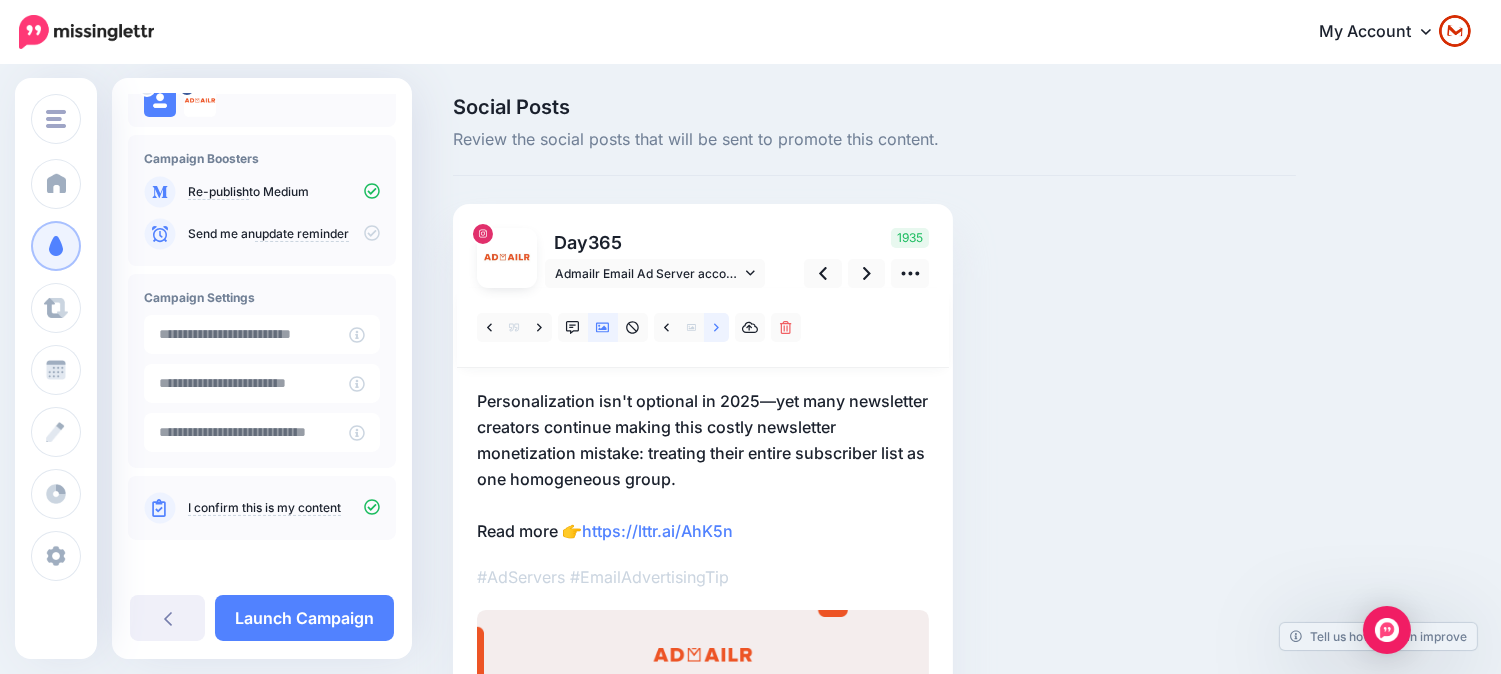 click at bounding box center [716, 327] 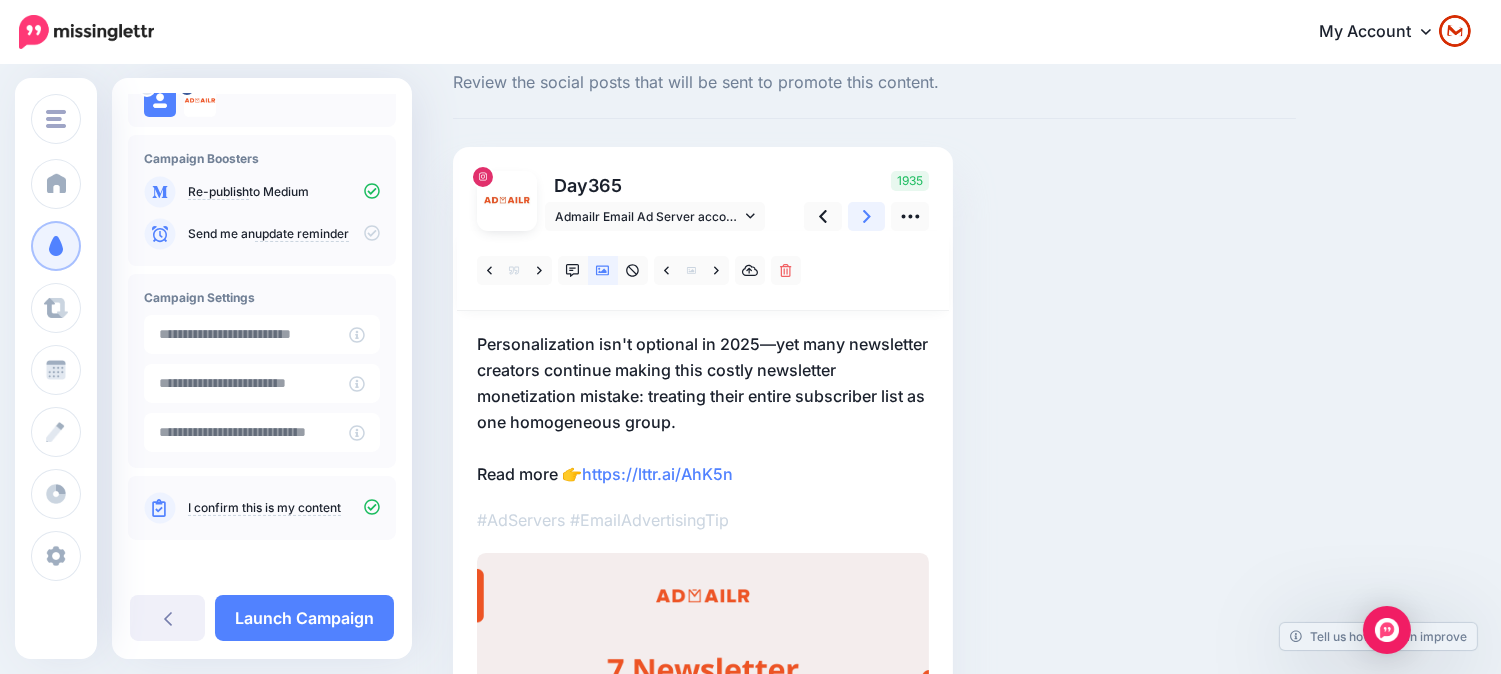 click 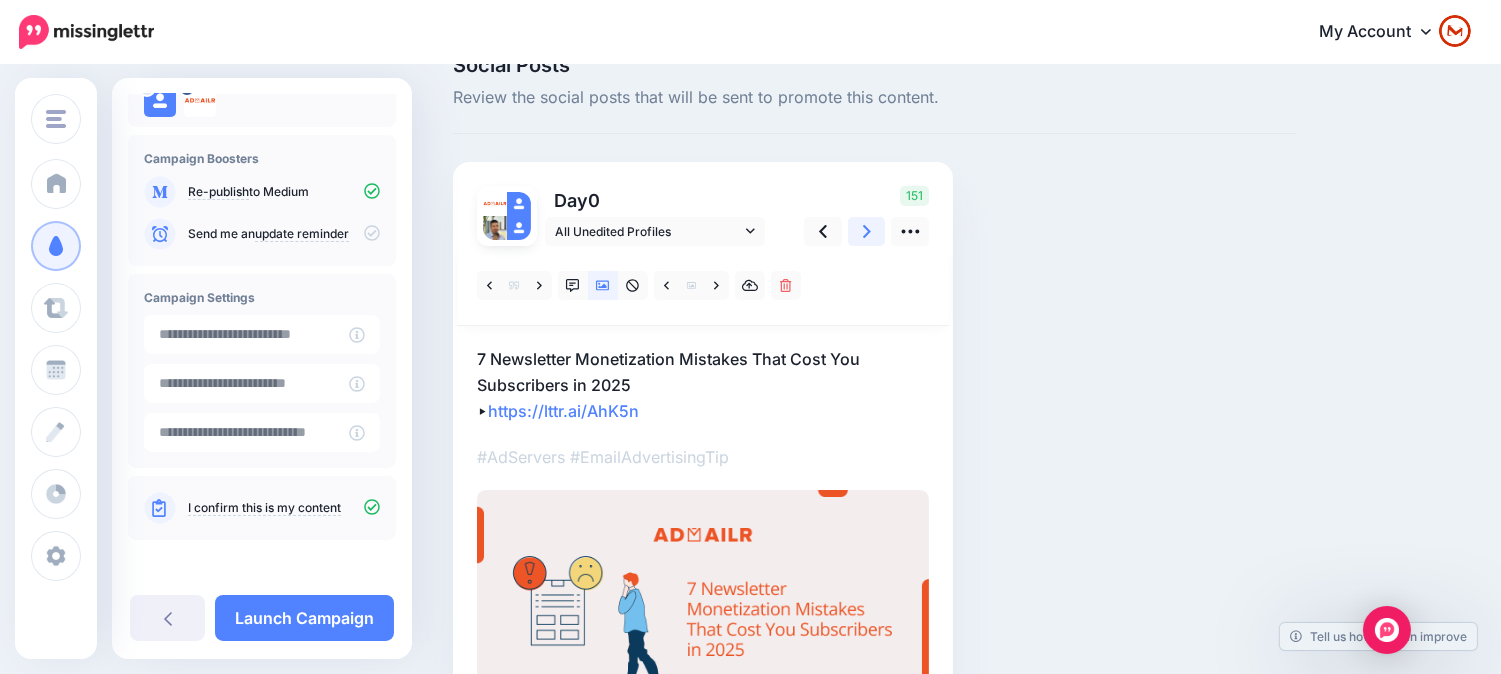 scroll, scrollTop: 111, scrollLeft: 0, axis: vertical 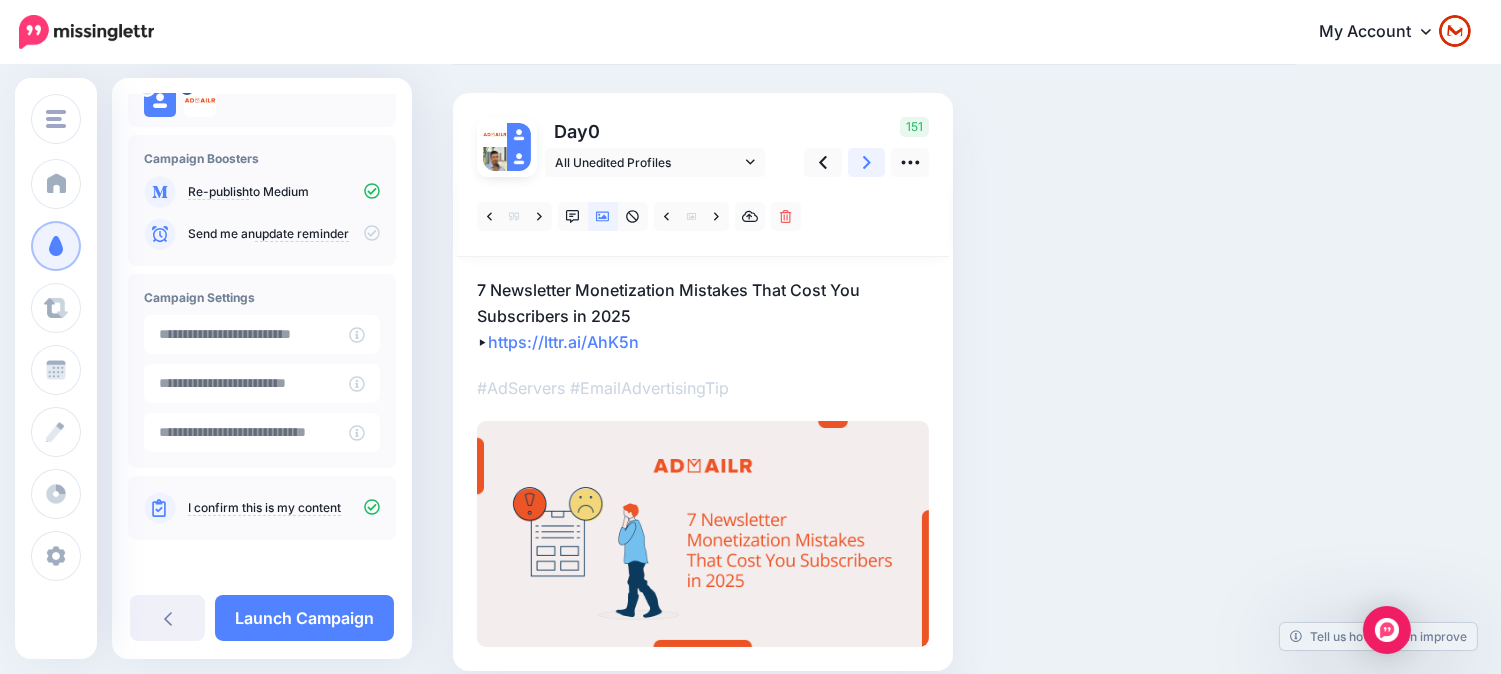 click 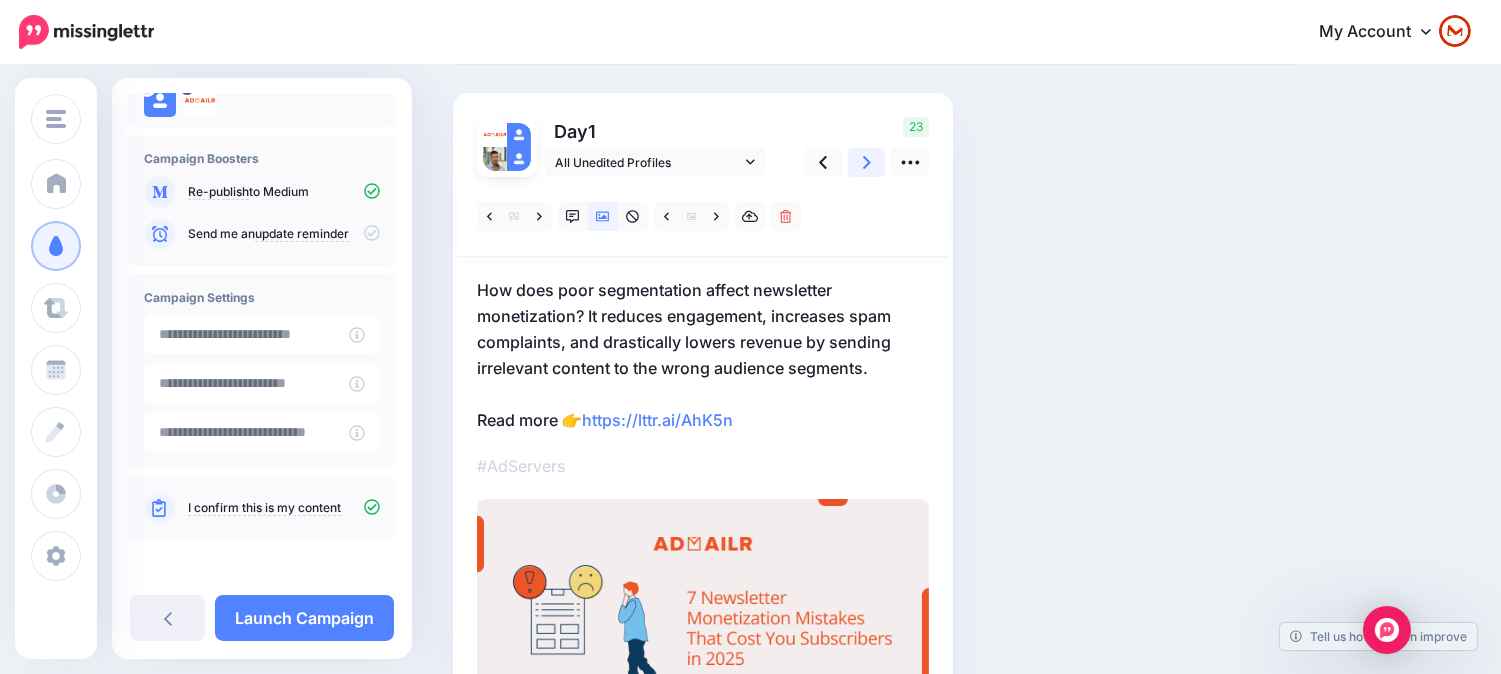 click 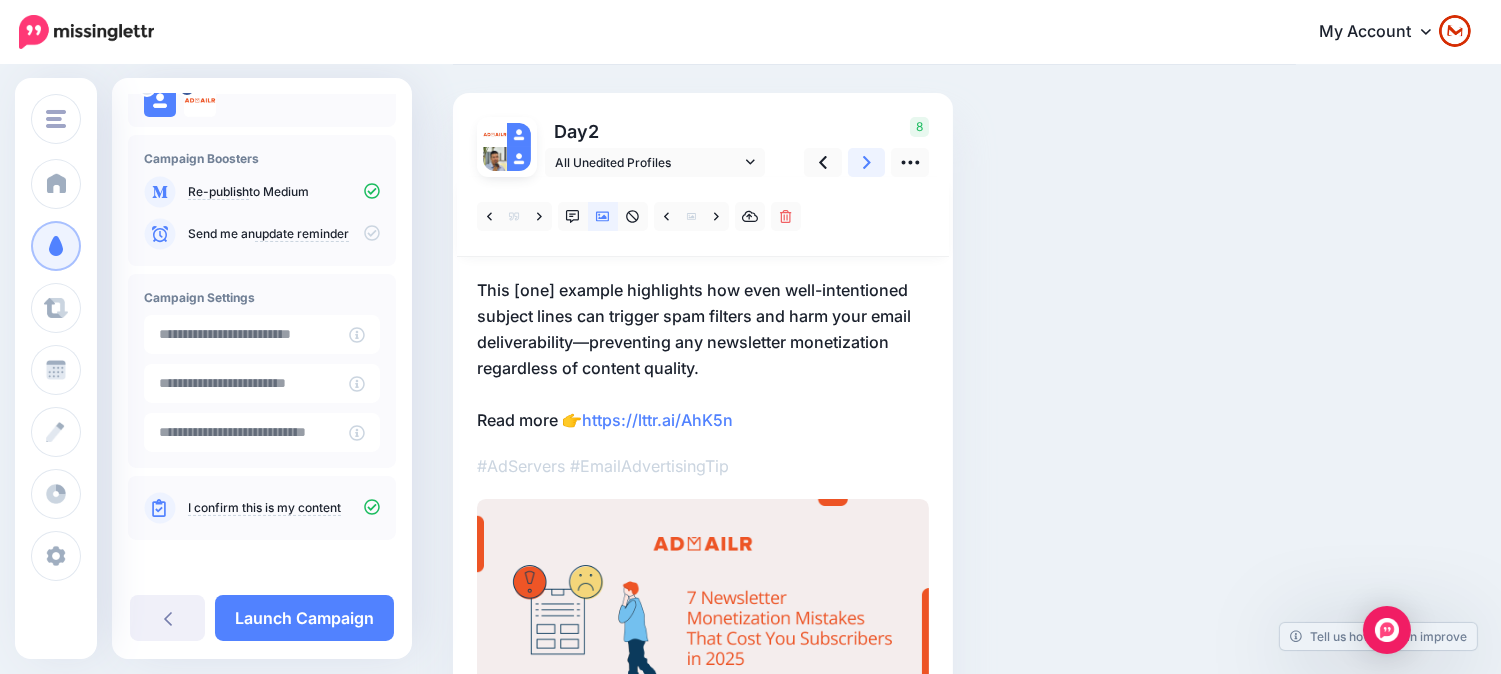 click 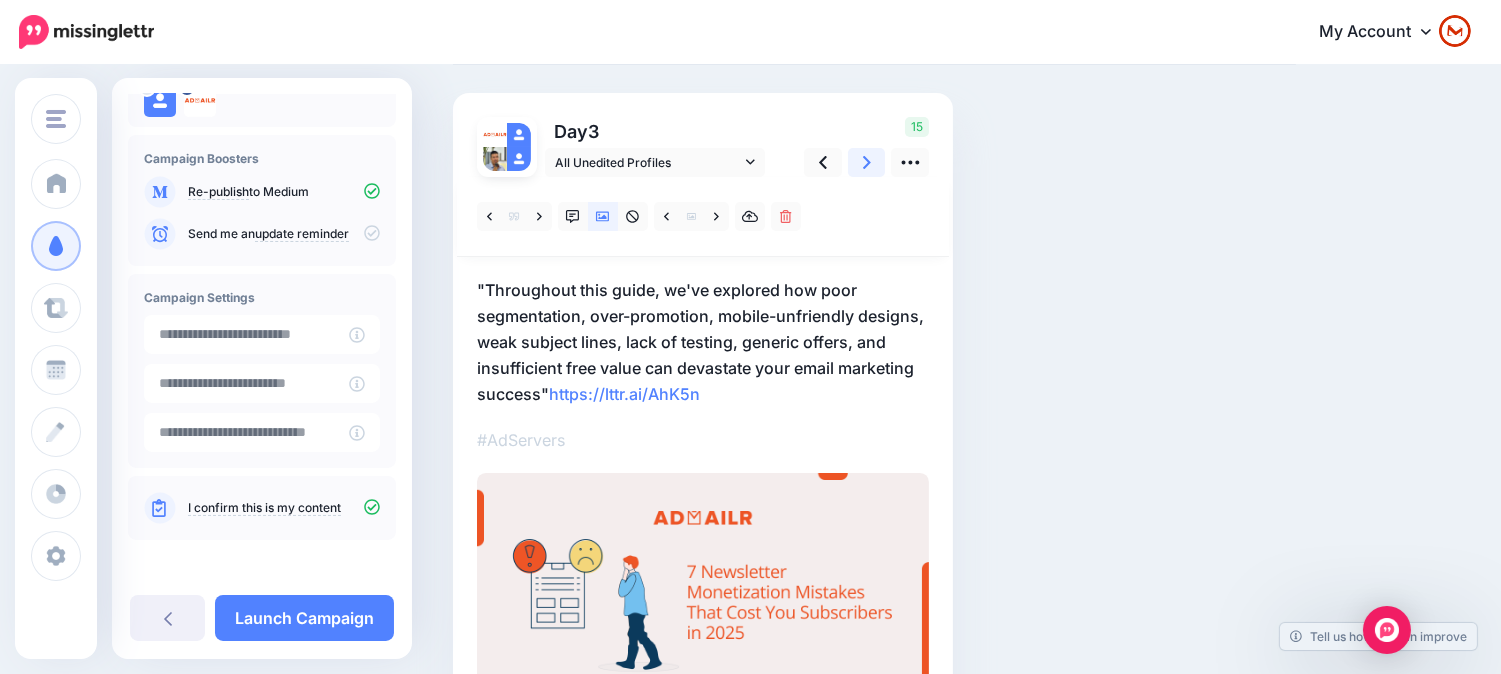 click 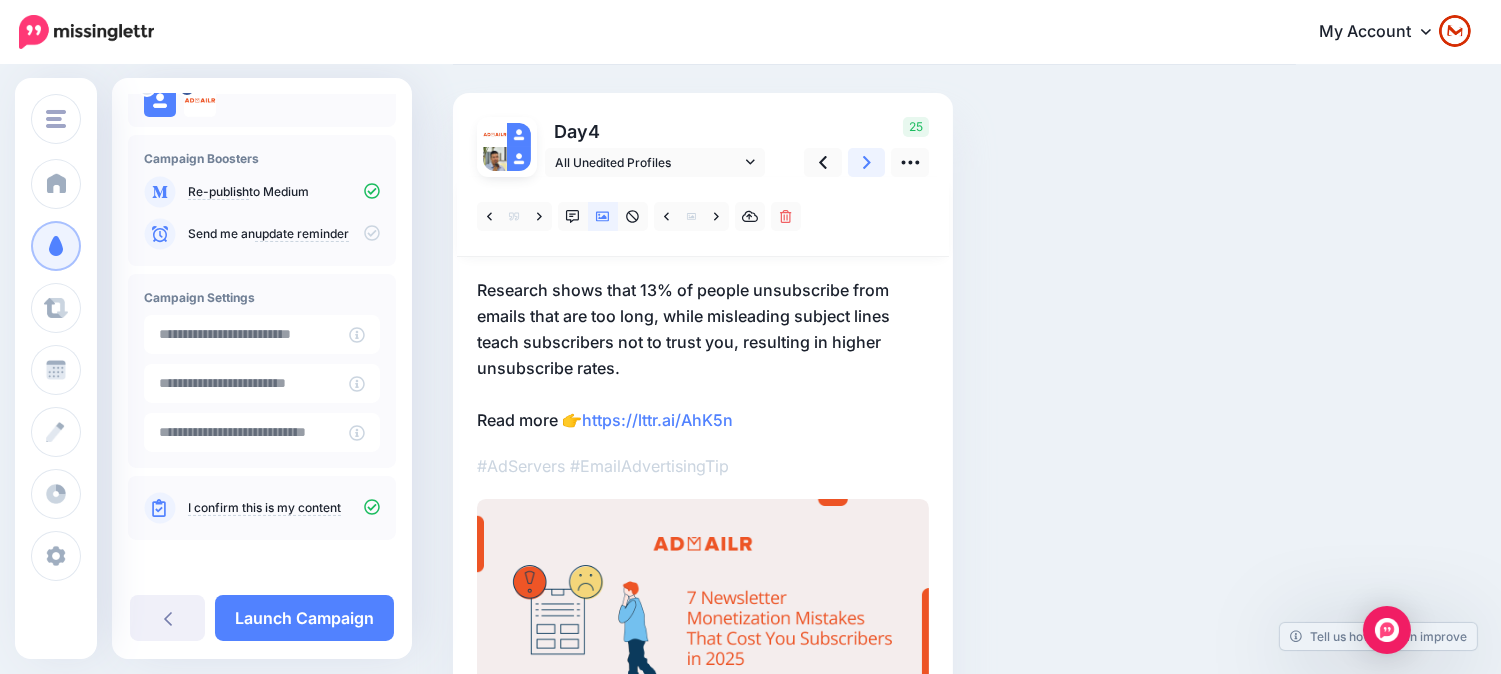 click 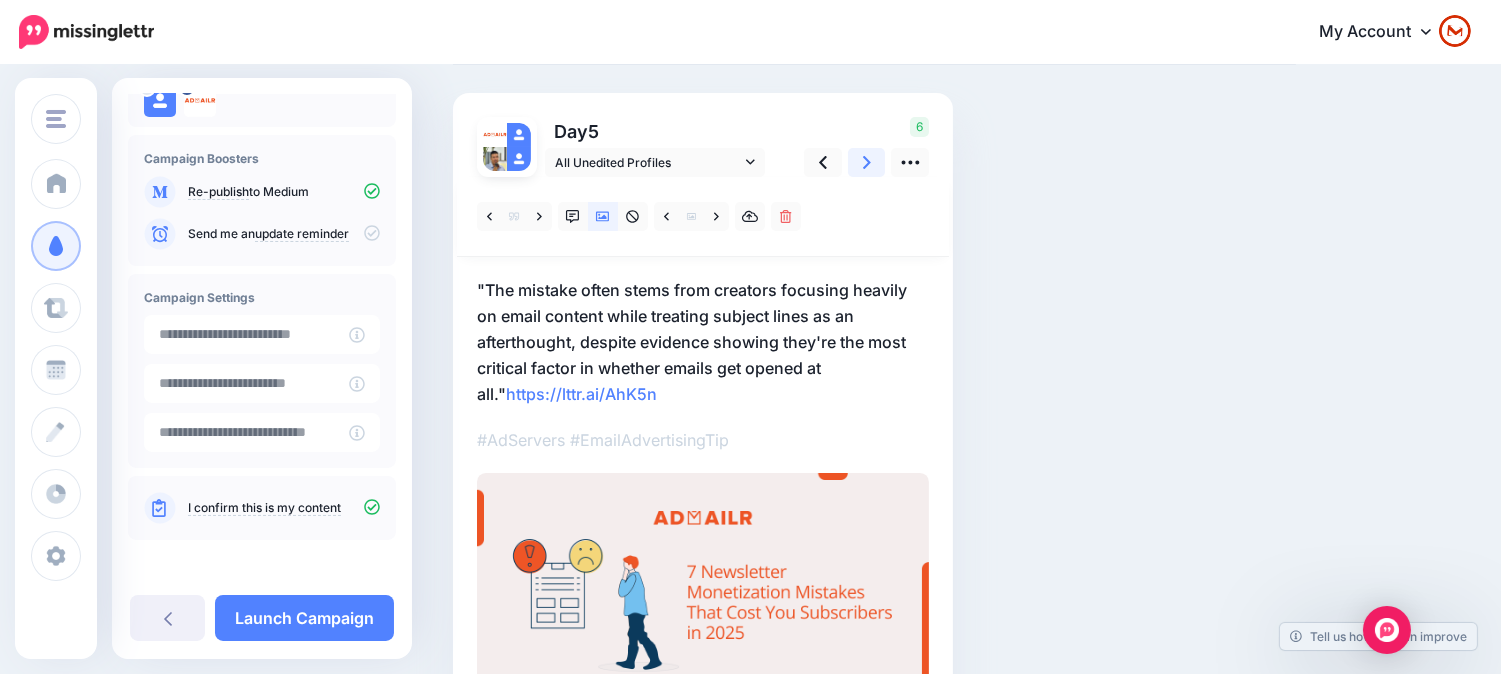 click 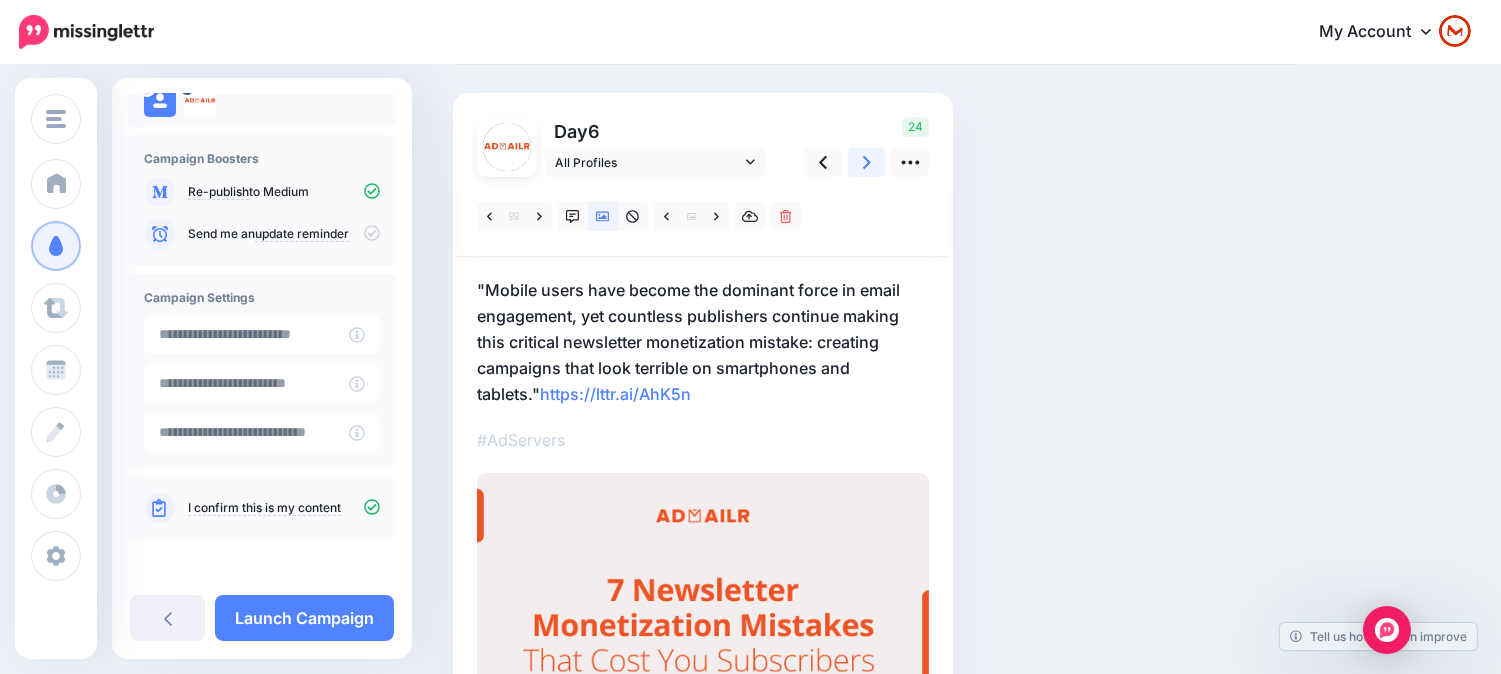click 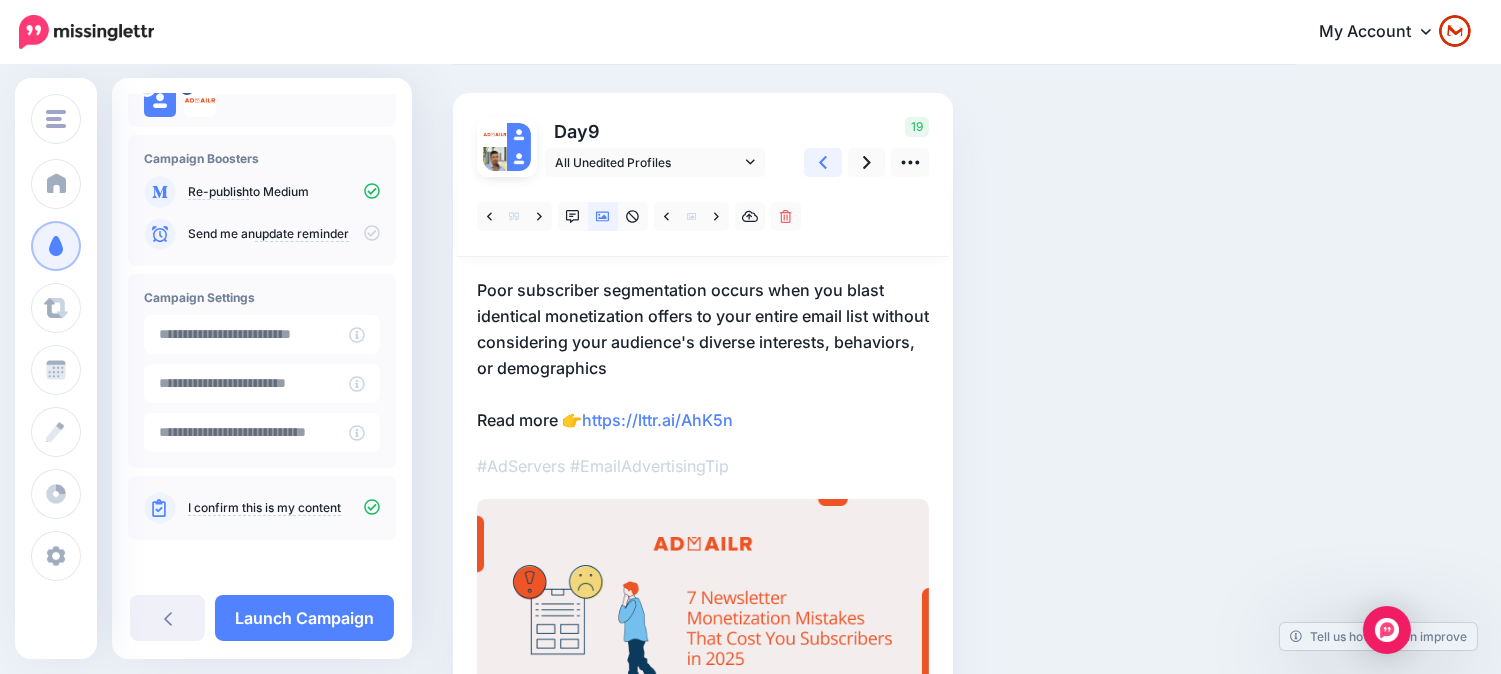 click 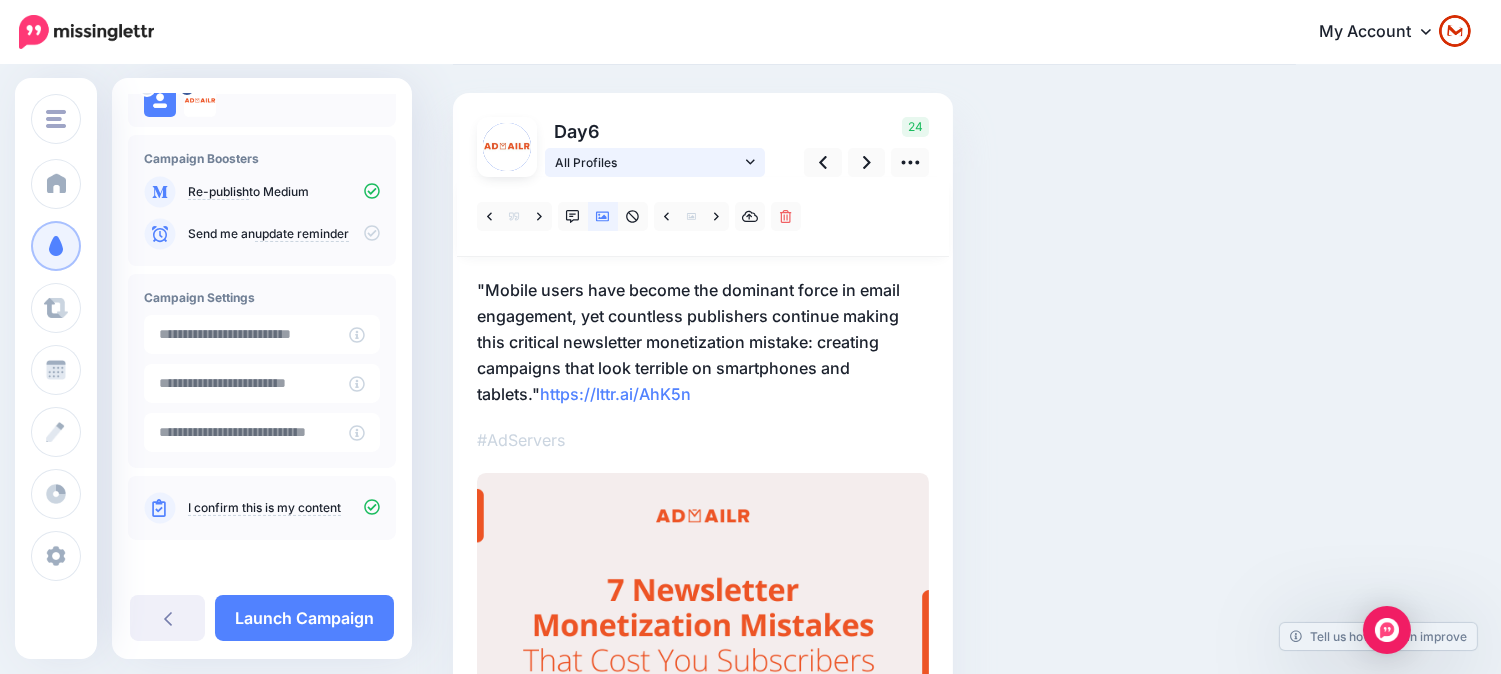click on "All
Profiles" at bounding box center (648, 162) 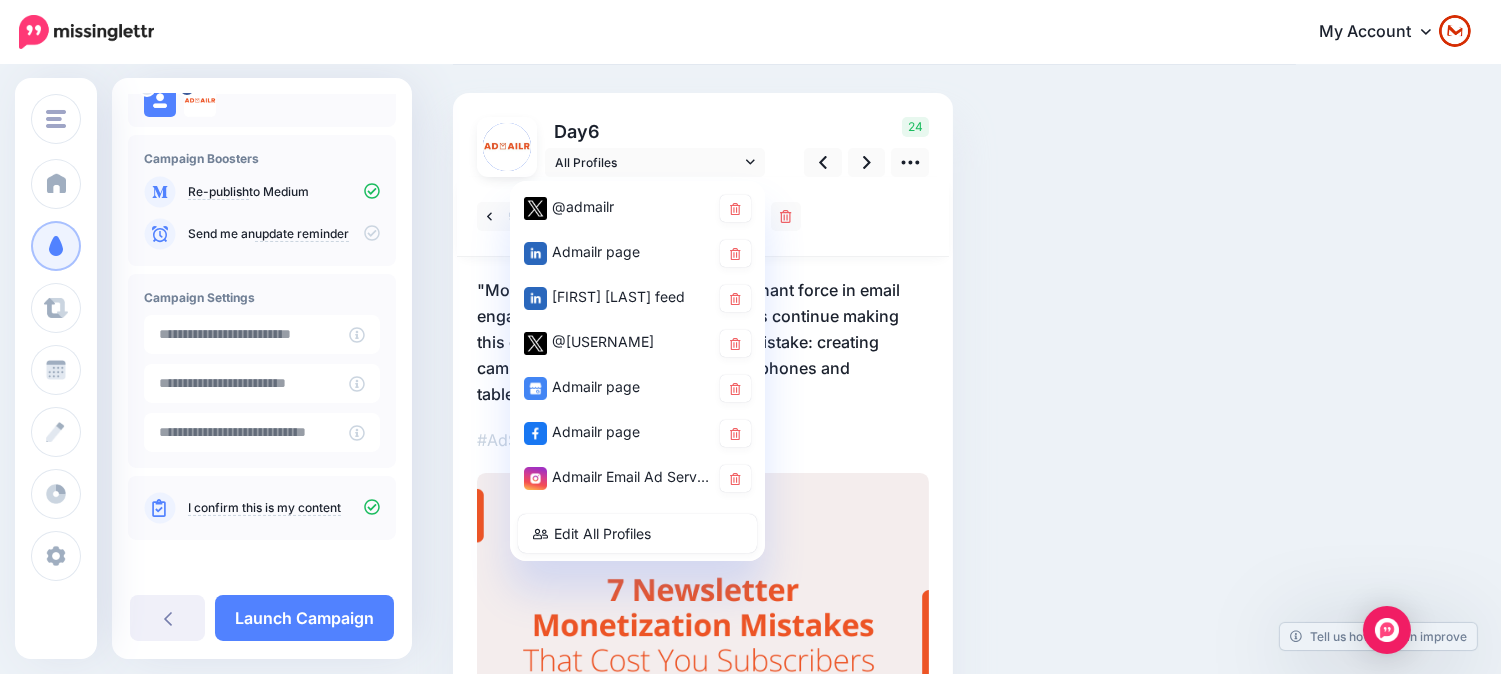 drag, startPoint x: 576, startPoint y: 472, endPoint x: 944, endPoint y: 242, distance: 433.96313 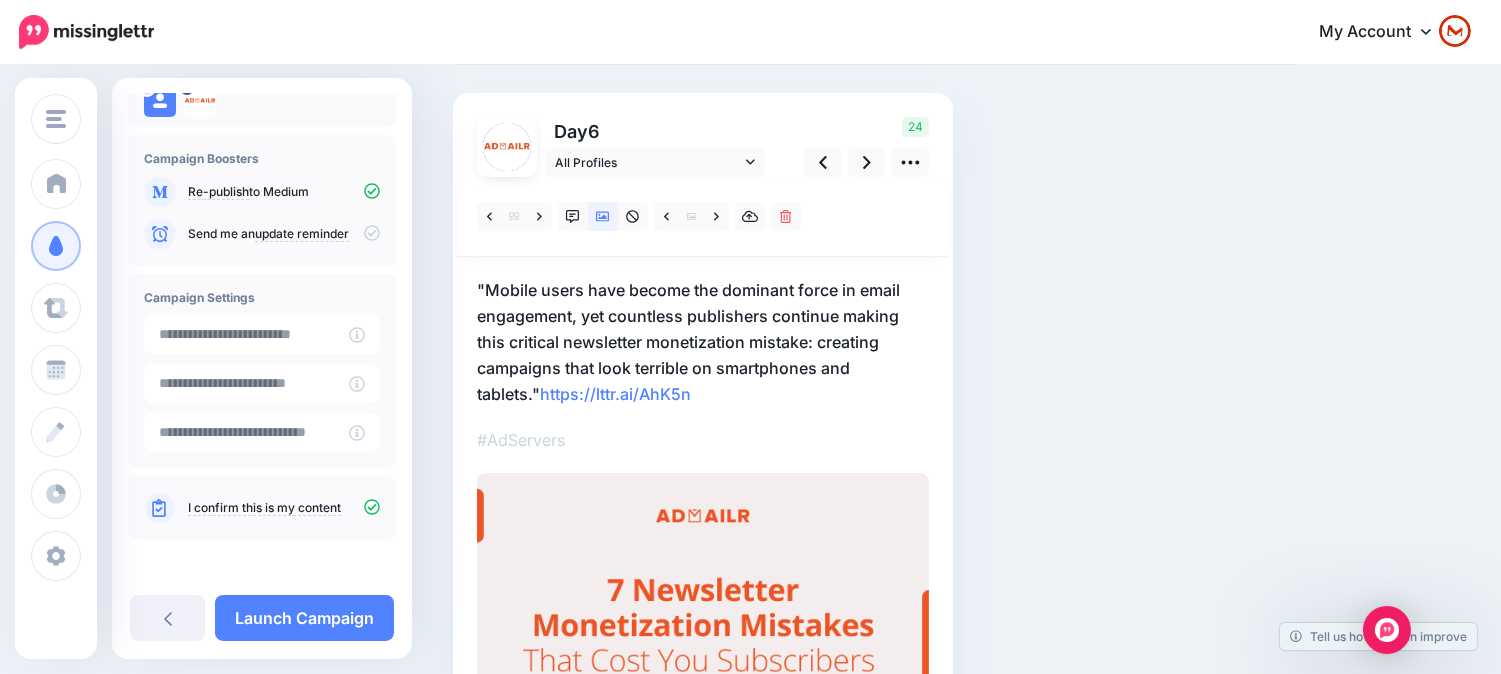 click on "Social Posts
Review the social posts that will be sent to promote this content.
Day  6" at bounding box center (874, 497) 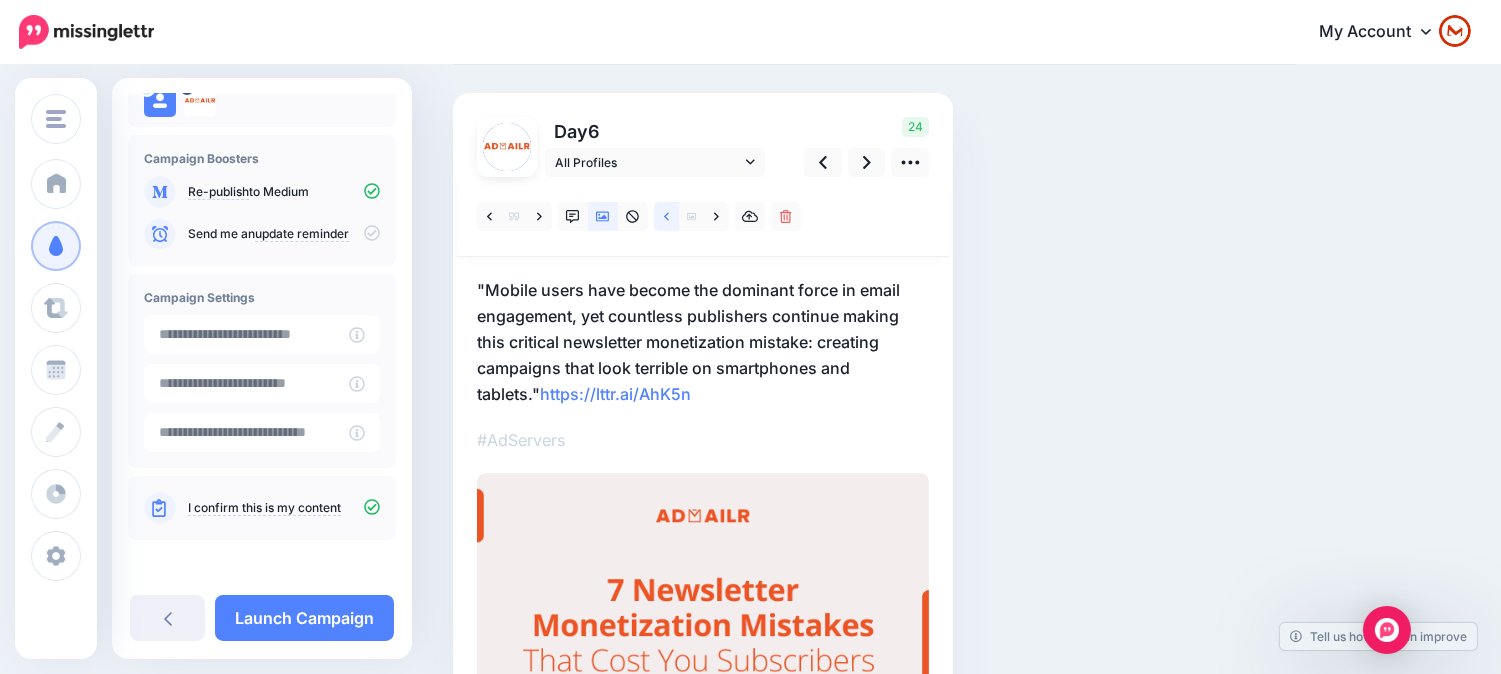 click at bounding box center (666, 216) 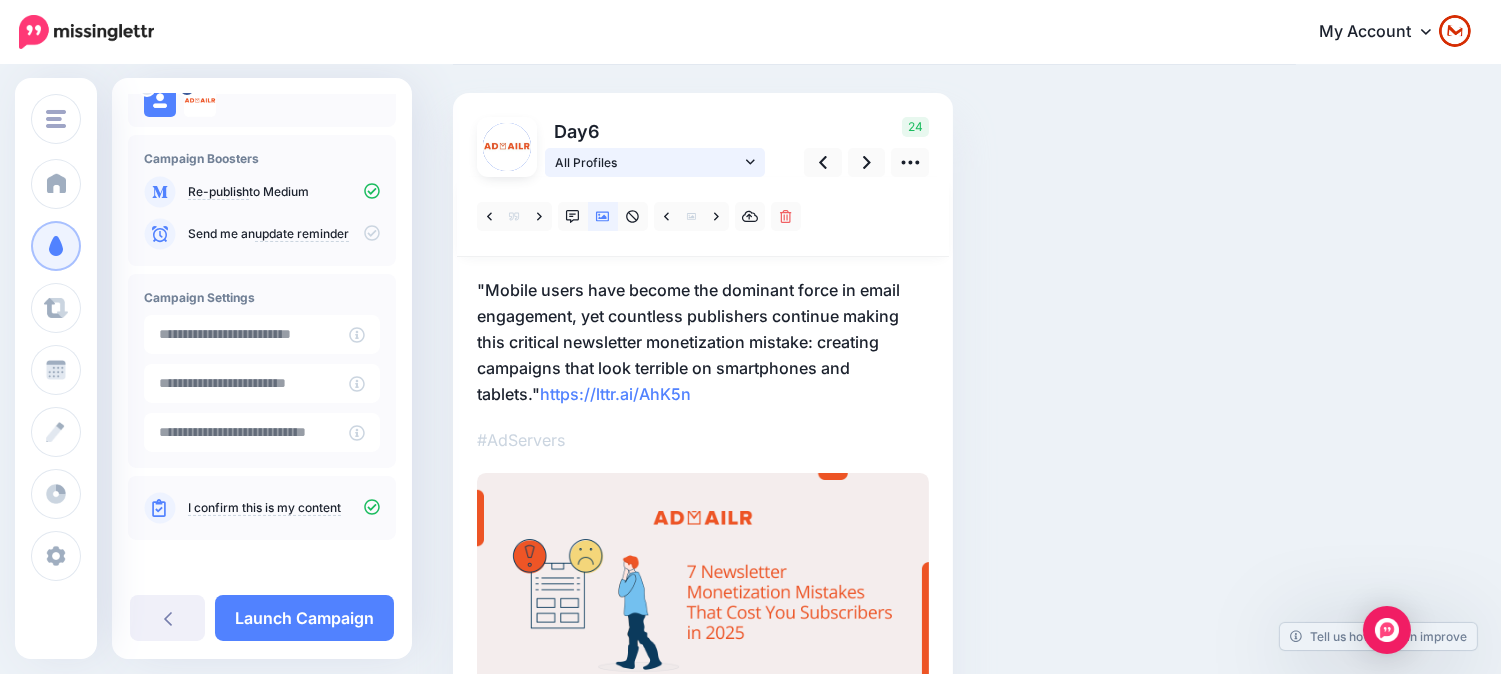 click on "All
Profiles" at bounding box center [648, 162] 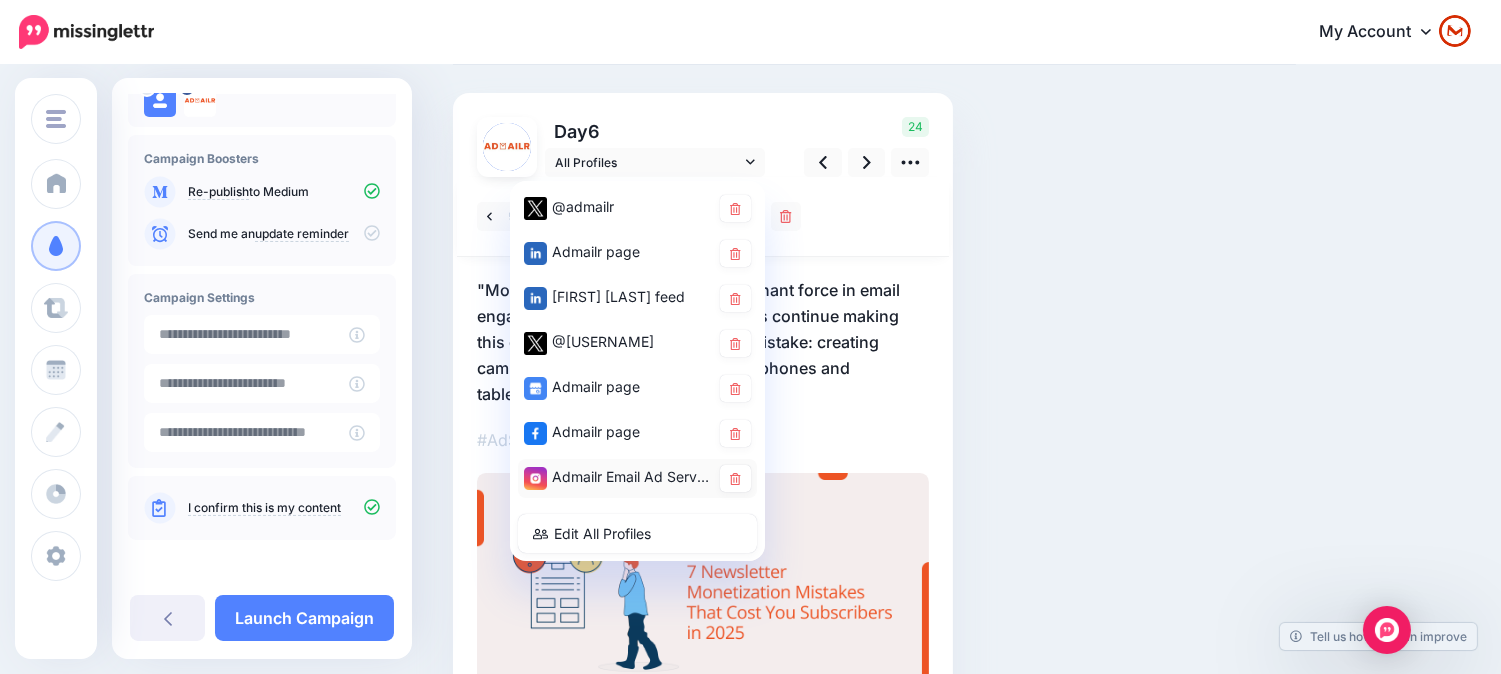 click on "Admailr Email Ad Server account" at bounding box center (617, 477) 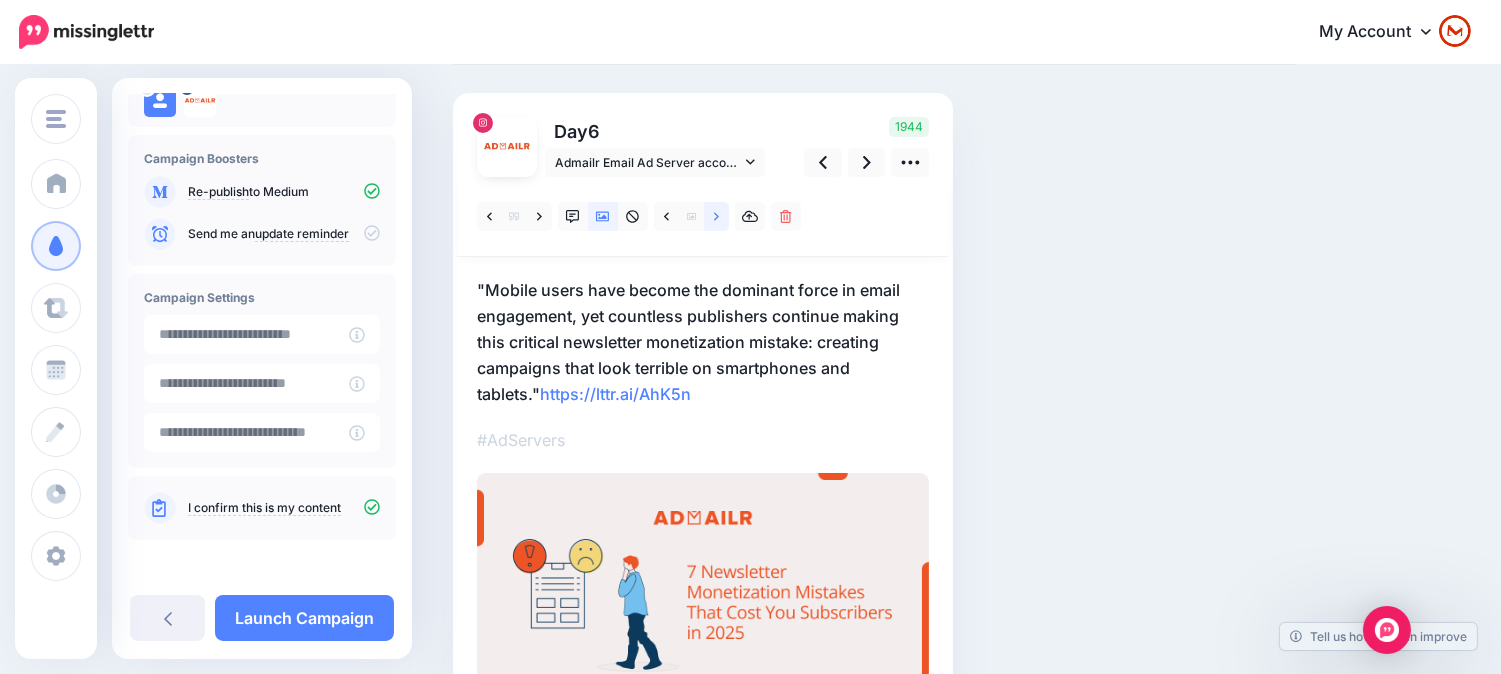 click at bounding box center (716, 216) 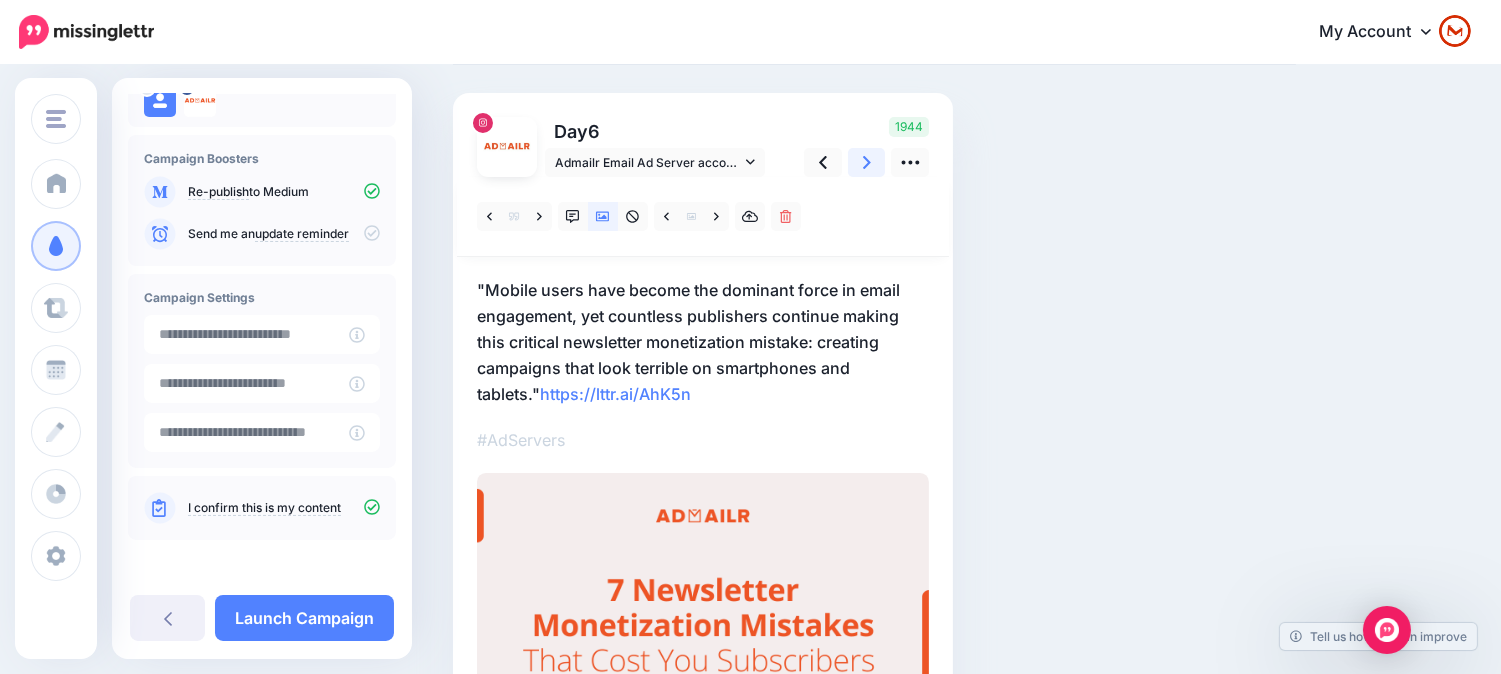 click at bounding box center [867, 162] 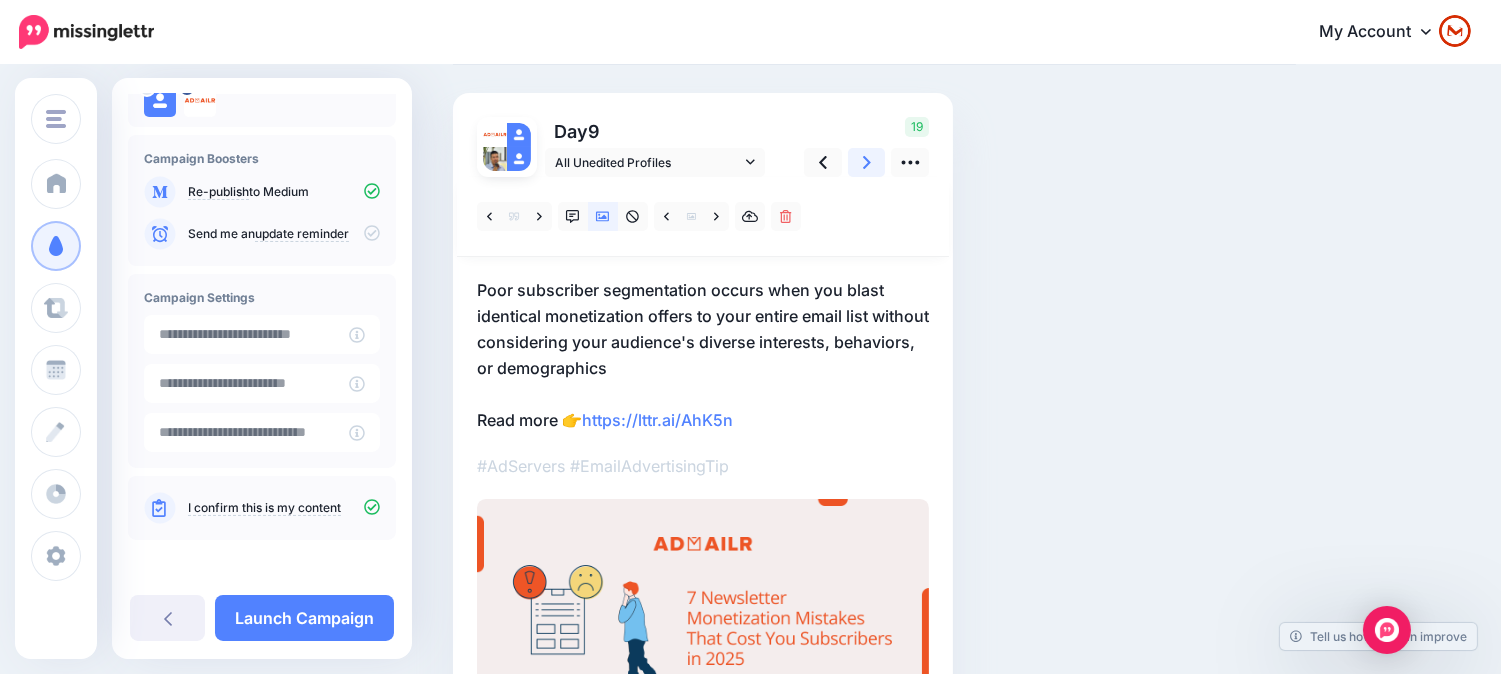 click at bounding box center [867, 162] 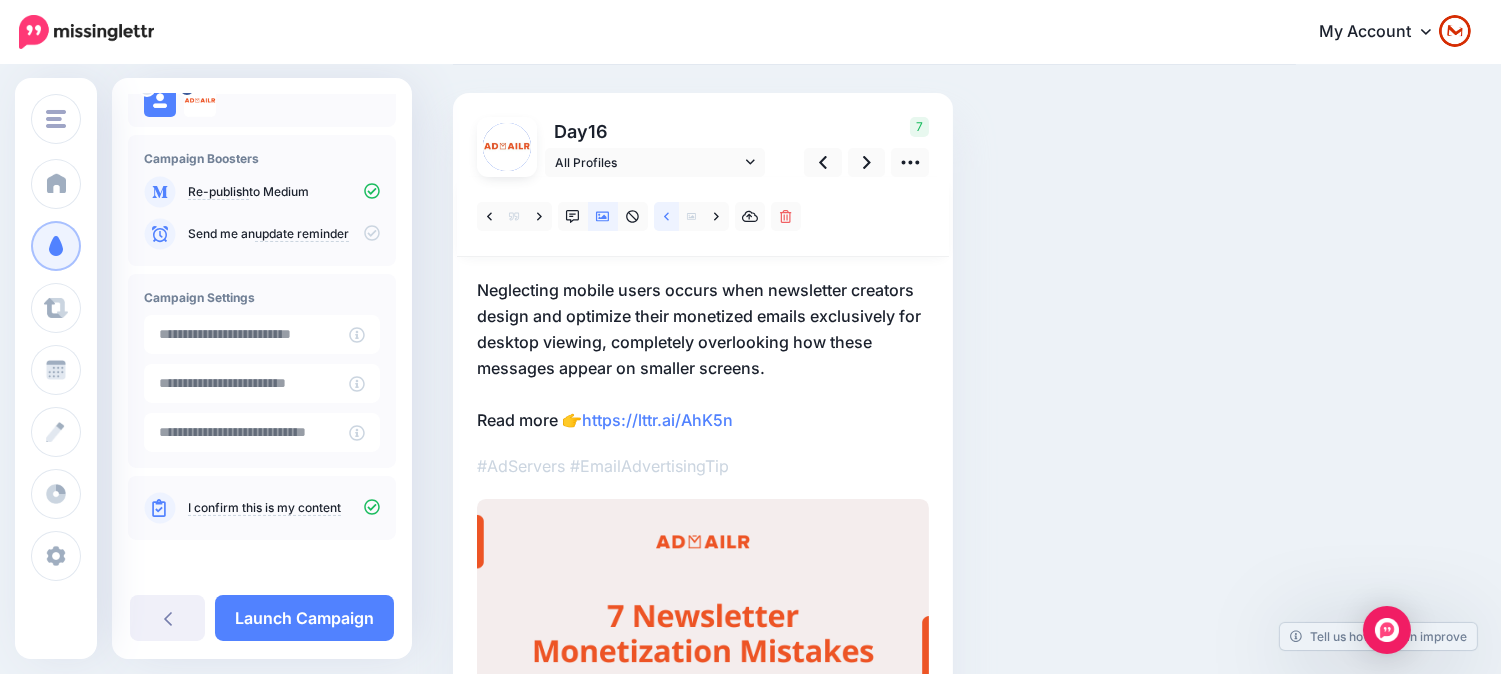 click at bounding box center (666, 216) 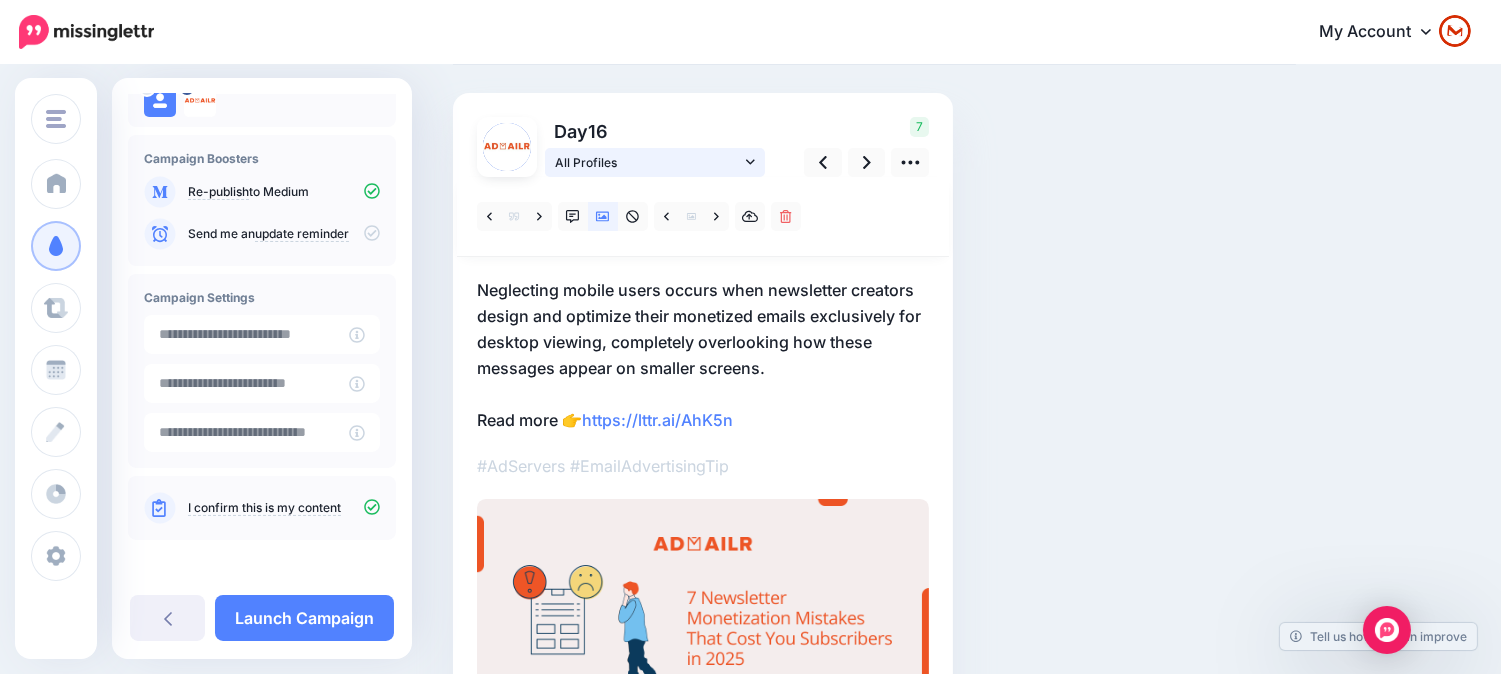 click on "All
Profiles" at bounding box center (648, 162) 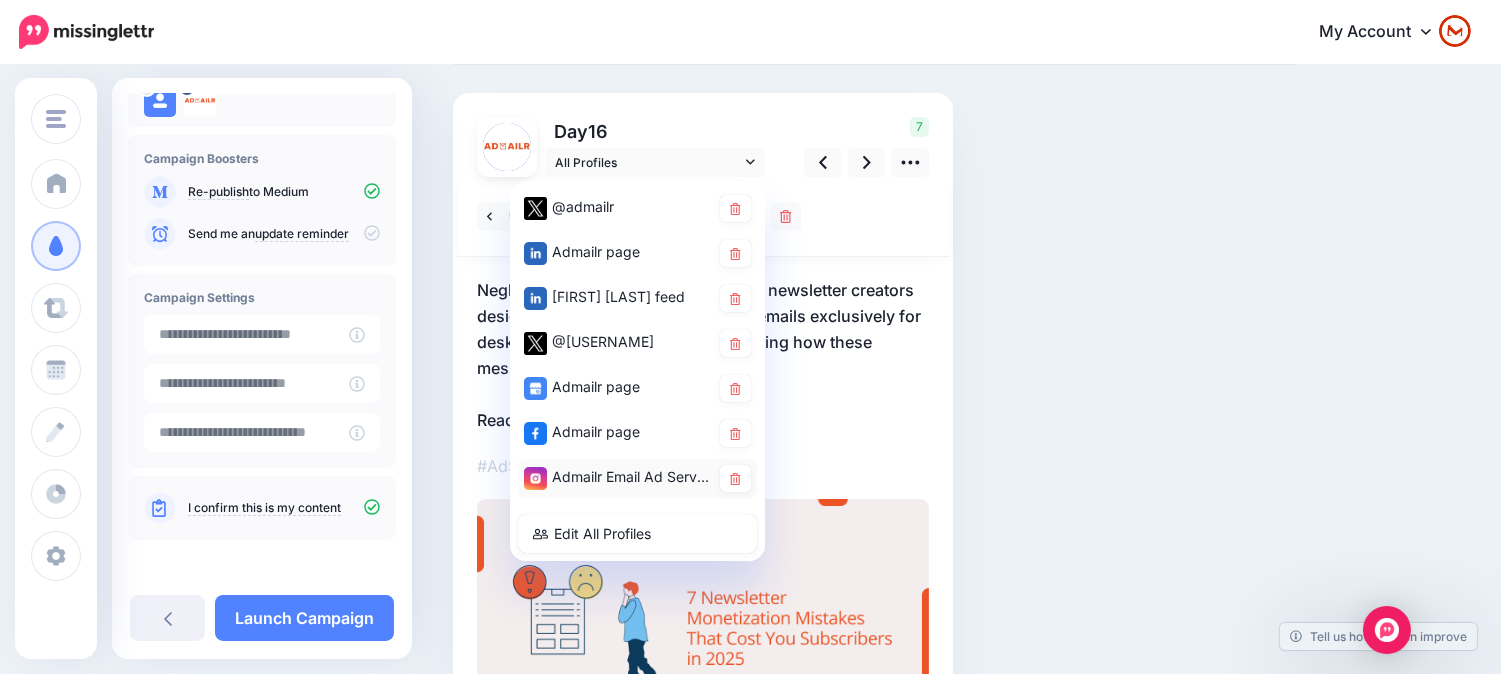 click on "Admailr Email Ad Server account" at bounding box center [617, 477] 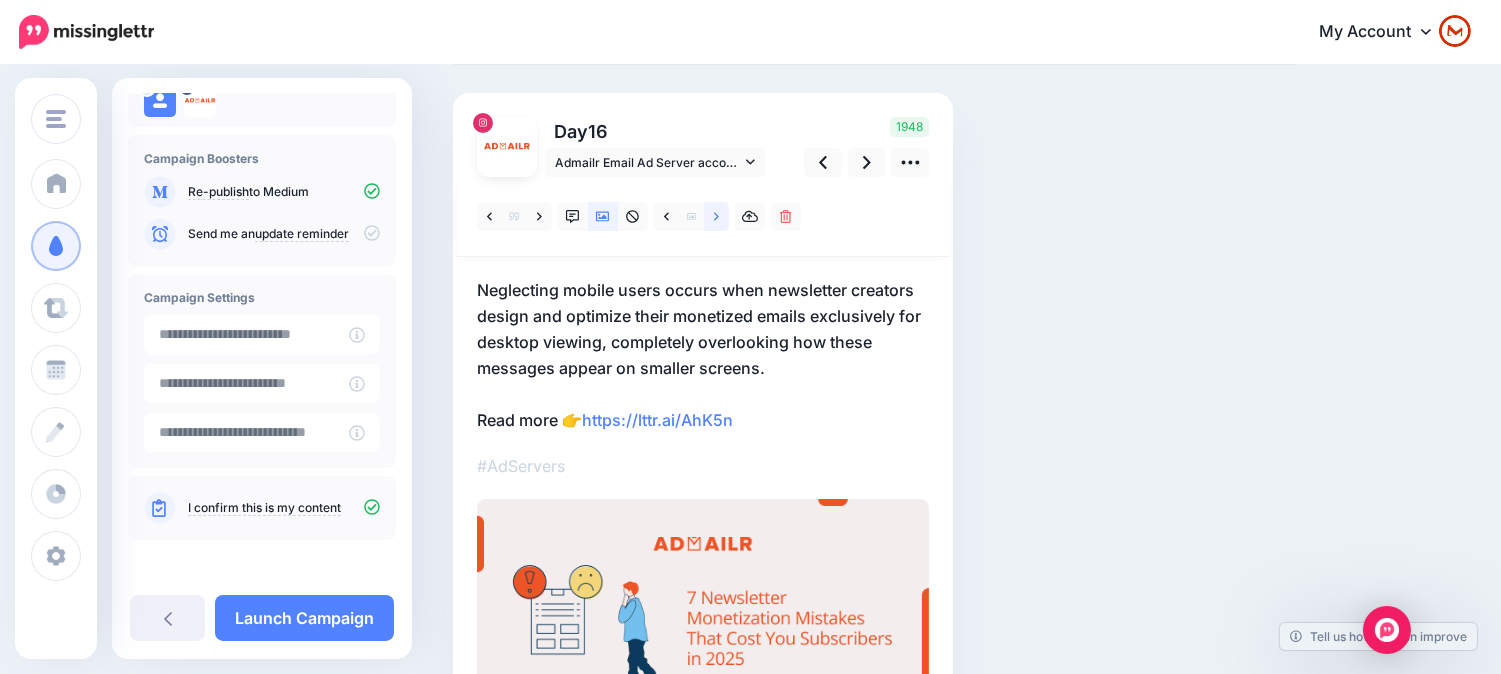 click at bounding box center [716, 216] 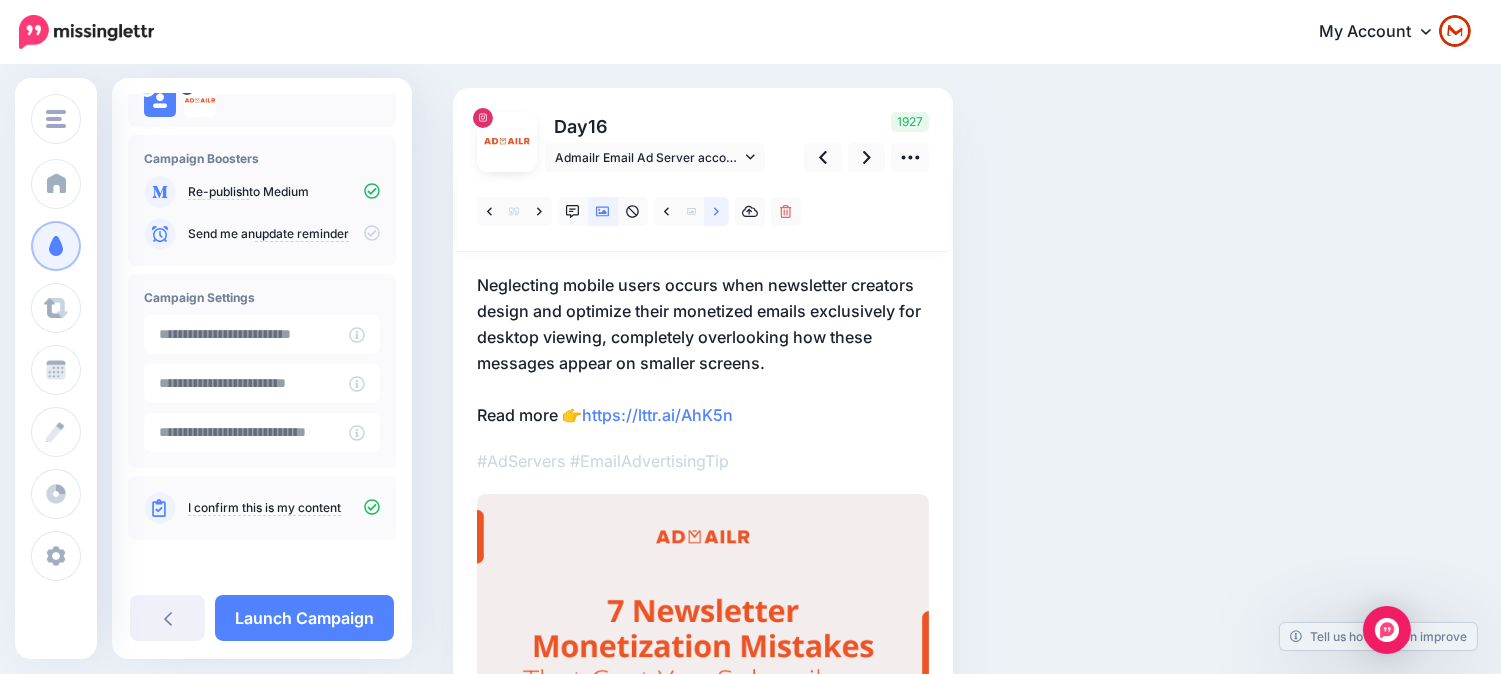 scroll, scrollTop: 111, scrollLeft: 0, axis: vertical 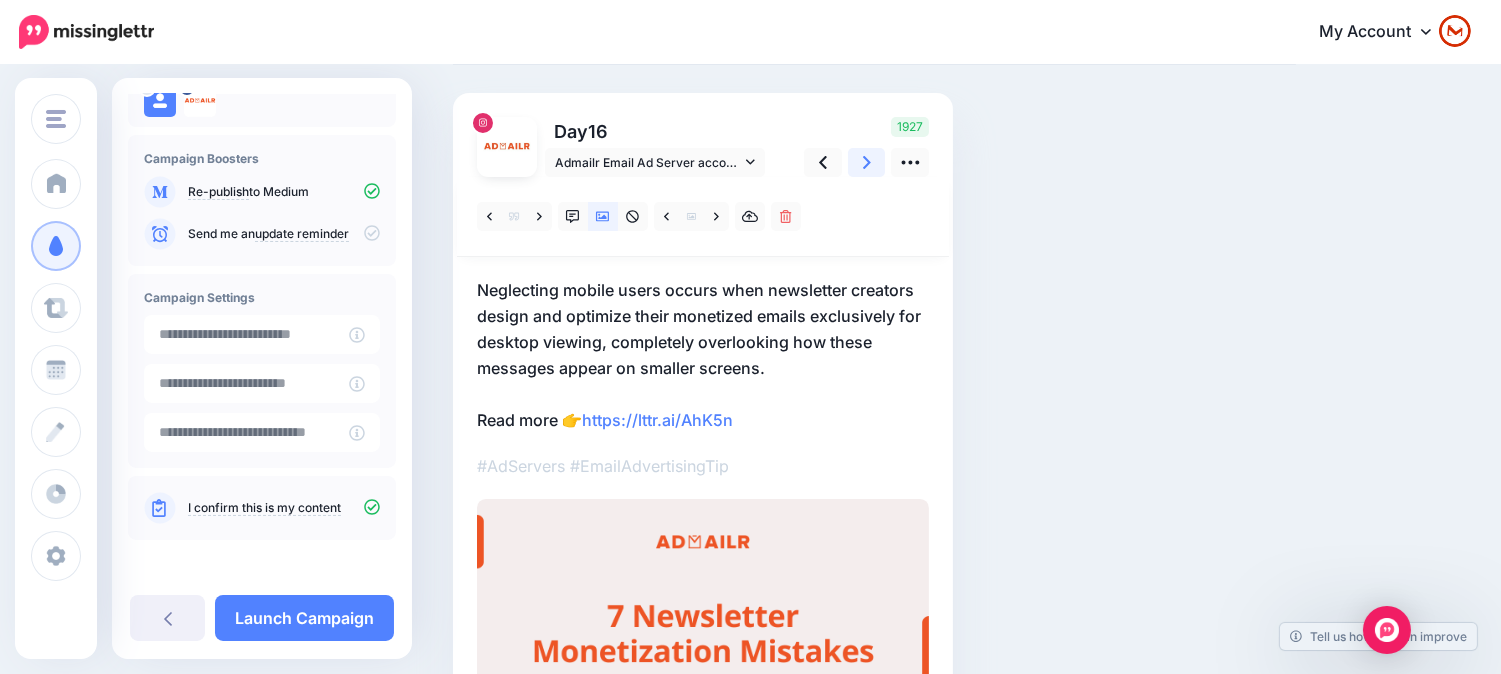 click on "1927" at bounding box center (863, 147) 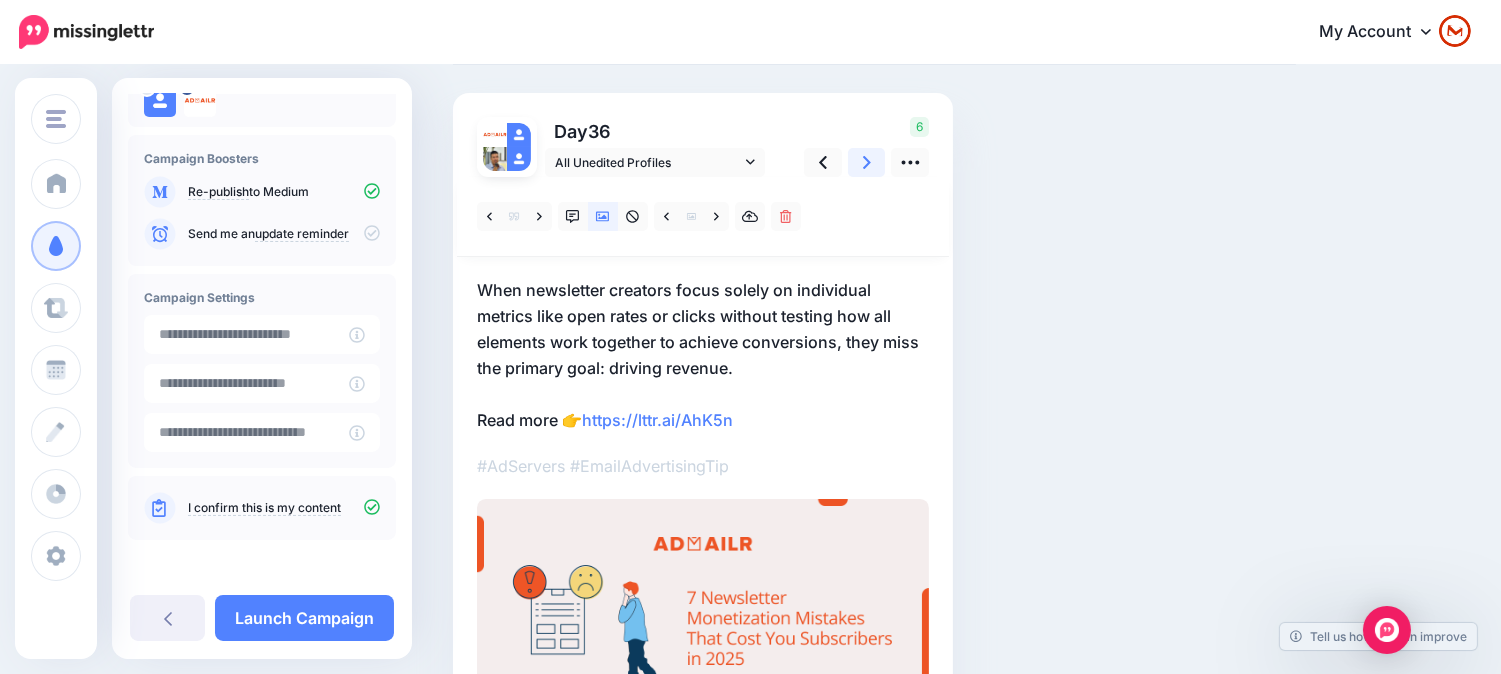 click at bounding box center [867, 162] 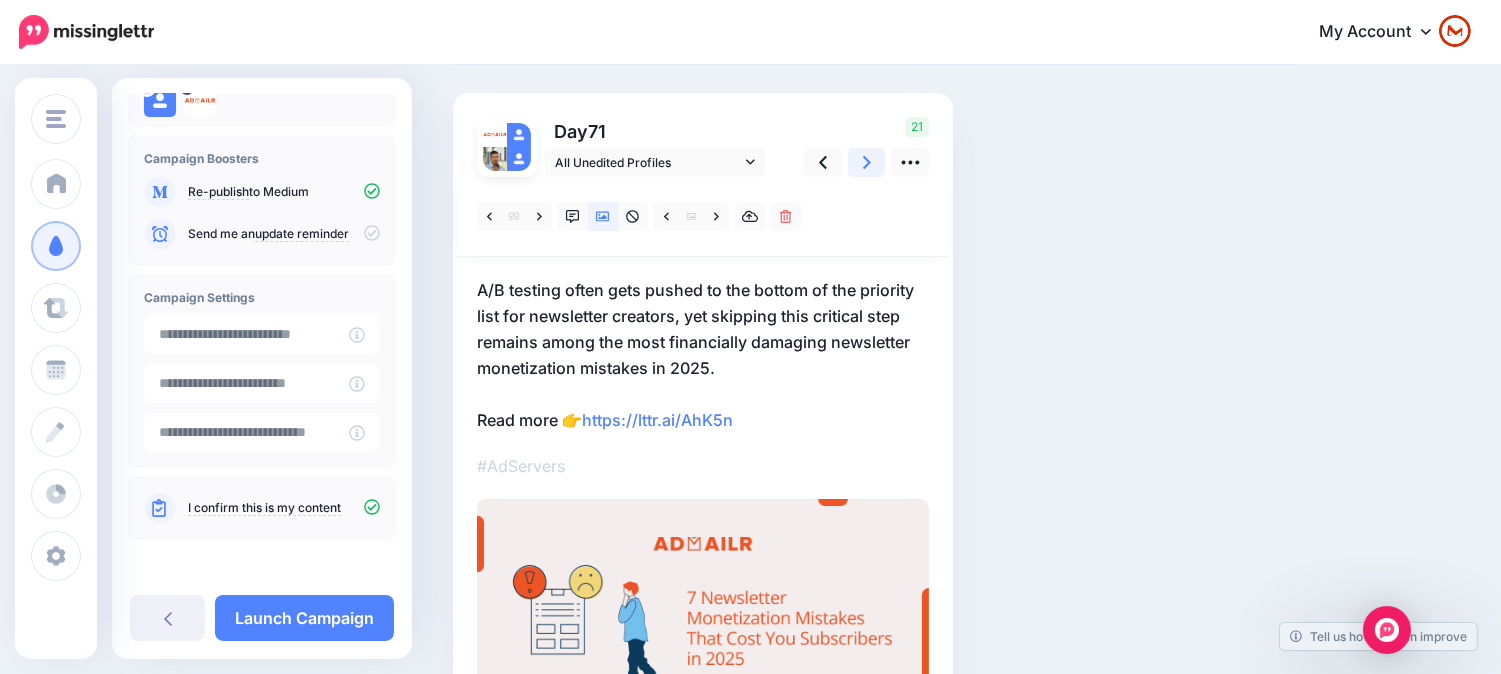 click at bounding box center (867, 162) 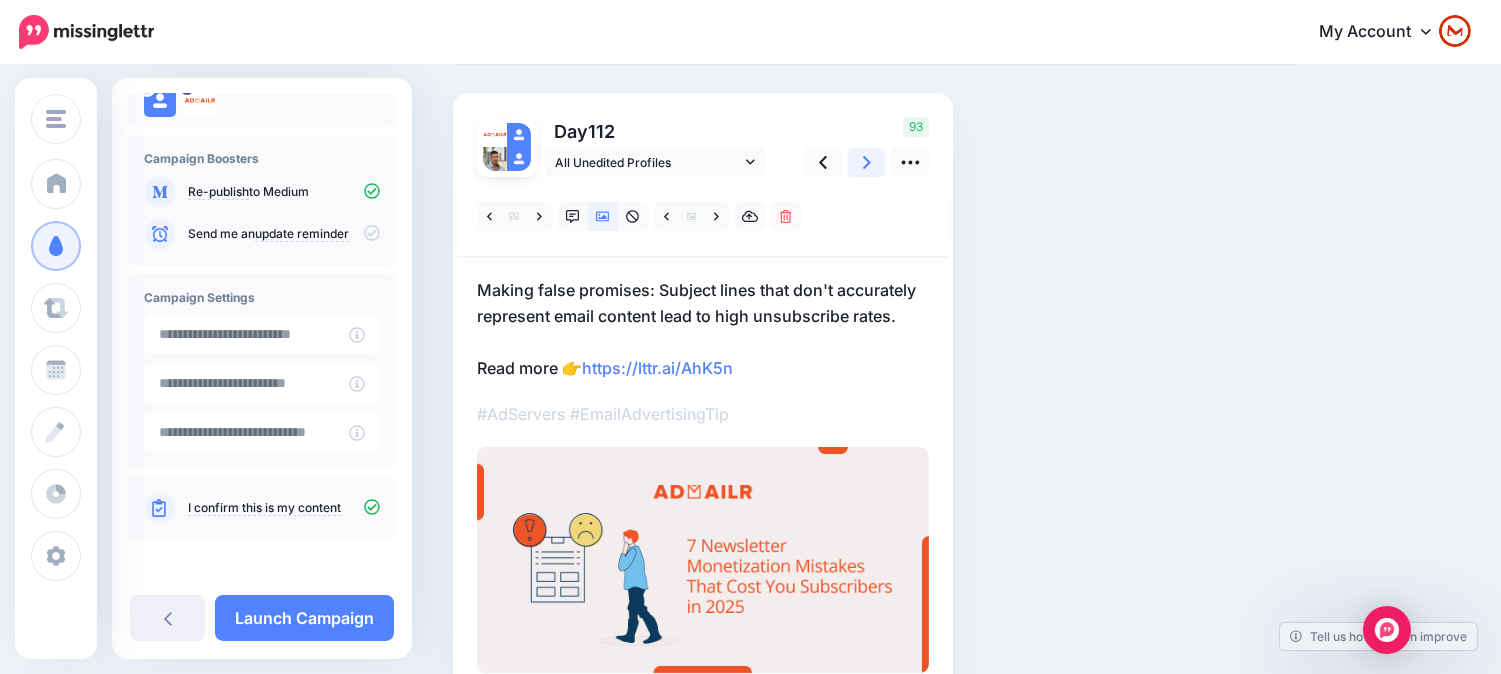click at bounding box center (867, 162) 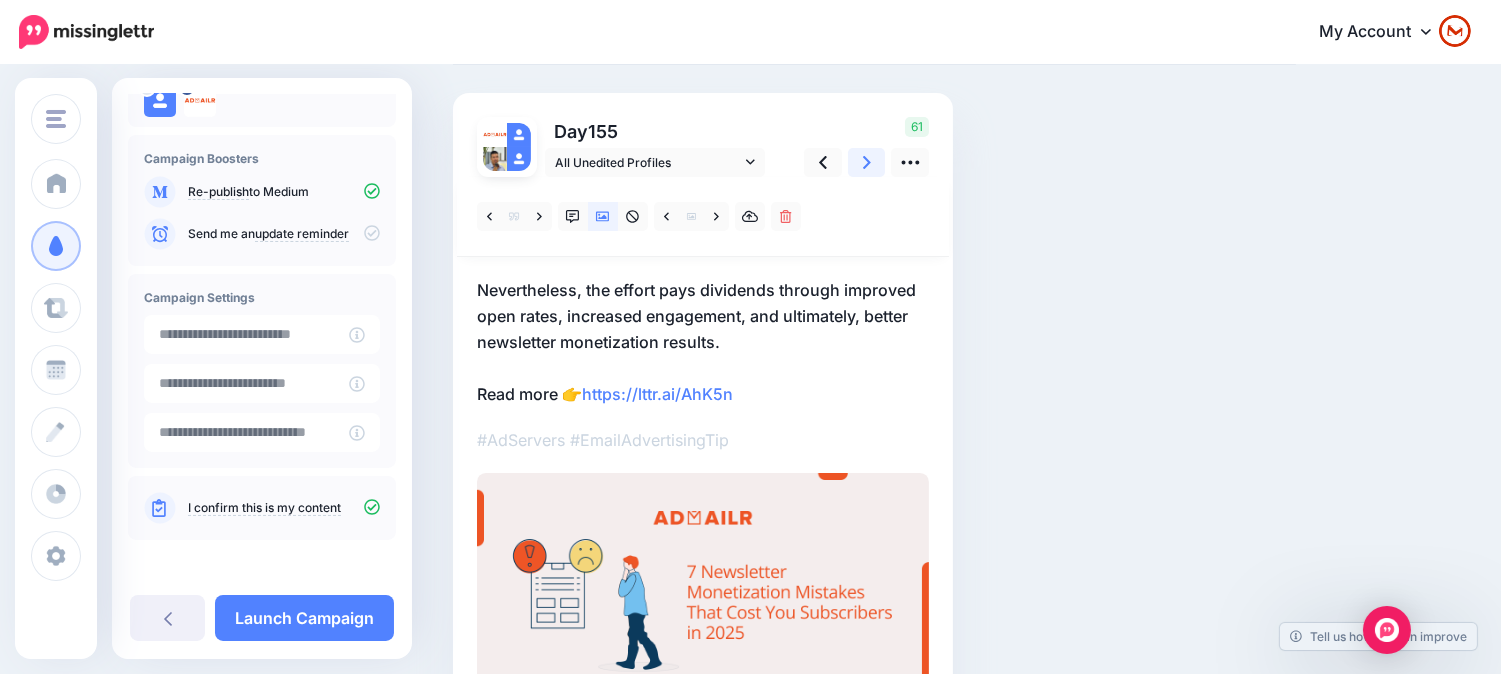click at bounding box center [867, 162] 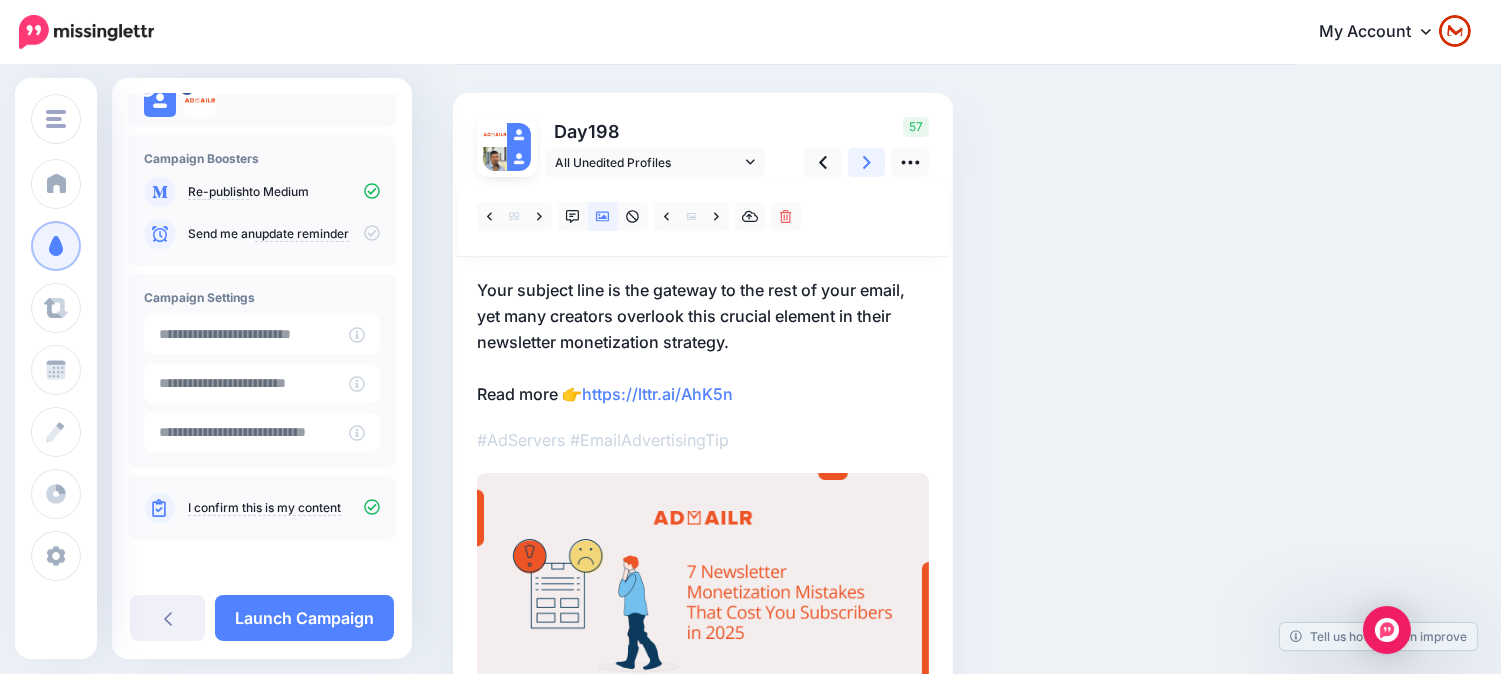 click at bounding box center [867, 162] 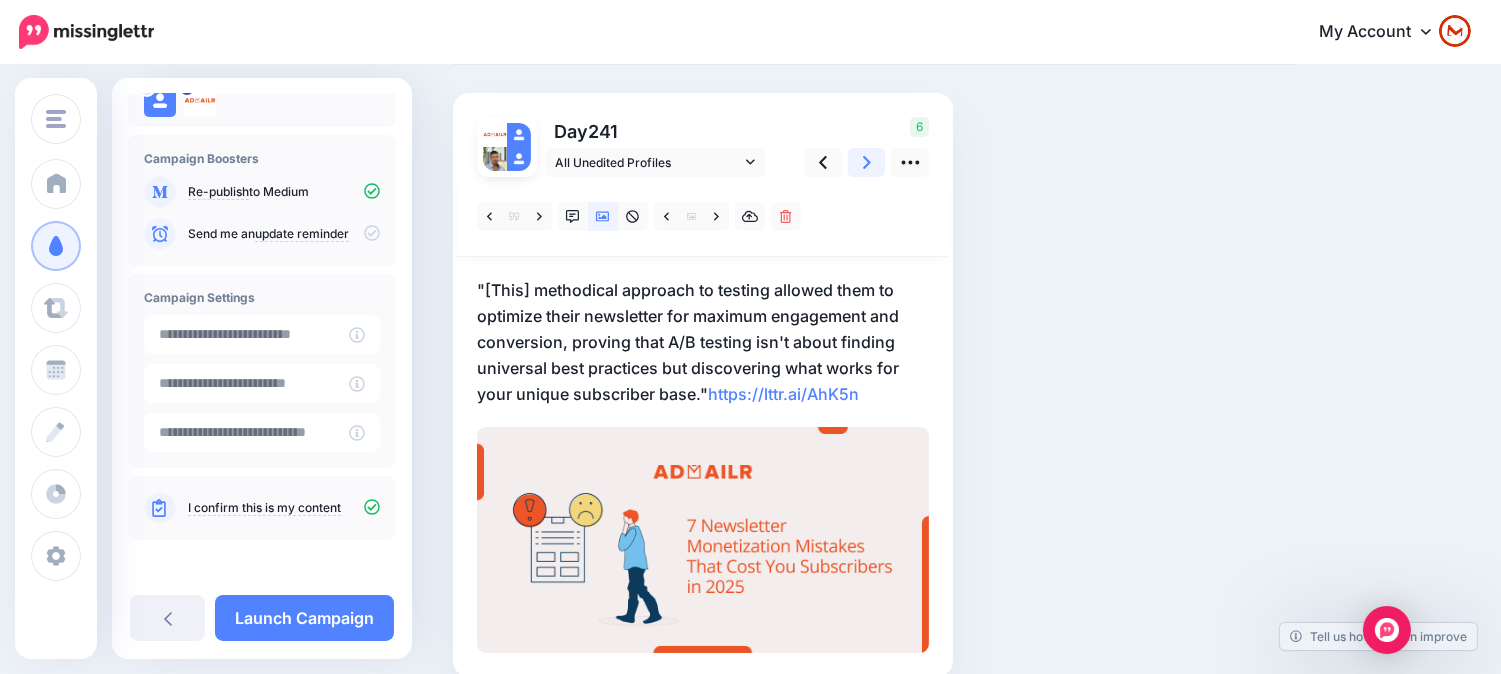 click at bounding box center (867, 162) 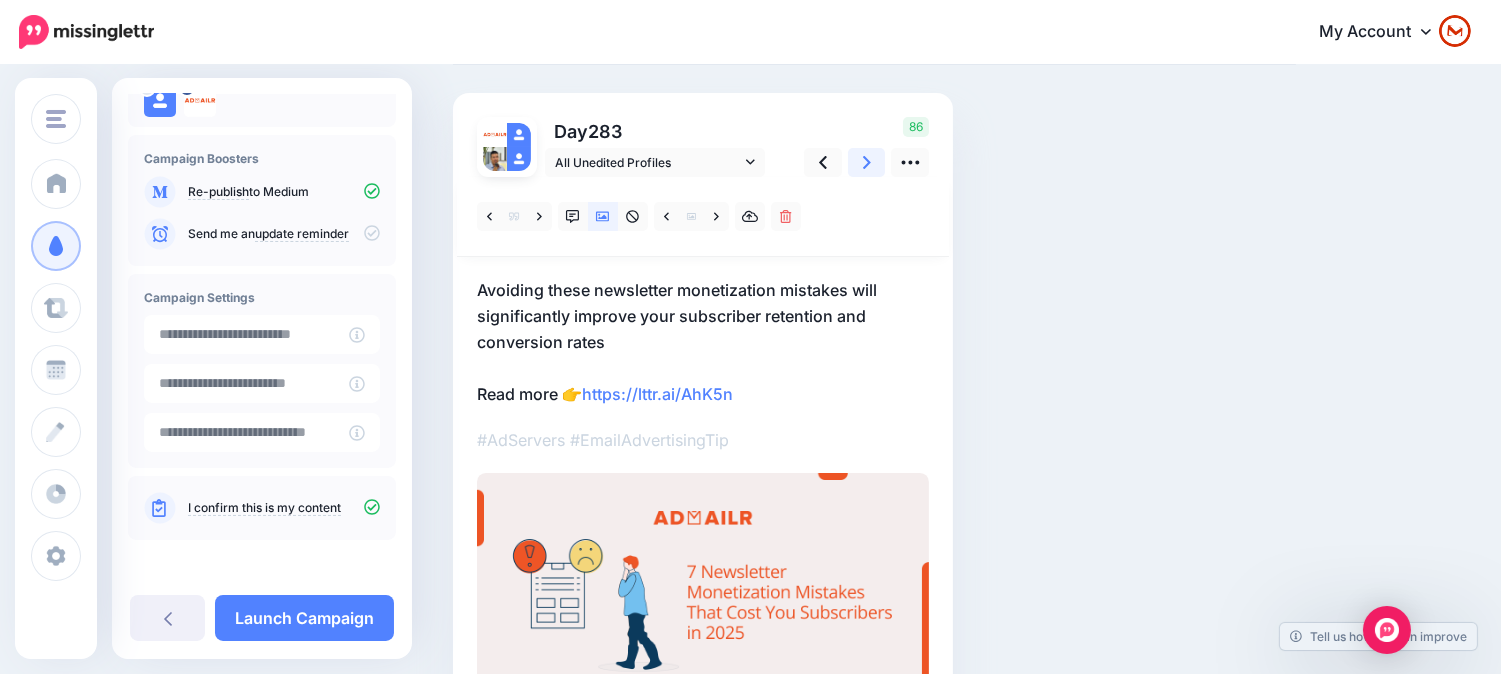 click at bounding box center [867, 162] 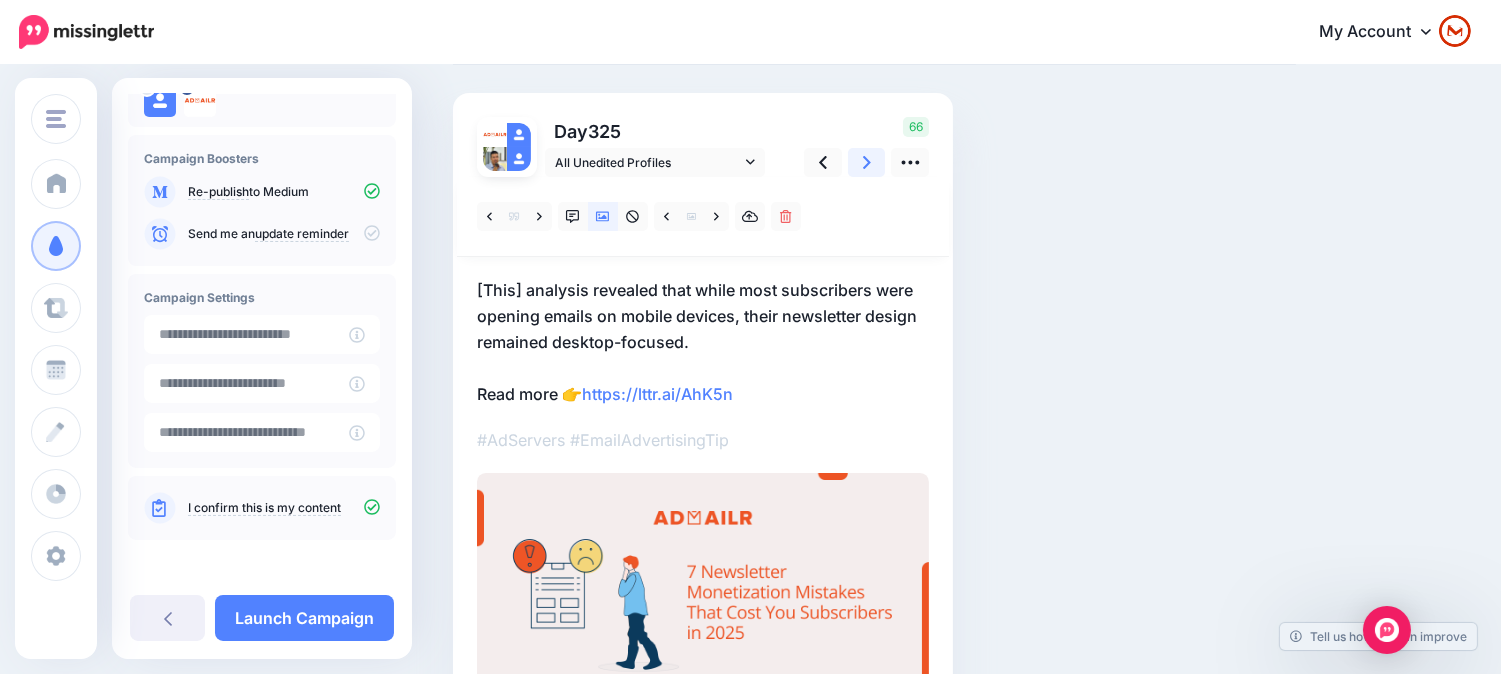 click at bounding box center (867, 162) 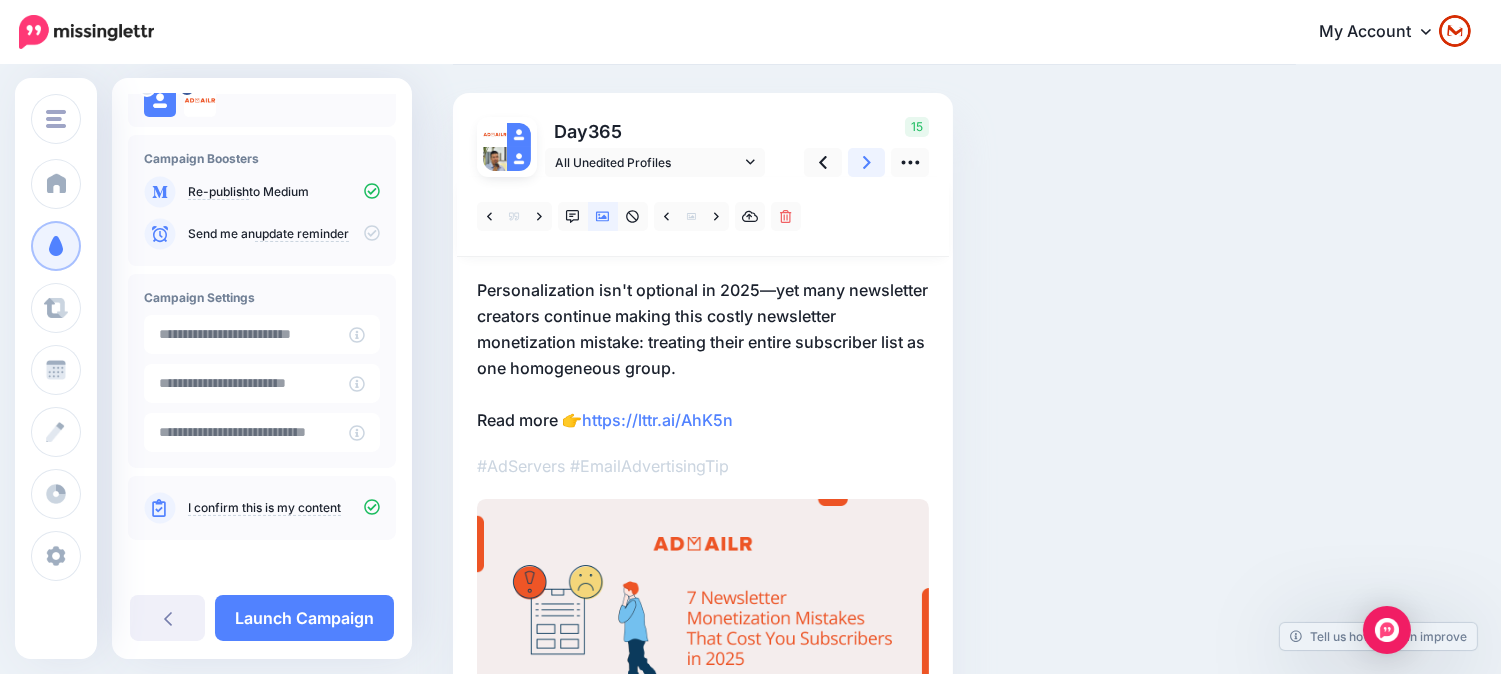 click at bounding box center (867, 162) 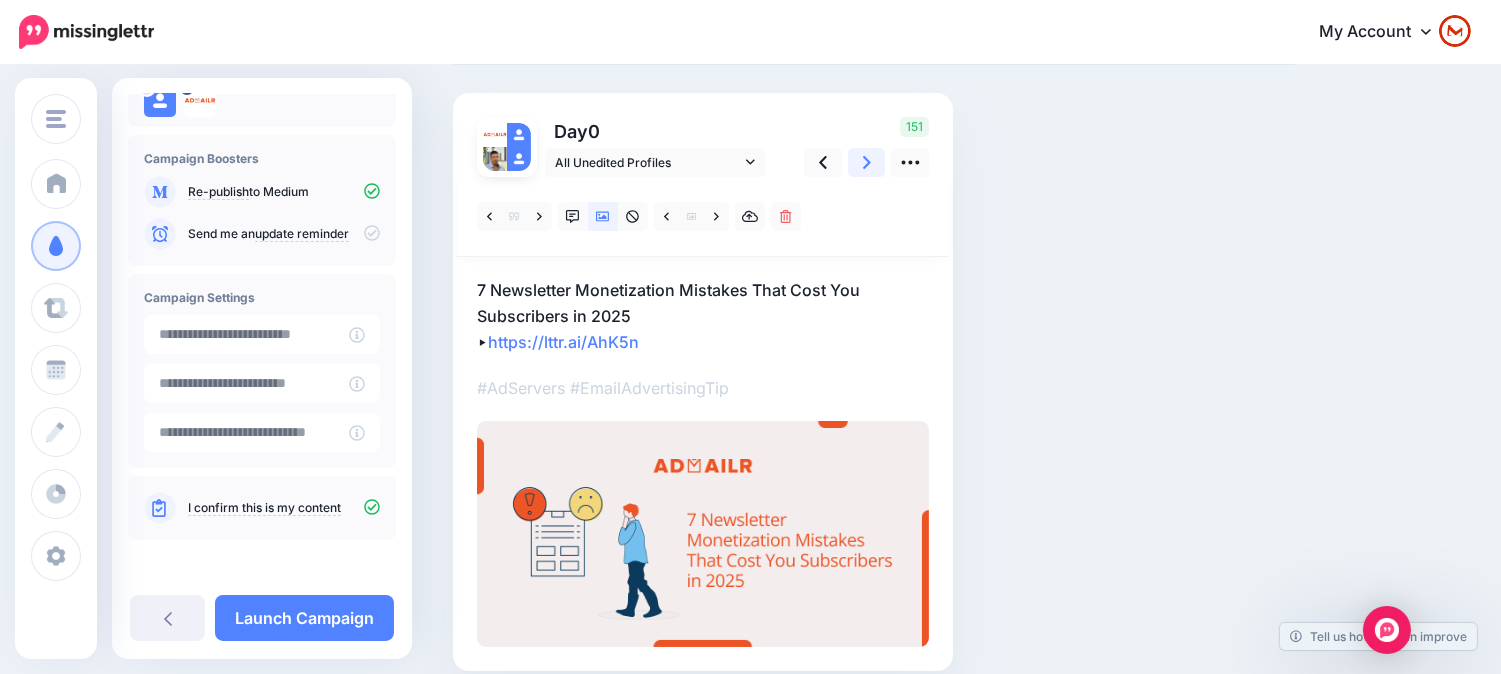 scroll, scrollTop: 197, scrollLeft: 0, axis: vertical 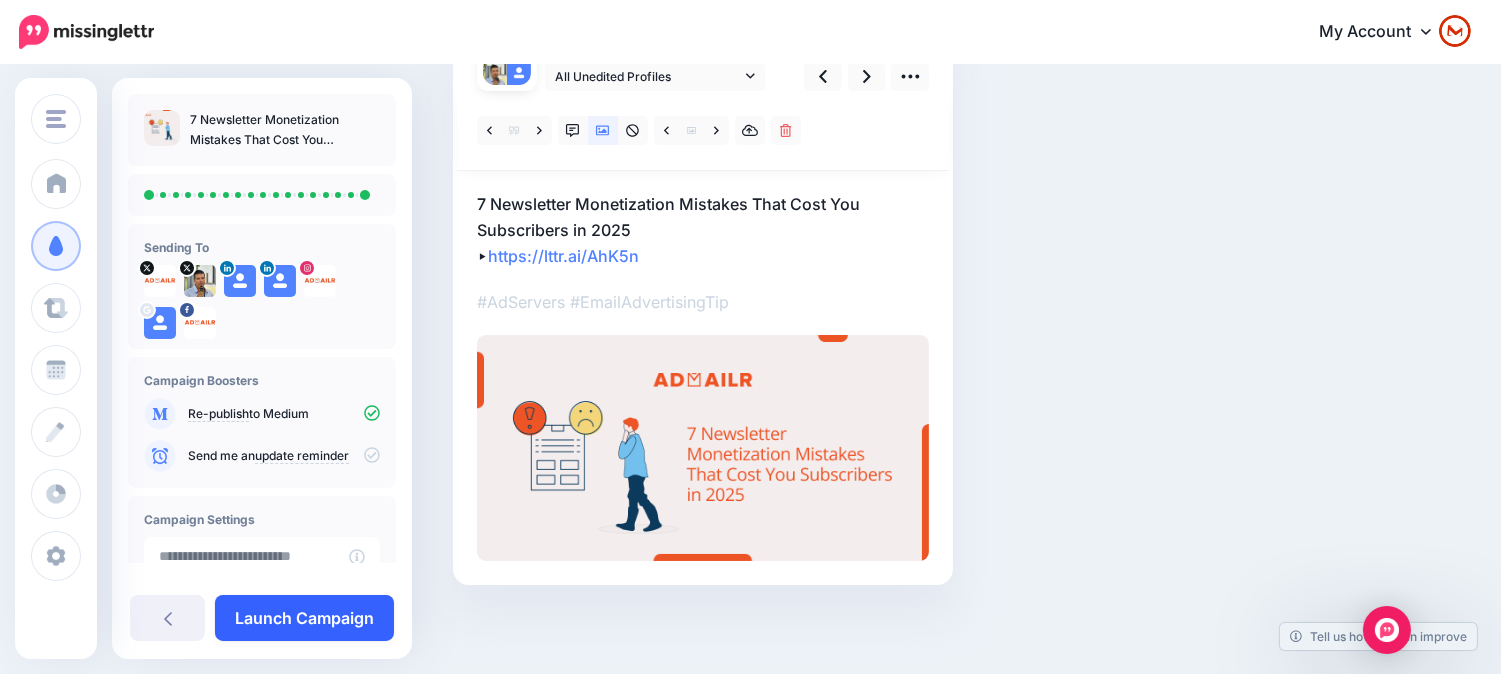 click on "Launch Campaign" at bounding box center [304, 618] 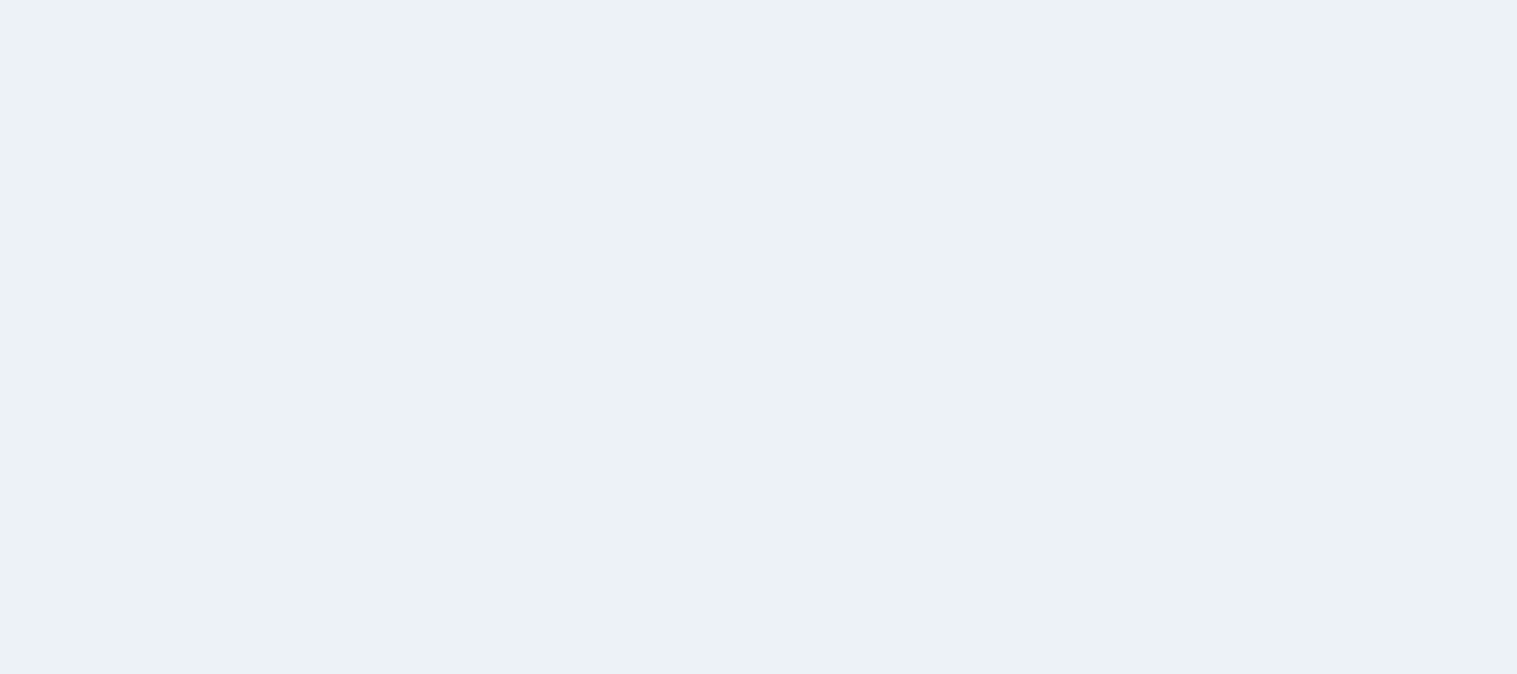 scroll, scrollTop: 0, scrollLeft: 0, axis: both 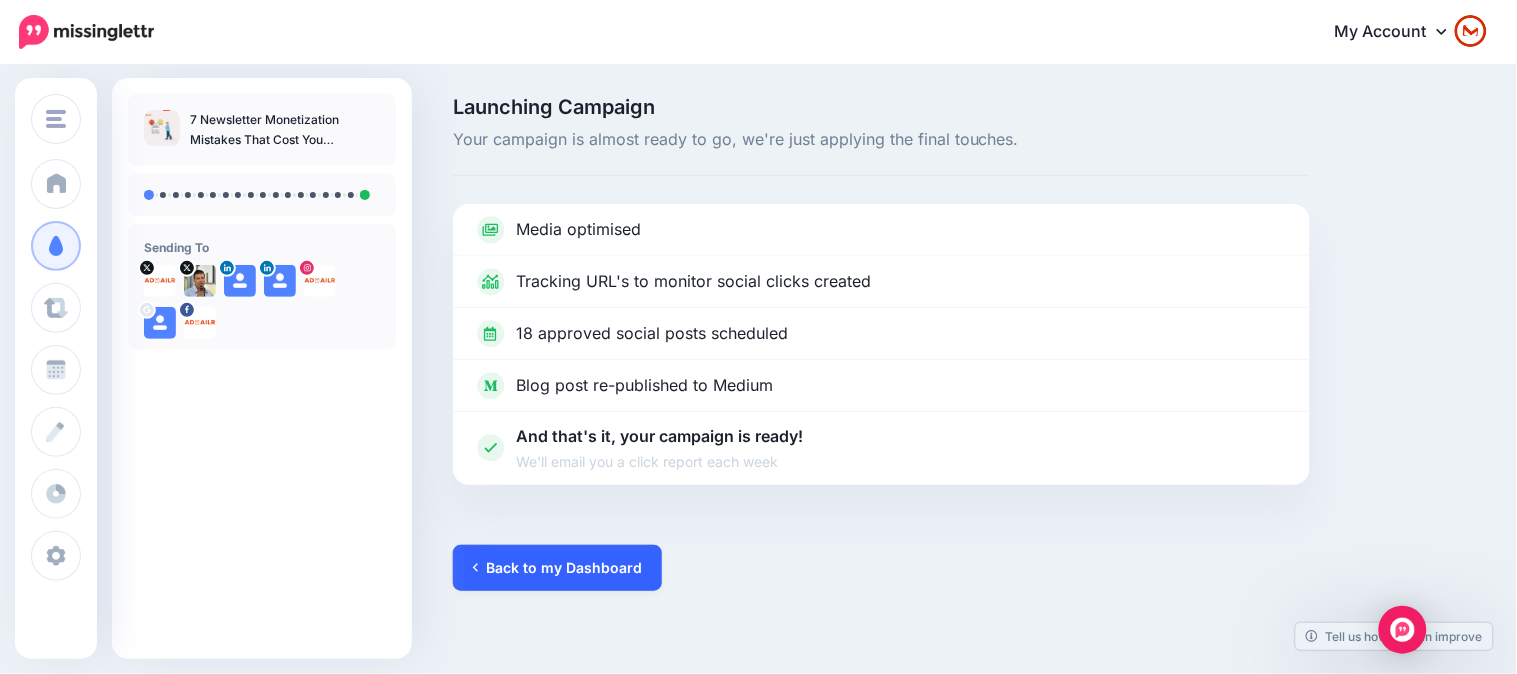 click on "Back to my Dashboard" at bounding box center (557, 568) 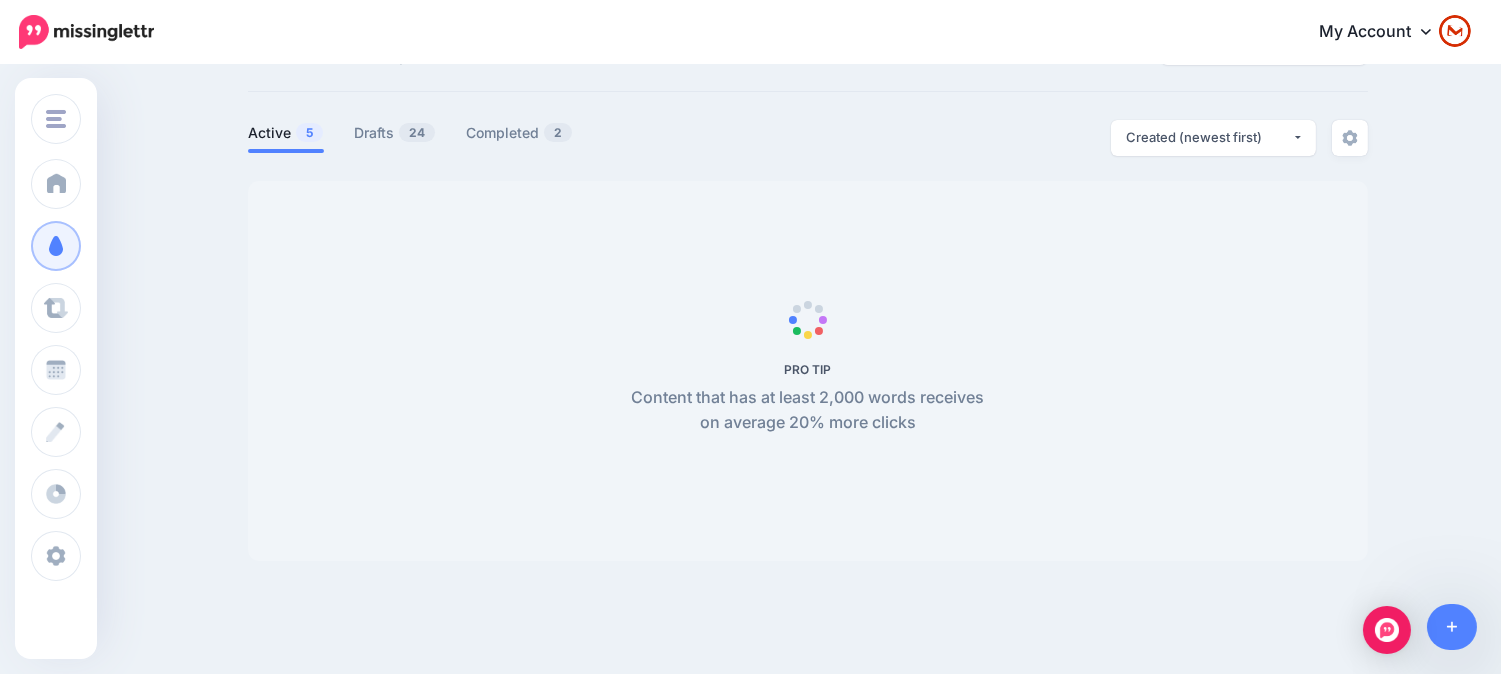 scroll, scrollTop: 172, scrollLeft: 0, axis: vertical 